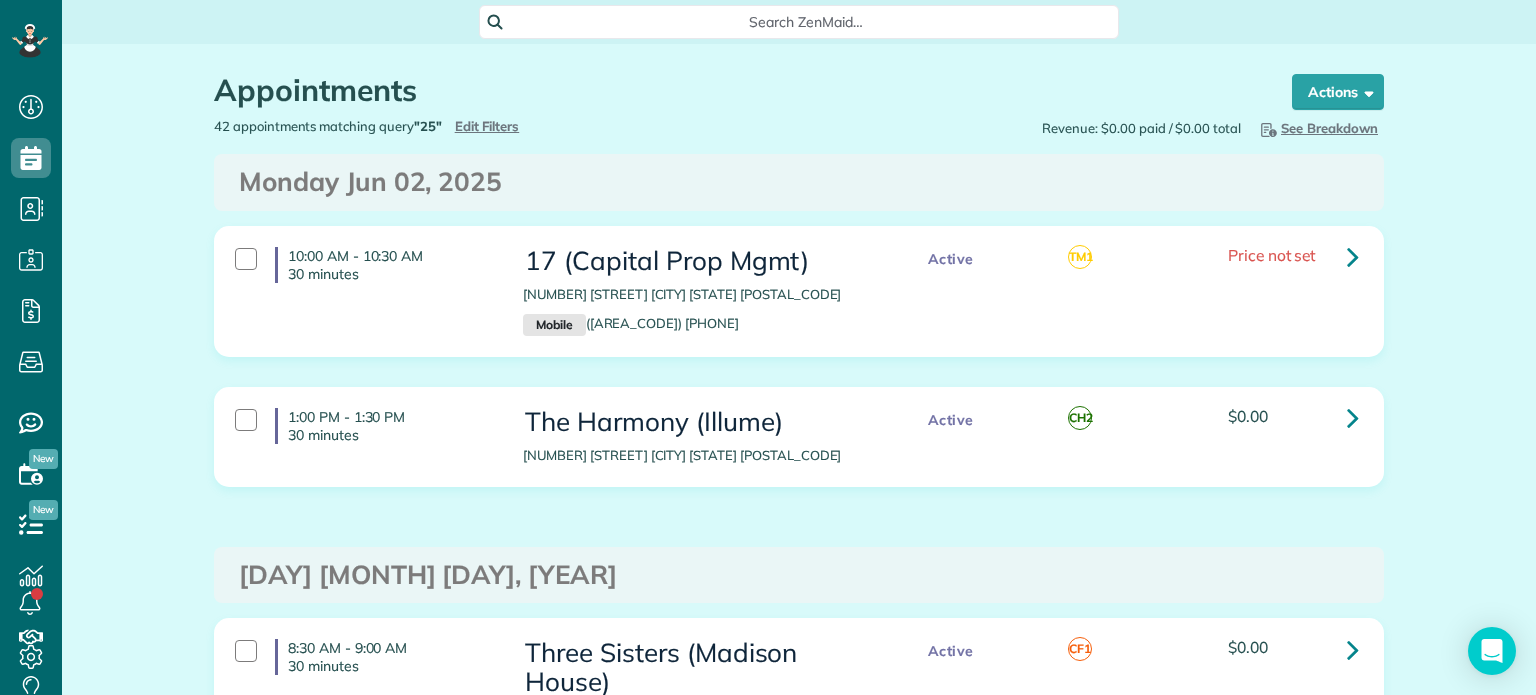 scroll, scrollTop: 0, scrollLeft: 0, axis: both 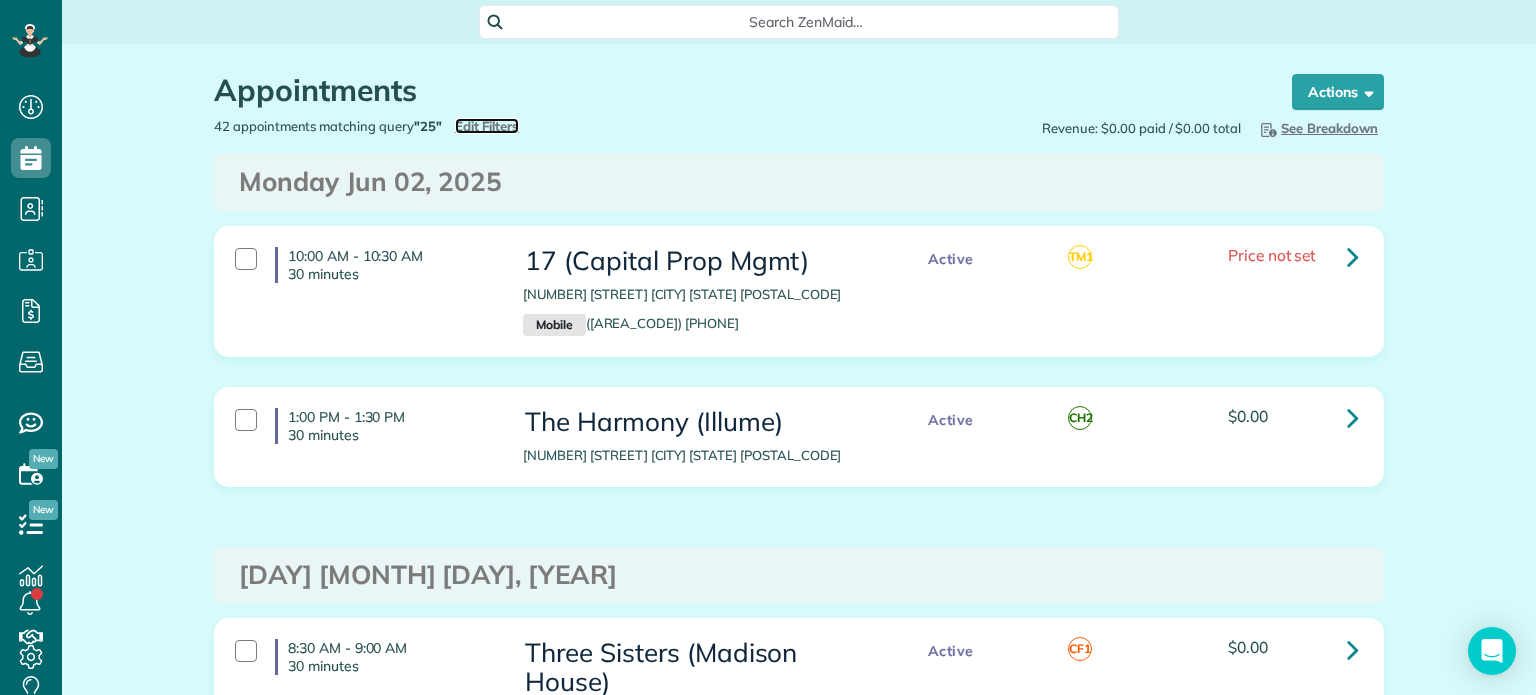 click on "Edit Filters" at bounding box center (487, 126) 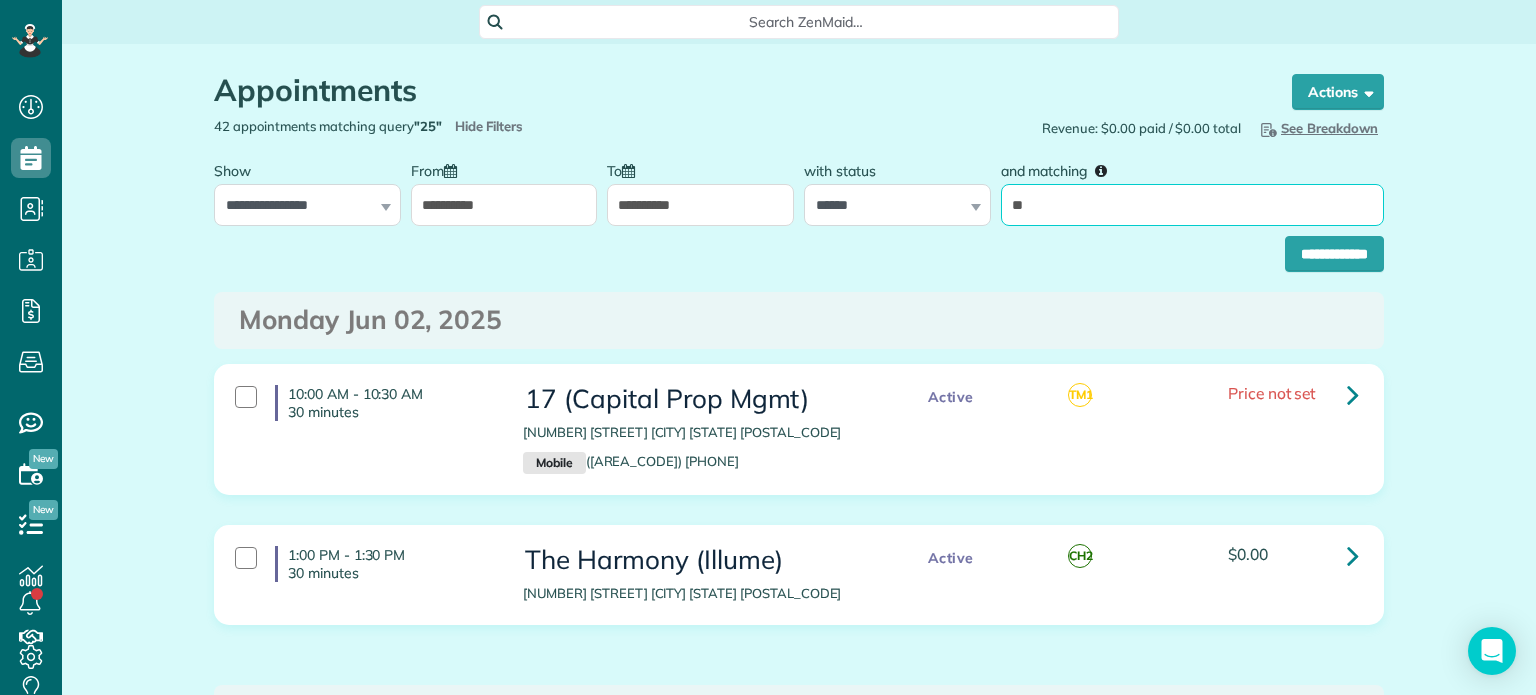 drag, startPoint x: 1052, startPoint y: 207, endPoint x: 998, endPoint y: 214, distance: 54.451813 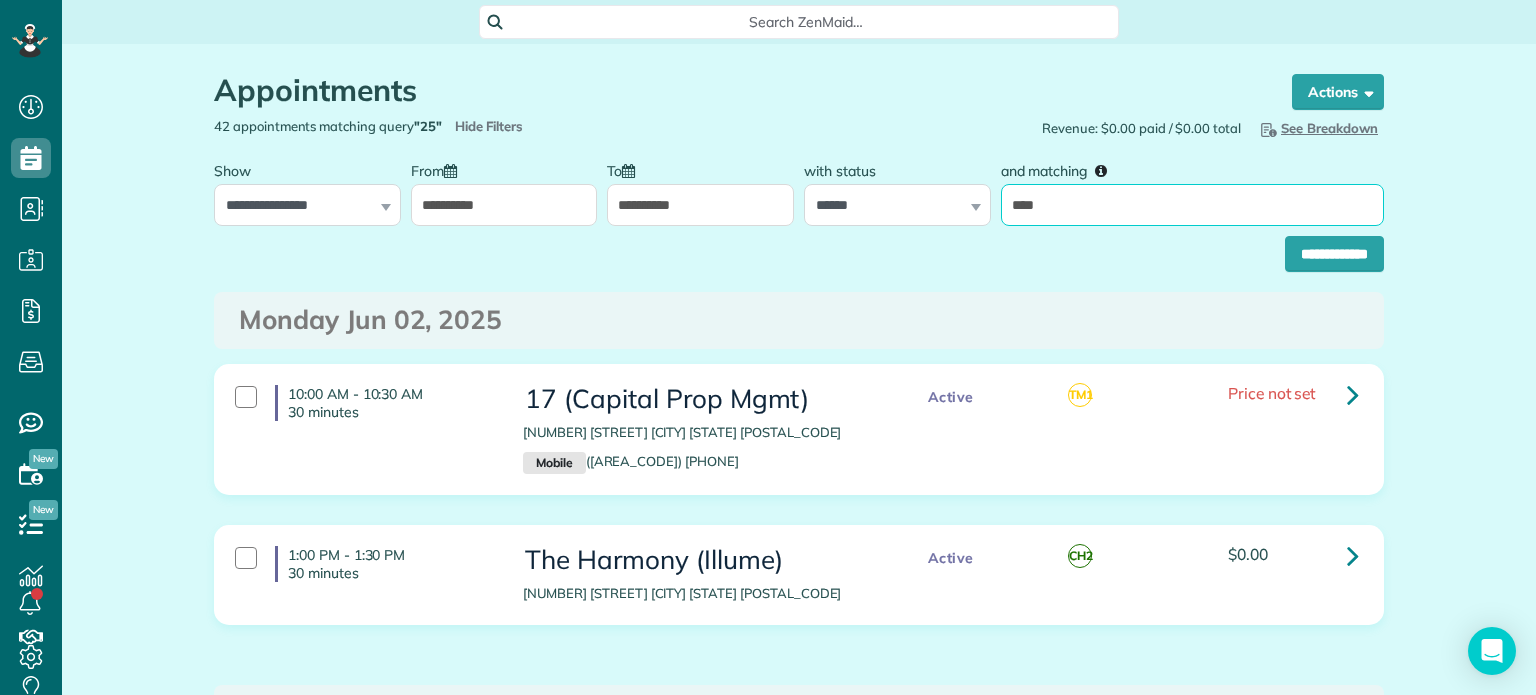 type on "*****" 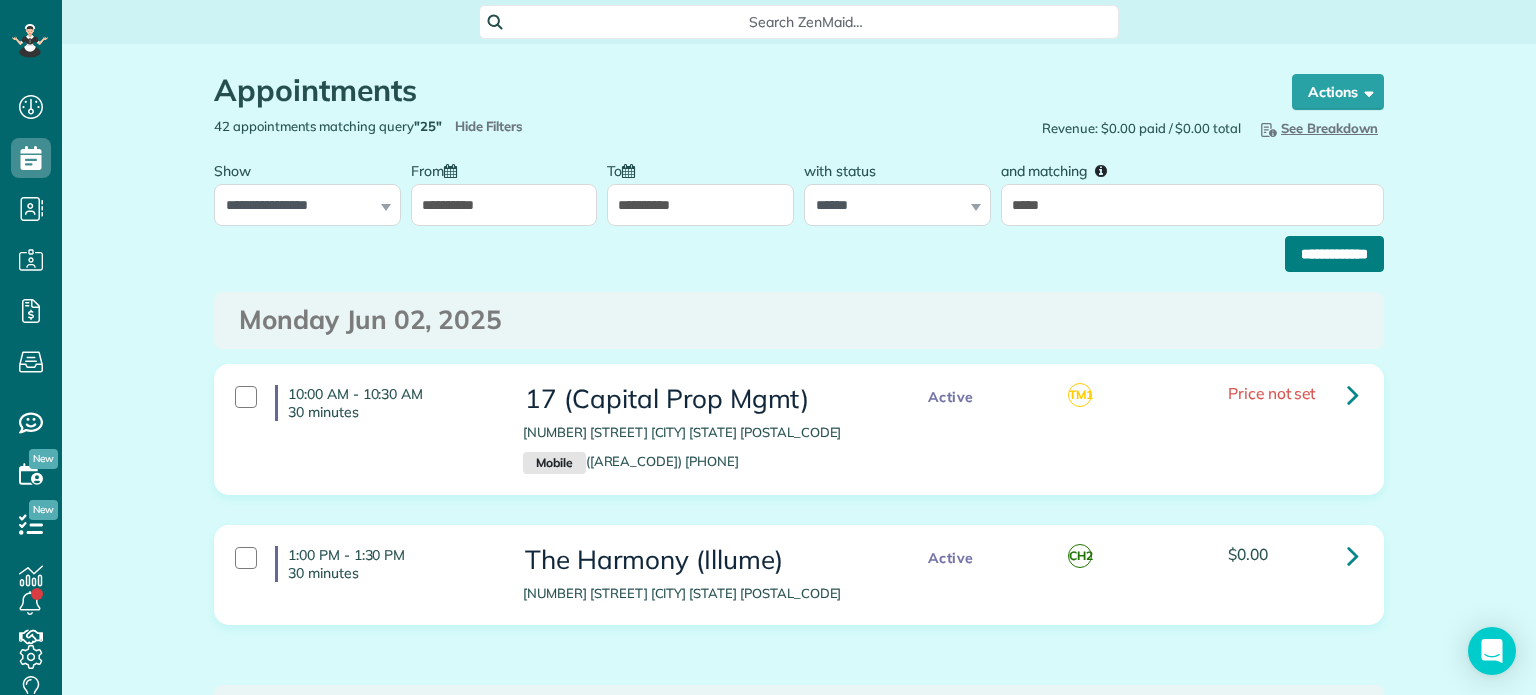 click on "**********" at bounding box center (1334, 254) 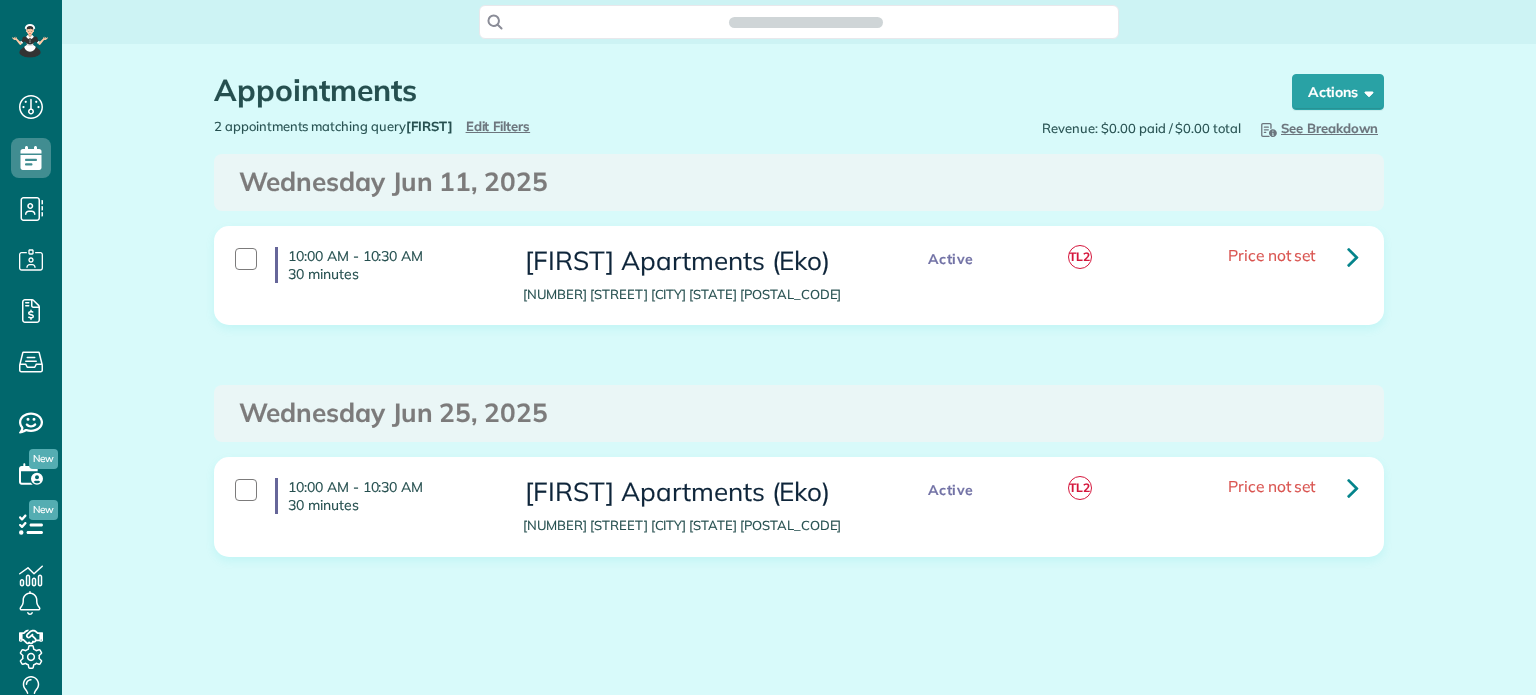 scroll, scrollTop: 0, scrollLeft: 0, axis: both 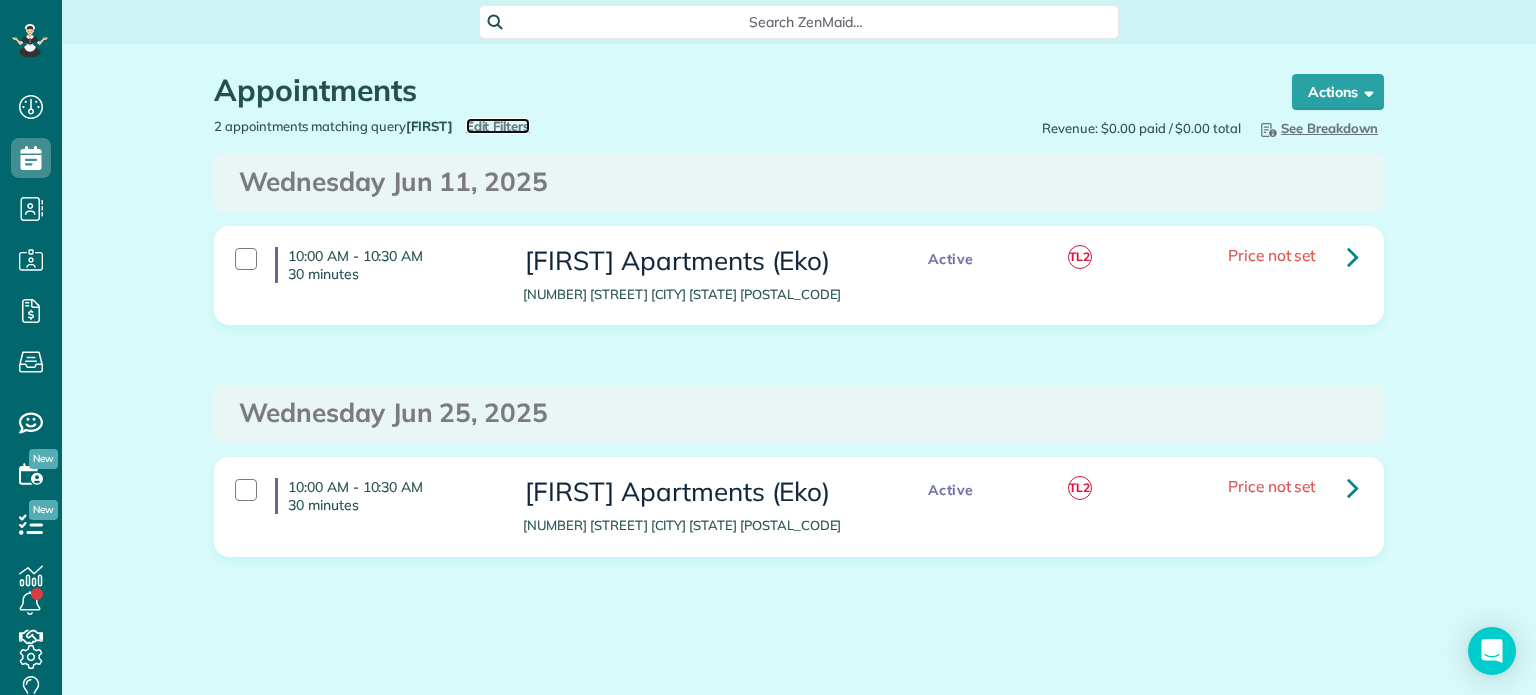 click on "Edit Filters" at bounding box center (498, 126) 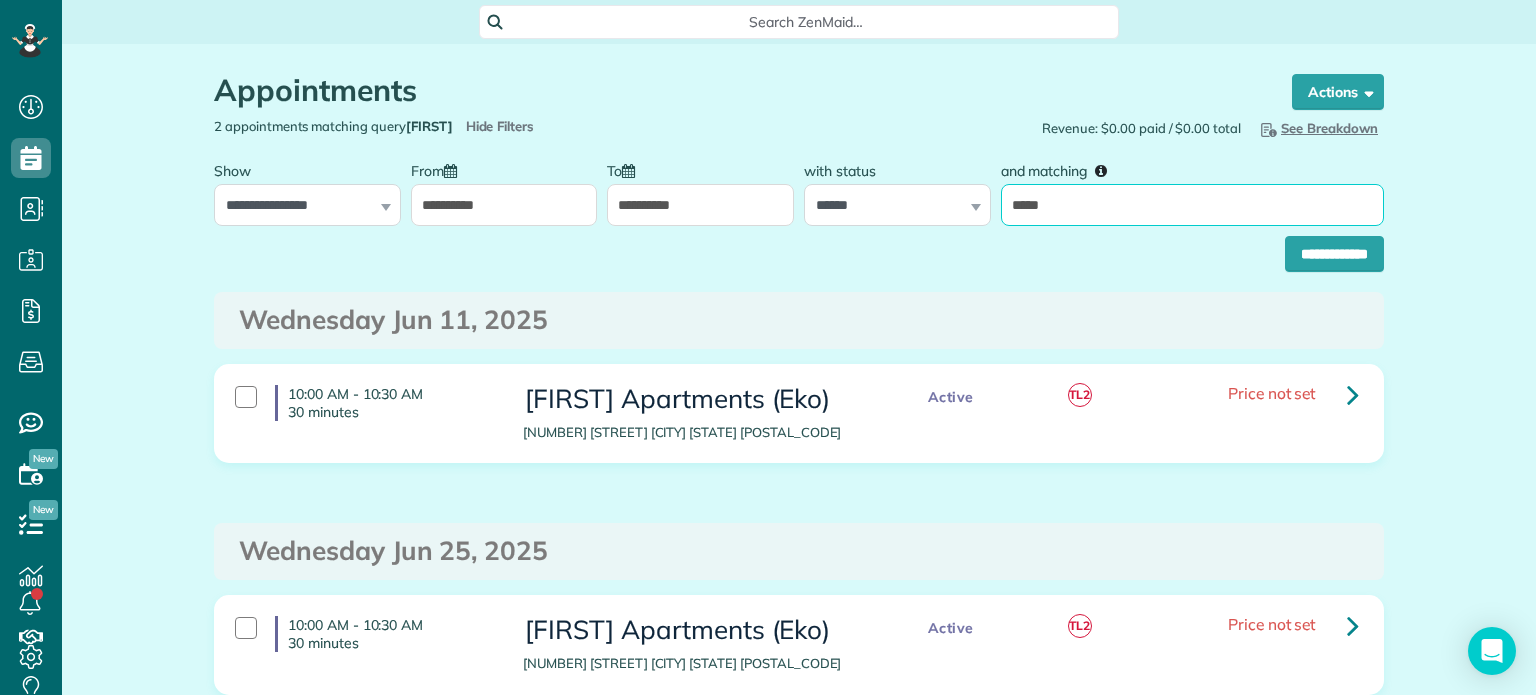 drag, startPoint x: 1074, startPoint y: 199, endPoint x: 1002, endPoint y: 212, distance: 73.1642 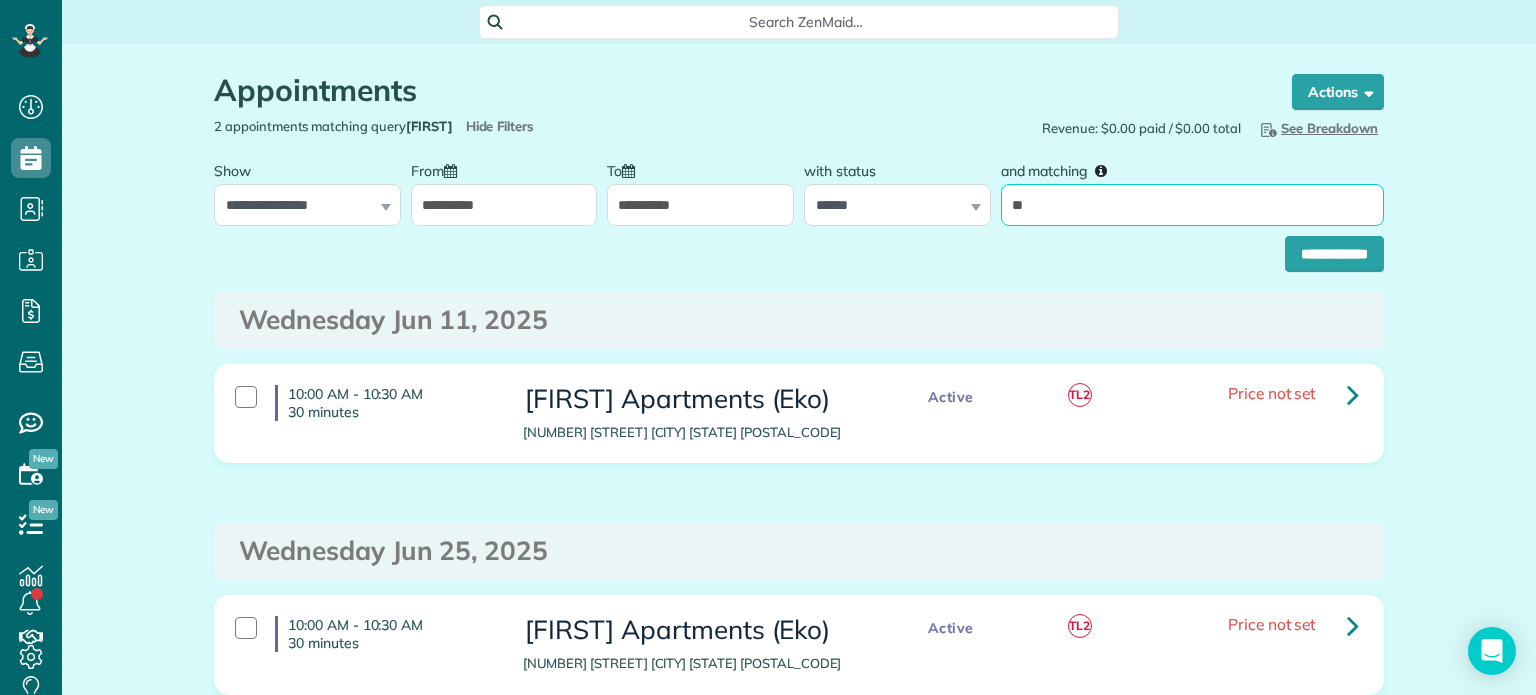 type on "**" 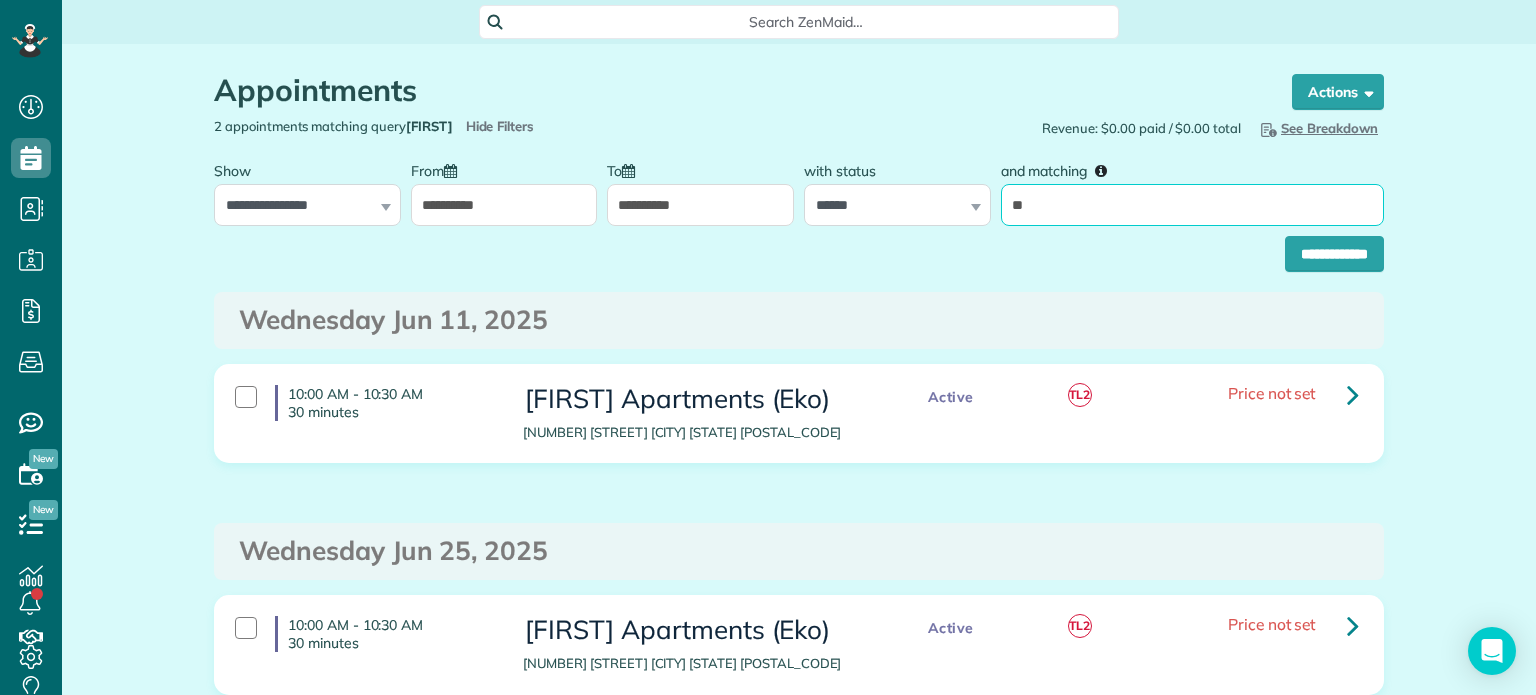 click on "**********" at bounding box center (1334, 254) 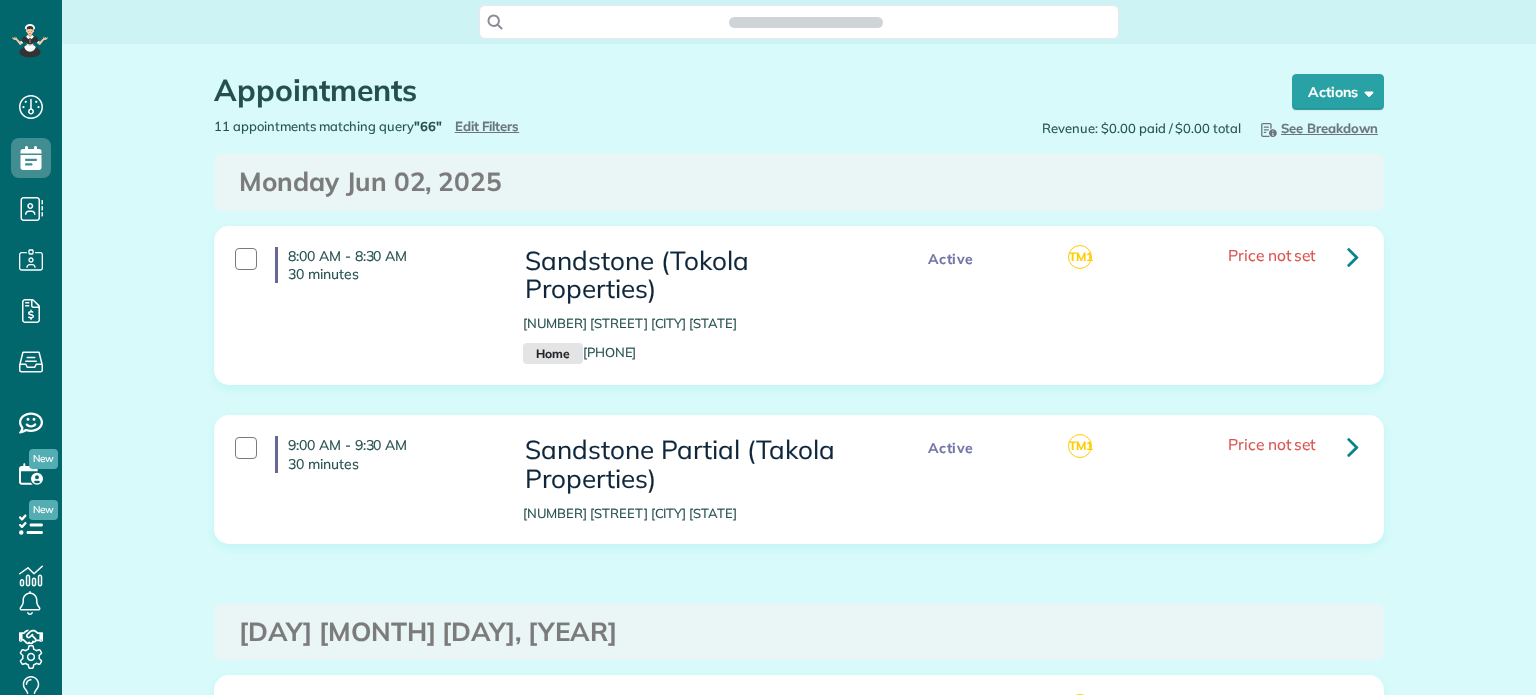 scroll, scrollTop: 0, scrollLeft: 0, axis: both 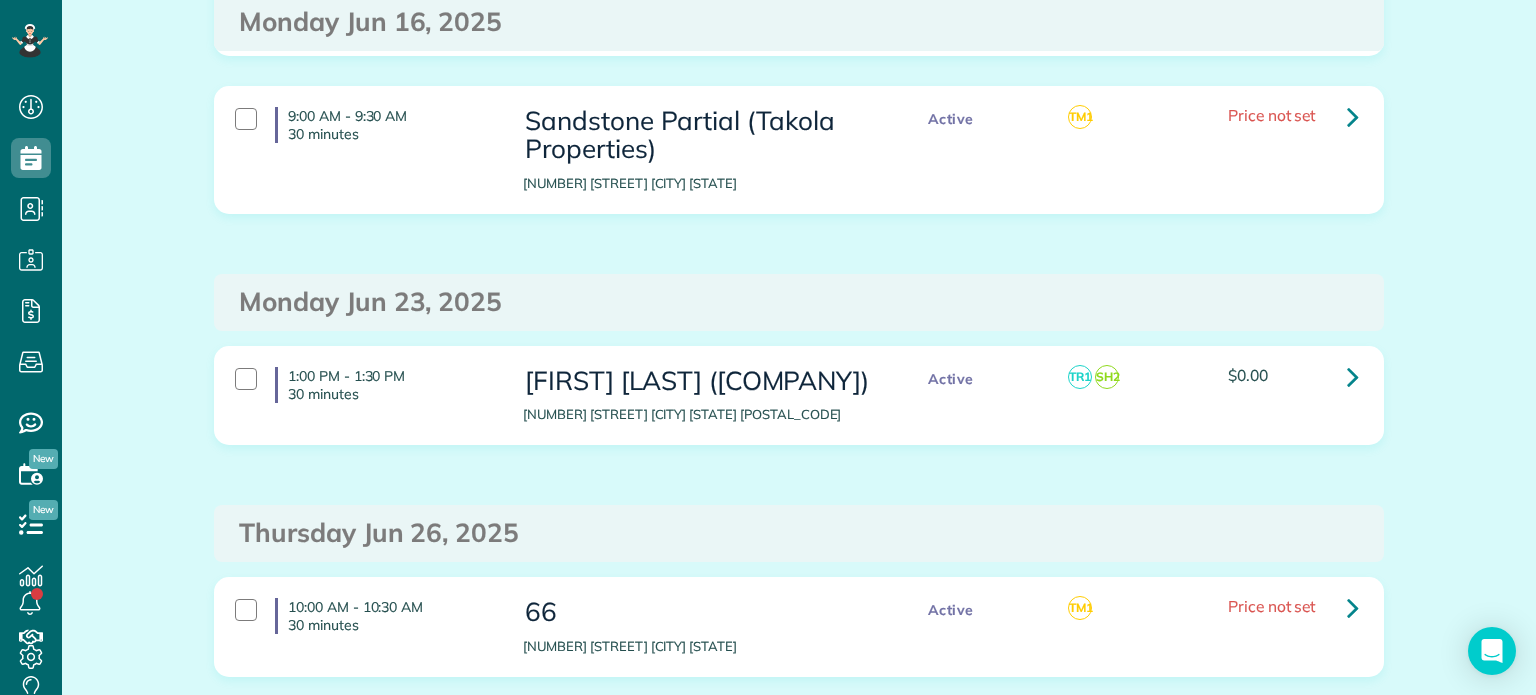 drag, startPoint x: 979, startPoint y: 211, endPoint x: 853, endPoint y: 276, distance: 141.778 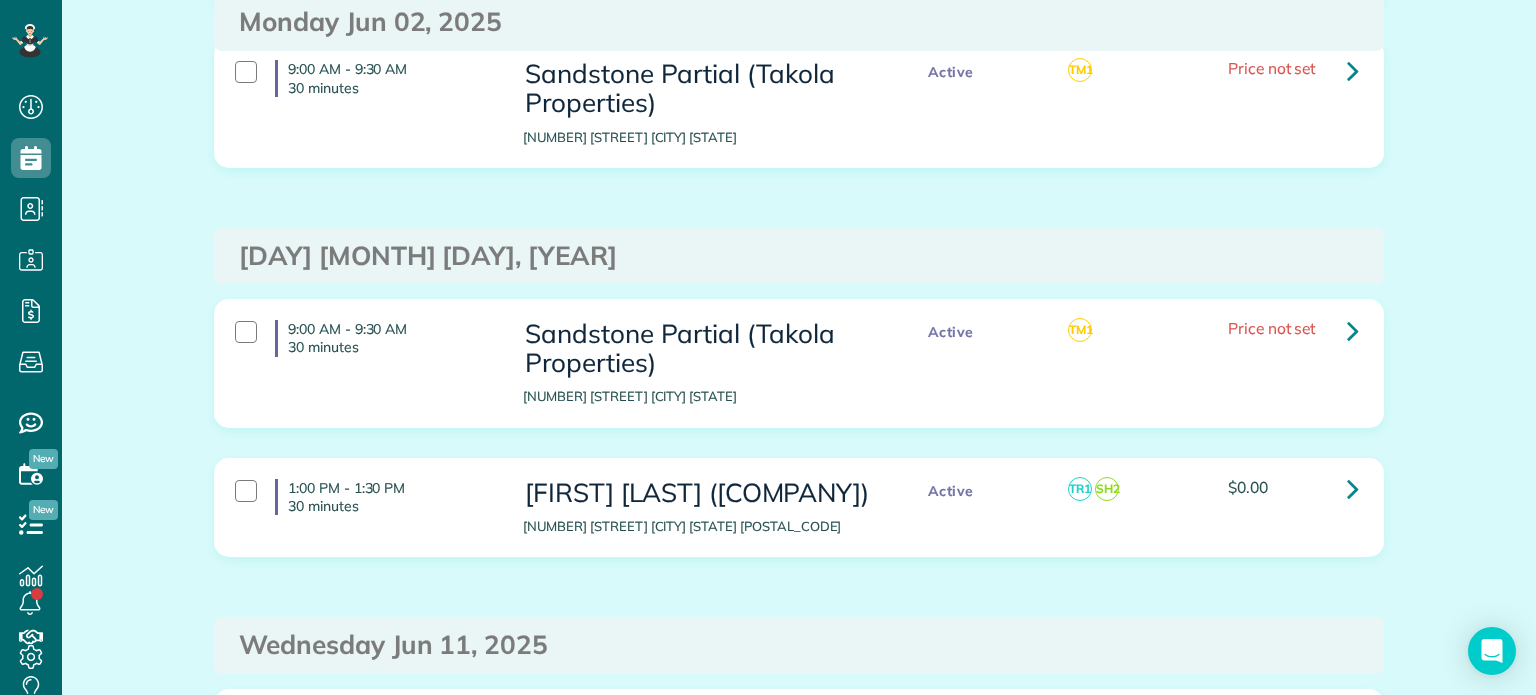 scroll, scrollTop: 0, scrollLeft: 0, axis: both 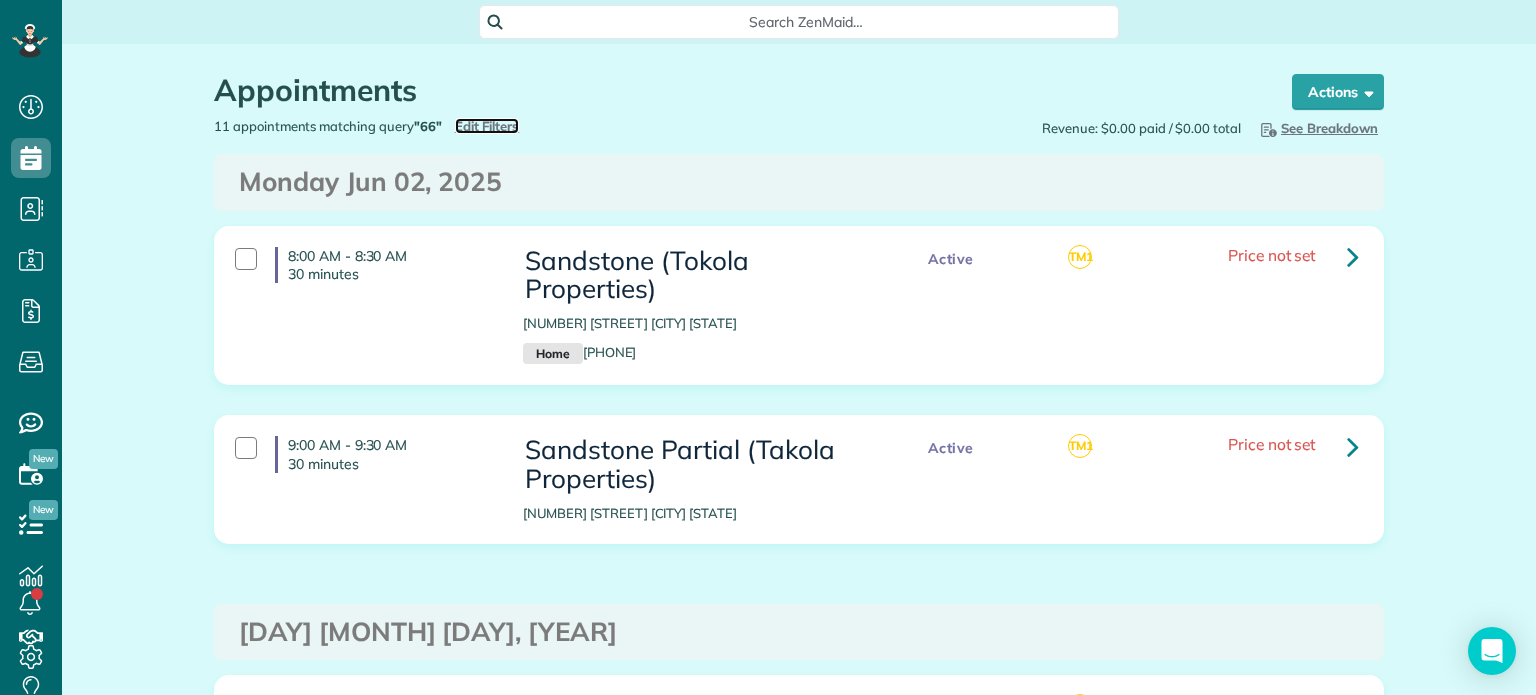 click on "Edit Filters" at bounding box center (487, 126) 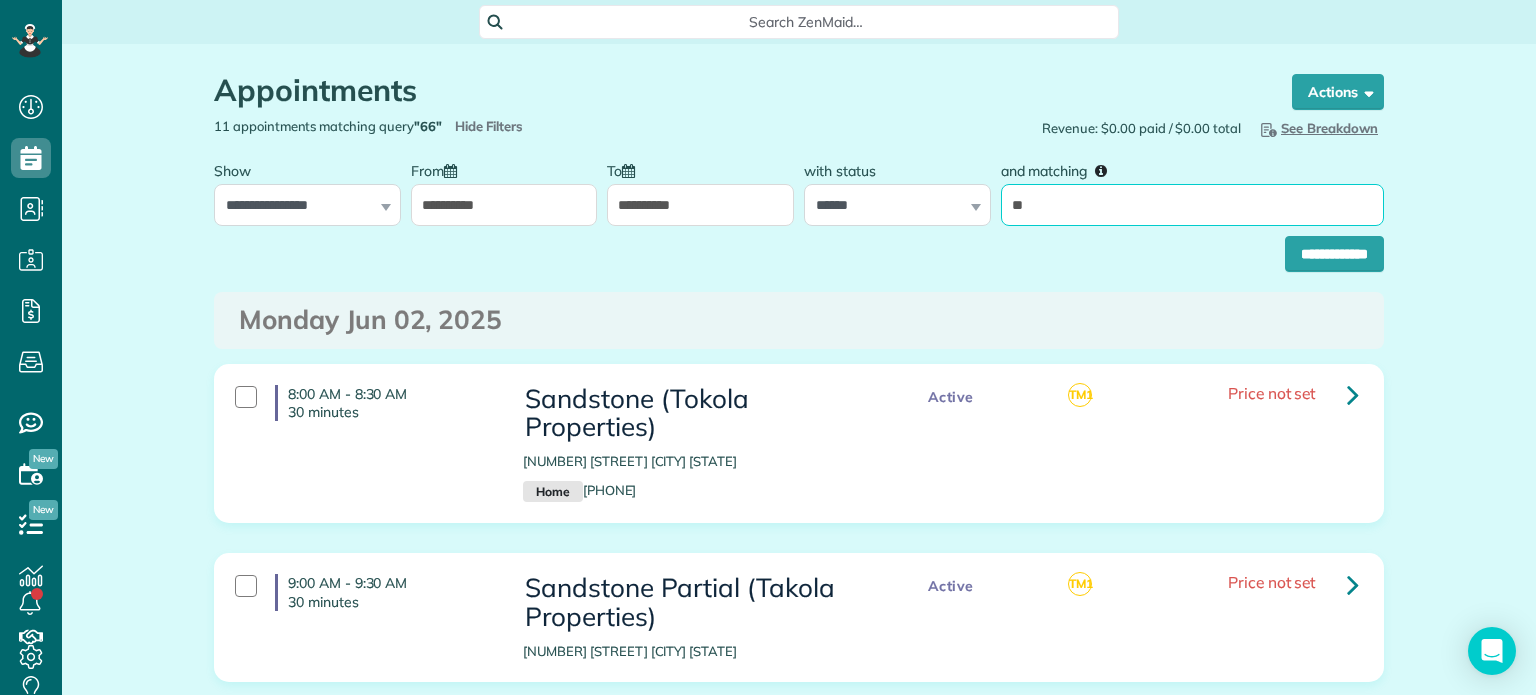 drag, startPoint x: 1042, startPoint y: 210, endPoint x: 999, endPoint y: 214, distance: 43.185646 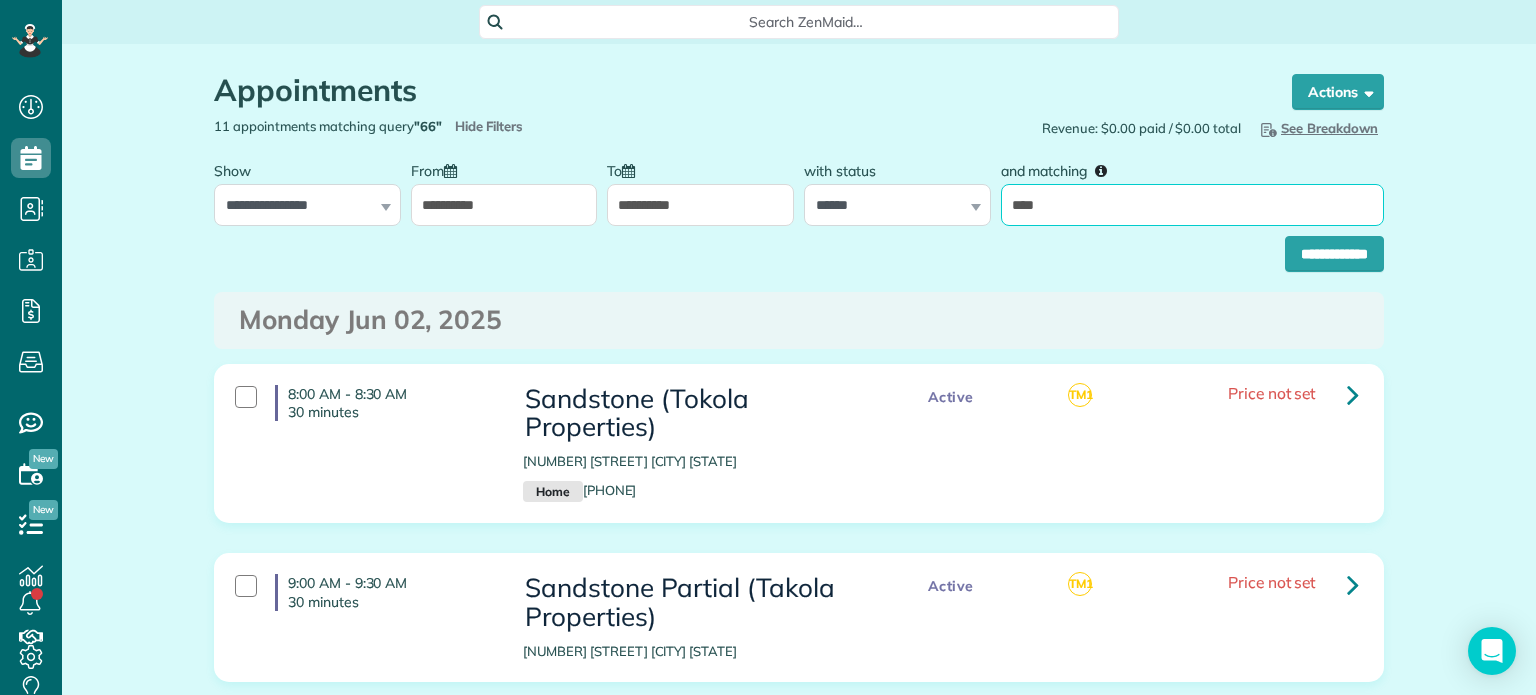 type on "********" 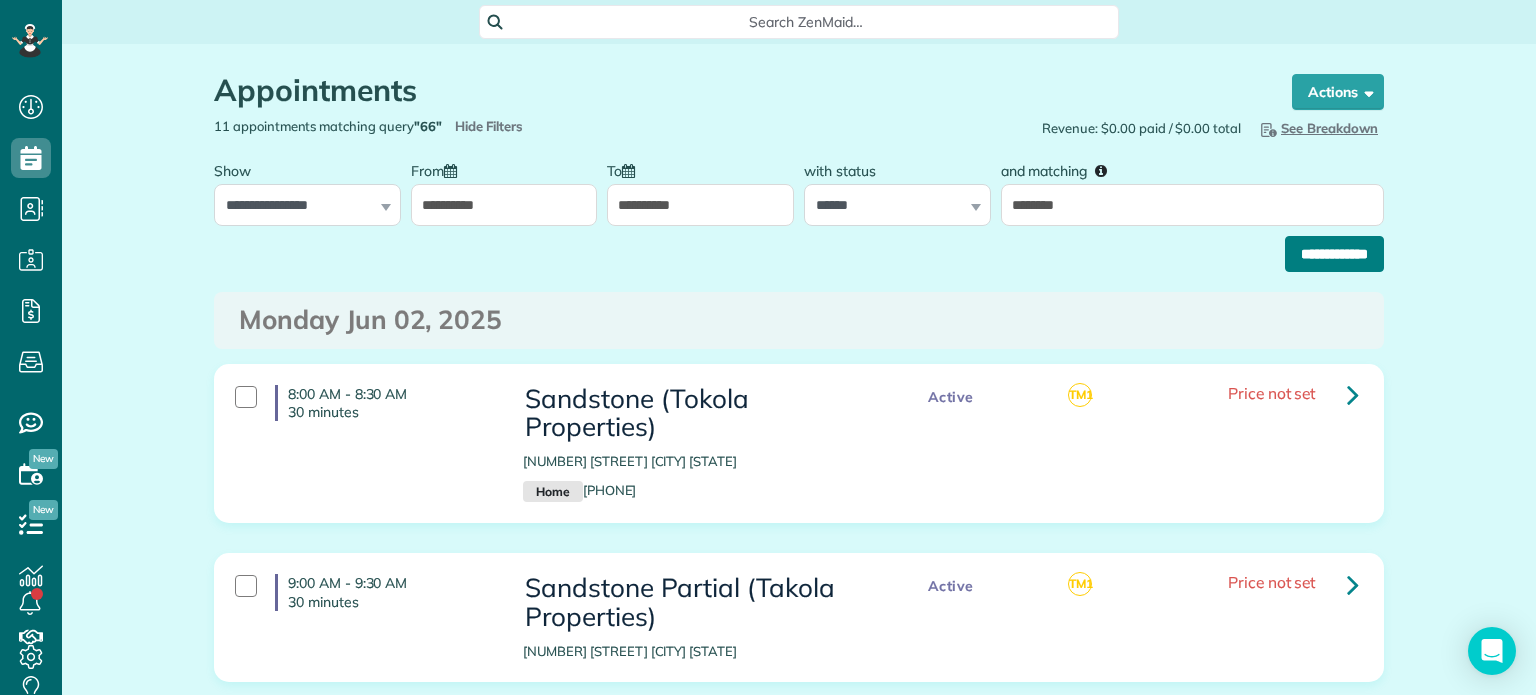 click on "**********" at bounding box center [1334, 254] 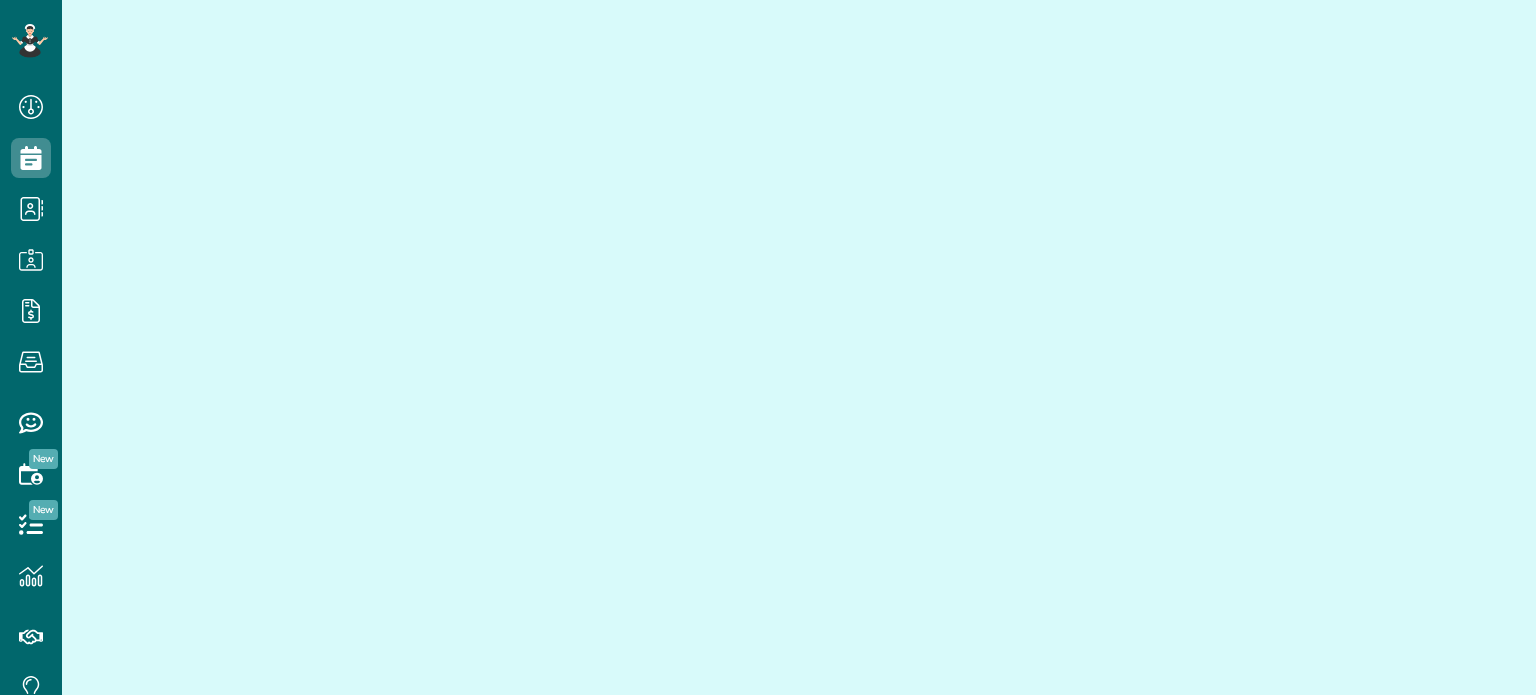 scroll, scrollTop: 0, scrollLeft: 0, axis: both 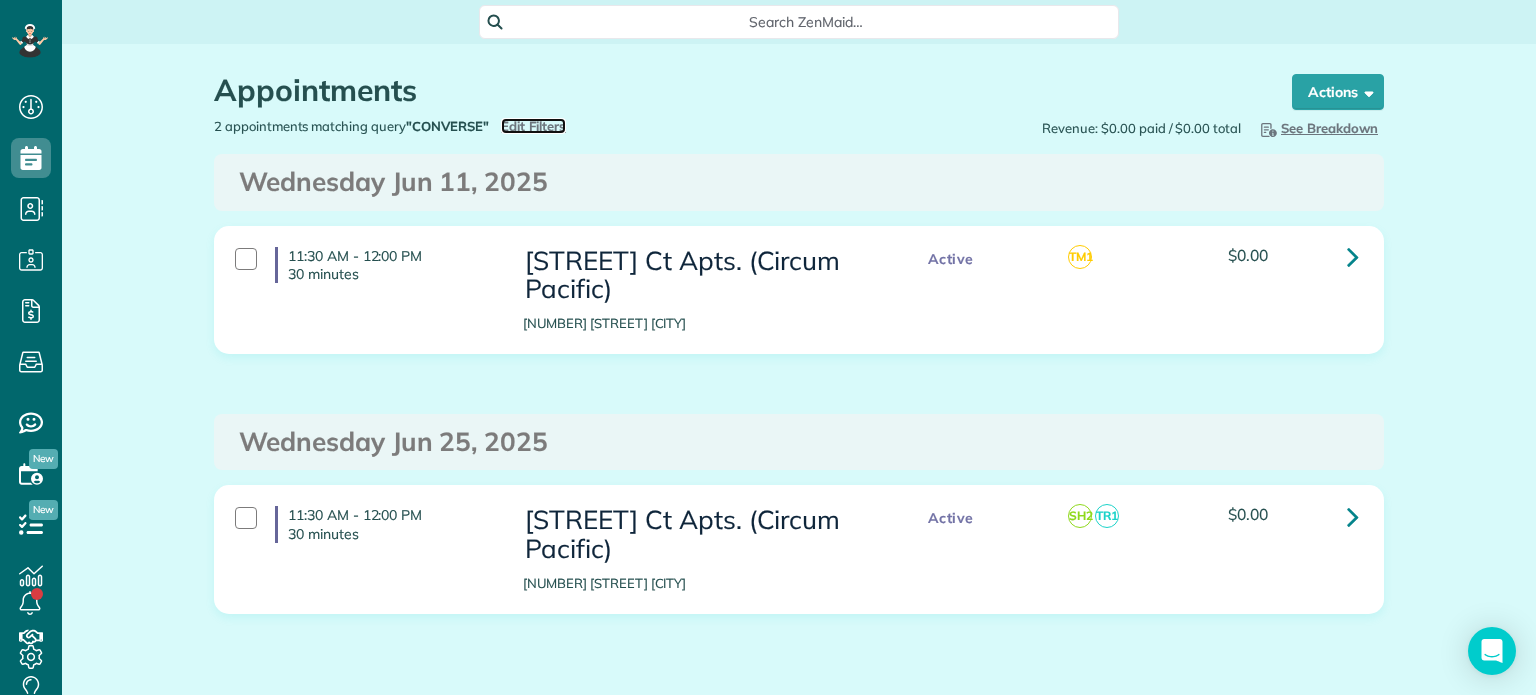click on "Edit Filters" at bounding box center (533, 126) 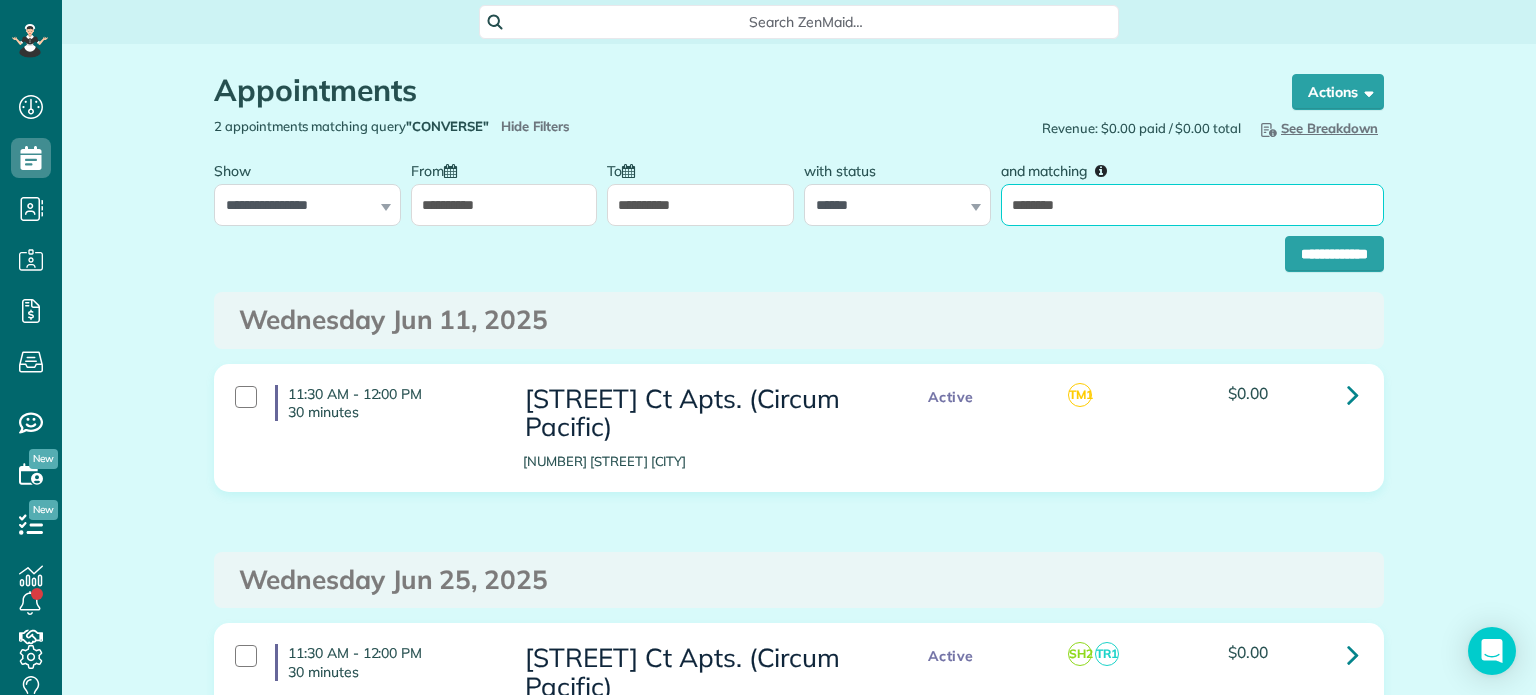 drag, startPoint x: 1170, startPoint y: 202, endPoint x: 992, endPoint y: 223, distance: 179.23448 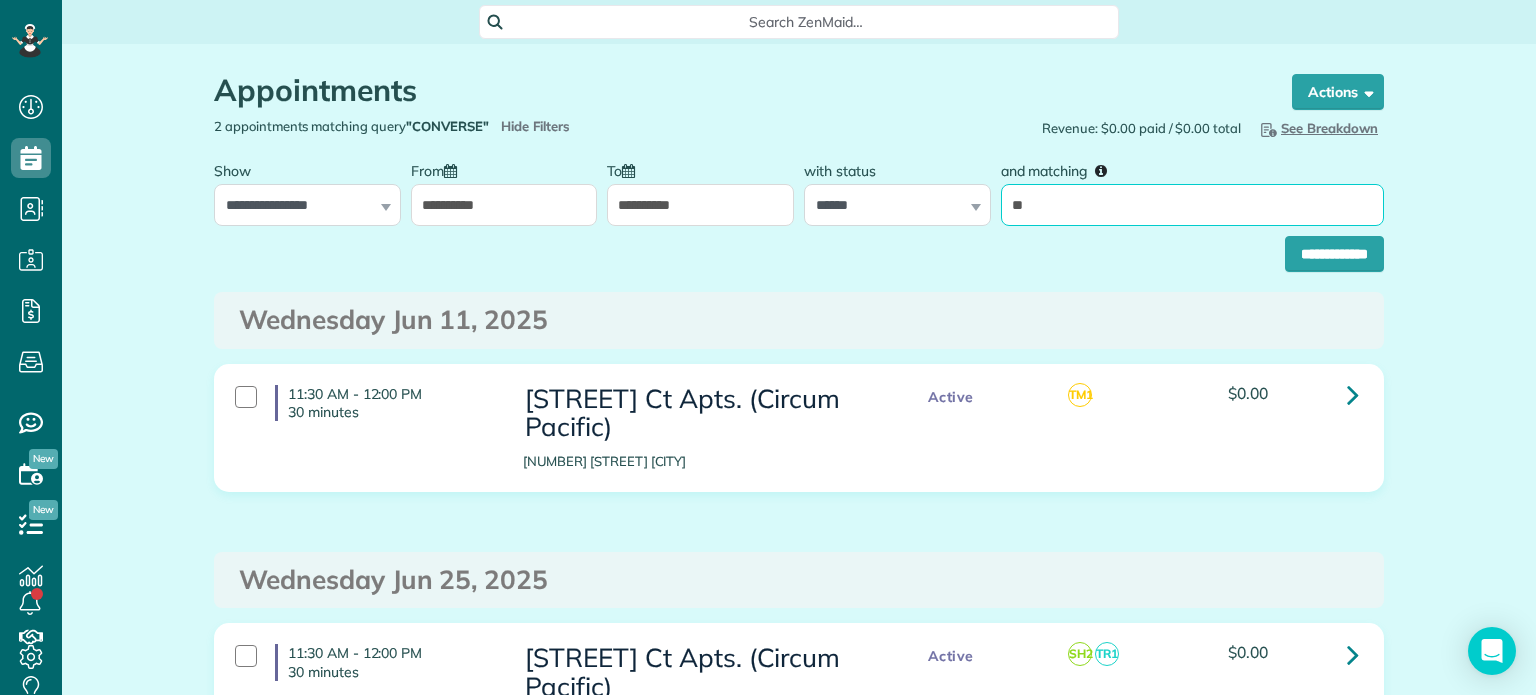 type on "**" 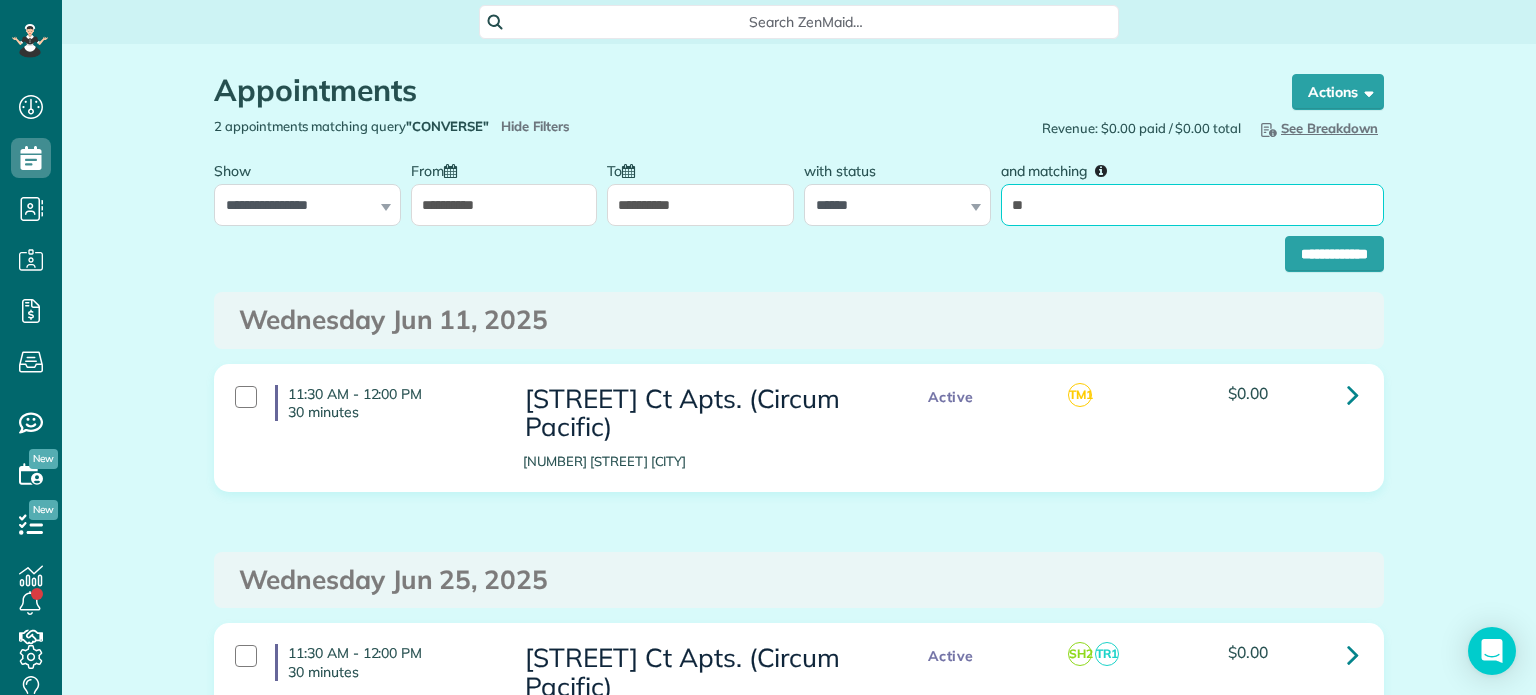 click on "**********" at bounding box center [1334, 254] 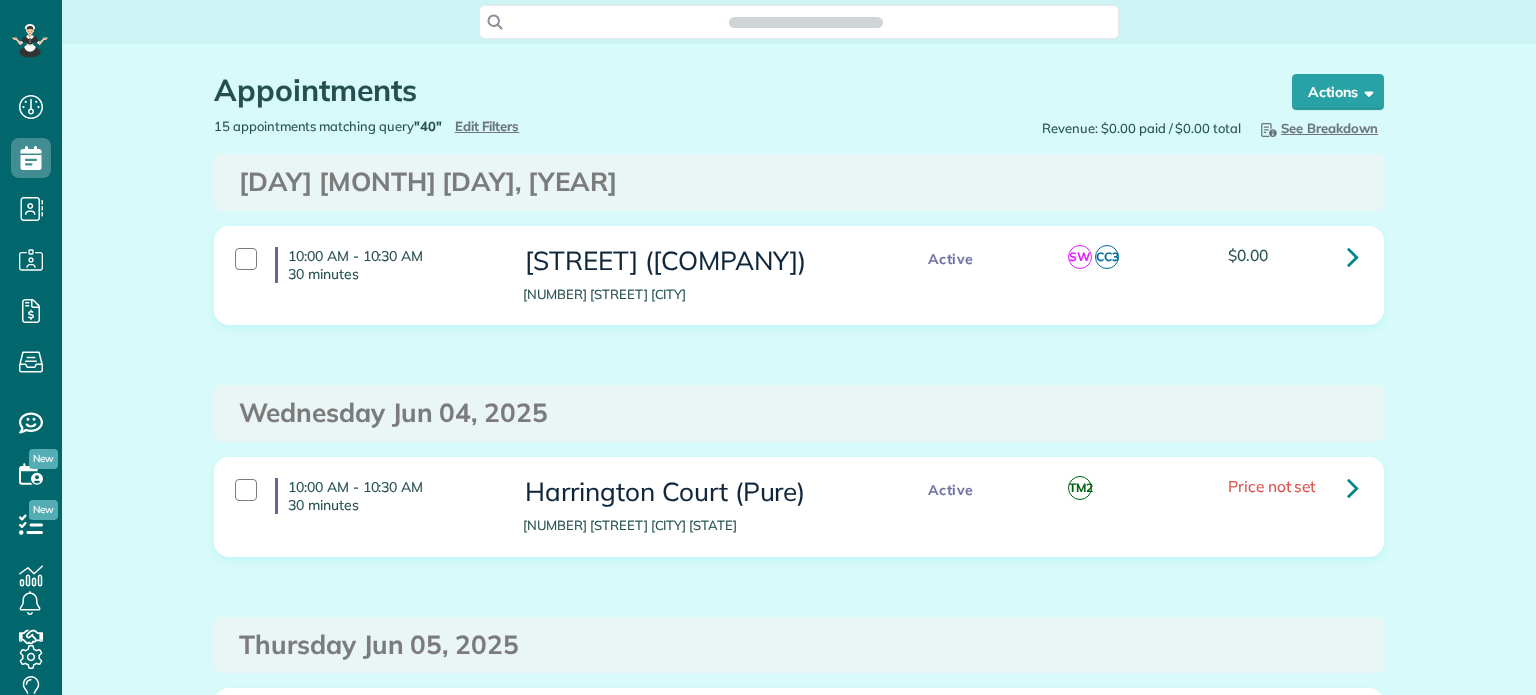 scroll, scrollTop: 0, scrollLeft: 0, axis: both 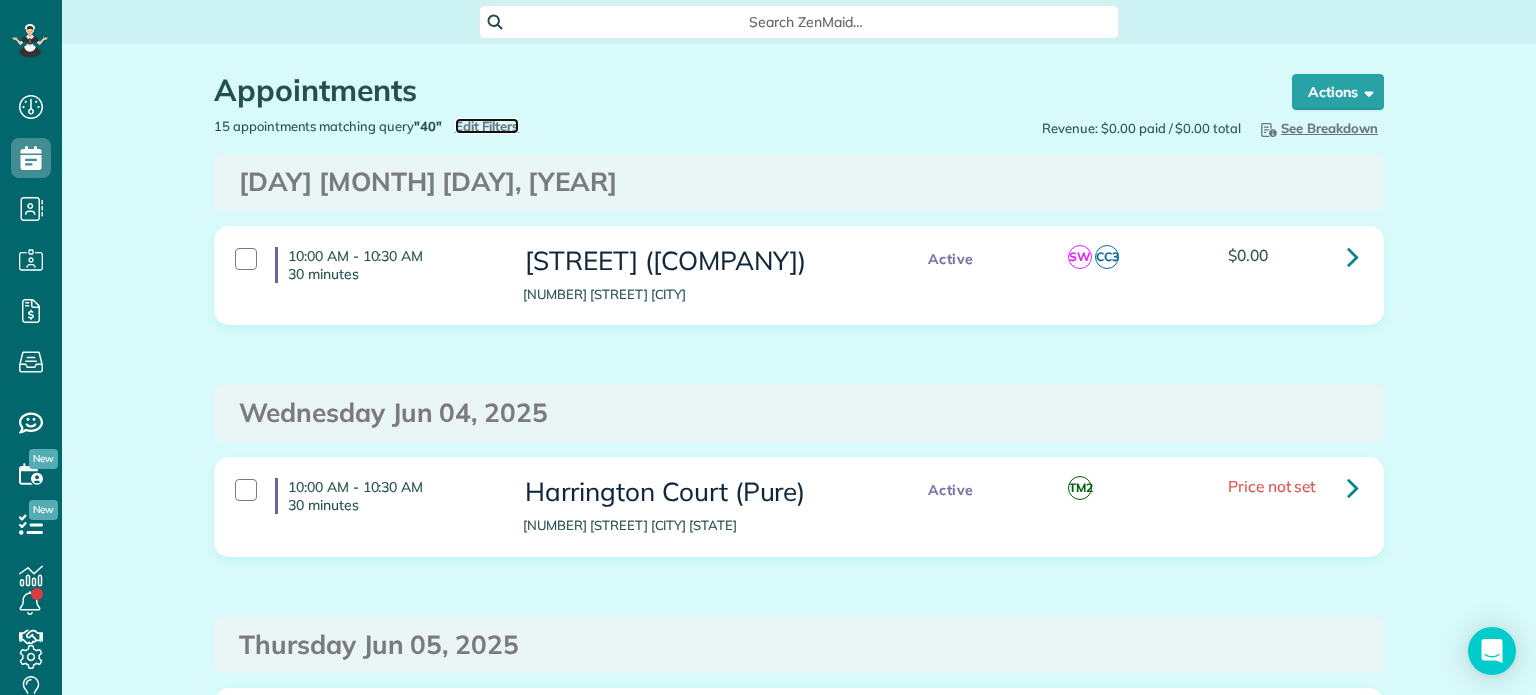 click on "Edit Filters" at bounding box center [487, 126] 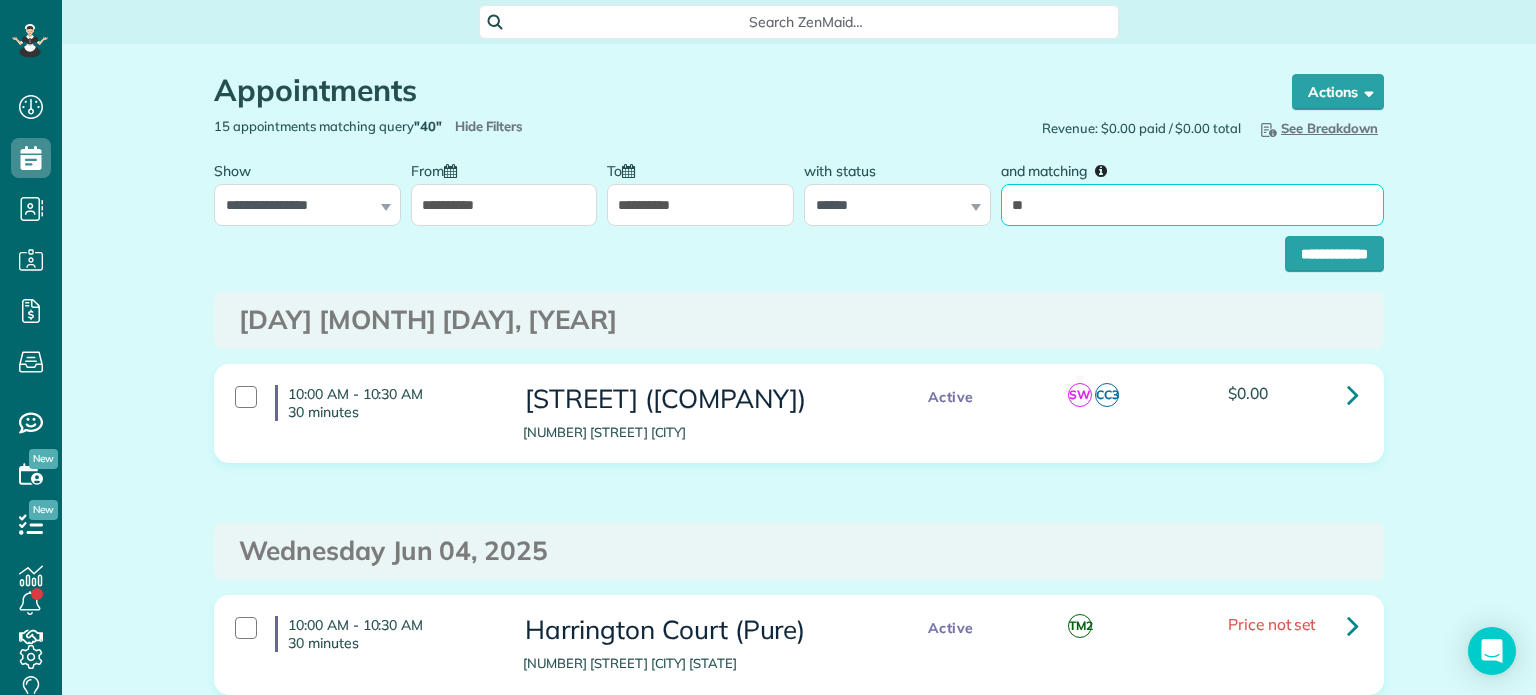 drag, startPoint x: 1080, startPoint y: 199, endPoint x: 984, endPoint y: 217, distance: 97.67292 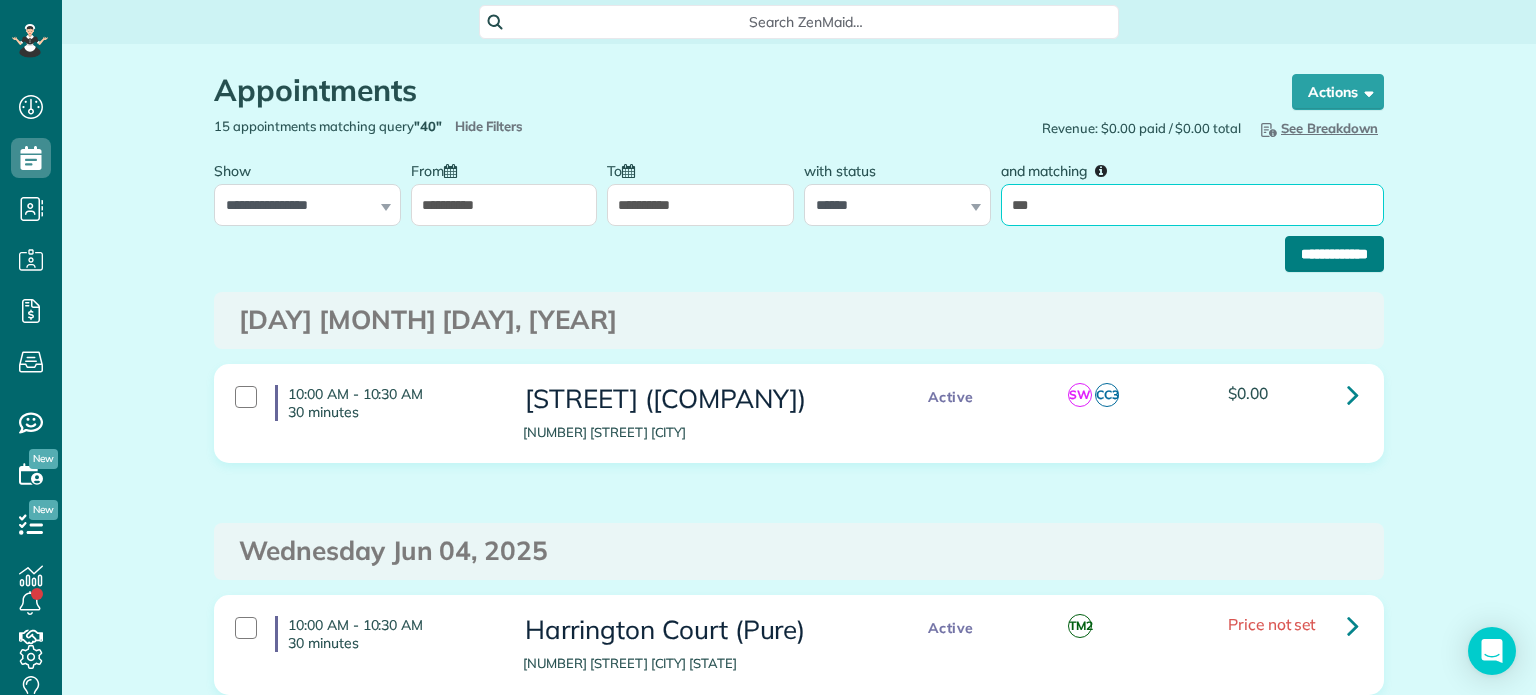 type on "***" 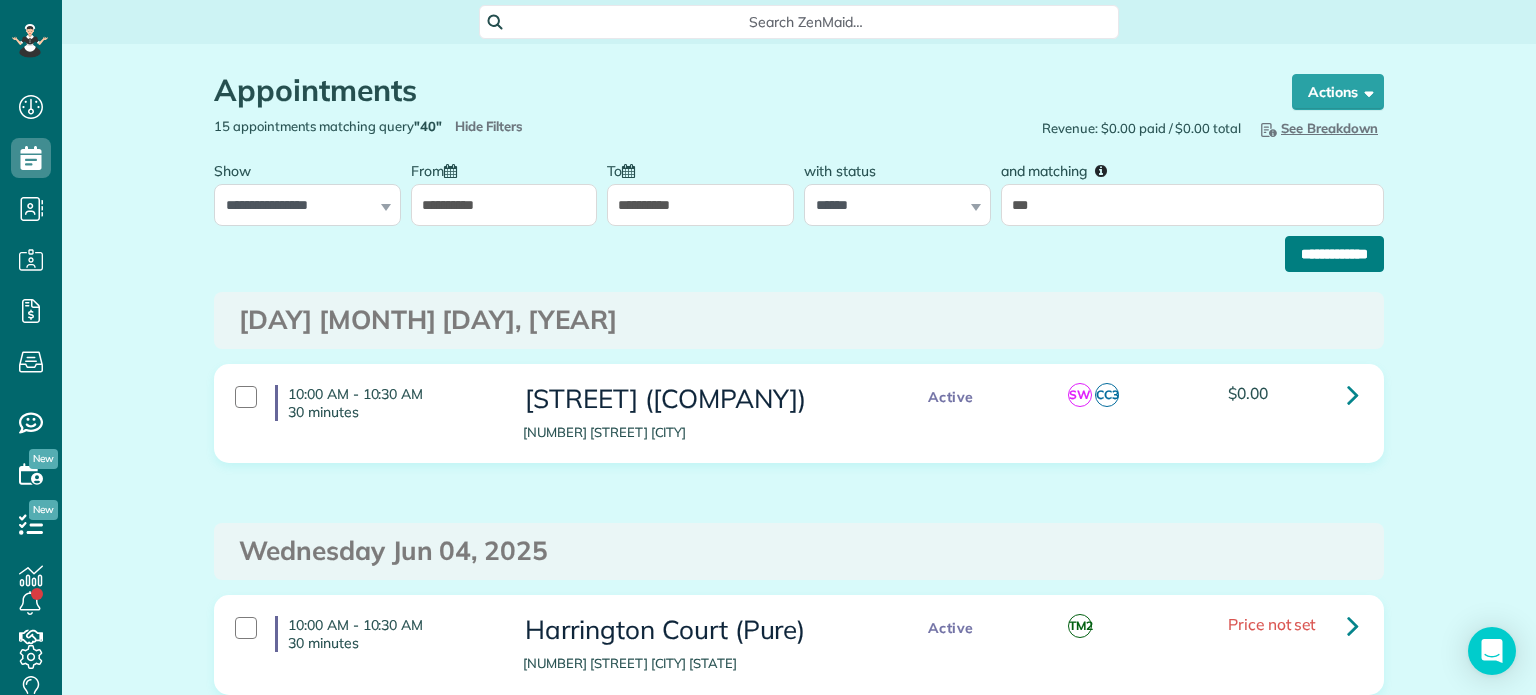 click on "**********" at bounding box center [1334, 254] 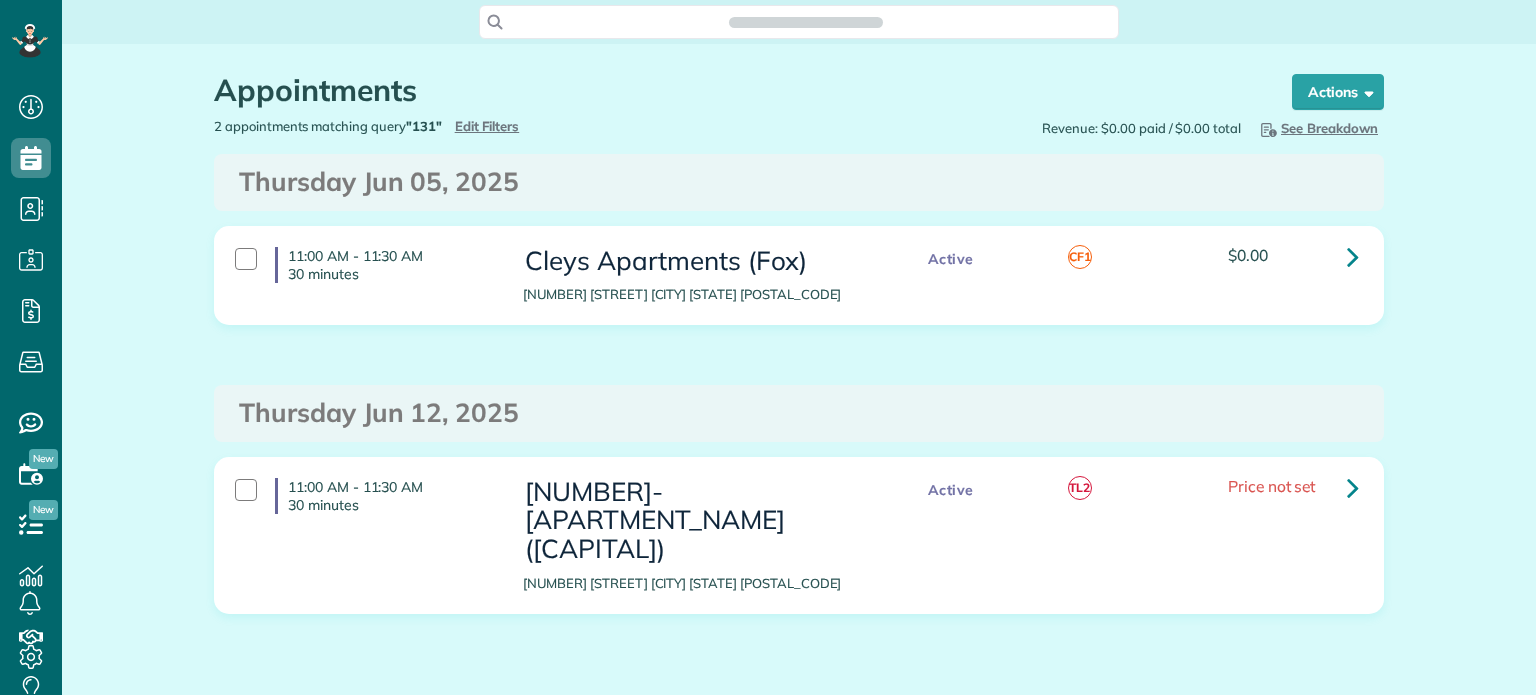 scroll, scrollTop: 0, scrollLeft: 0, axis: both 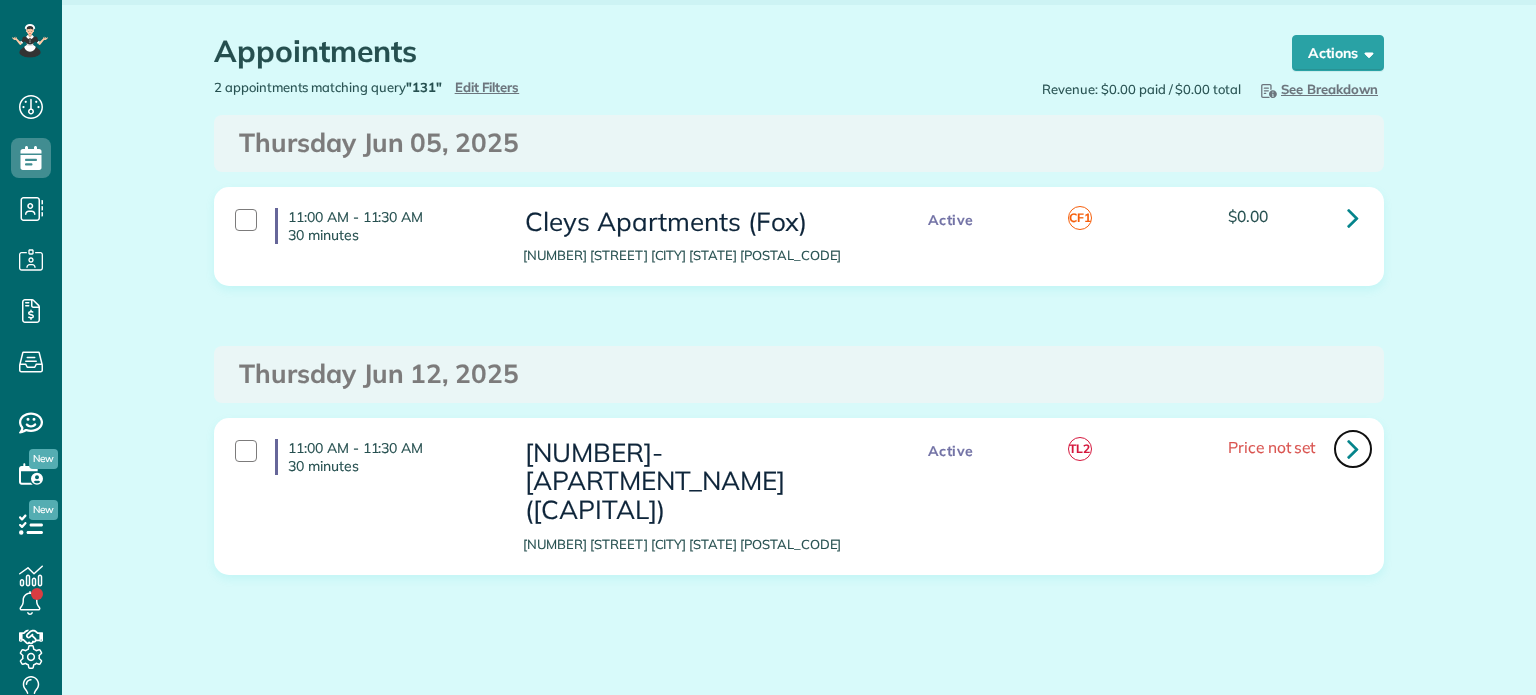 click at bounding box center (1353, 448) 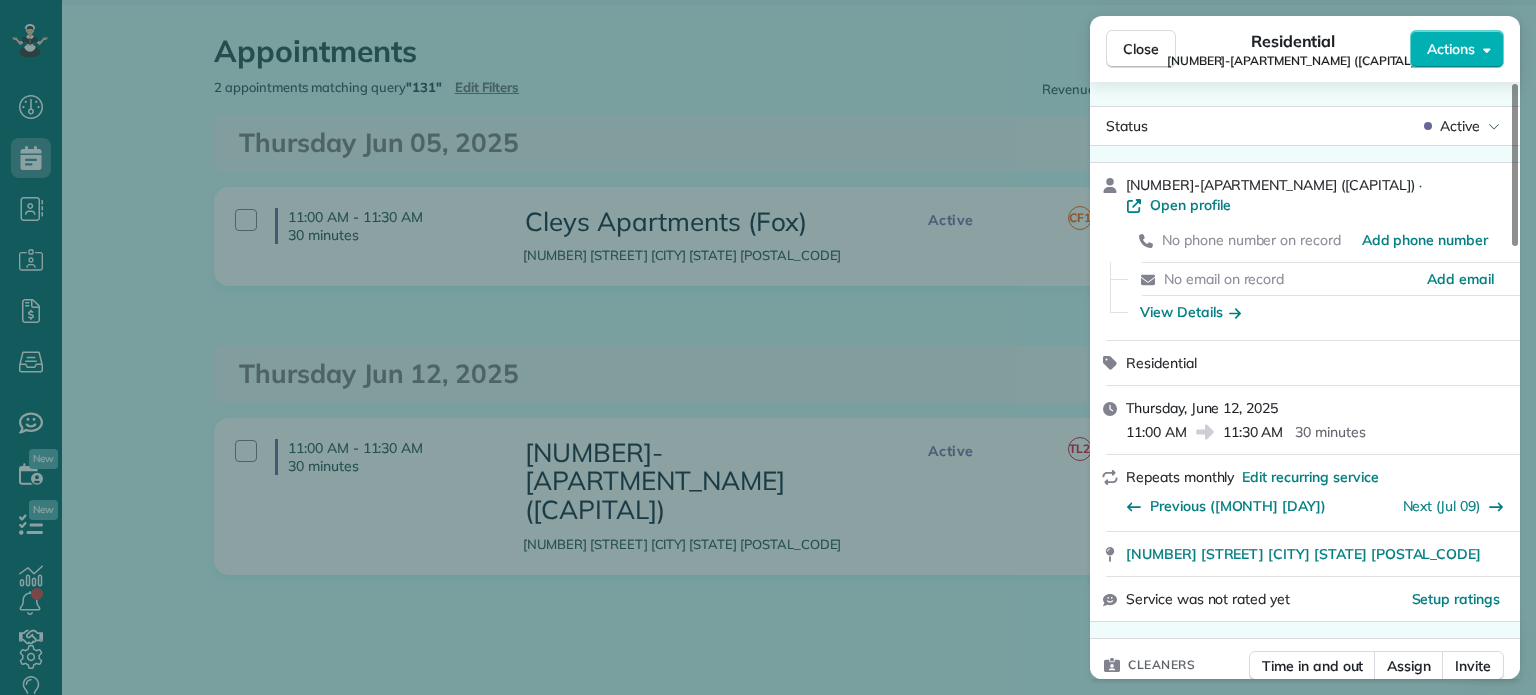click on "Close Residential 131- Tabor Burnside Apartments (Capital) Actions Status Active 131- Tabor Burnside Apartments (Capital) · Open profile No phone number on record Add phone number No email on record Add email View Details Residential Thursday, June 12, 2025 11:00 AM 11:30 AM 30 minutes Repeats monthly Edit recurring service Previous (May 14) Next (Jul 09) 5625 East Burnside Street Portland OR 97215 Service was not rated yet Setup ratings Cleaners Time in and out Assign Invite Cleaners Trish   Langhorst 11:00 AM 11:30 AM Checklist Try Now Keep this appointment up to your standards. Stay on top of every detail, keep your cleaners organised, and your client happy. Assign a checklist Watch a 5 min demo Billing Billing actions Price $0.00 Overcharge $0.00 Discount $0.00 Coupon discount - Primary tax - Secondary tax - Total appointment price $0.00 Tips collected New feature! $0.00 Mark as paid Total including tip $0.00 Get paid online in no-time! Send an invoice and reward your cleaners with tips Work items Notes" at bounding box center (768, 347) 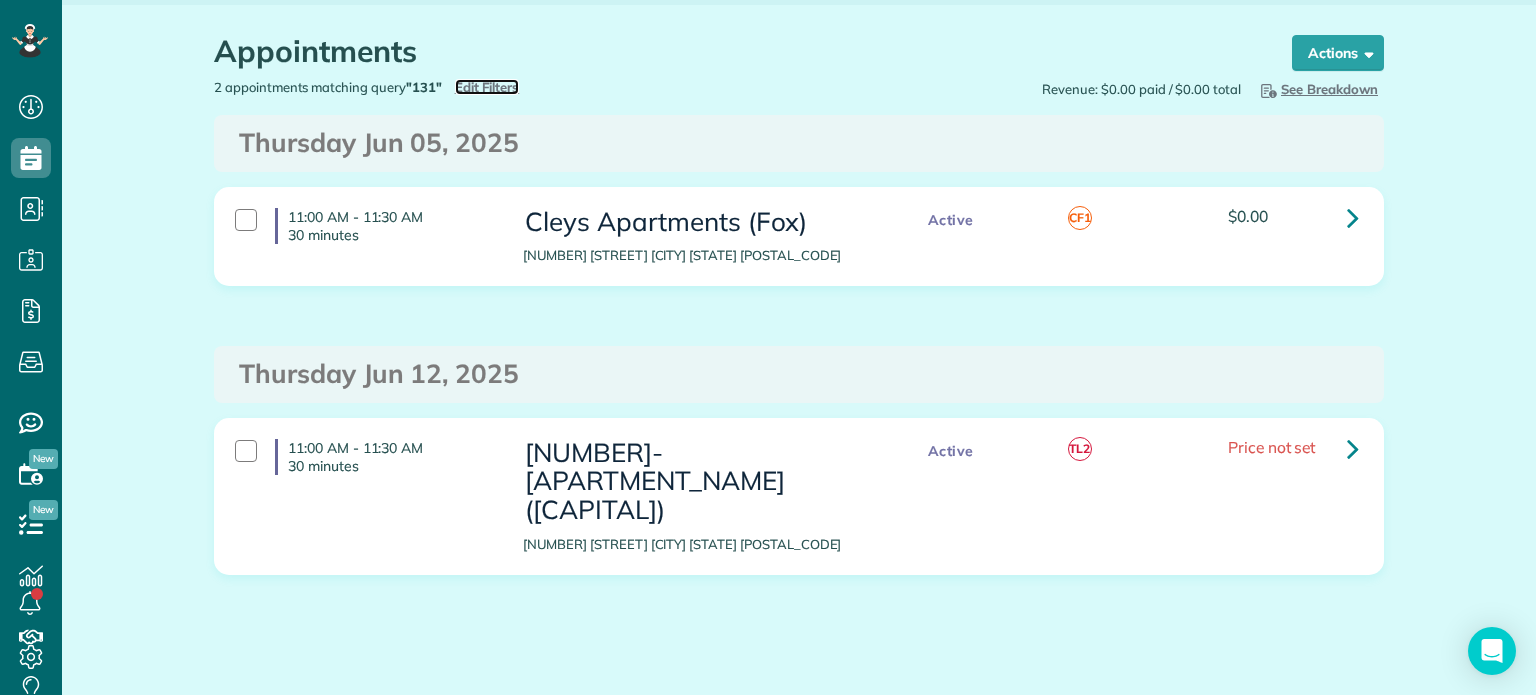 click on "Edit Filters" at bounding box center [487, 87] 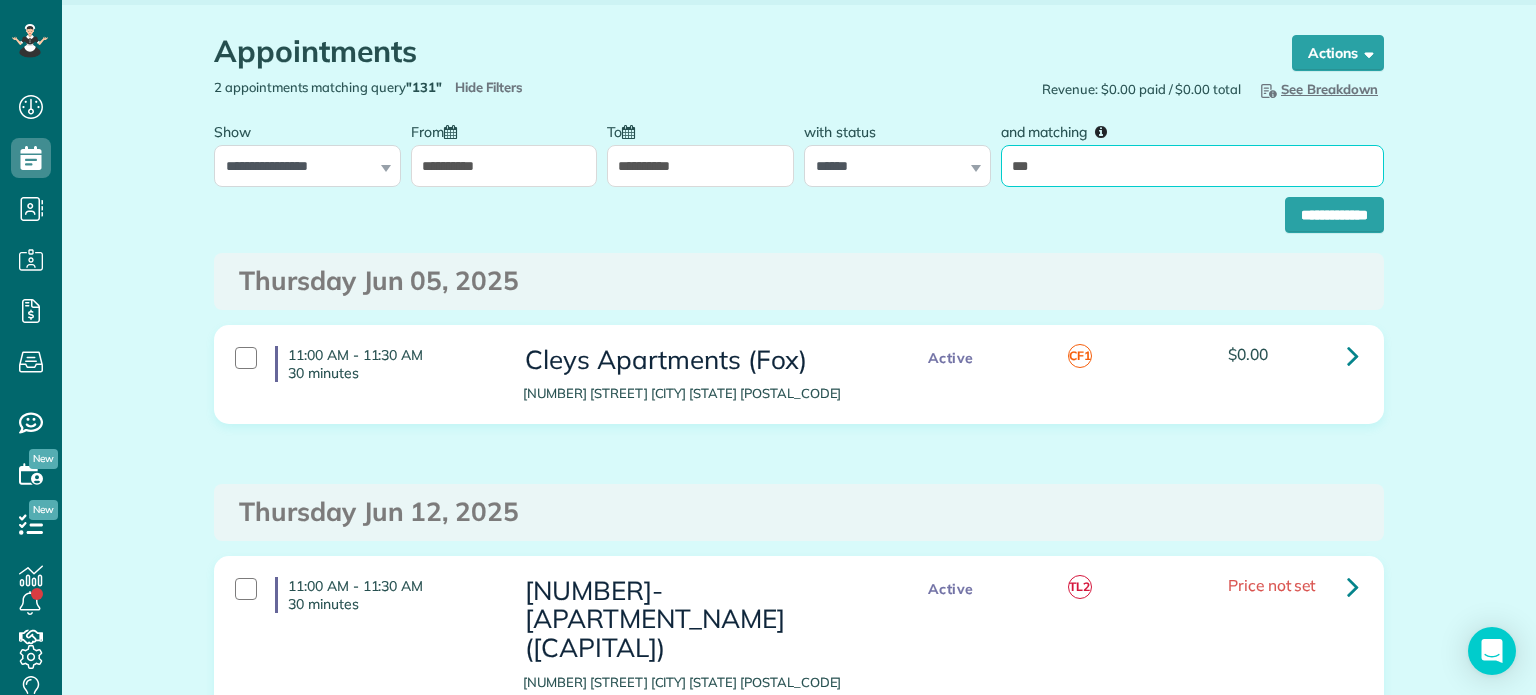 drag, startPoint x: 1053, startPoint y: 163, endPoint x: 1014, endPoint y: 155, distance: 39.812057 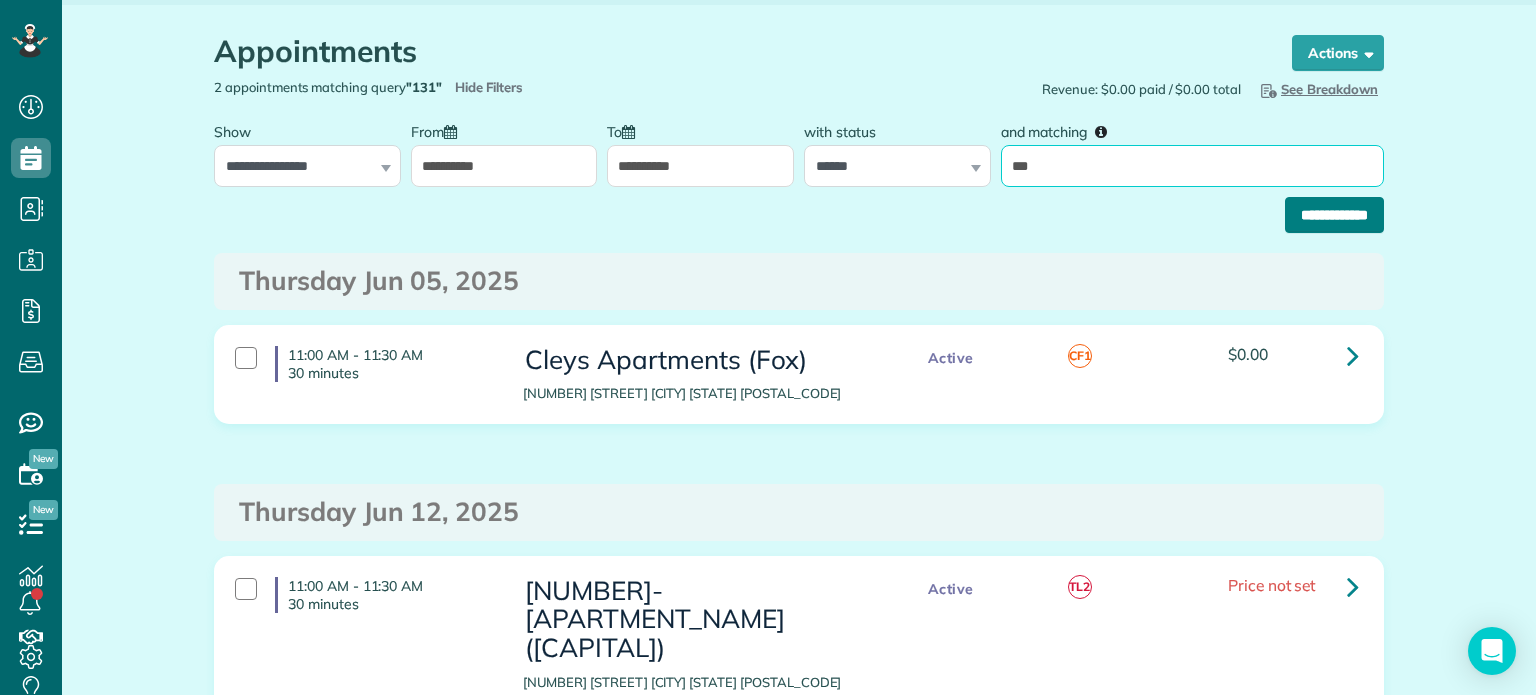 type on "***" 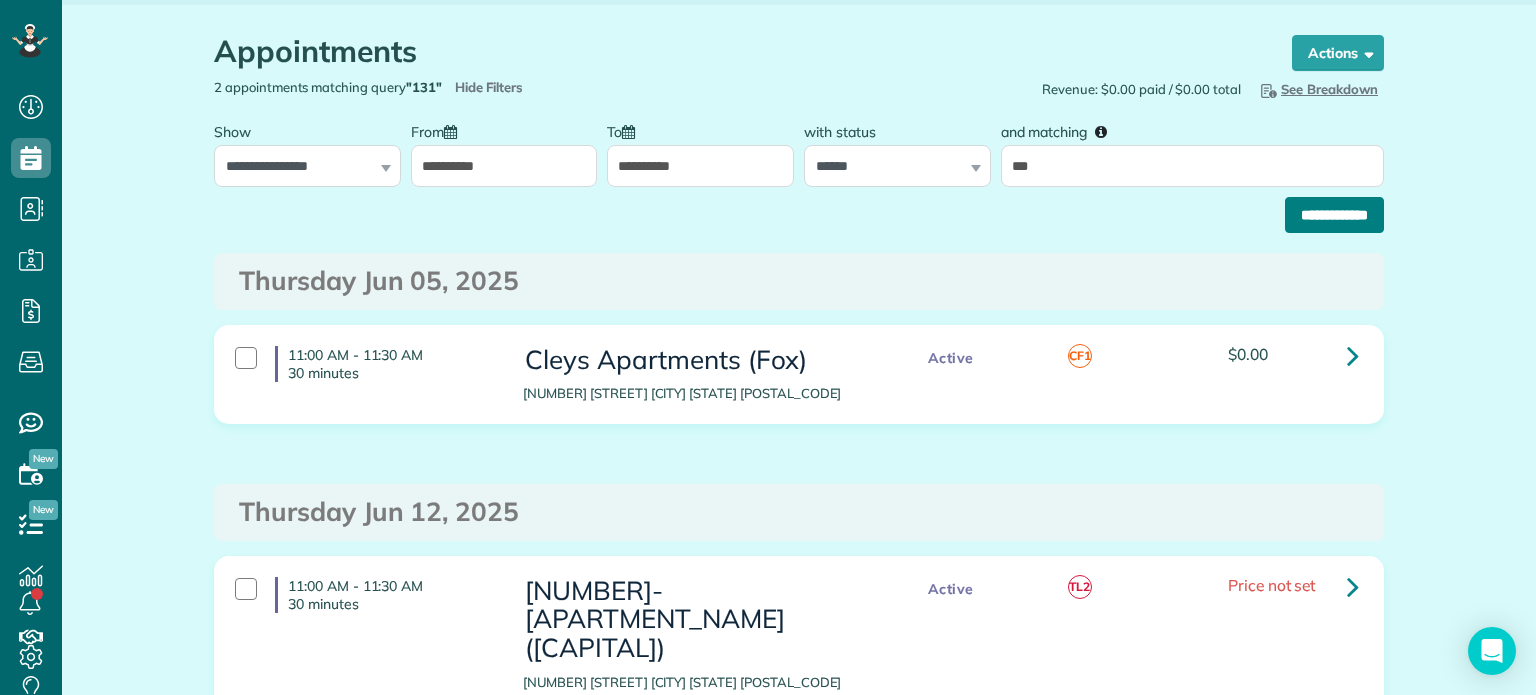 click on "**********" at bounding box center (1334, 215) 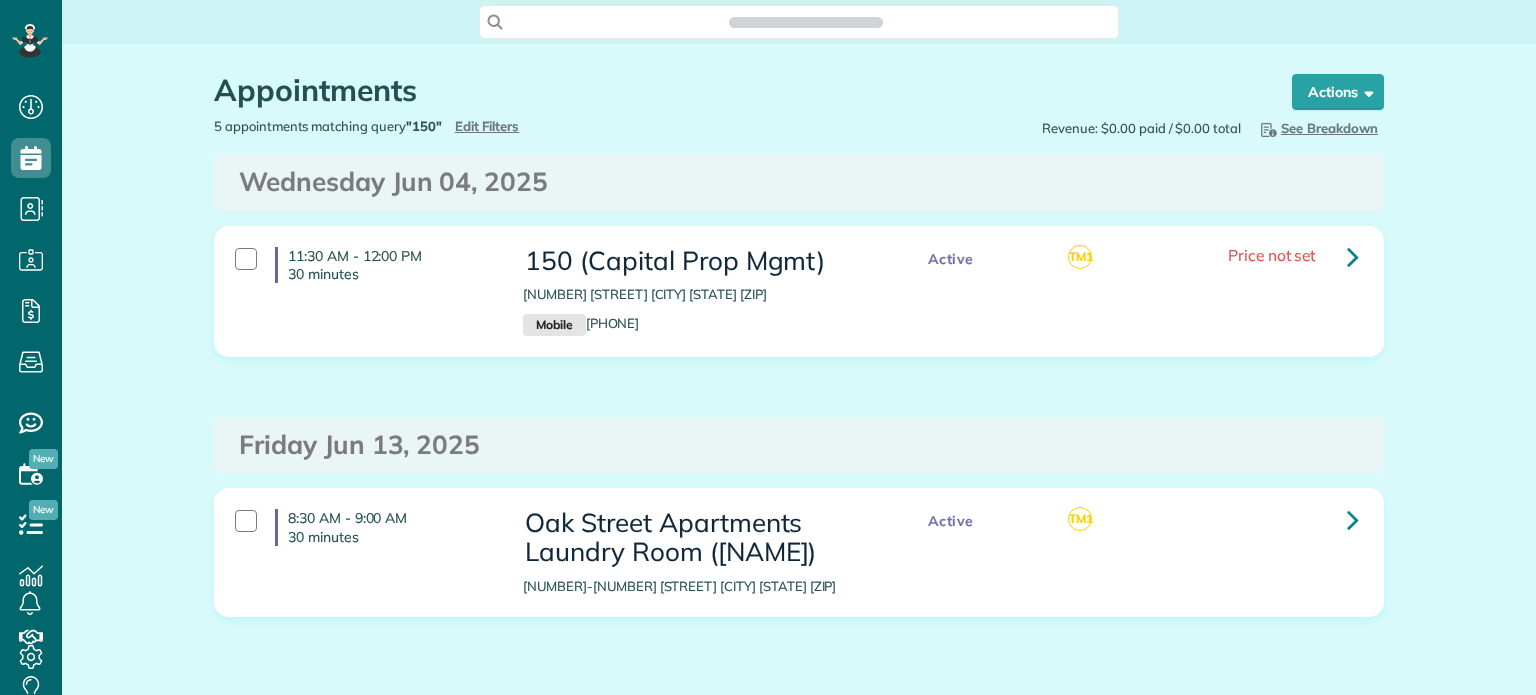 scroll, scrollTop: 0, scrollLeft: 0, axis: both 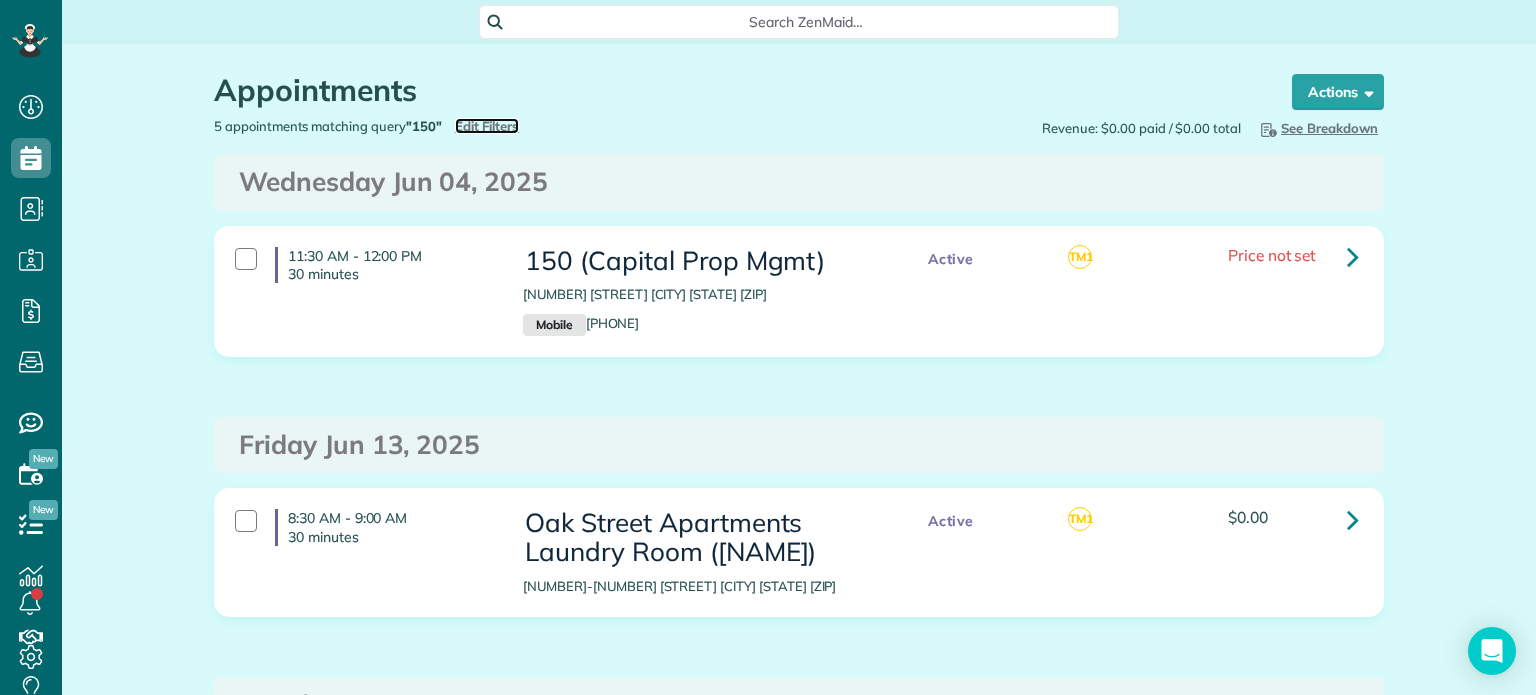 click on "Edit Filters" at bounding box center [487, 126] 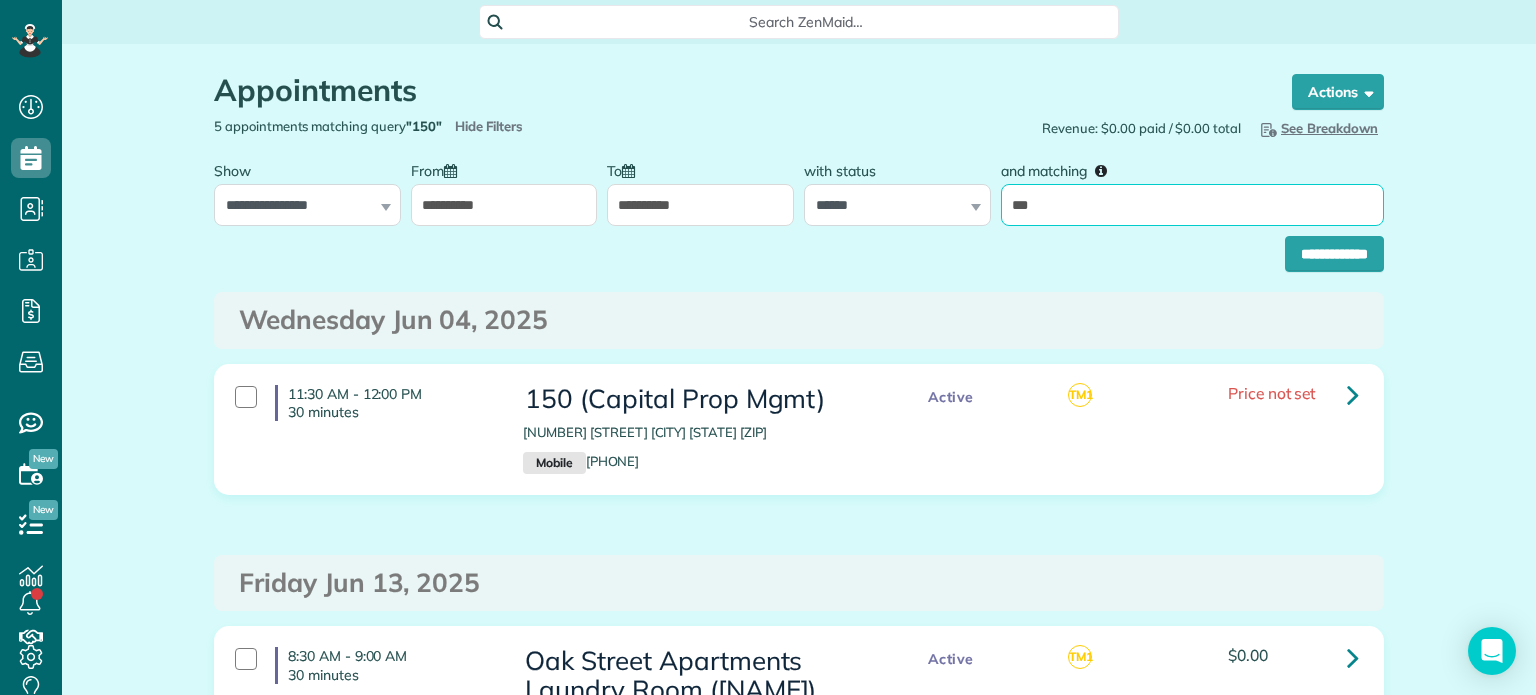 drag, startPoint x: 1047, startPoint y: 200, endPoint x: 995, endPoint y: 209, distance: 52.773098 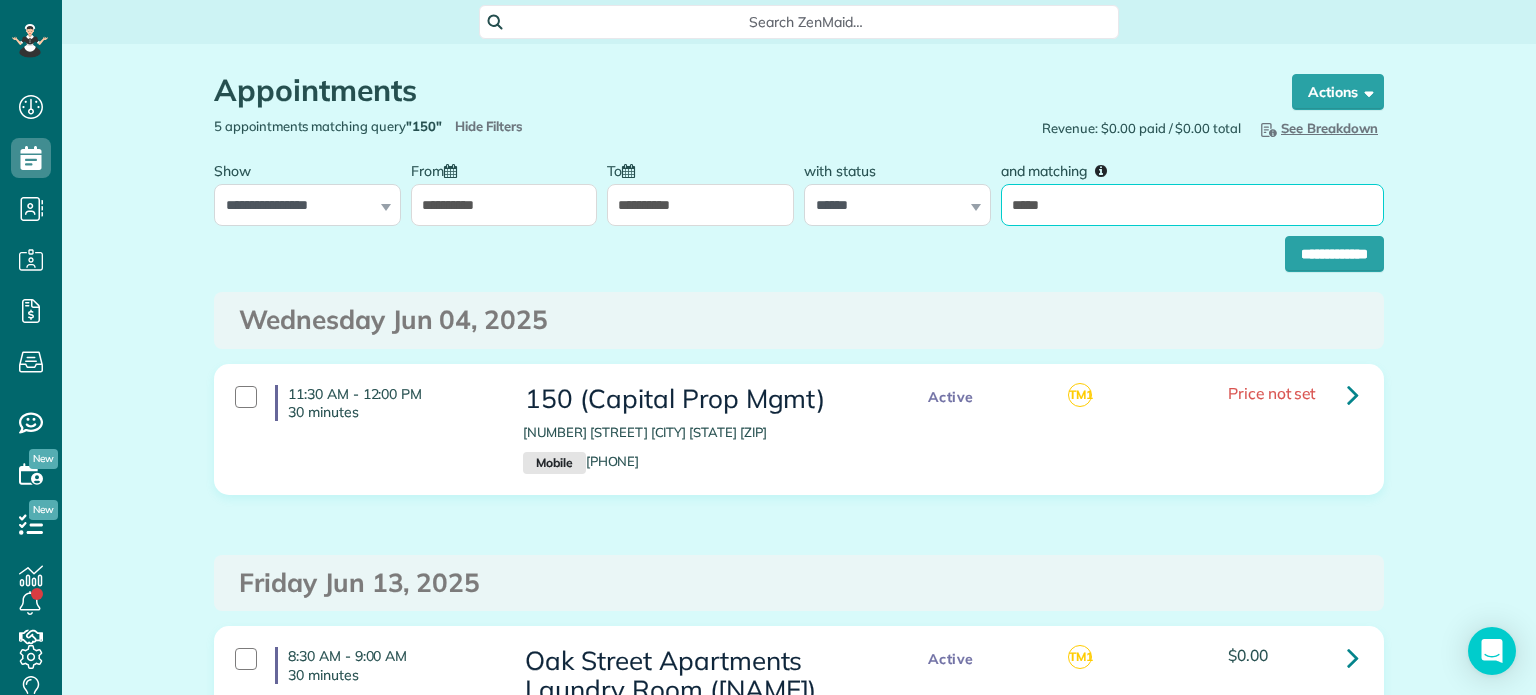 type on "*********" 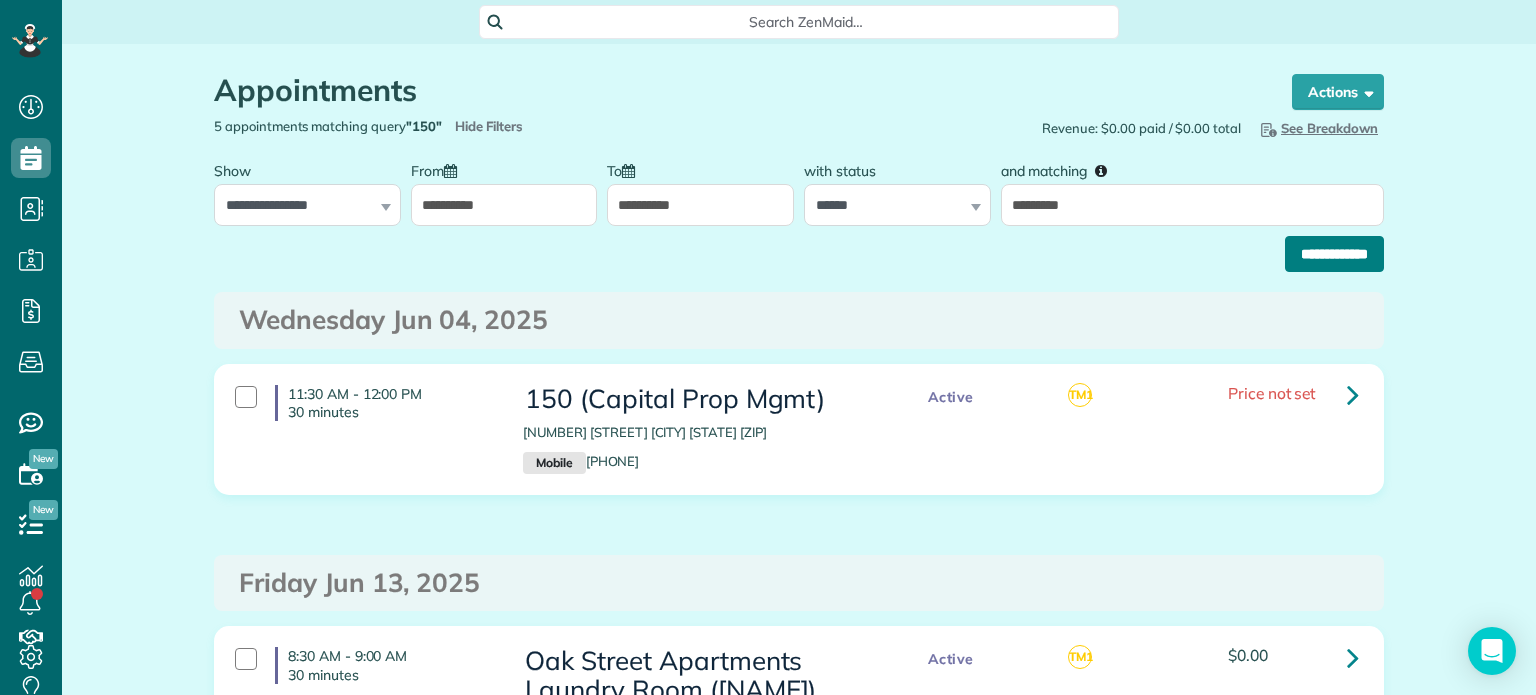 click on "**********" at bounding box center (1334, 254) 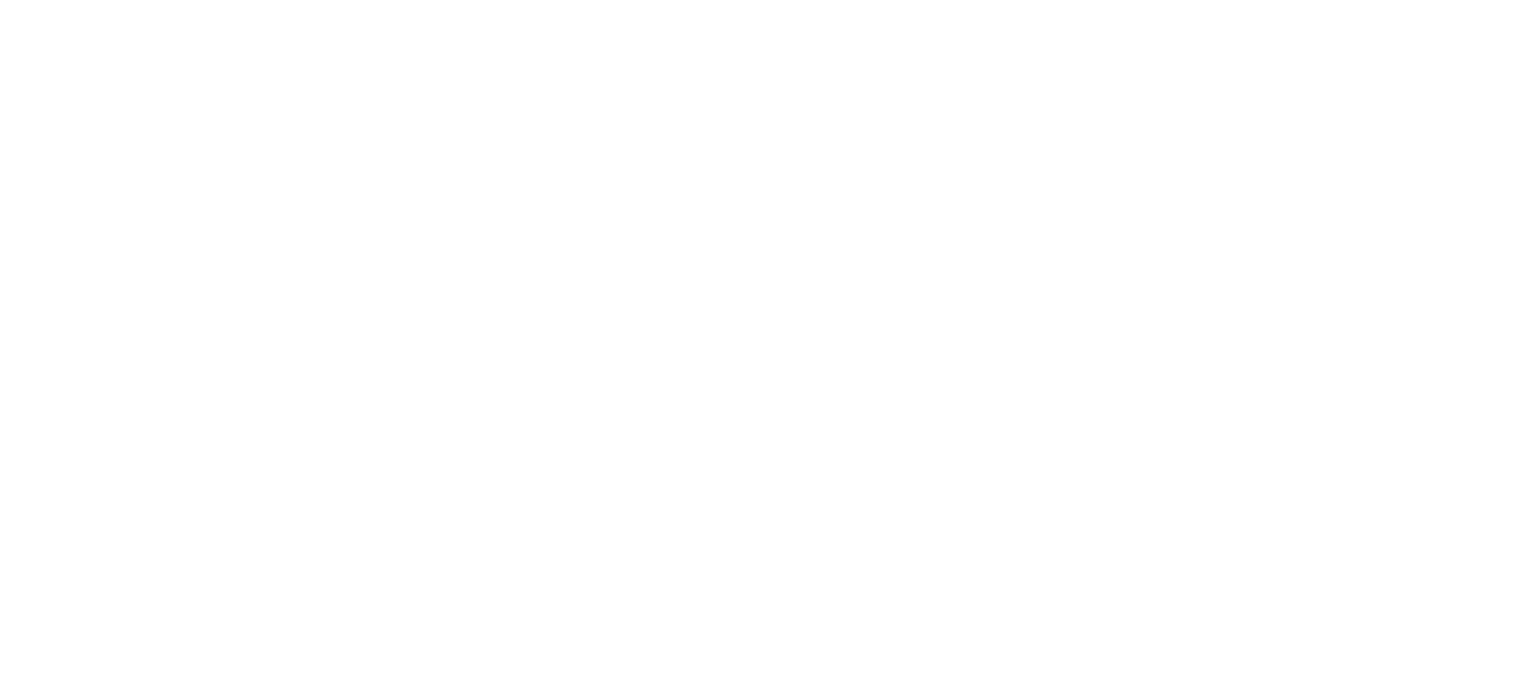 scroll, scrollTop: 0, scrollLeft: 0, axis: both 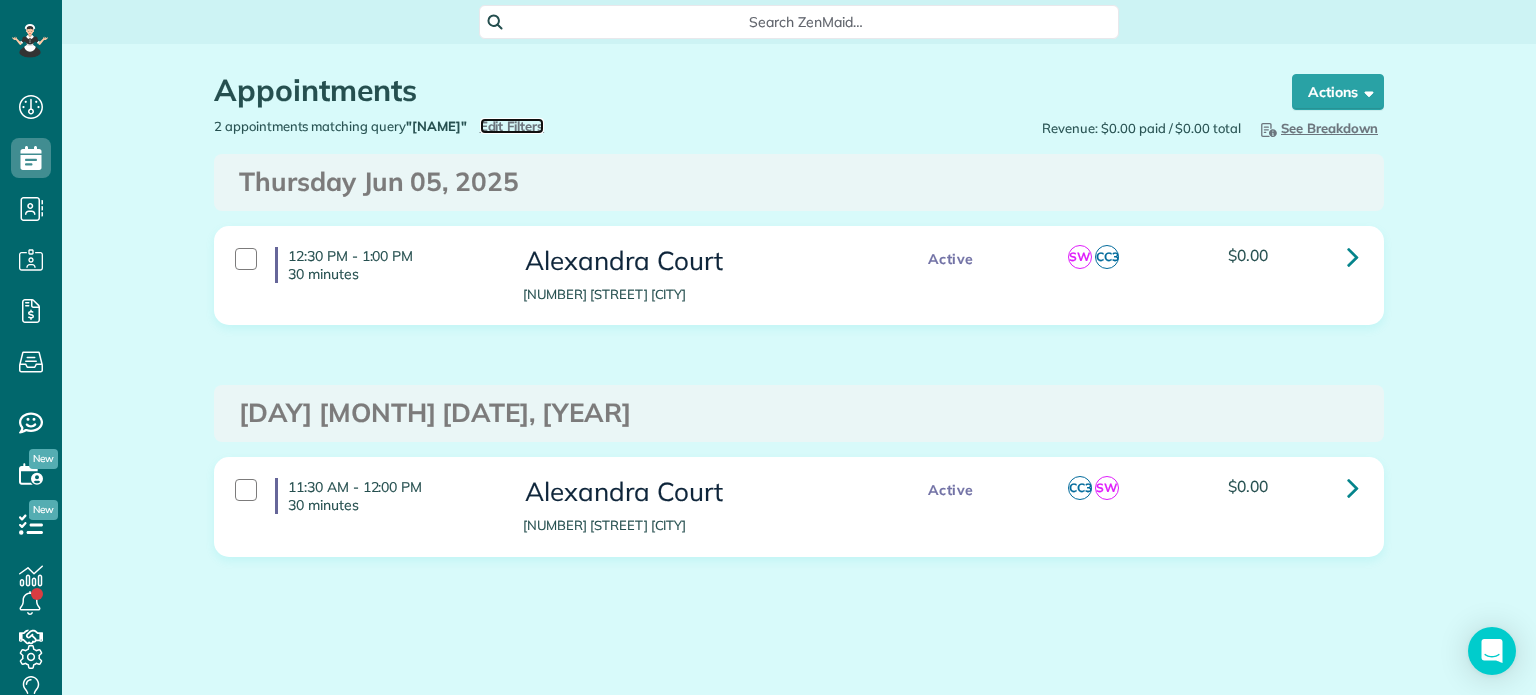 click on "Edit Filters" at bounding box center [512, 126] 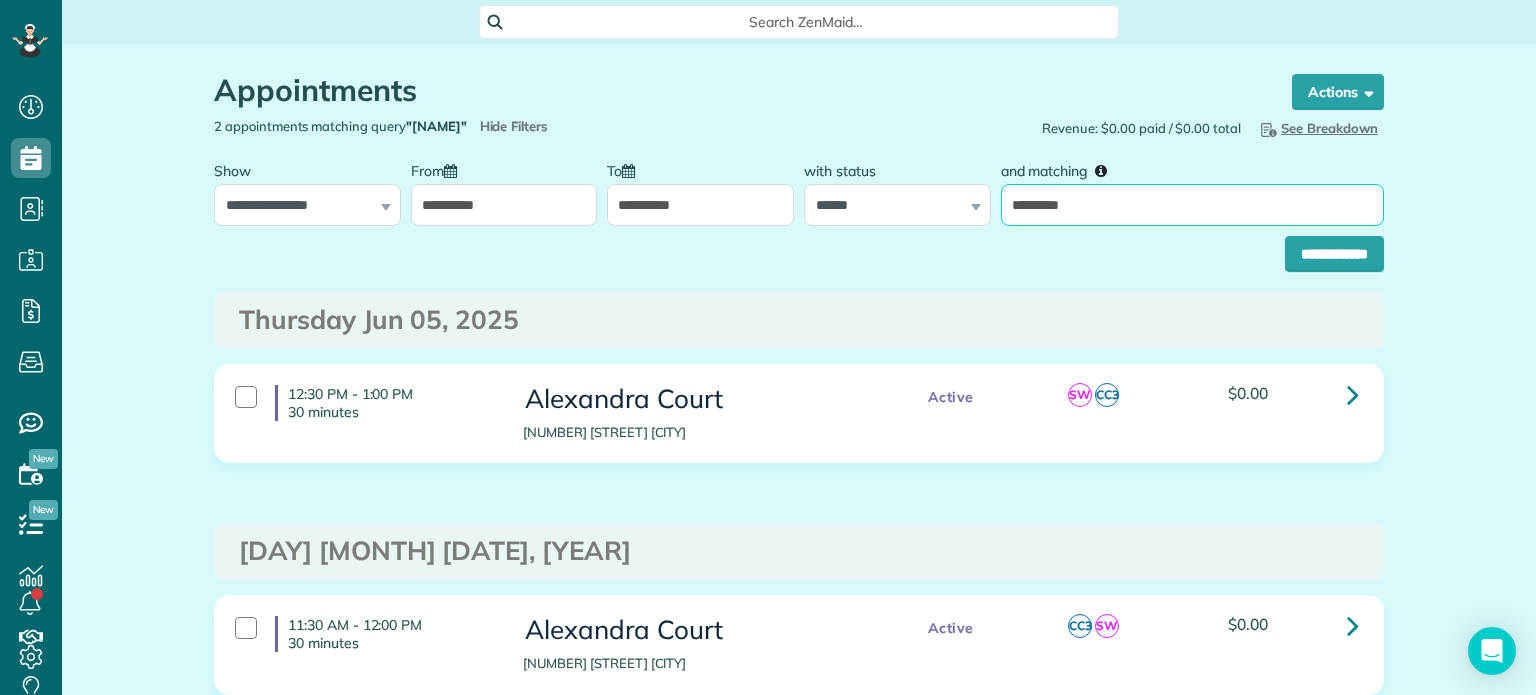 drag, startPoint x: 1062, startPoint y: 203, endPoint x: 980, endPoint y: 203, distance: 82 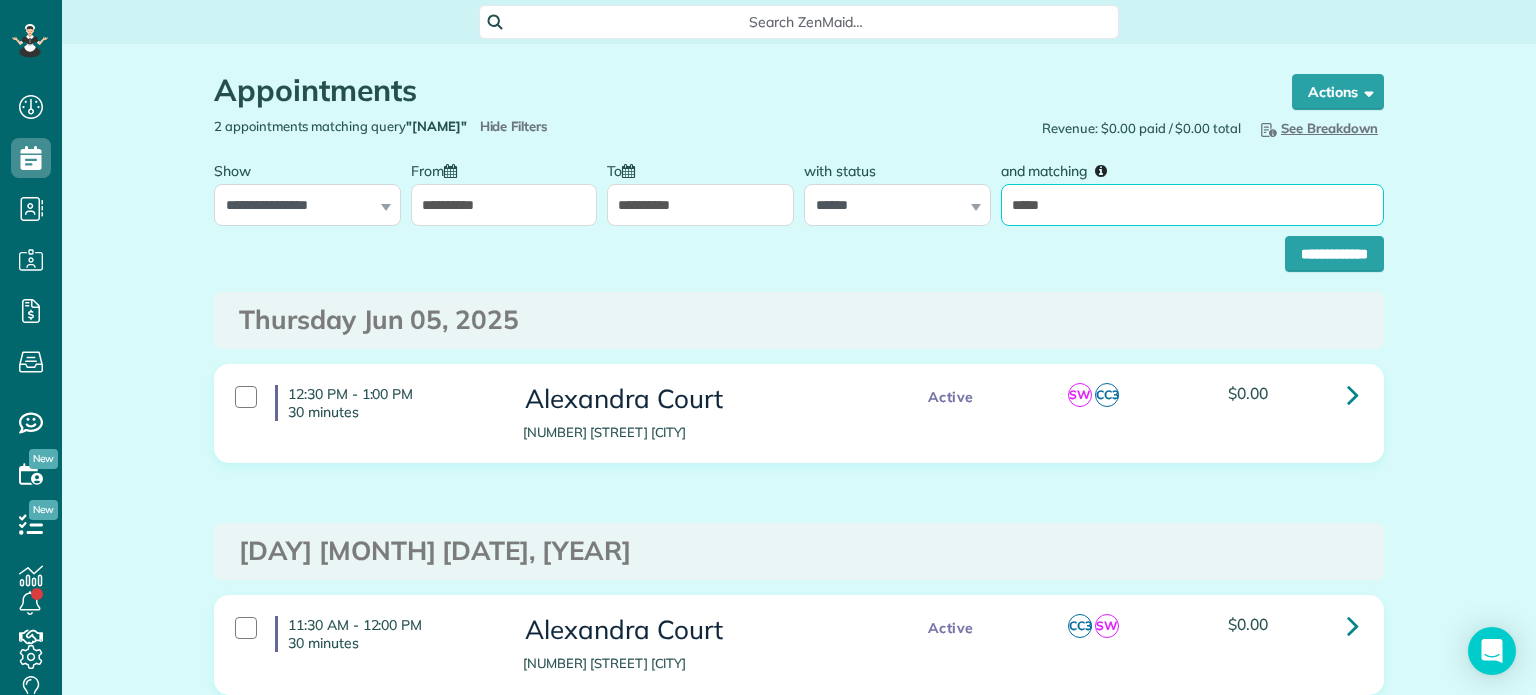 type on "*****" 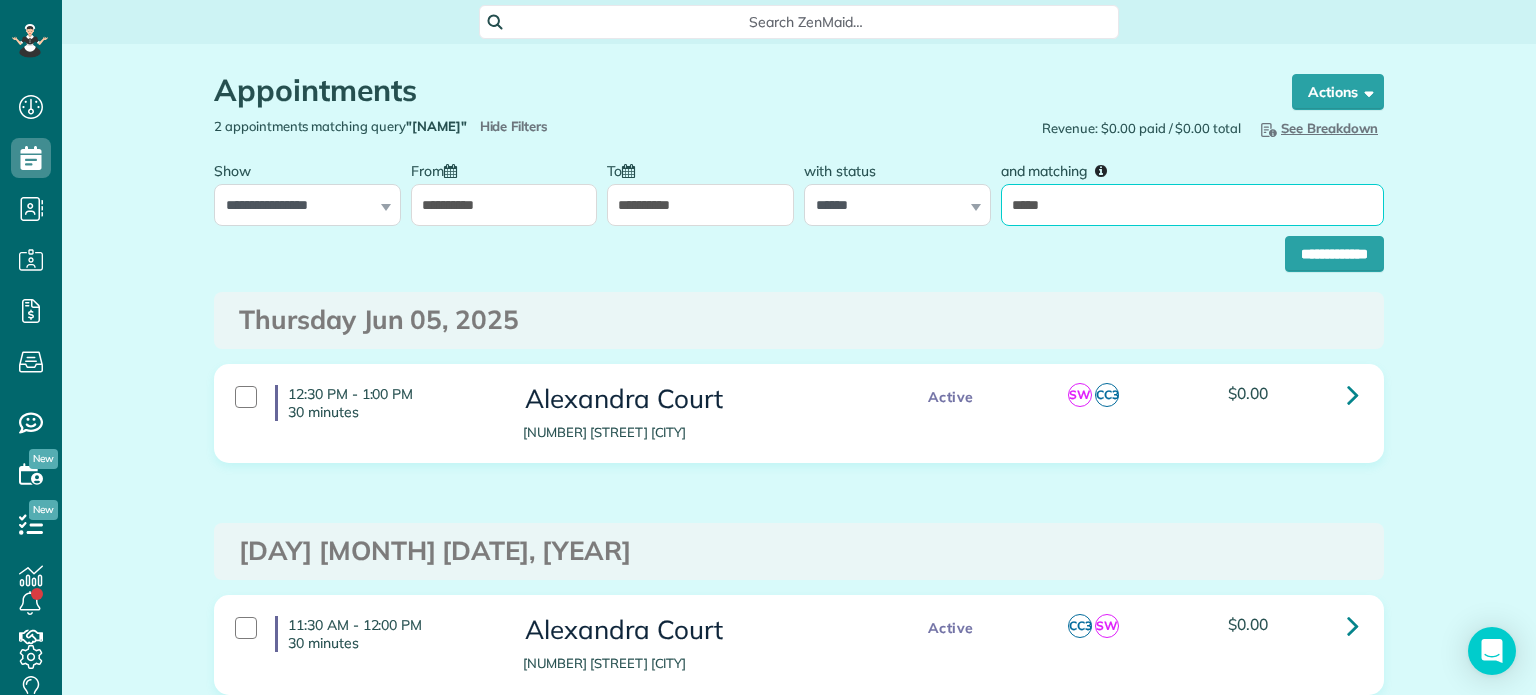 click on "**********" at bounding box center [1334, 254] 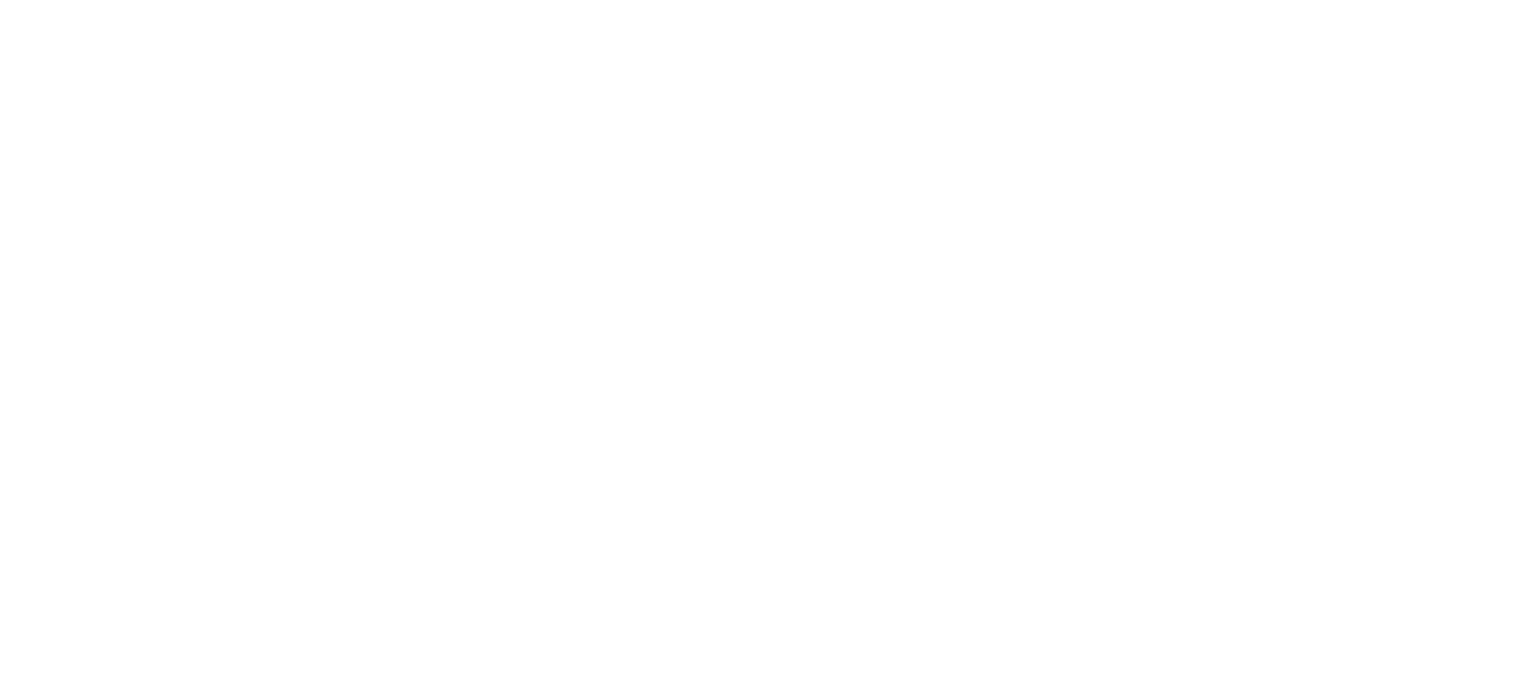 scroll, scrollTop: 0, scrollLeft: 0, axis: both 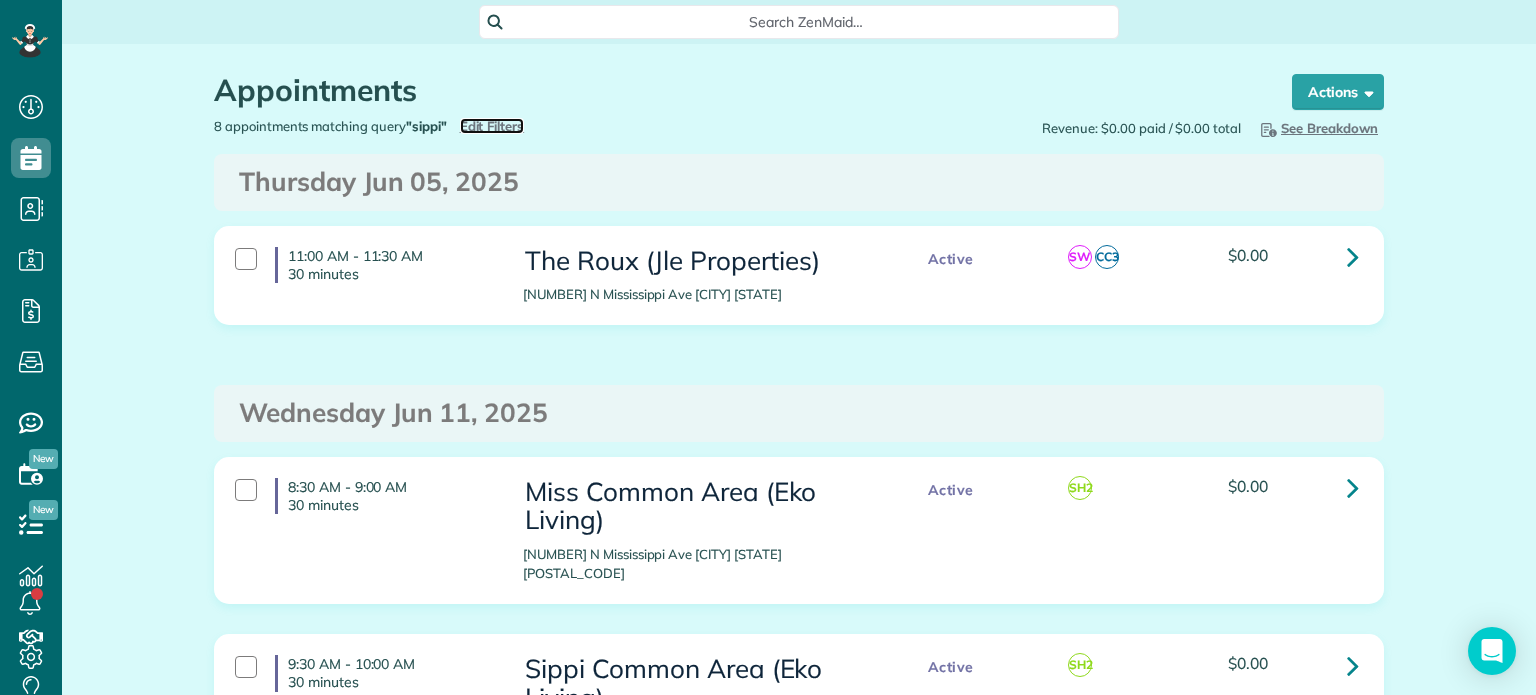 click on "Edit Filters" at bounding box center [492, 126] 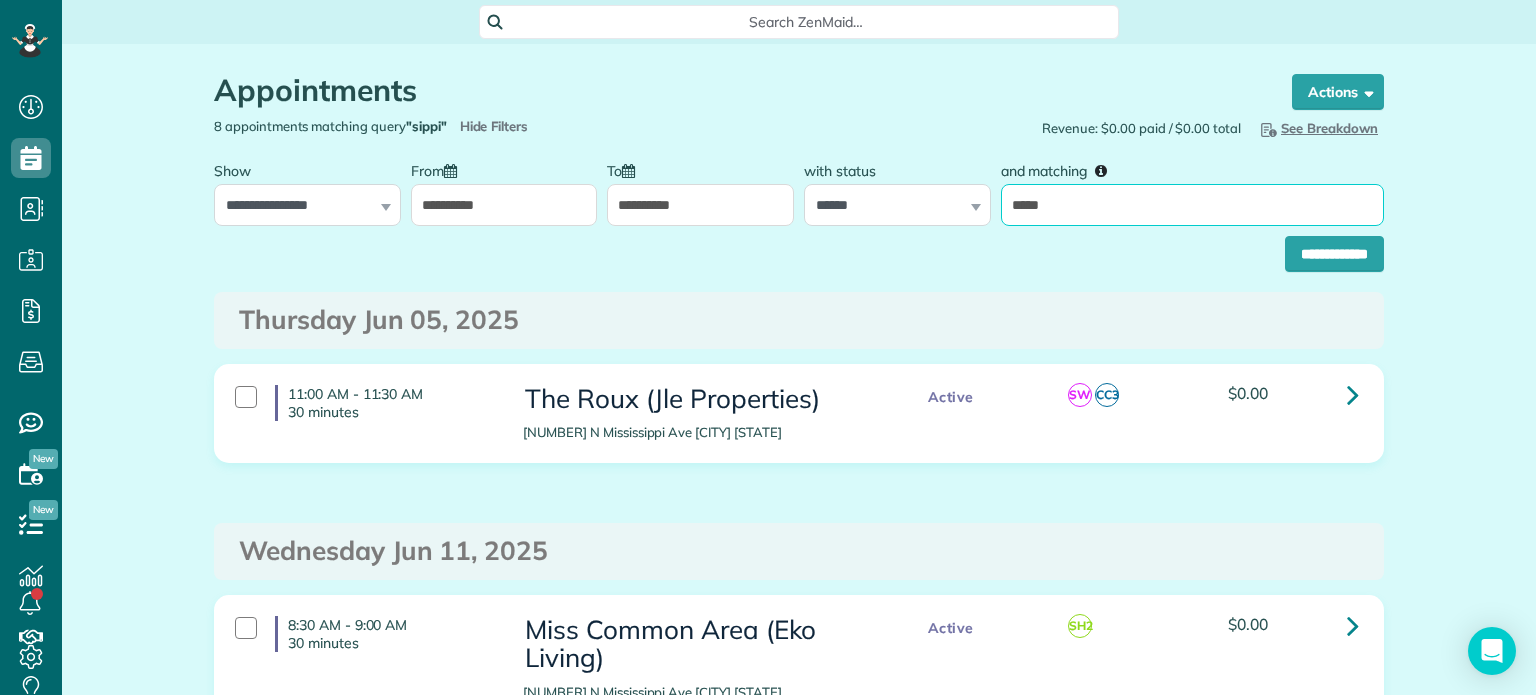 drag, startPoint x: 1096, startPoint y: 210, endPoint x: 984, endPoint y: 208, distance: 112.01785 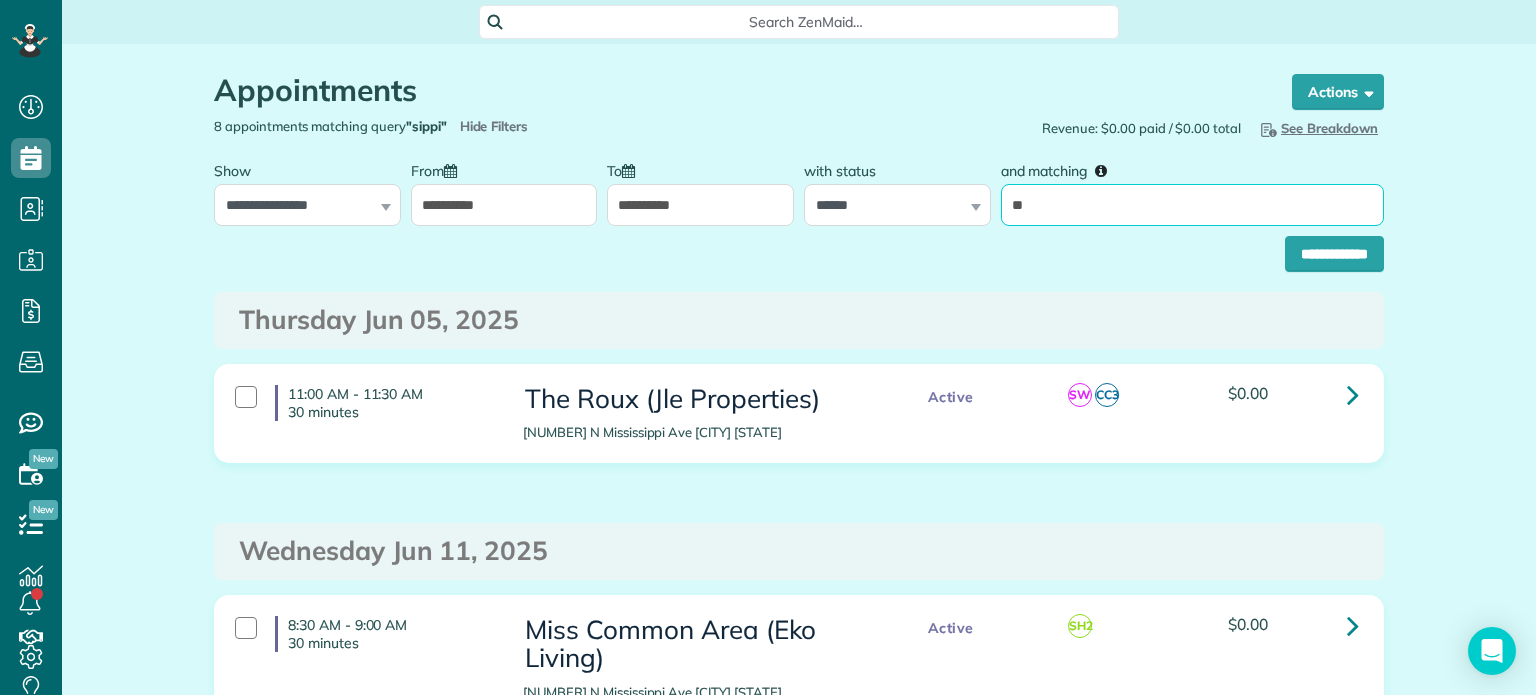 type on "**********" 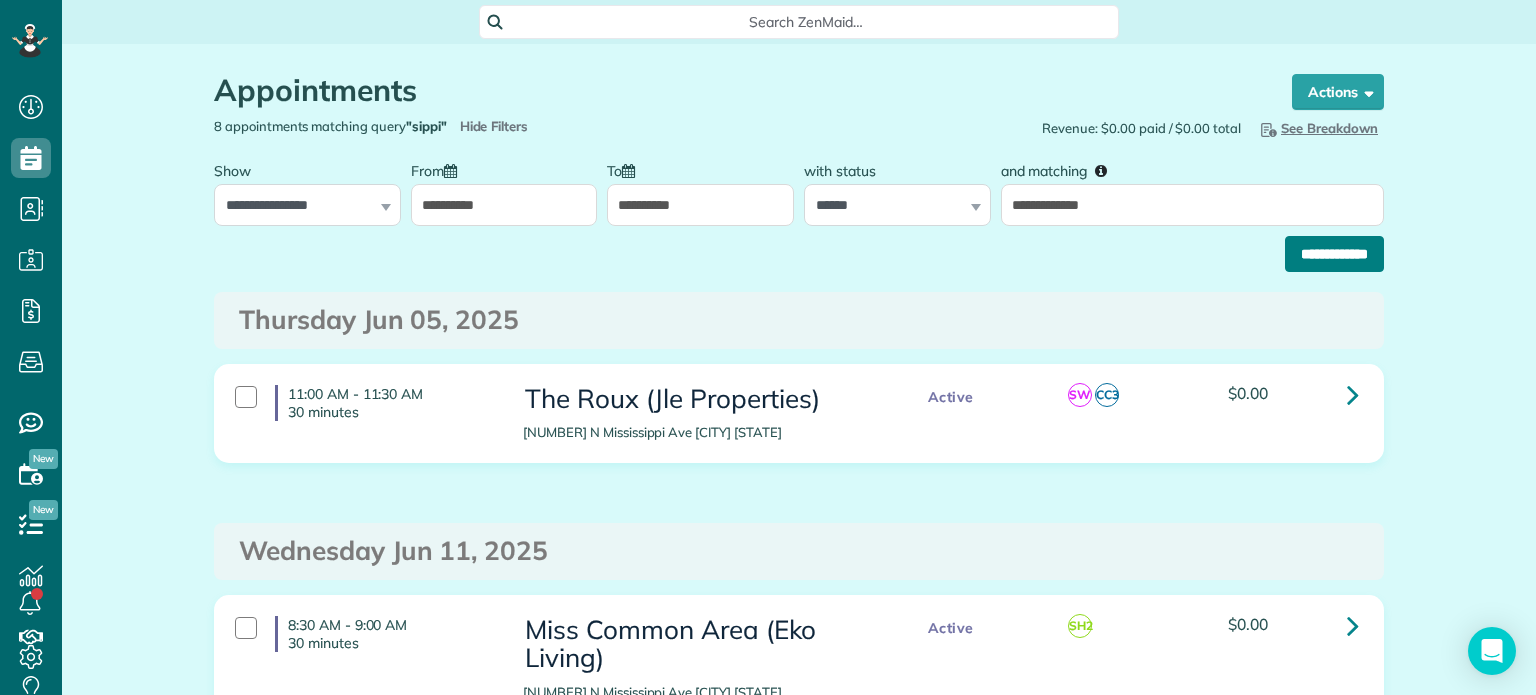 click on "**********" at bounding box center (1334, 254) 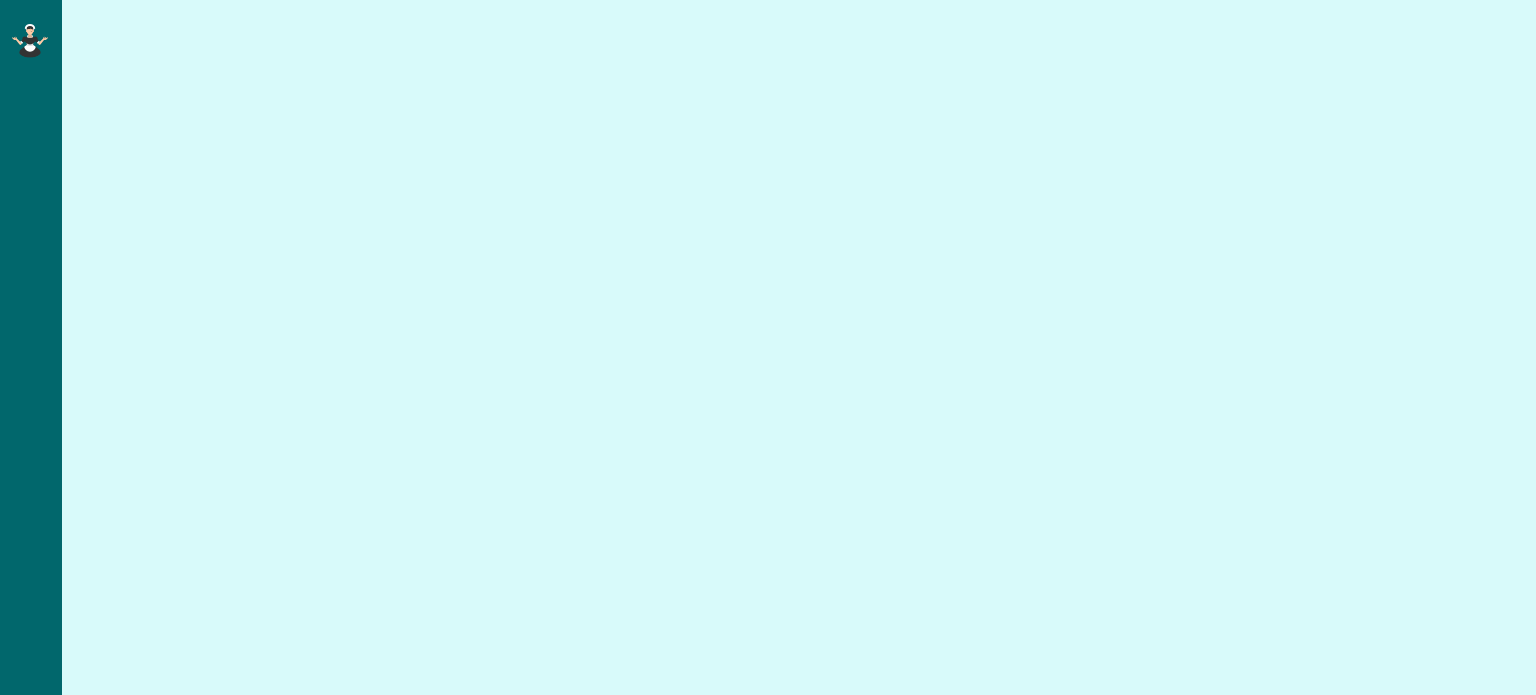 scroll, scrollTop: 0, scrollLeft: 0, axis: both 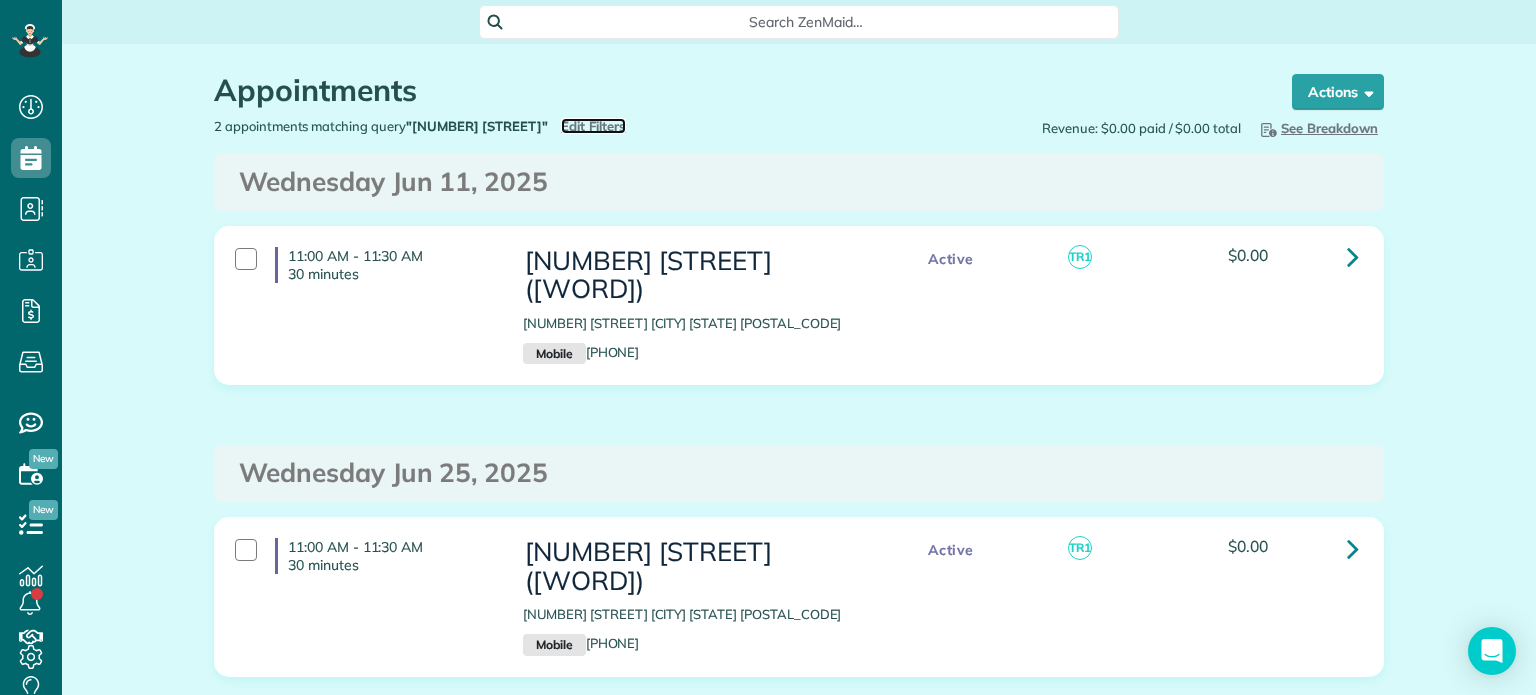 click on "Edit Filters" at bounding box center [593, 126] 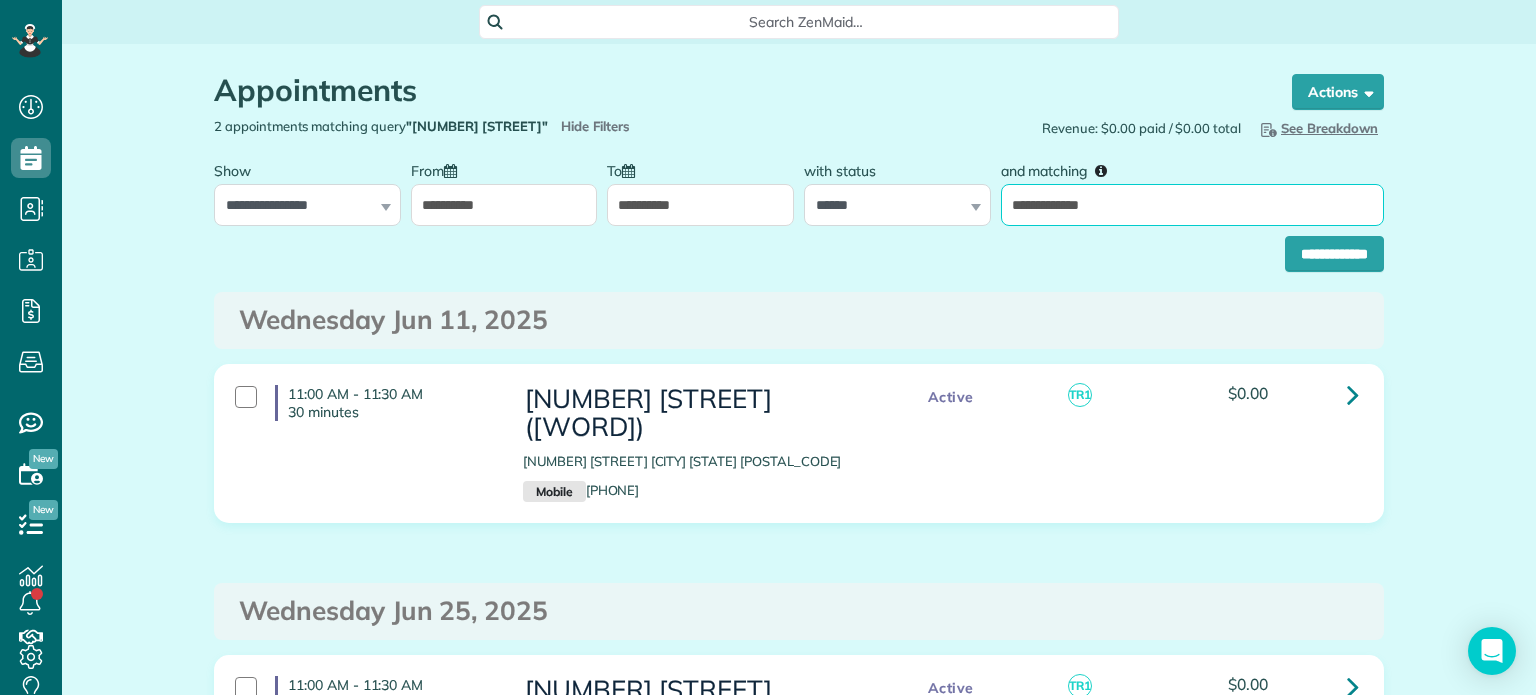 drag, startPoint x: 1096, startPoint y: 203, endPoint x: 999, endPoint y: 215, distance: 97.73945 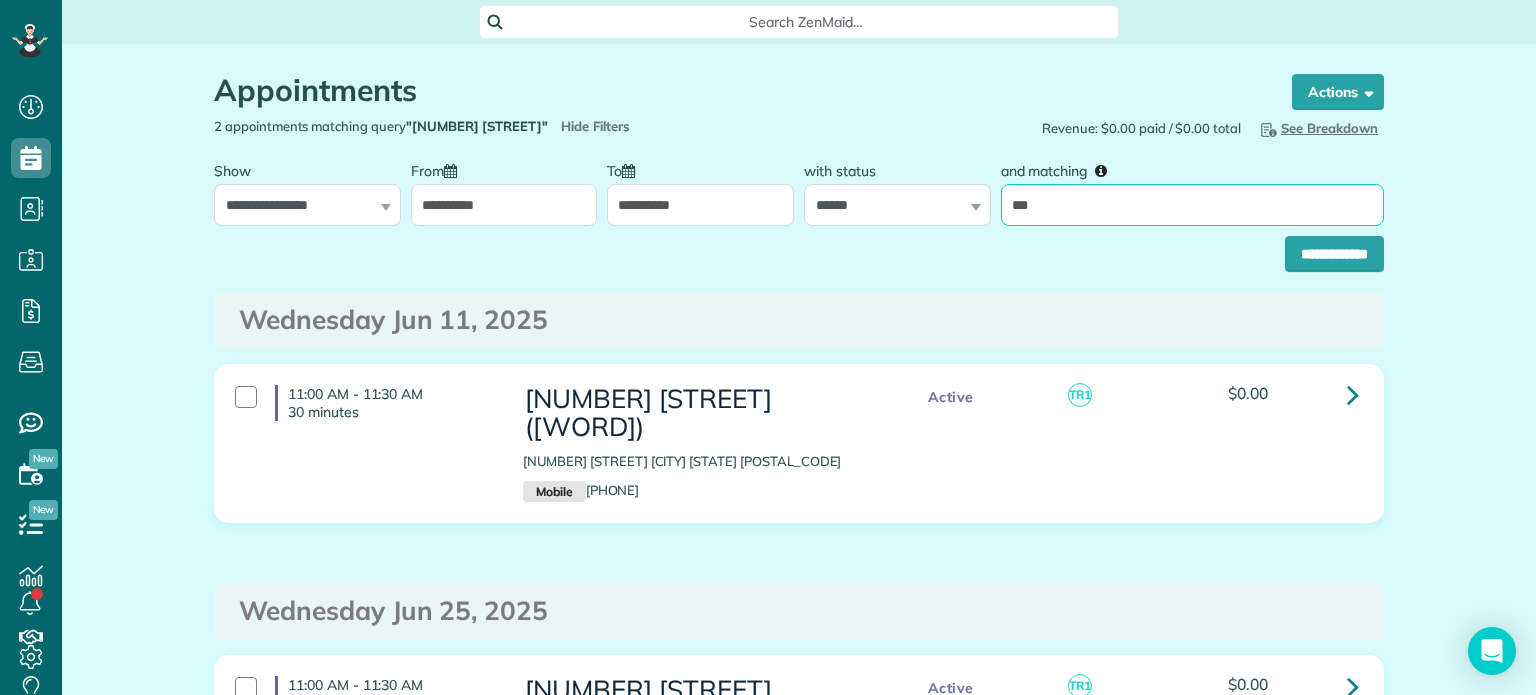 type on "**********" 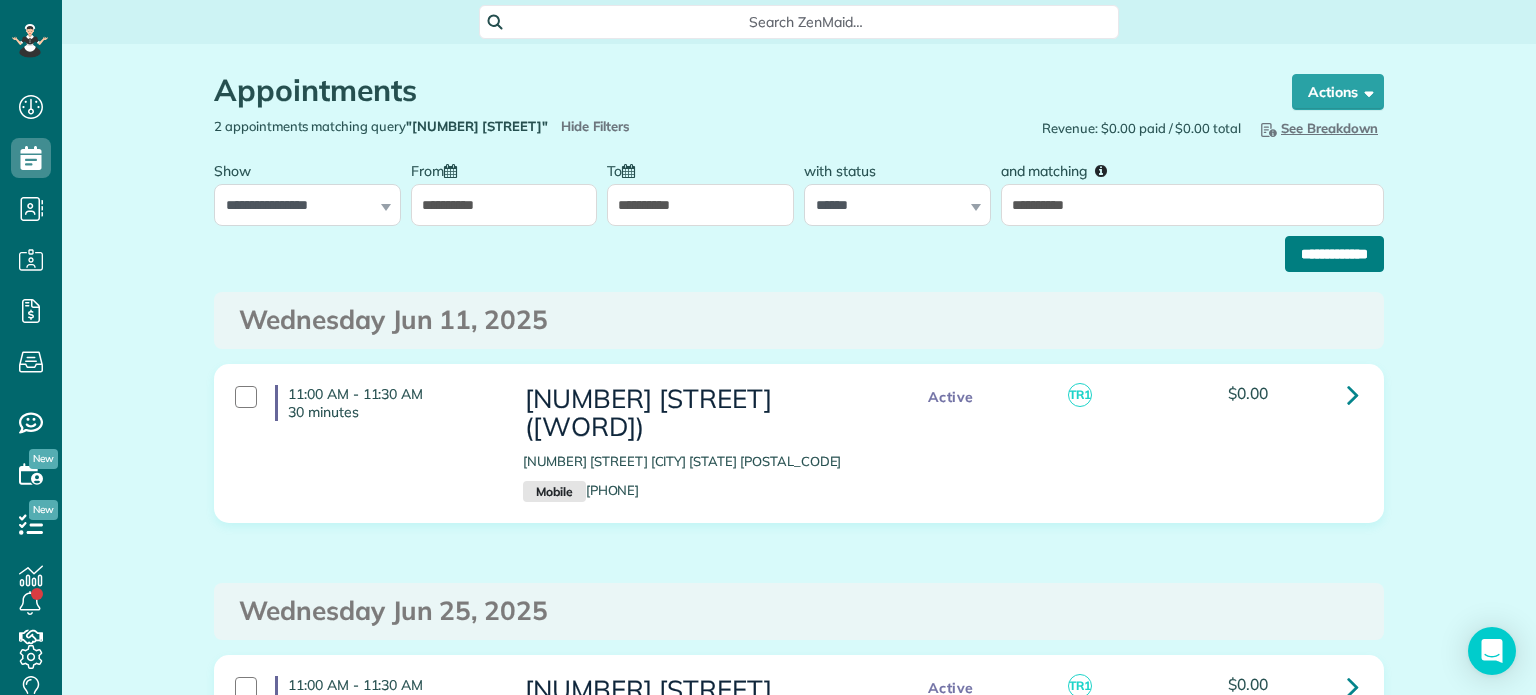click on "**********" at bounding box center (1334, 254) 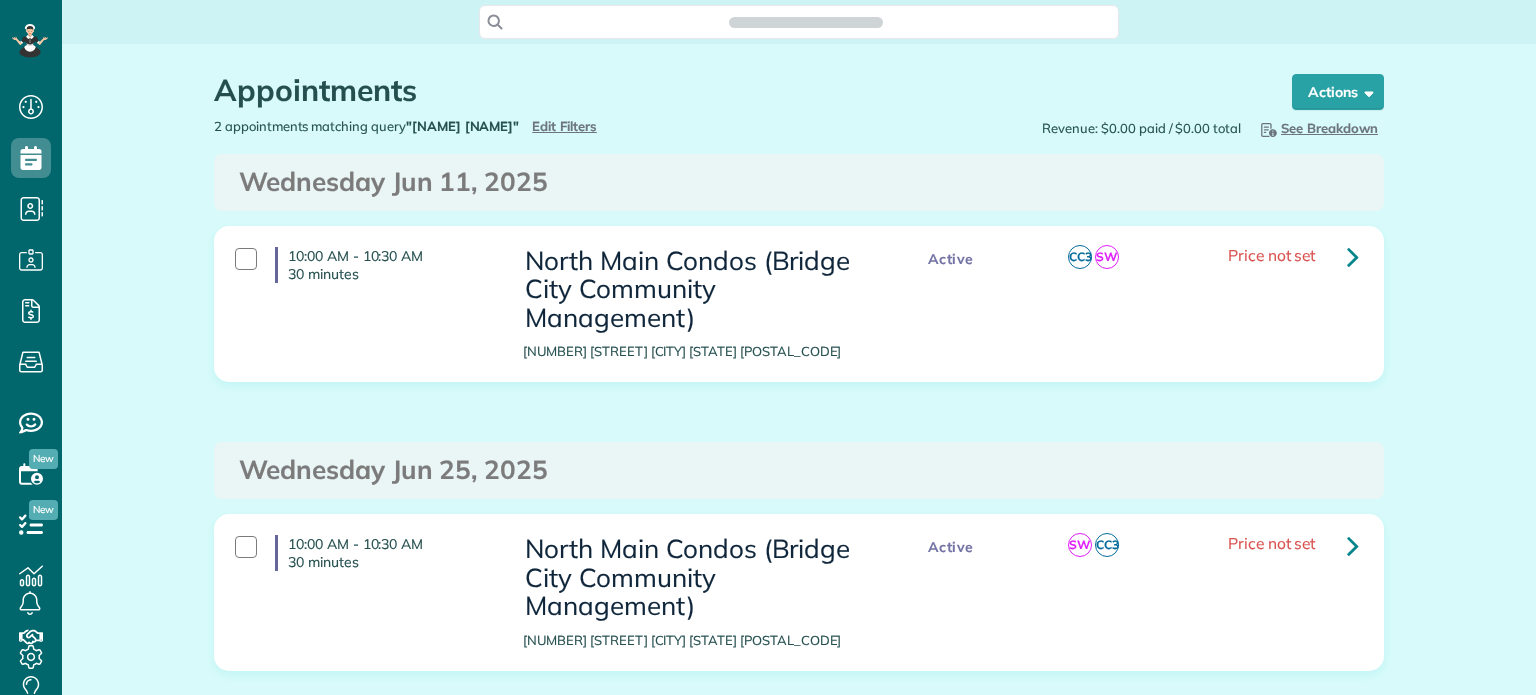 scroll, scrollTop: 0, scrollLeft: 0, axis: both 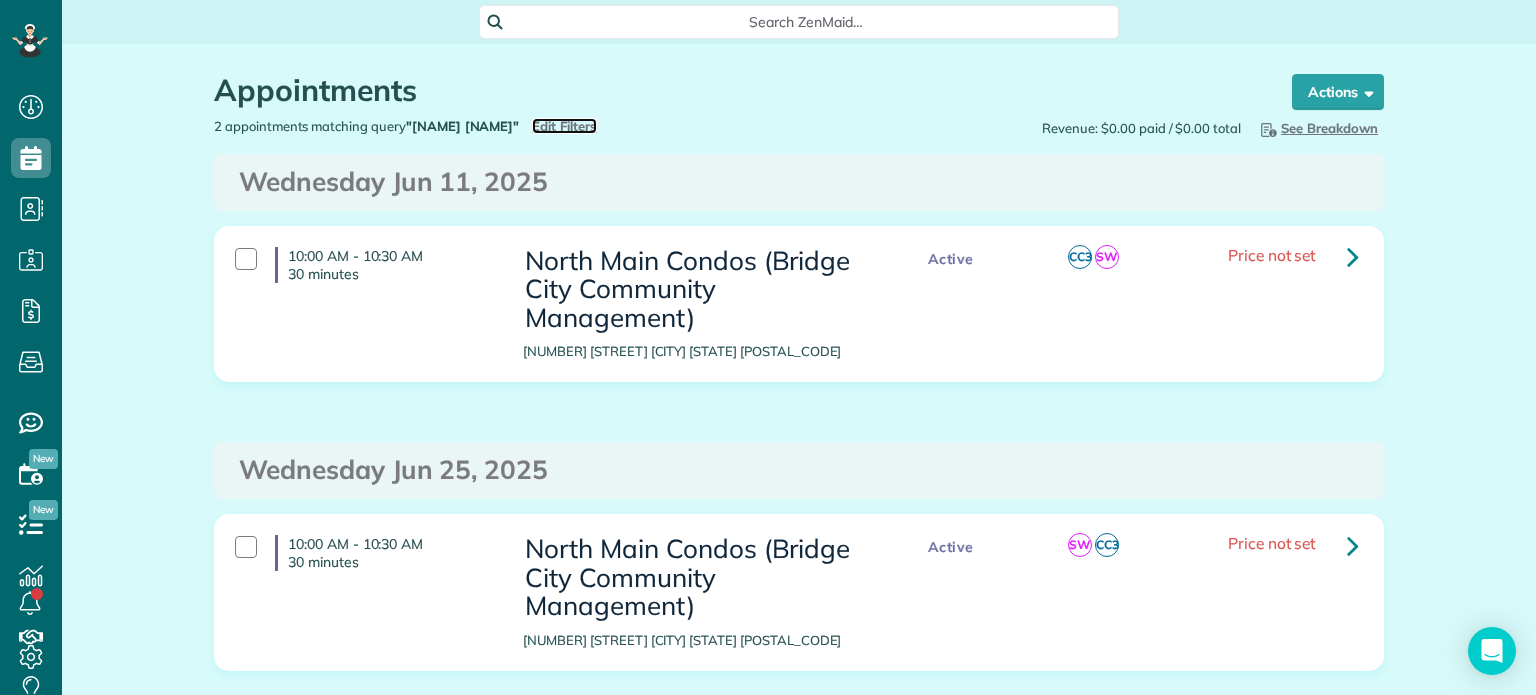 click on "Edit Filters" at bounding box center [564, 126] 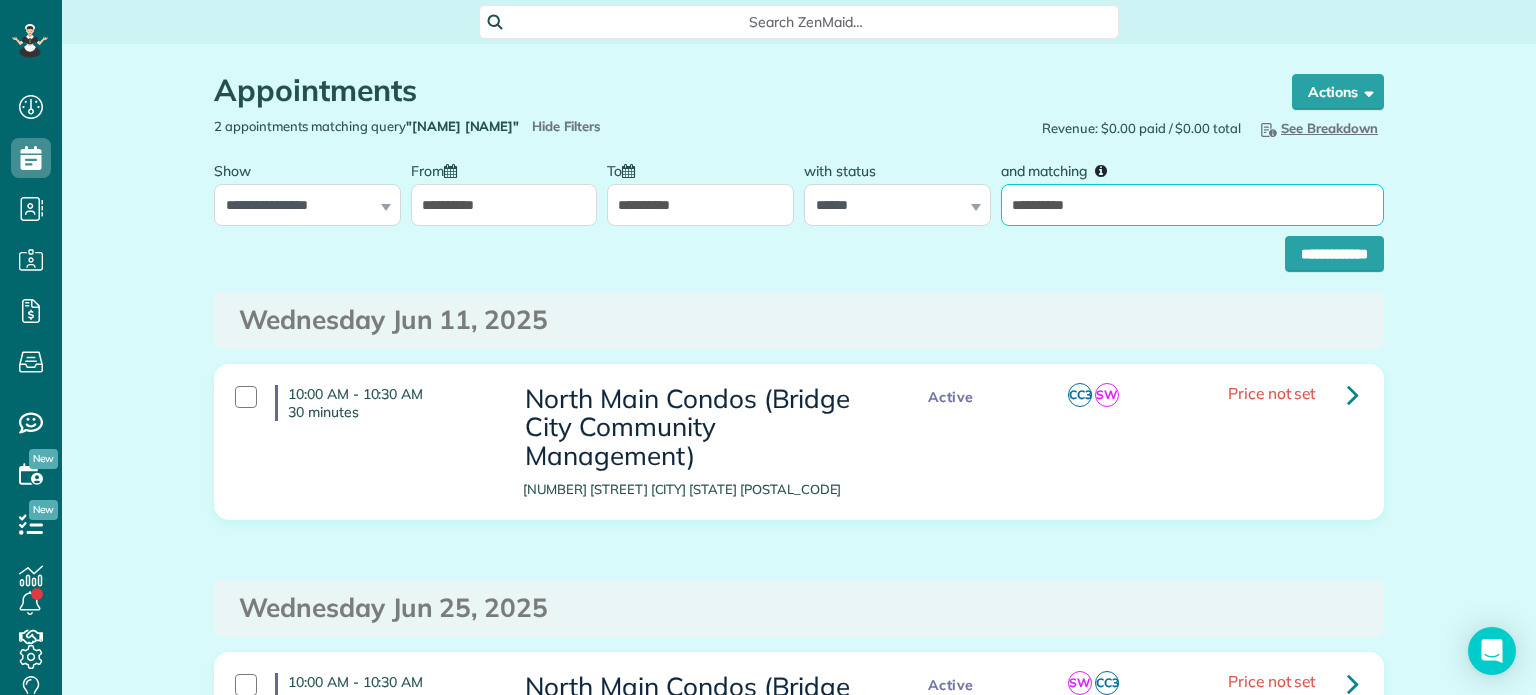 drag, startPoint x: 1107, startPoint y: 199, endPoint x: 997, endPoint y: 211, distance: 110.65261 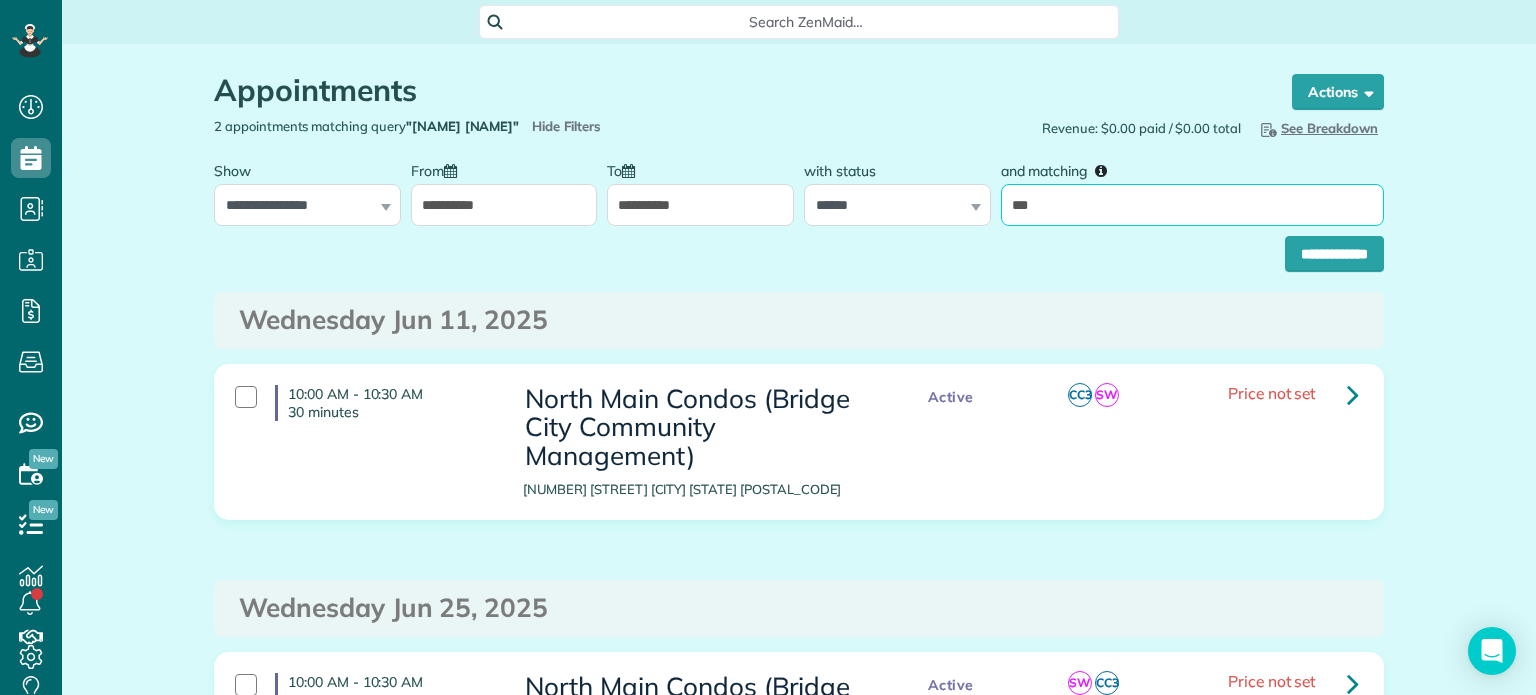 type on "***" 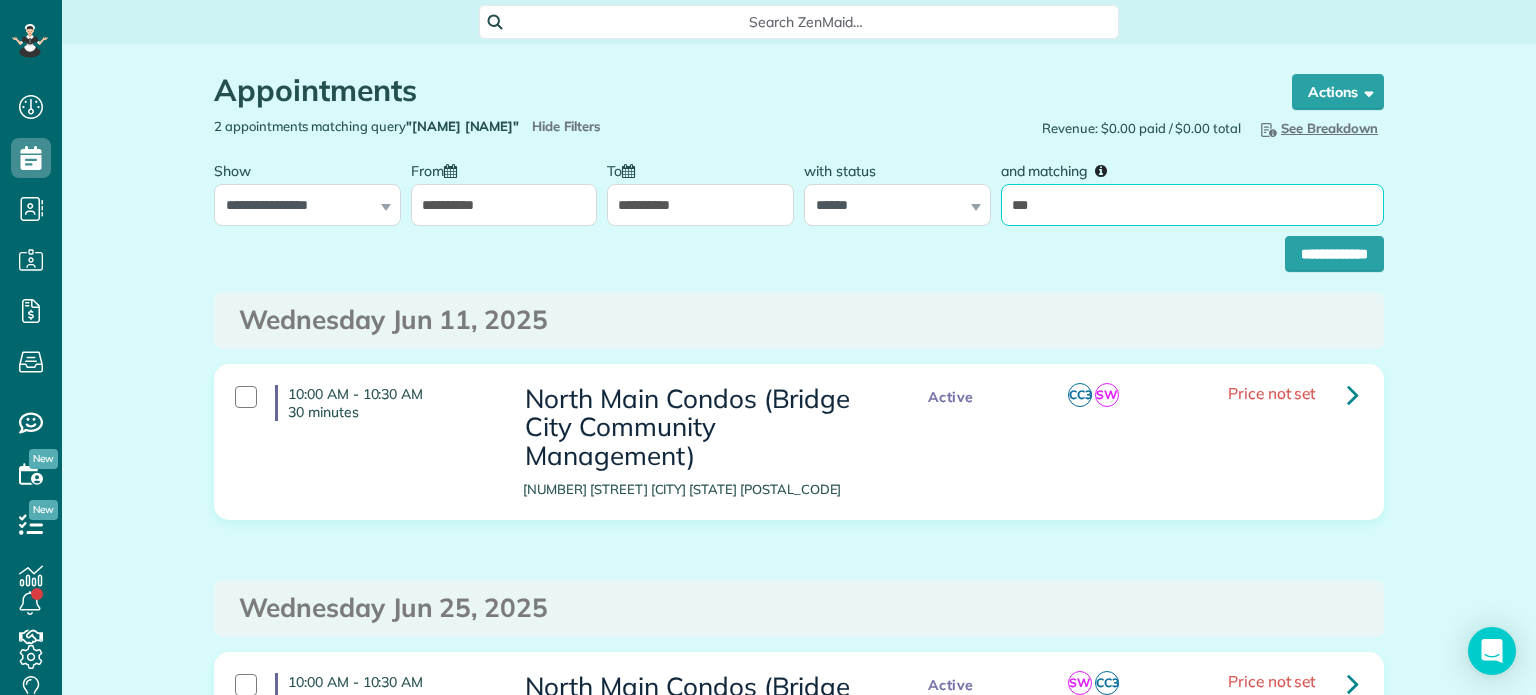 click on "**********" at bounding box center (1334, 254) 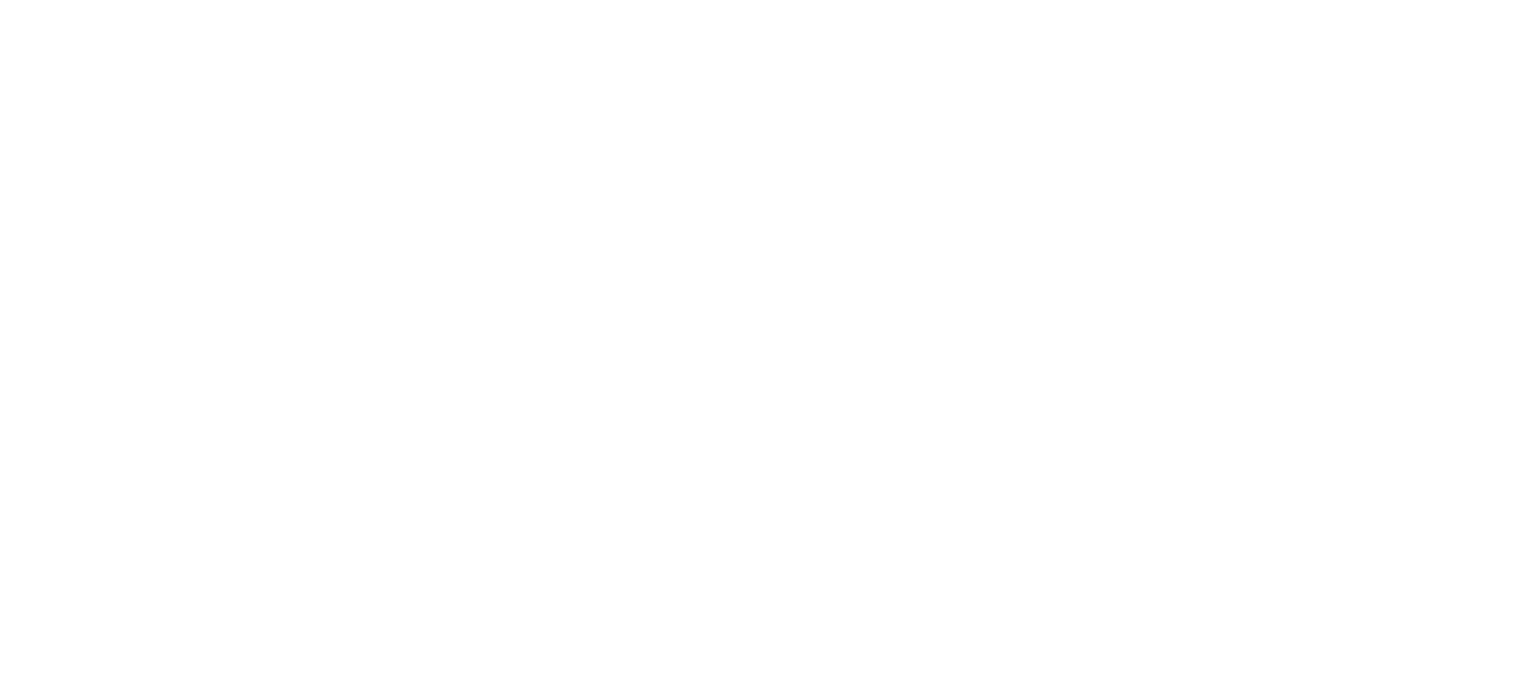 scroll, scrollTop: 0, scrollLeft: 0, axis: both 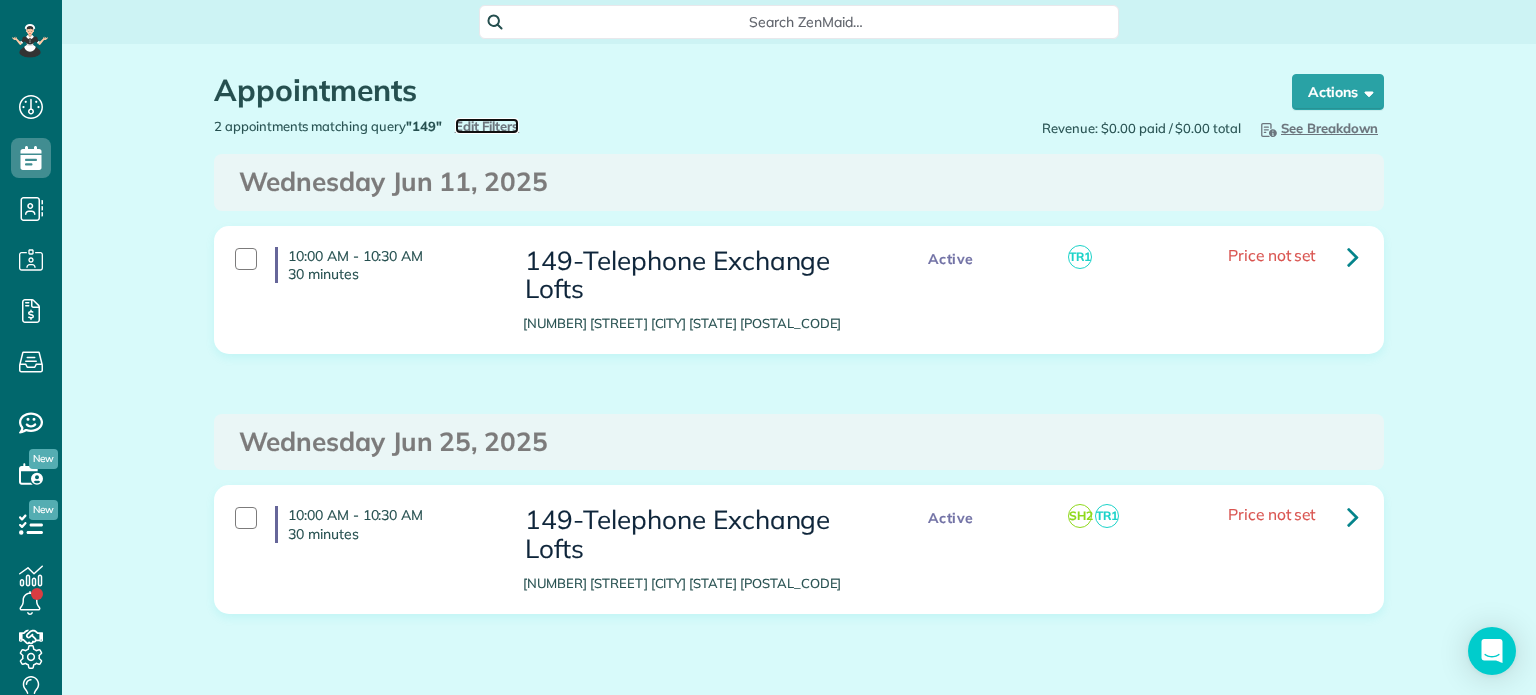 click on "Edit Filters" at bounding box center [487, 126] 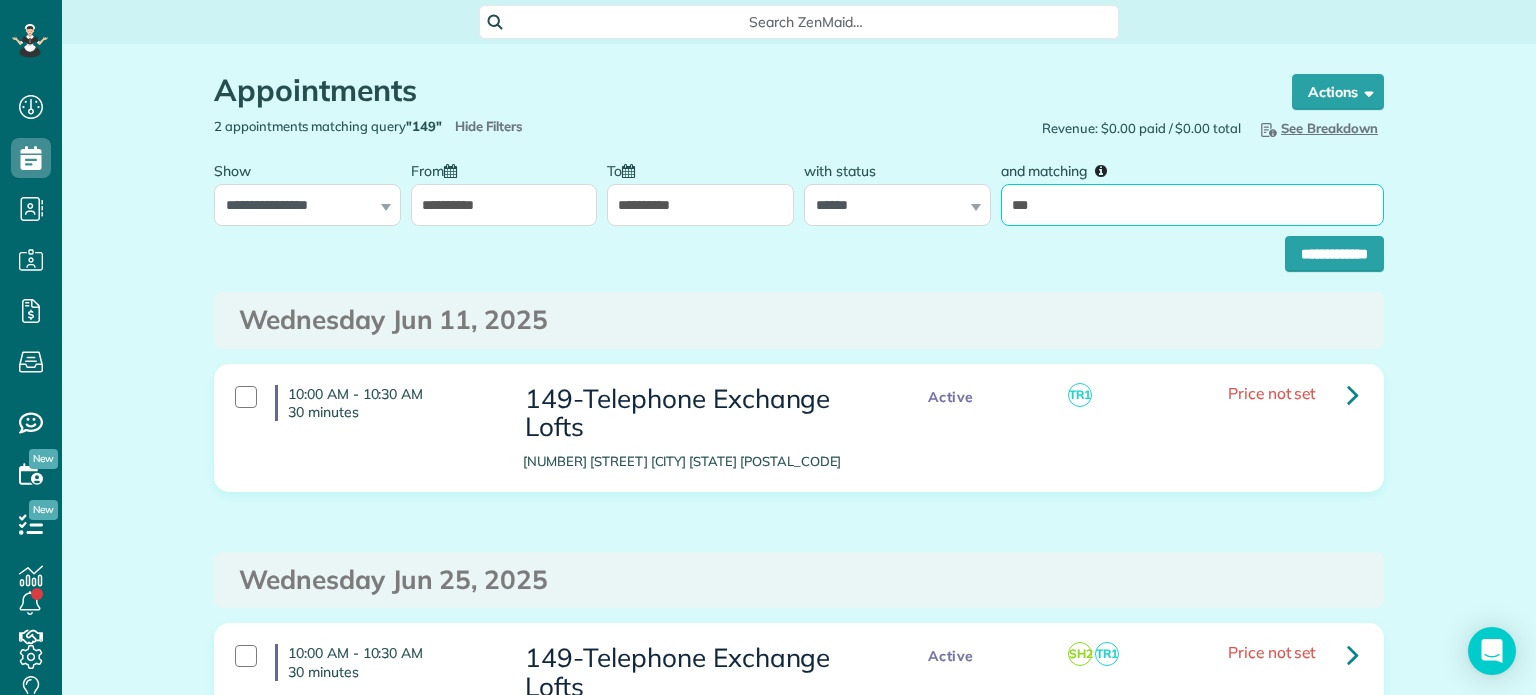 drag, startPoint x: 1053, startPoint y: 198, endPoint x: 1003, endPoint y: 207, distance: 50.803543 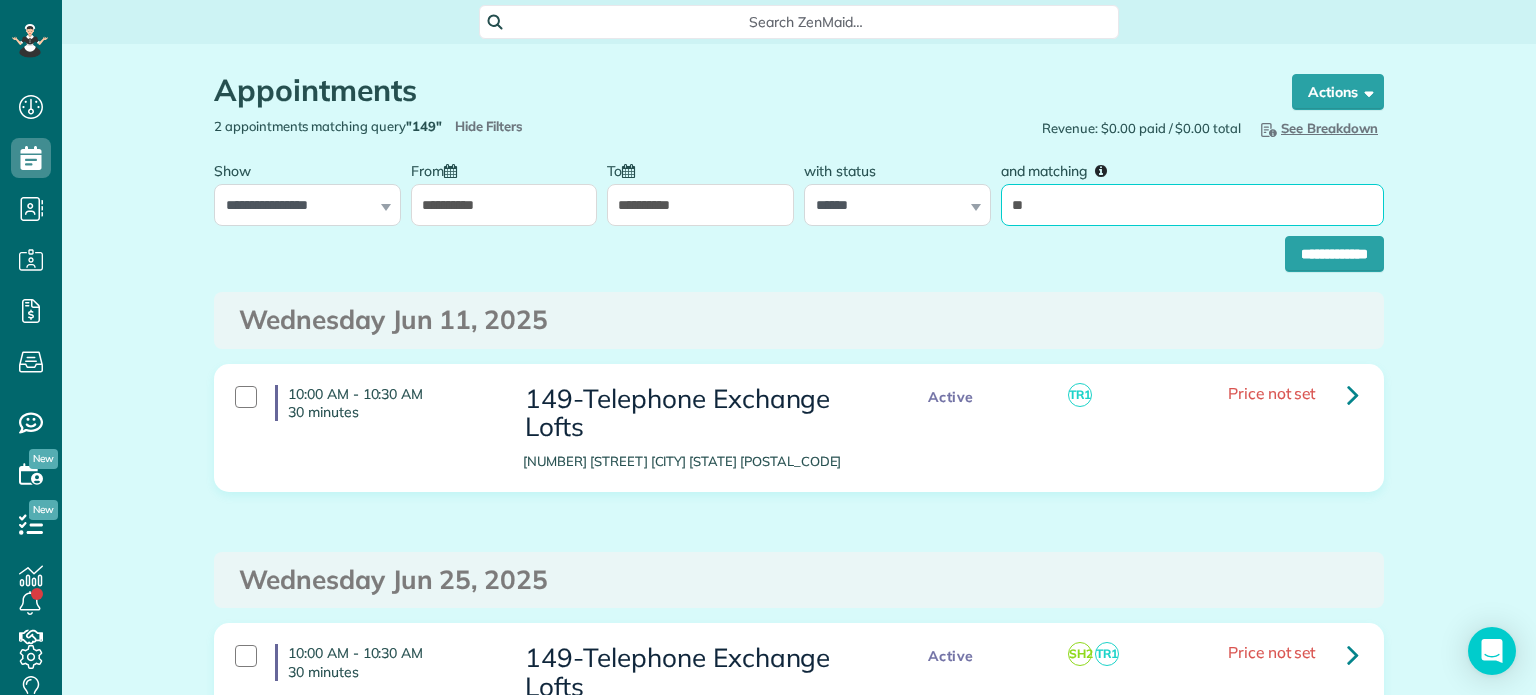 type on "**" 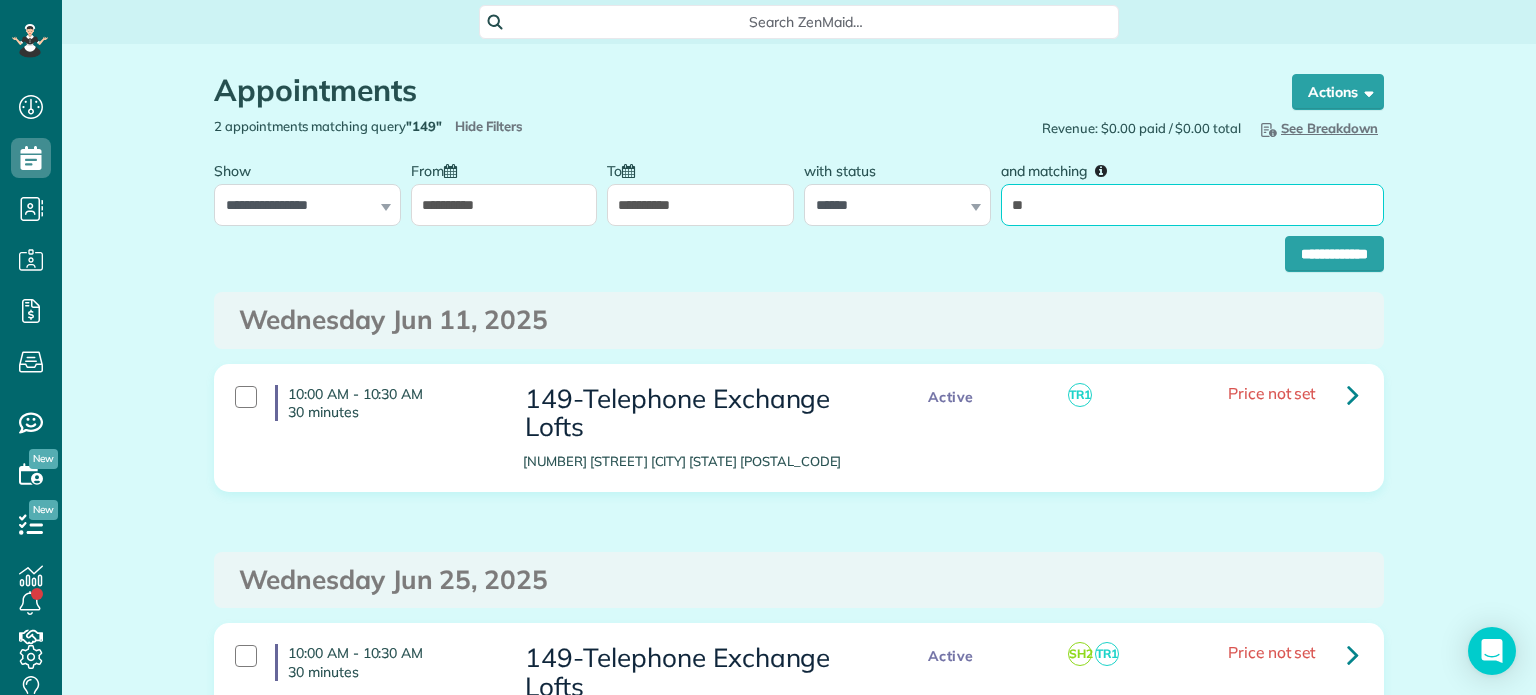 click on "**********" at bounding box center [1334, 254] 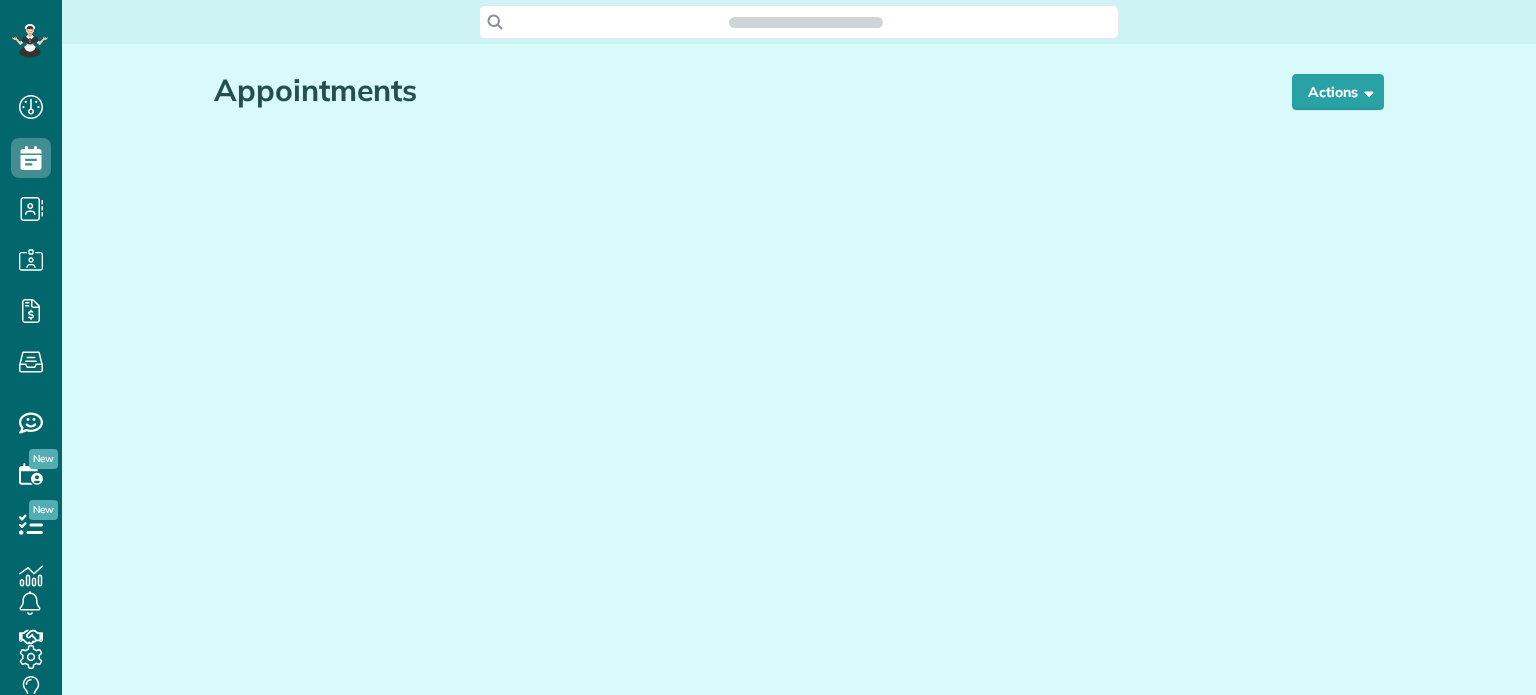 scroll, scrollTop: 0, scrollLeft: 0, axis: both 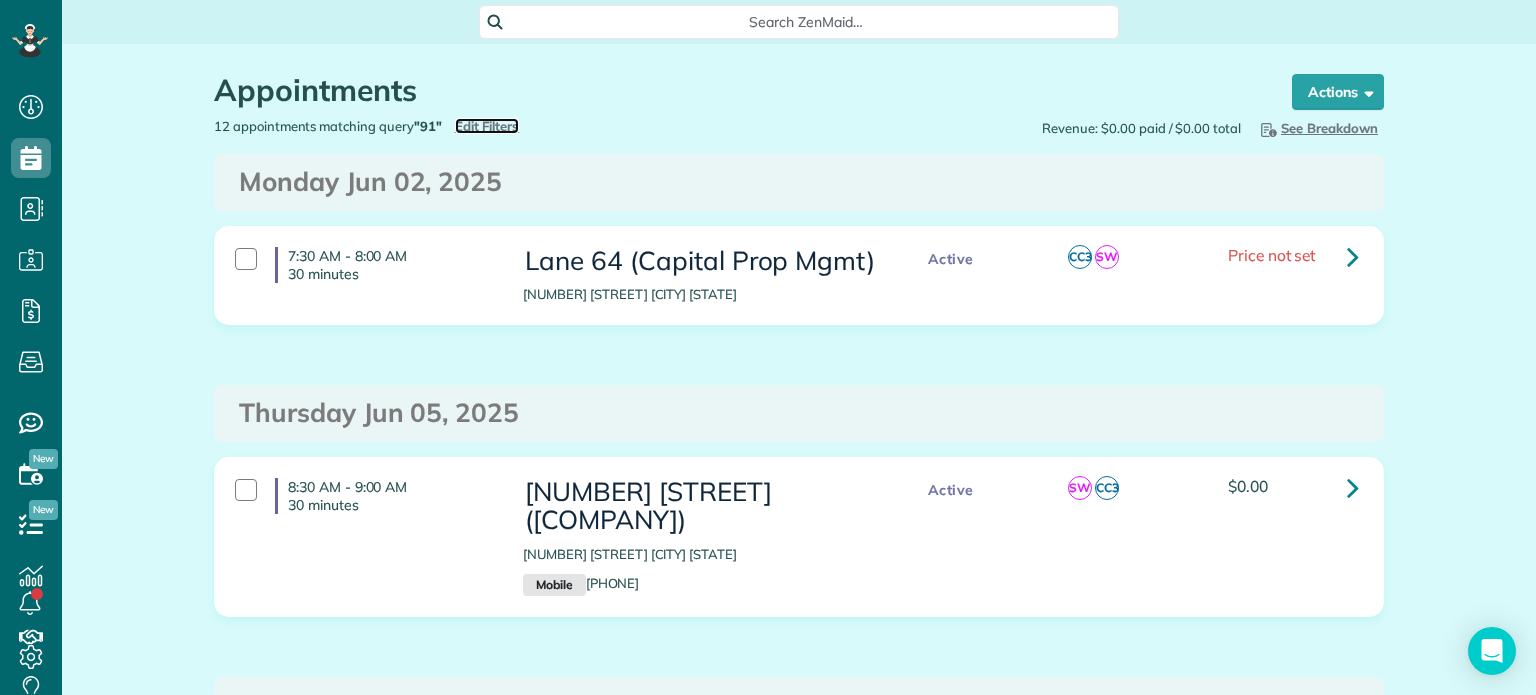 click on "Edit Filters" at bounding box center [487, 126] 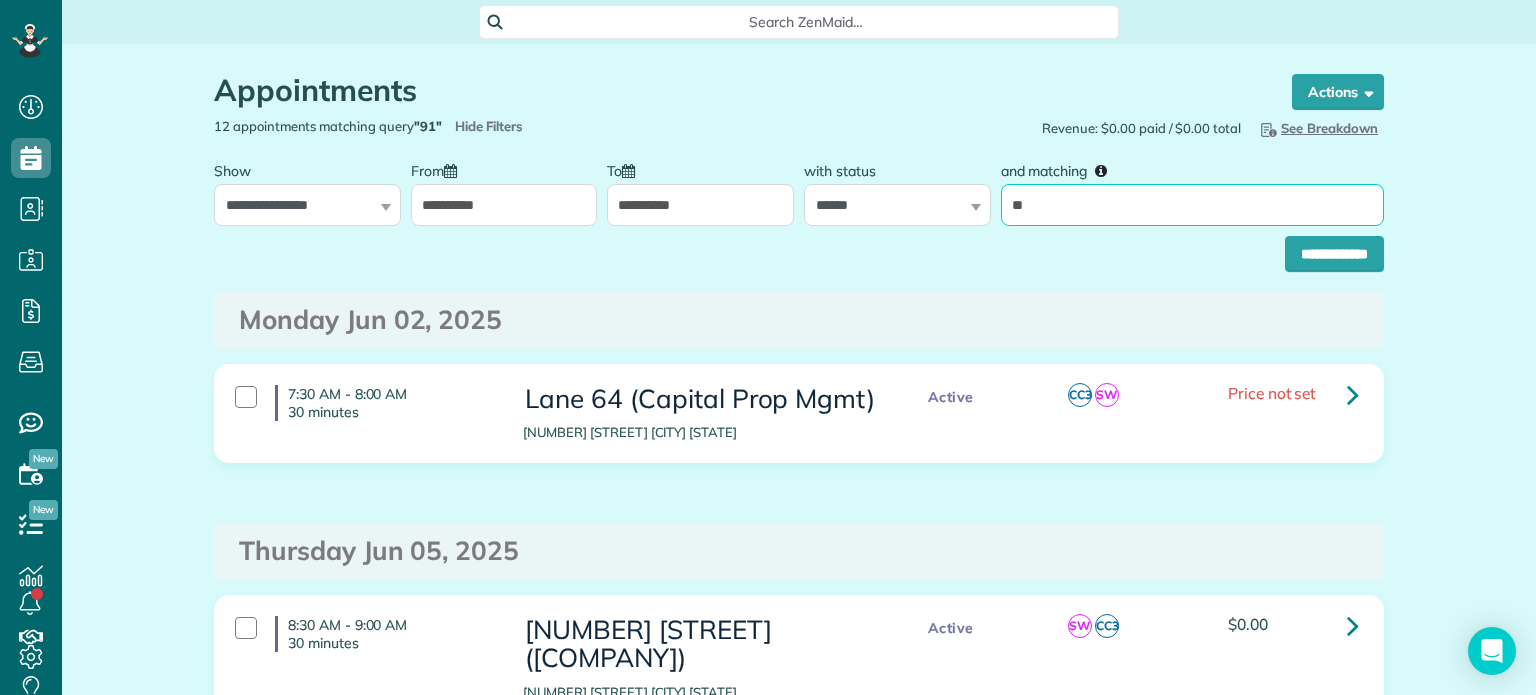 drag, startPoint x: 1034, startPoint y: 195, endPoint x: 978, endPoint y: 213, distance: 58.821766 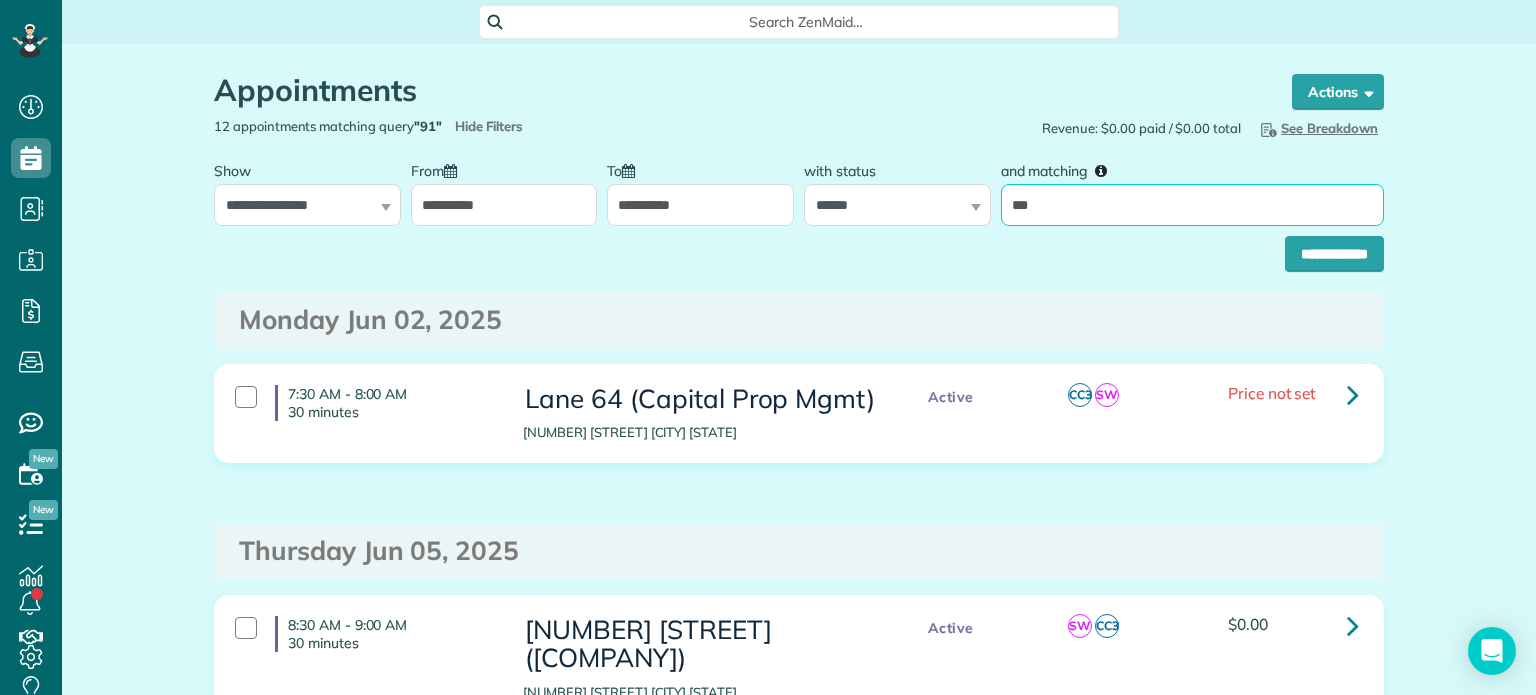 type on "**********" 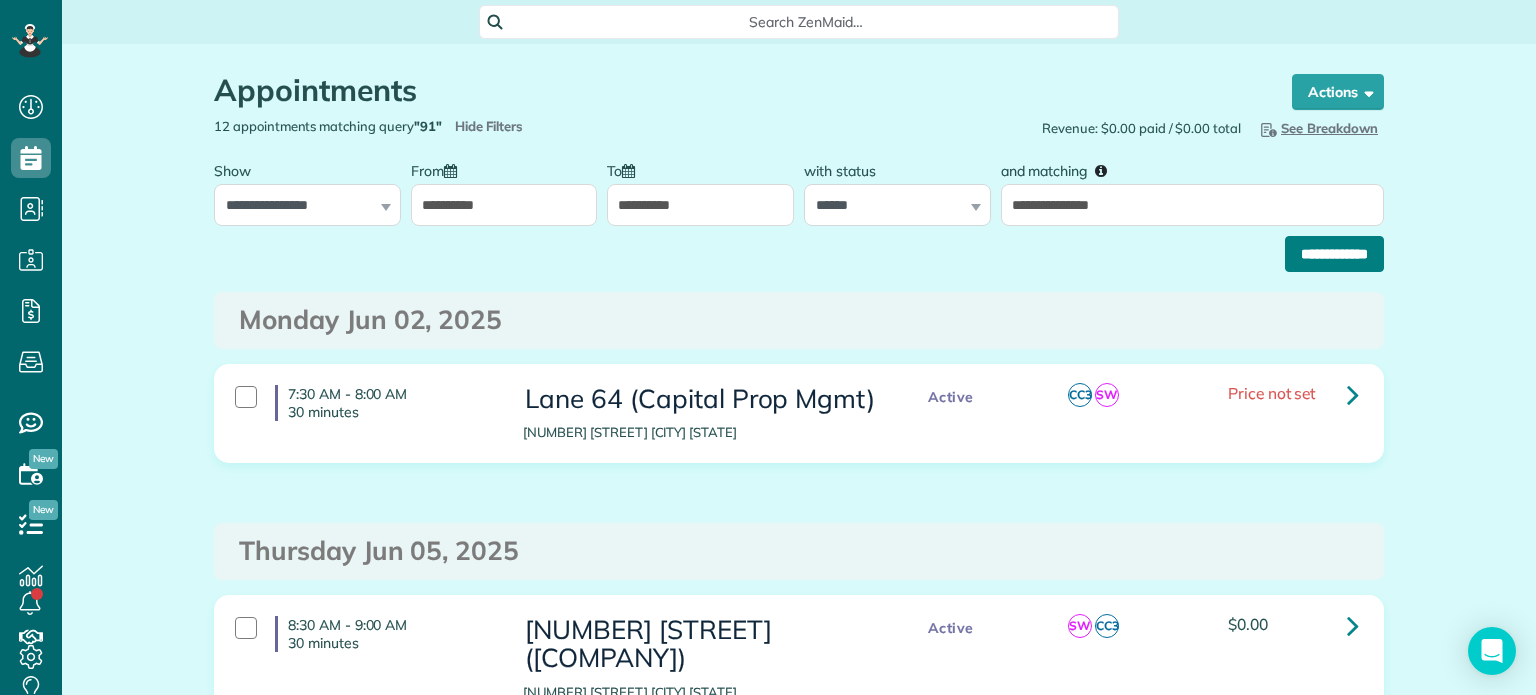 click on "**********" at bounding box center (1334, 254) 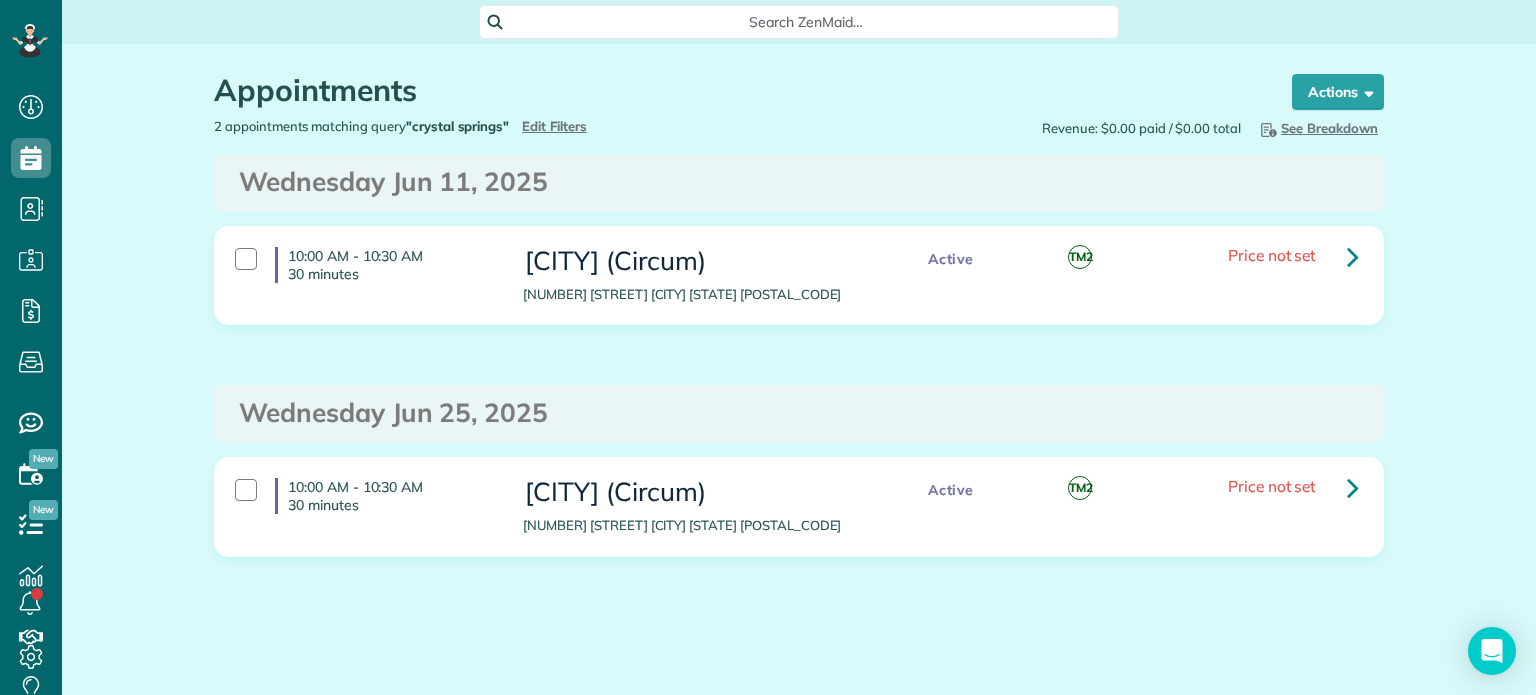 scroll, scrollTop: 0, scrollLeft: 0, axis: both 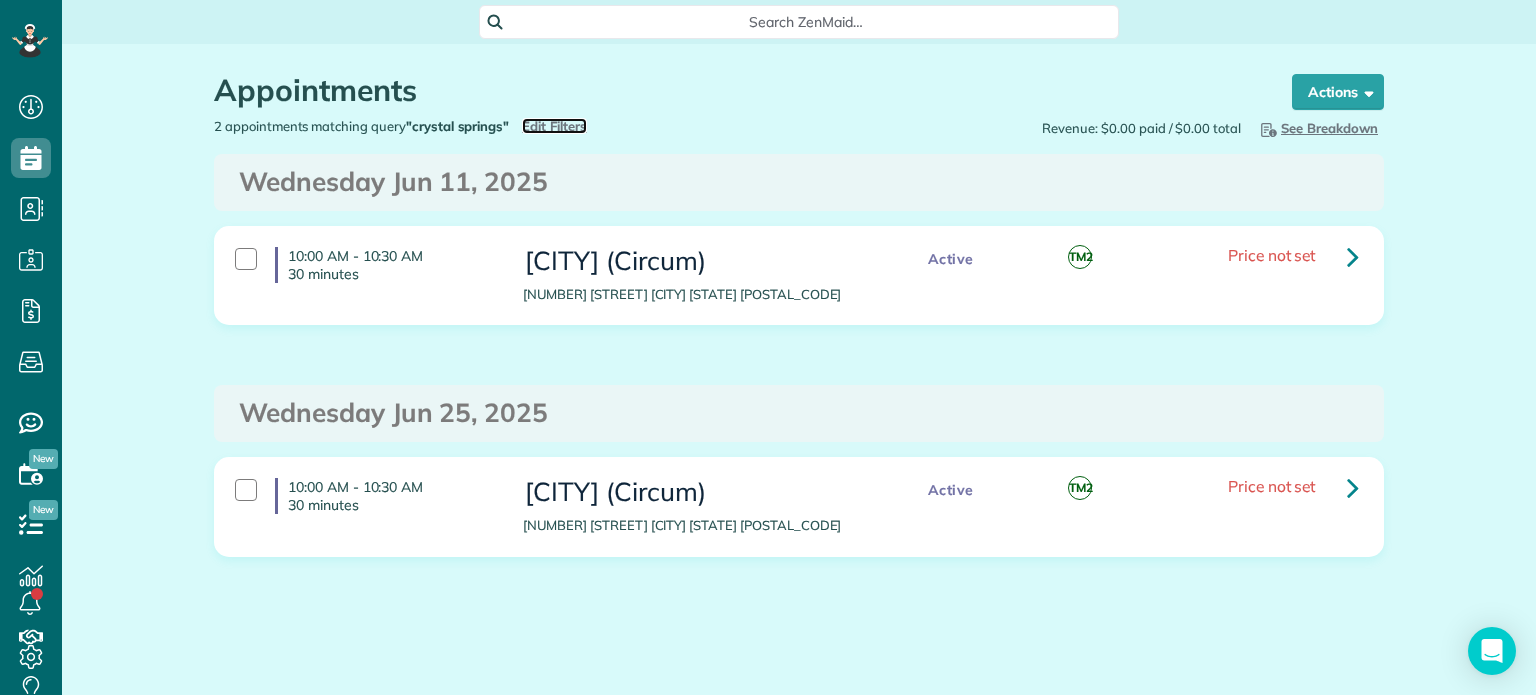 click on "Edit Filters" at bounding box center [554, 126] 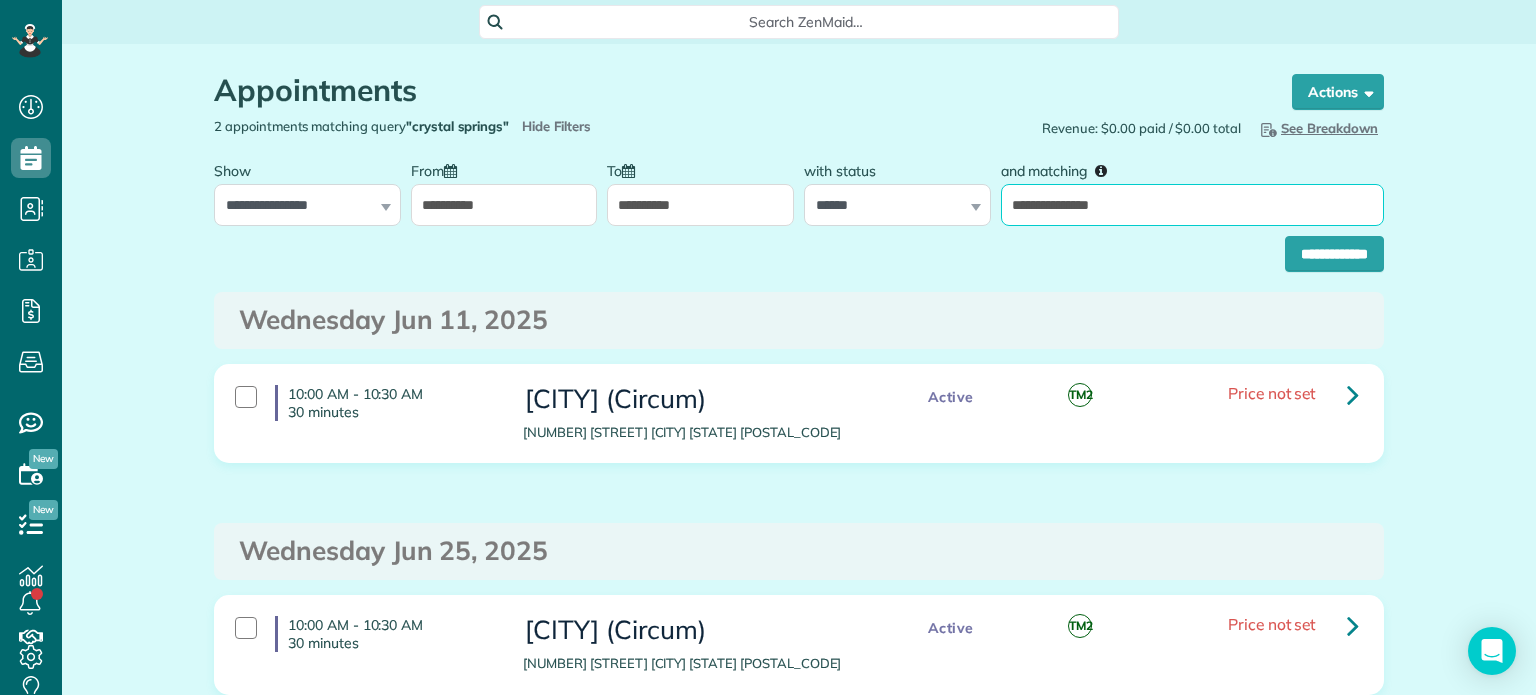 drag, startPoint x: 1138, startPoint y: 211, endPoint x: 977, endPoint y: 216, distance: 161.07762 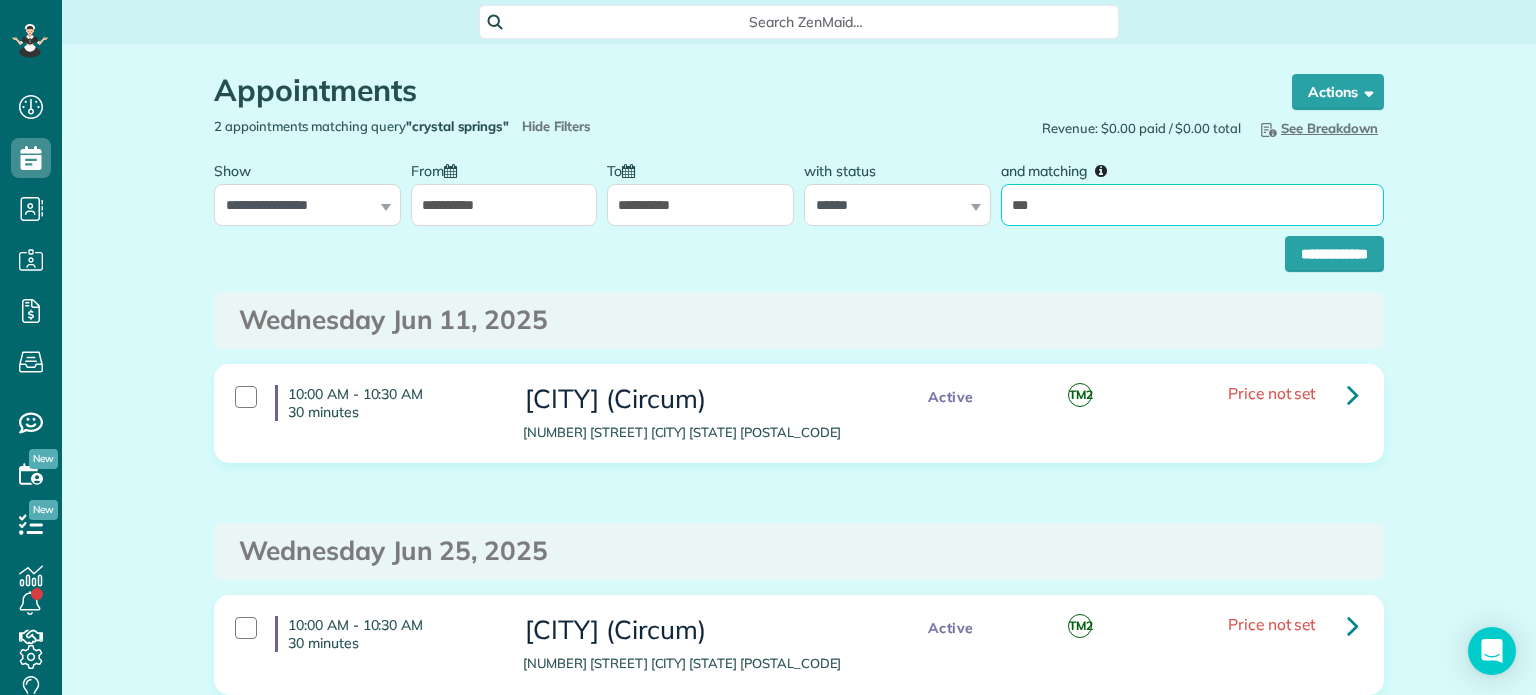type on "***" 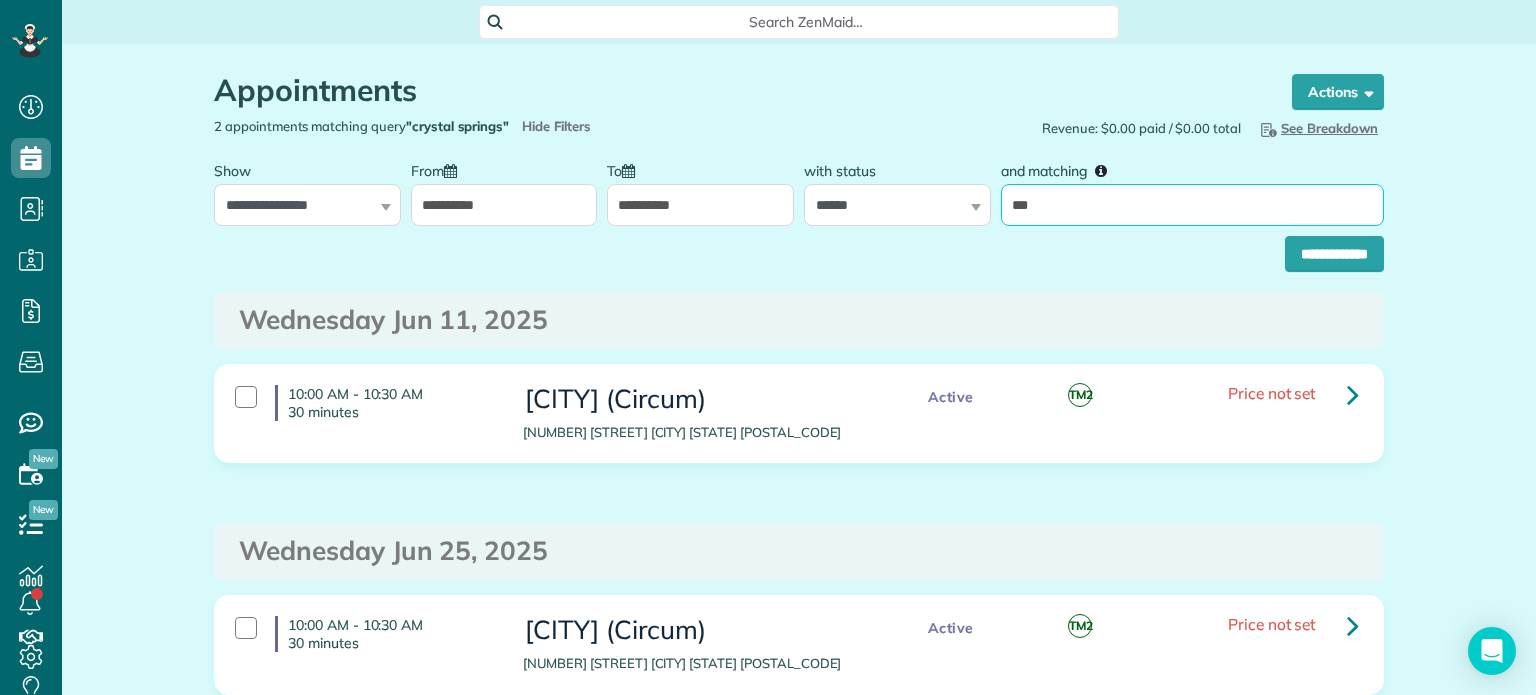 click on "**********" at bounding box center (1334, 254) 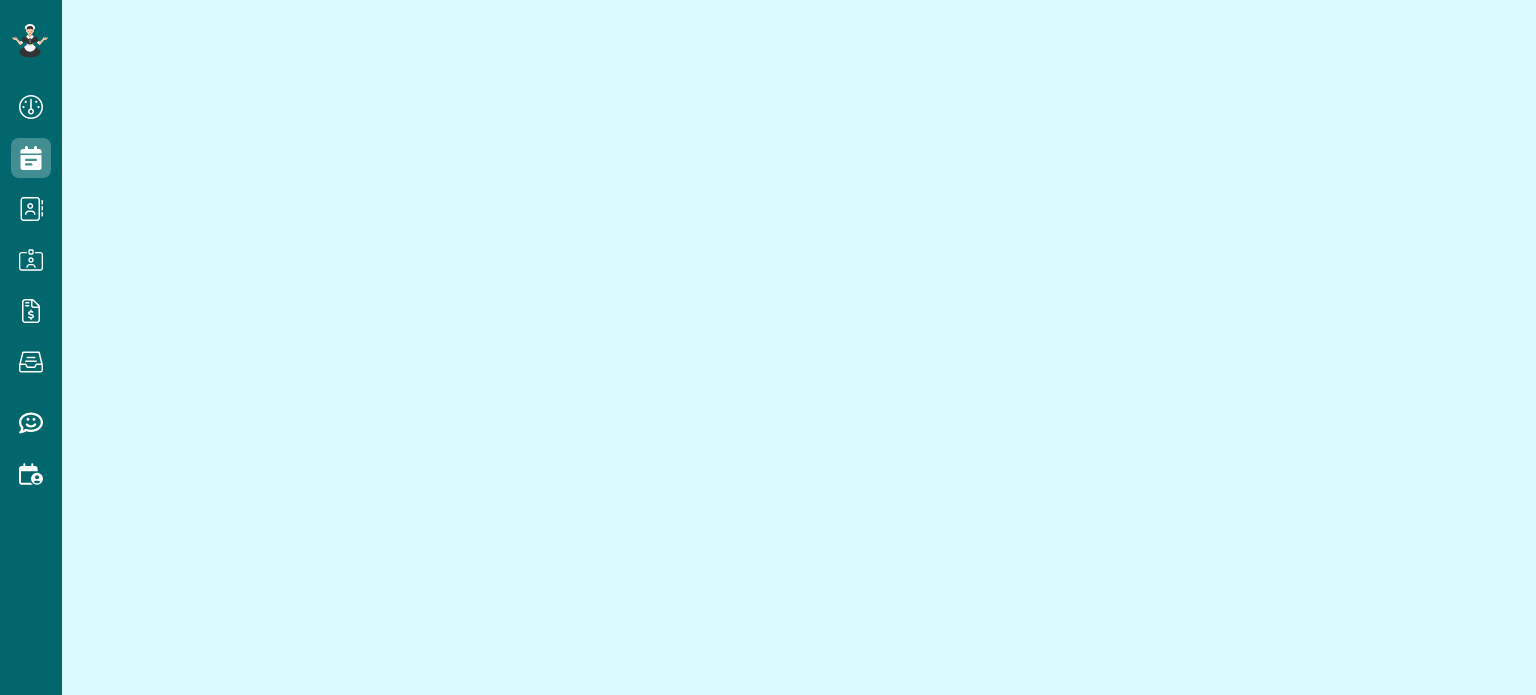 scroll, scrollTop: 0, scrollLeft: 0, axis: both 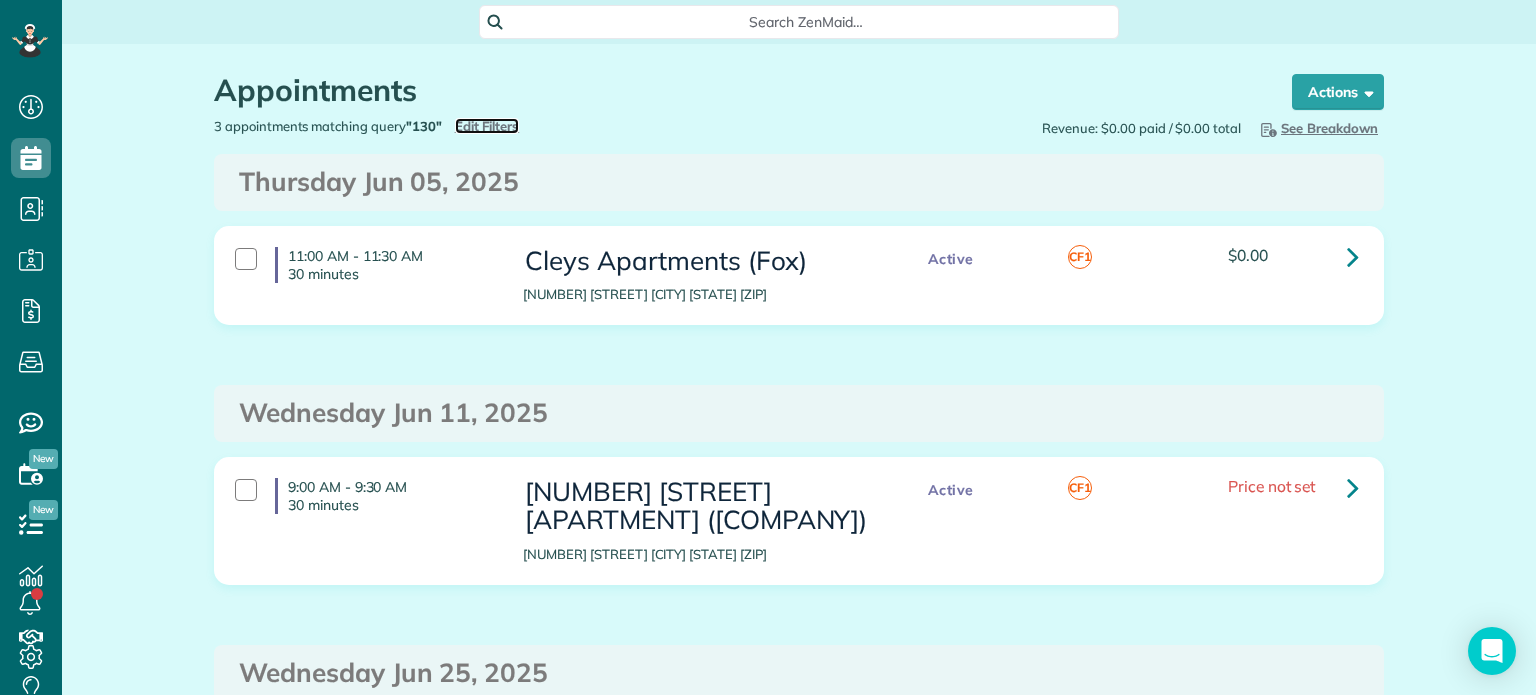 click on "Edit Filters" at bounding box center (487, 126) 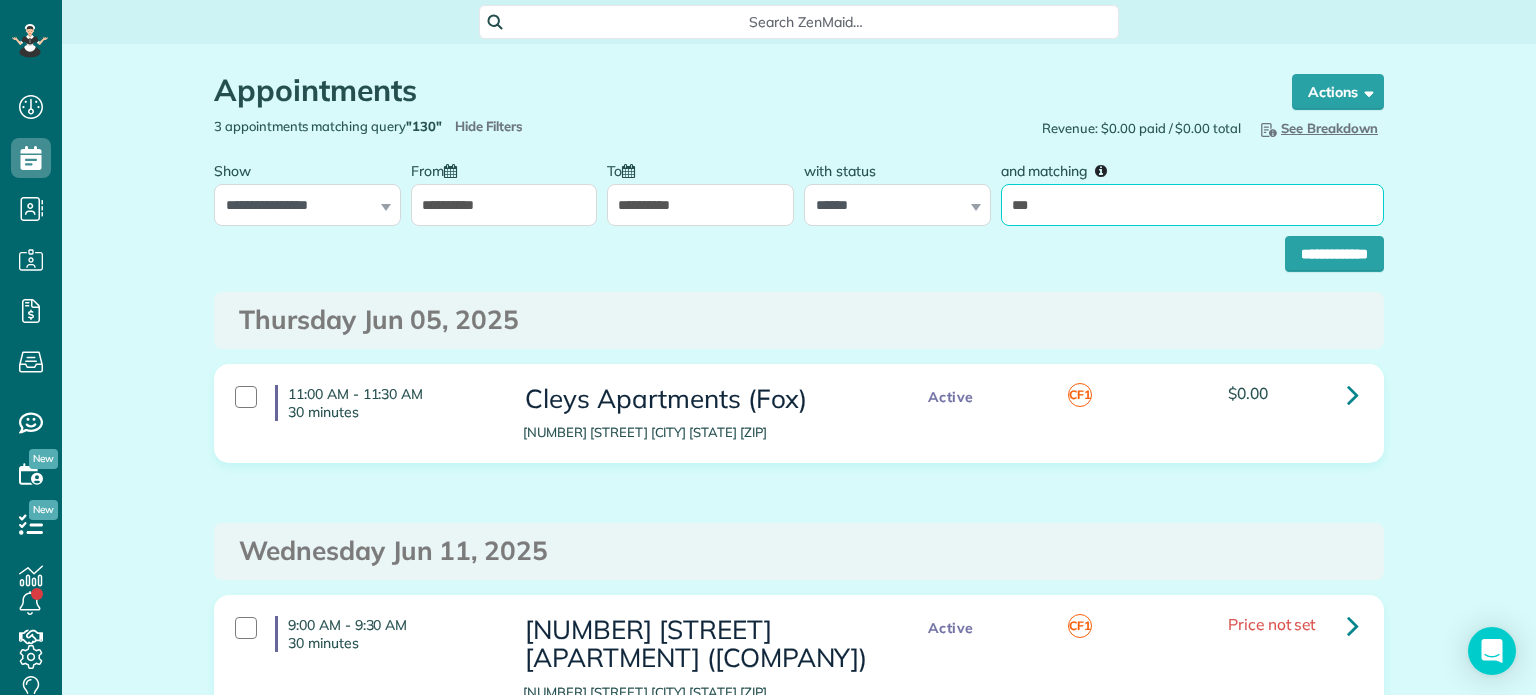 drag, startPoint x: 1045, startPoint y: 207, endPoint x: 979, endPoint y: 209, distance: 66.0303 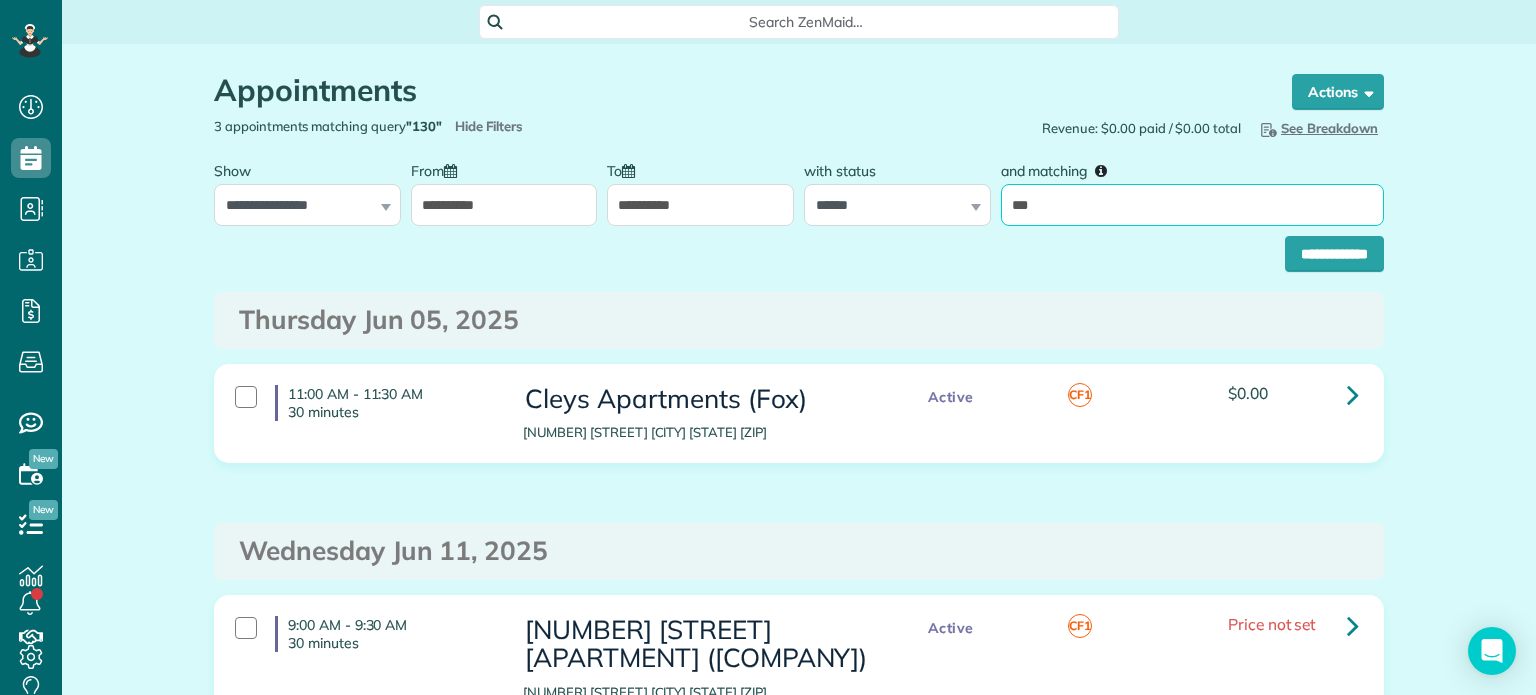 type on "******" 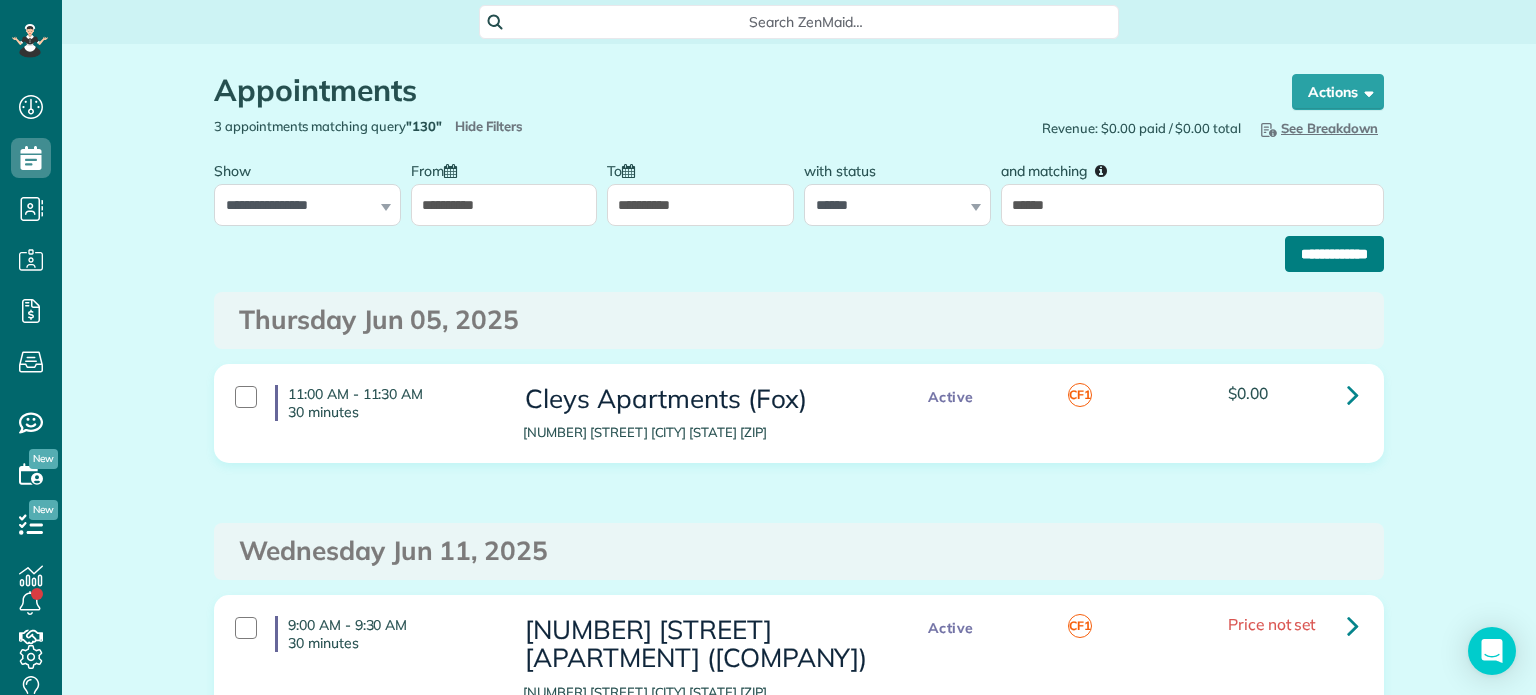 click on "**********" at bounding box center (1334, 254) 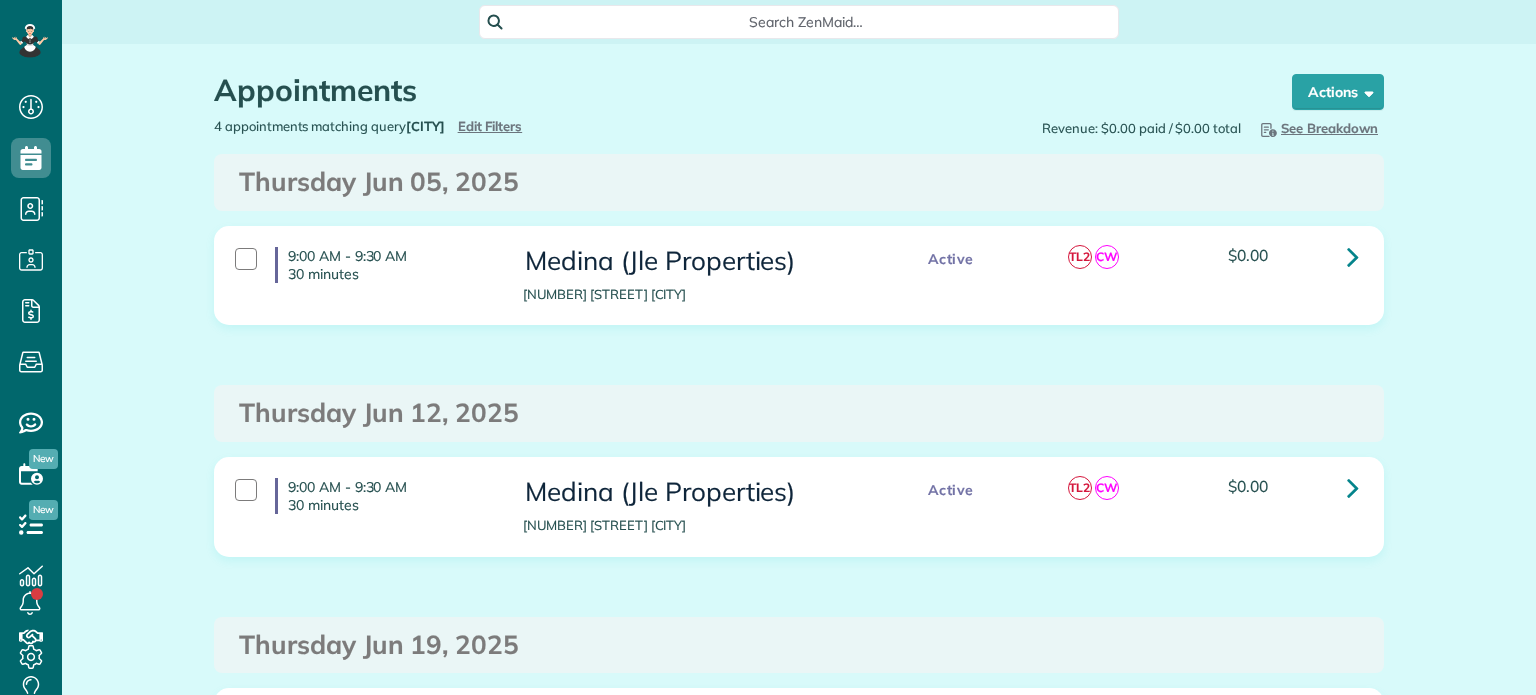 scroll, scrollTop: 0, scrollLeft: 0, axis: both 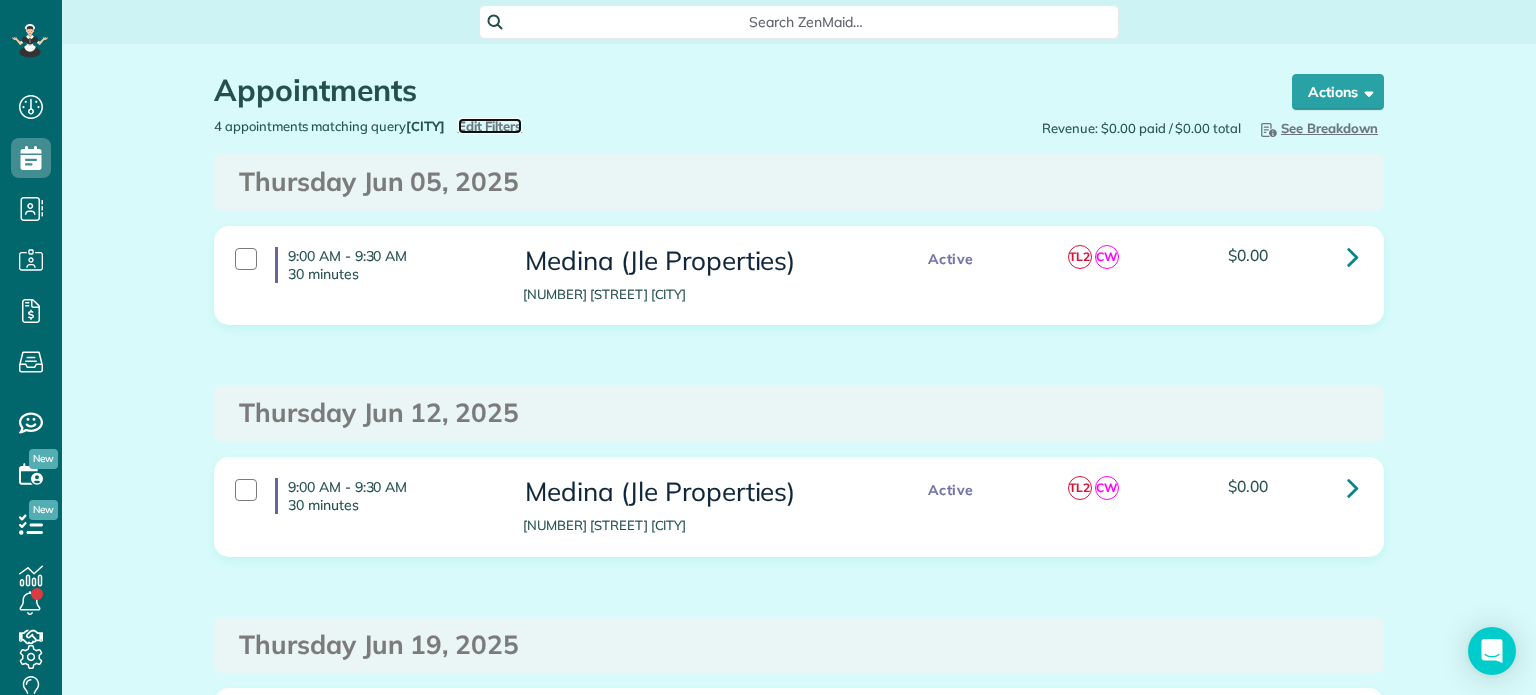 click on "Edit Filters" at bounding box center (490, 126) 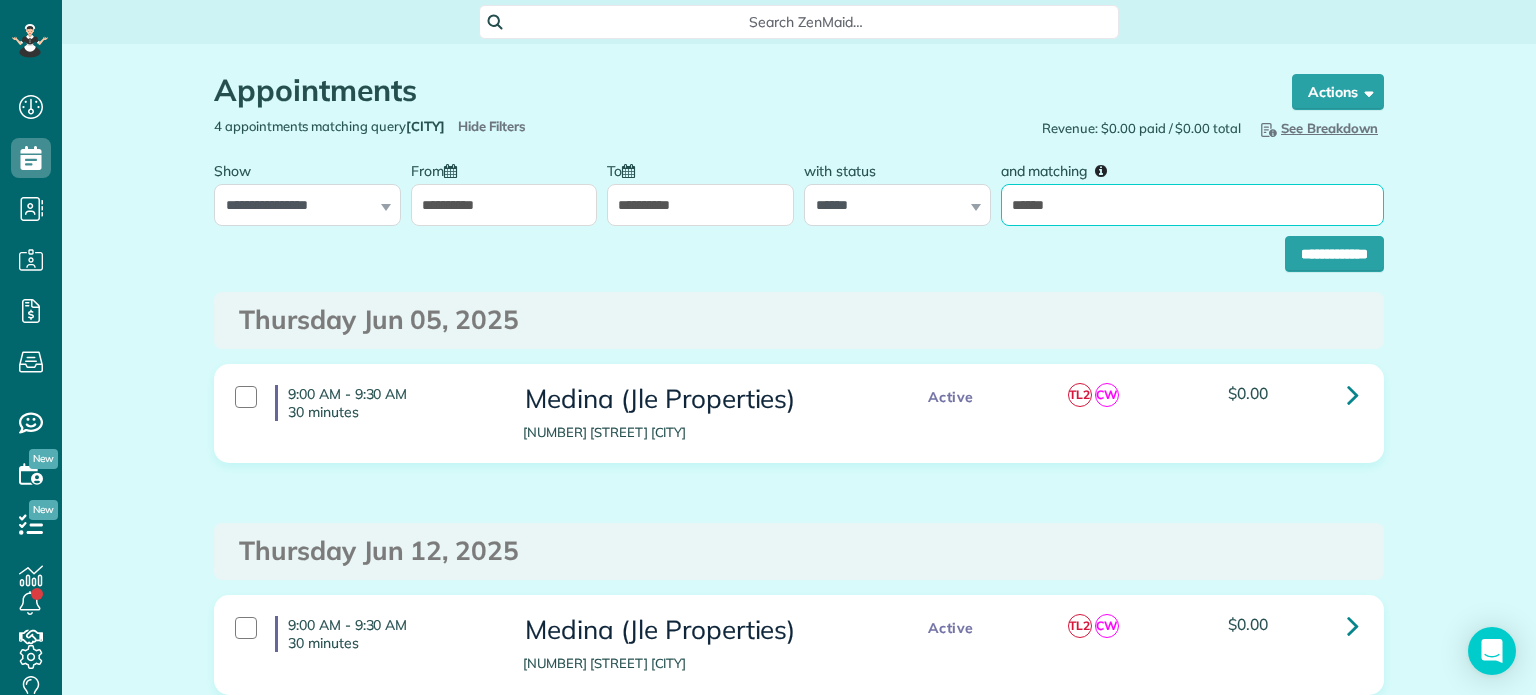 drag, startPoint x: 1068, startPoint y: 207, endPoint x: 983, endPoint y: 212, distance: 85.146935 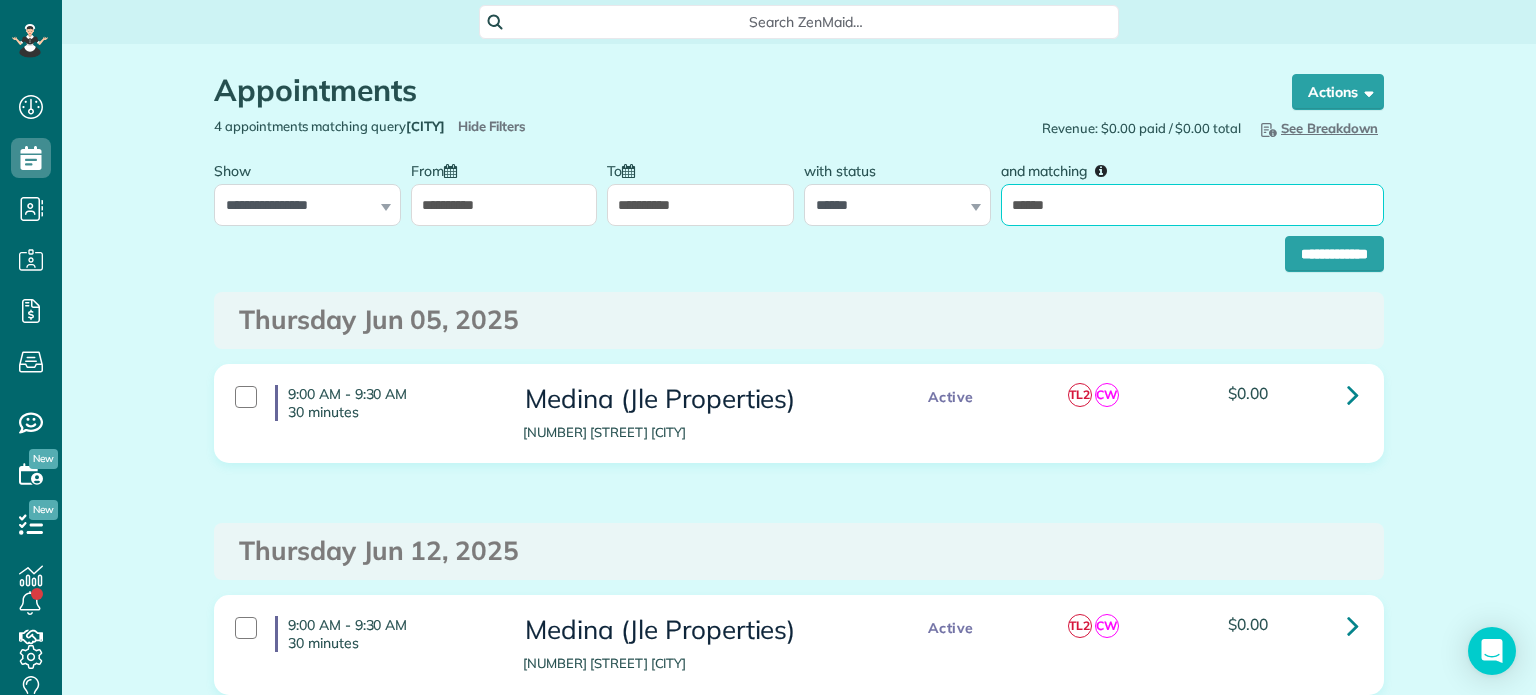 click on "**********" at bounding box center [799, 188] 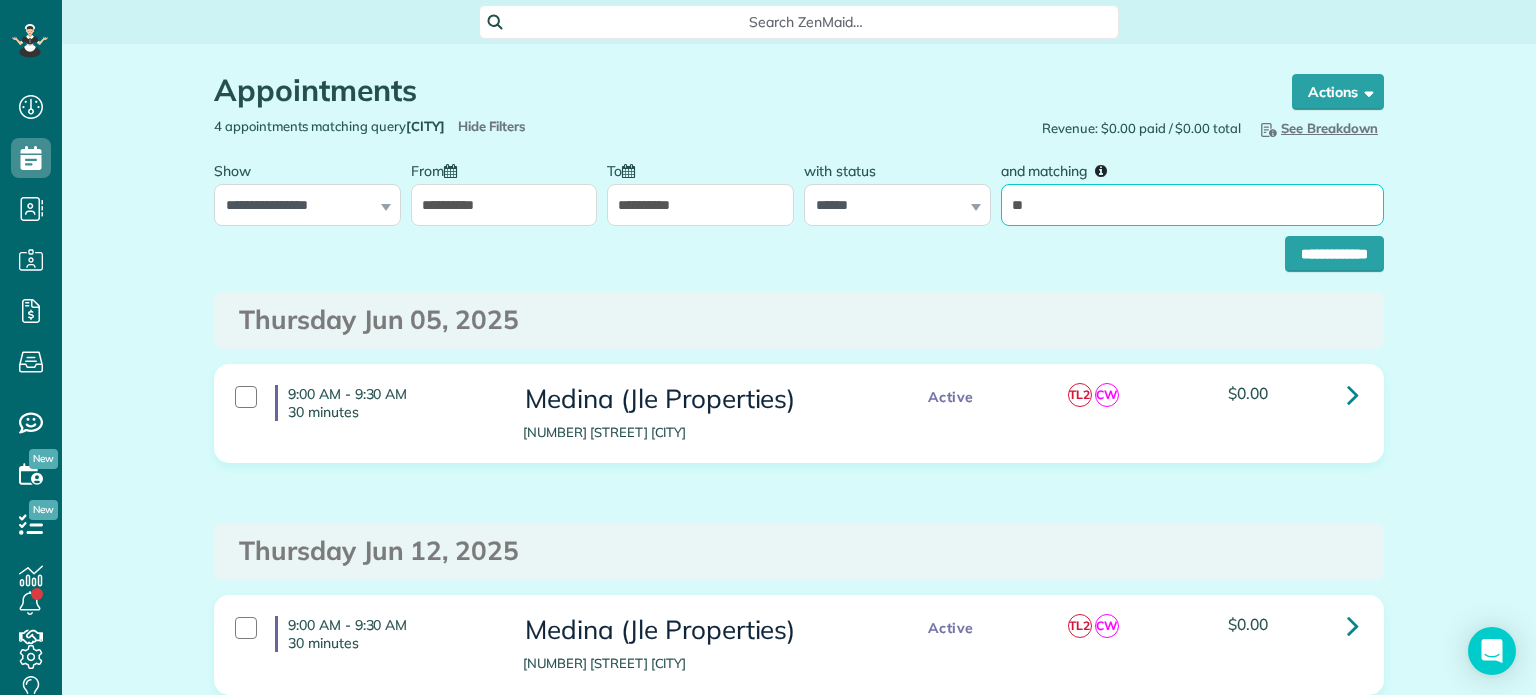 type on "****" 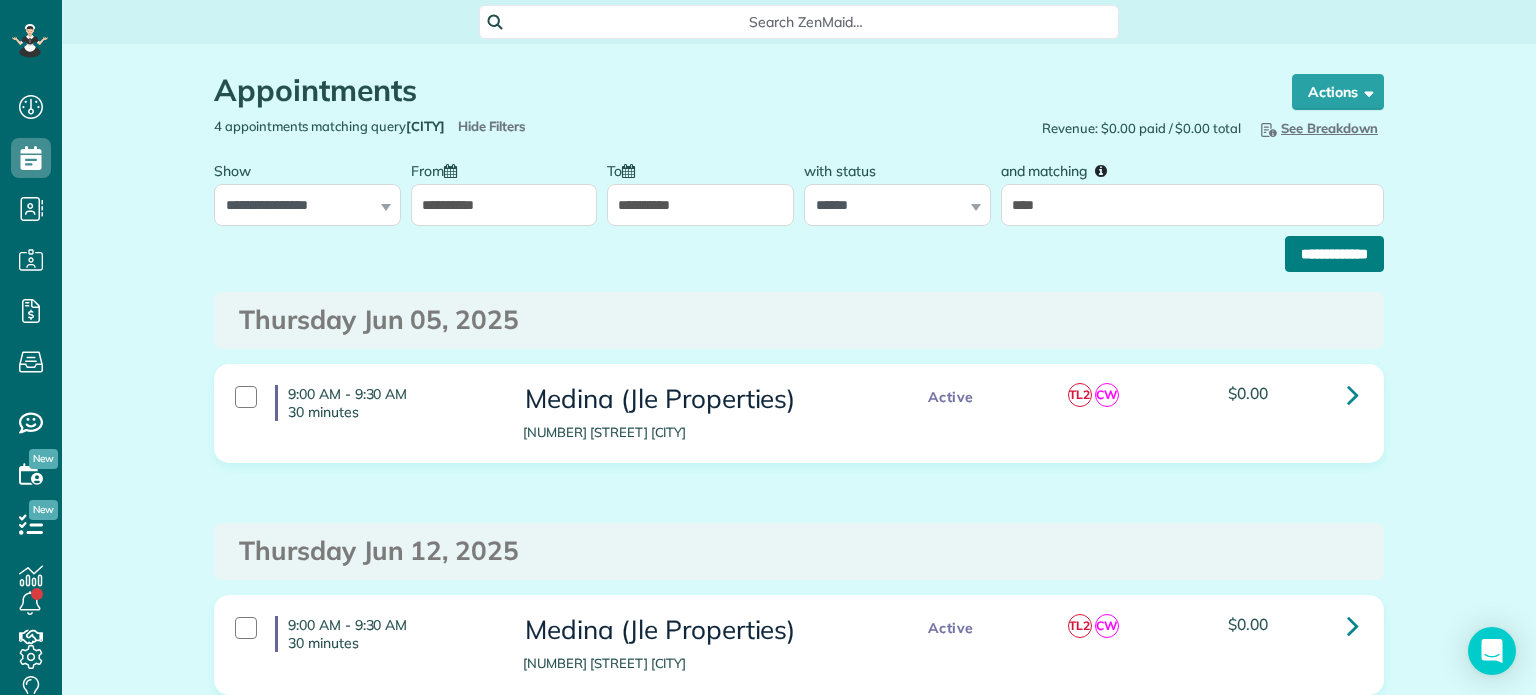 click on "**********" at bounding box center (1334, 254) 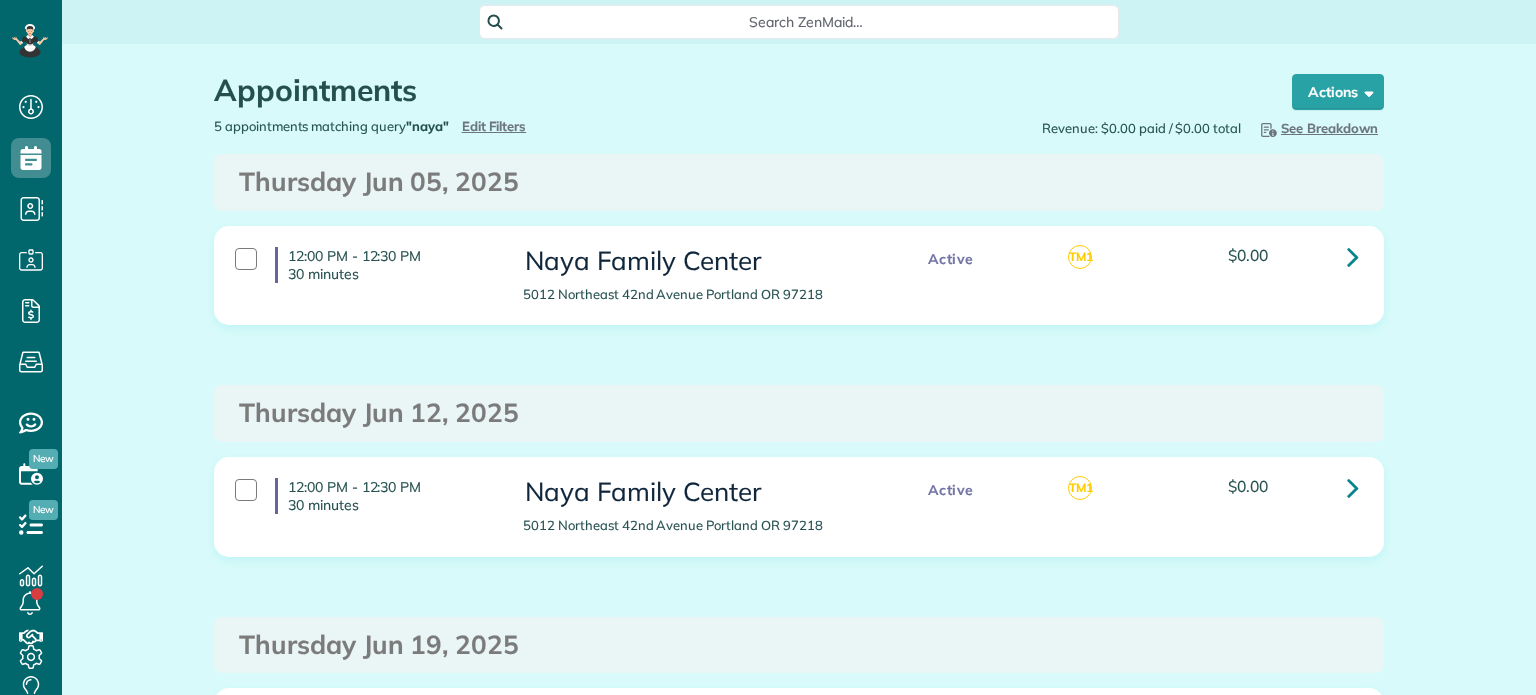scroll, scrollTop: 0, scrollLeft: 0, axis: both 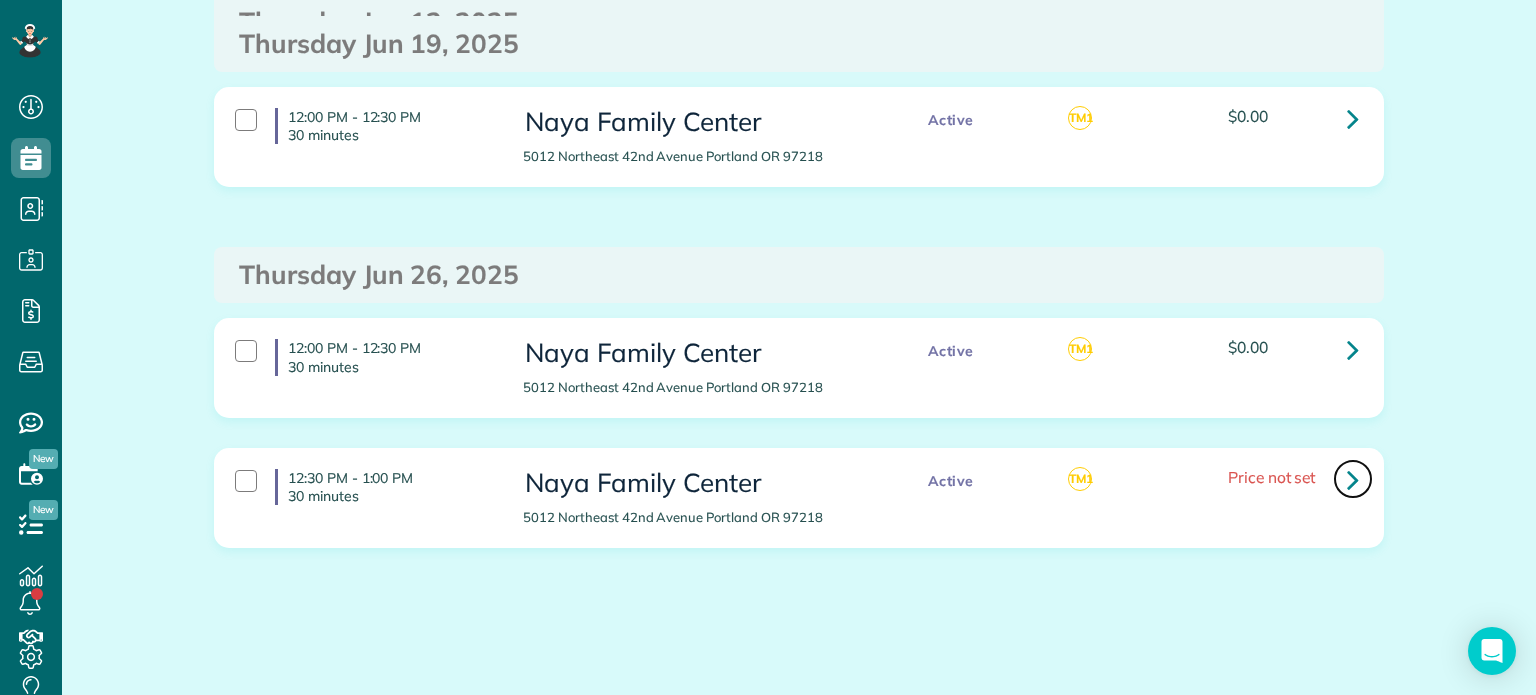 click at bounding box center [1353, 479] 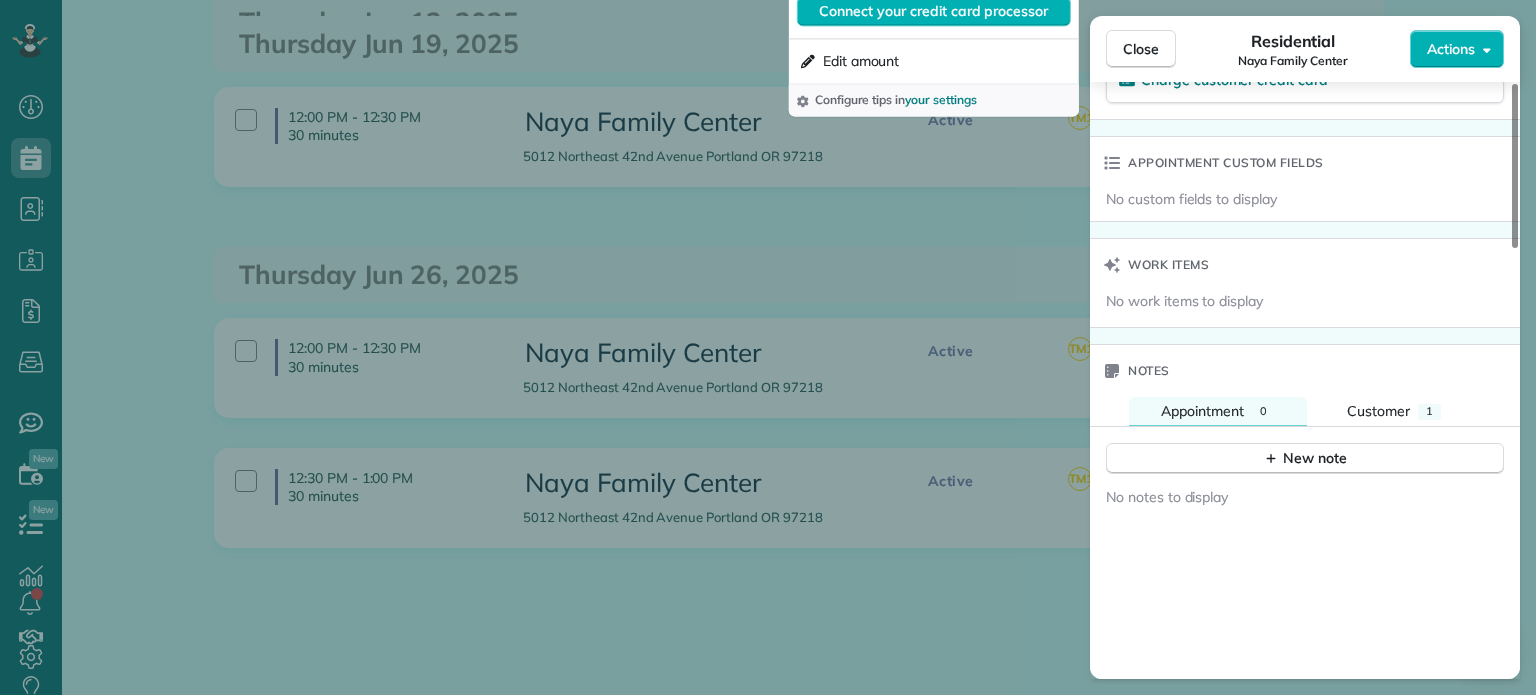 scroll, scrollTop: 1500, scrollLeft: 0, axis: vertical 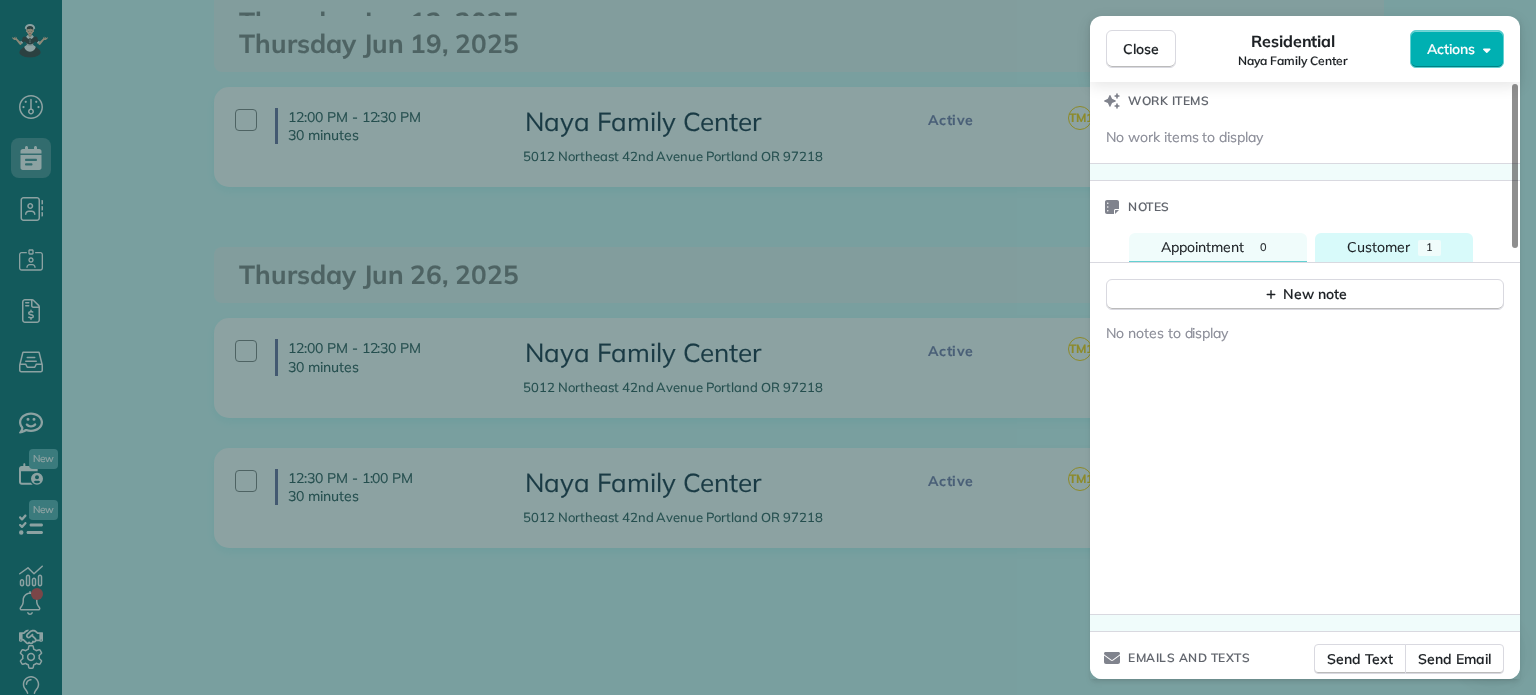 click on "Customer" at bounding box center (1378, 247) 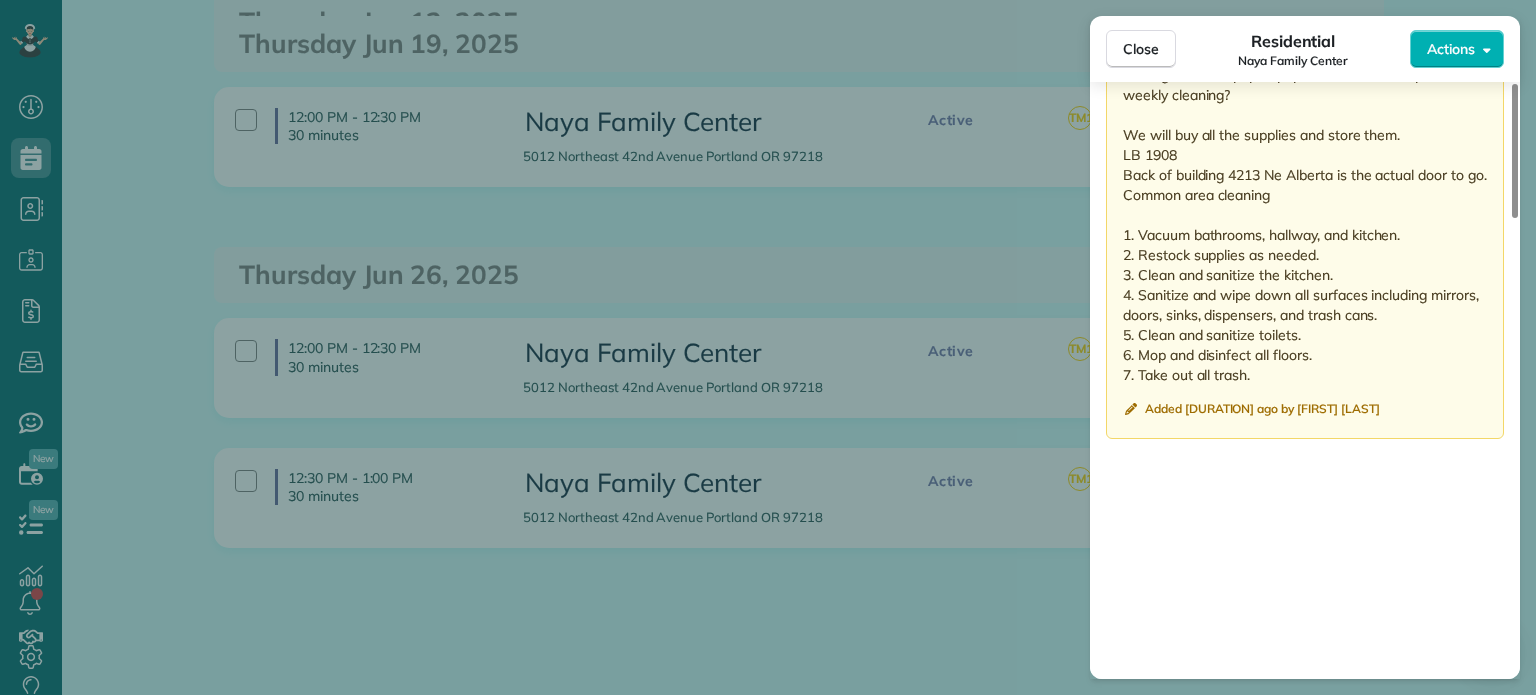 scroll, scrollTop: 1900, scrollLeft: 0, axis: vertical 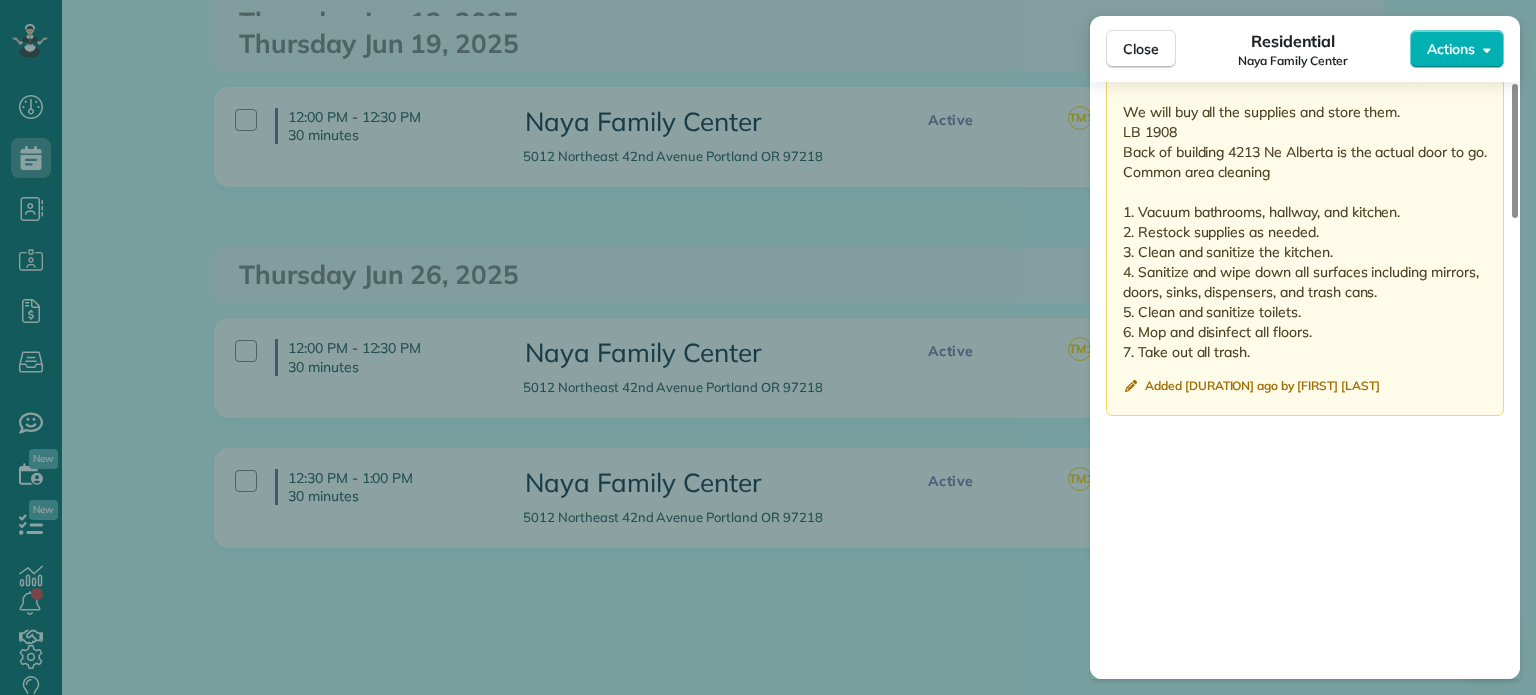drag, startPoint x: 956, startPoint y: 524, endPoint x: 1044, endPoint y: 419, distance: 137 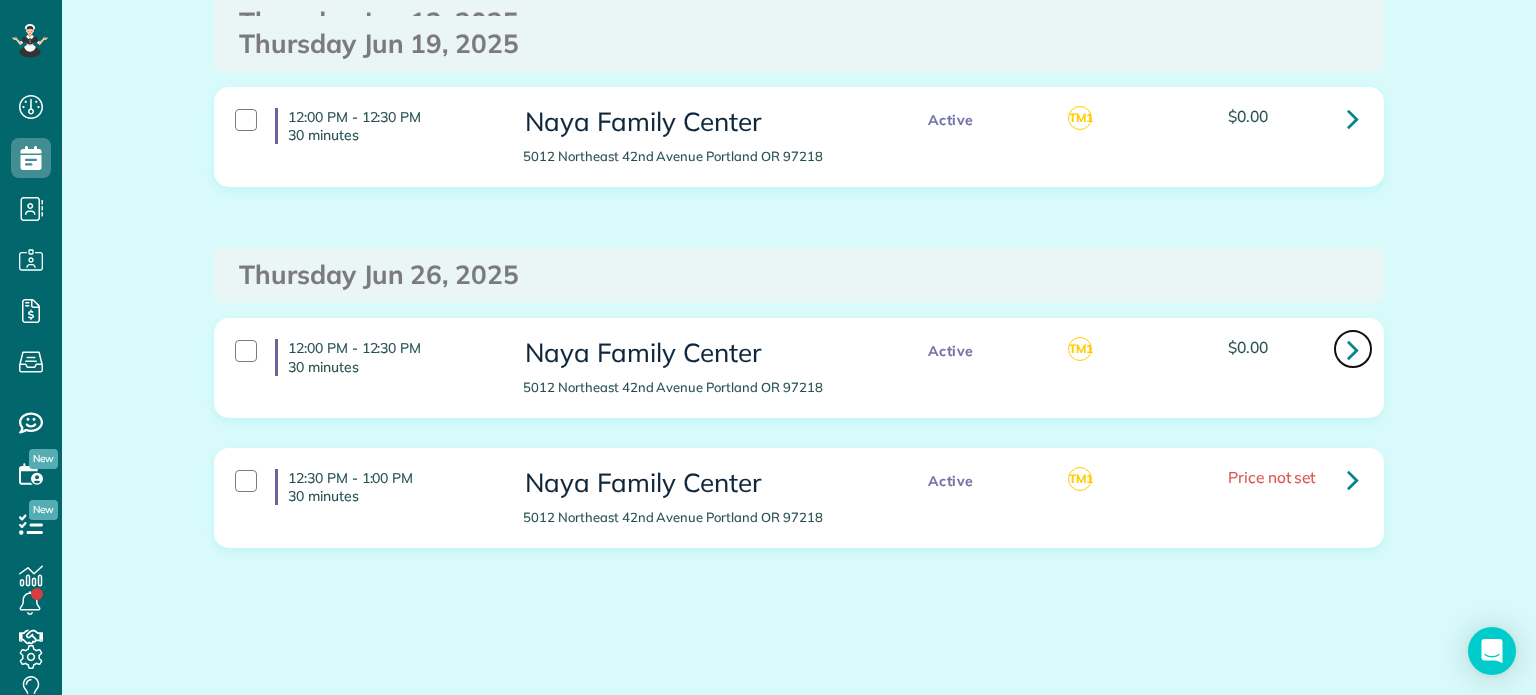 click at bounding box center (1353, 349) 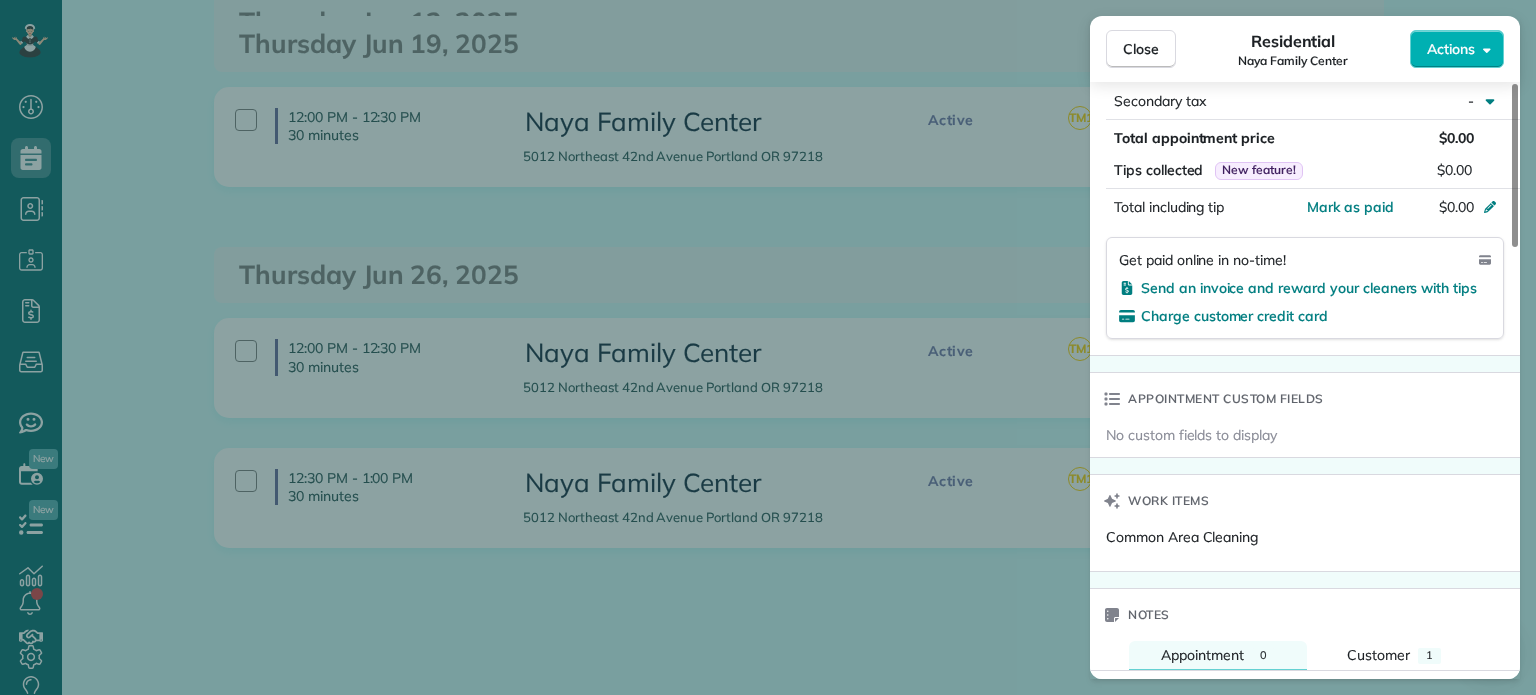 scroll, scrollTop: 1300, scrollLeft: 0, axis: vertical 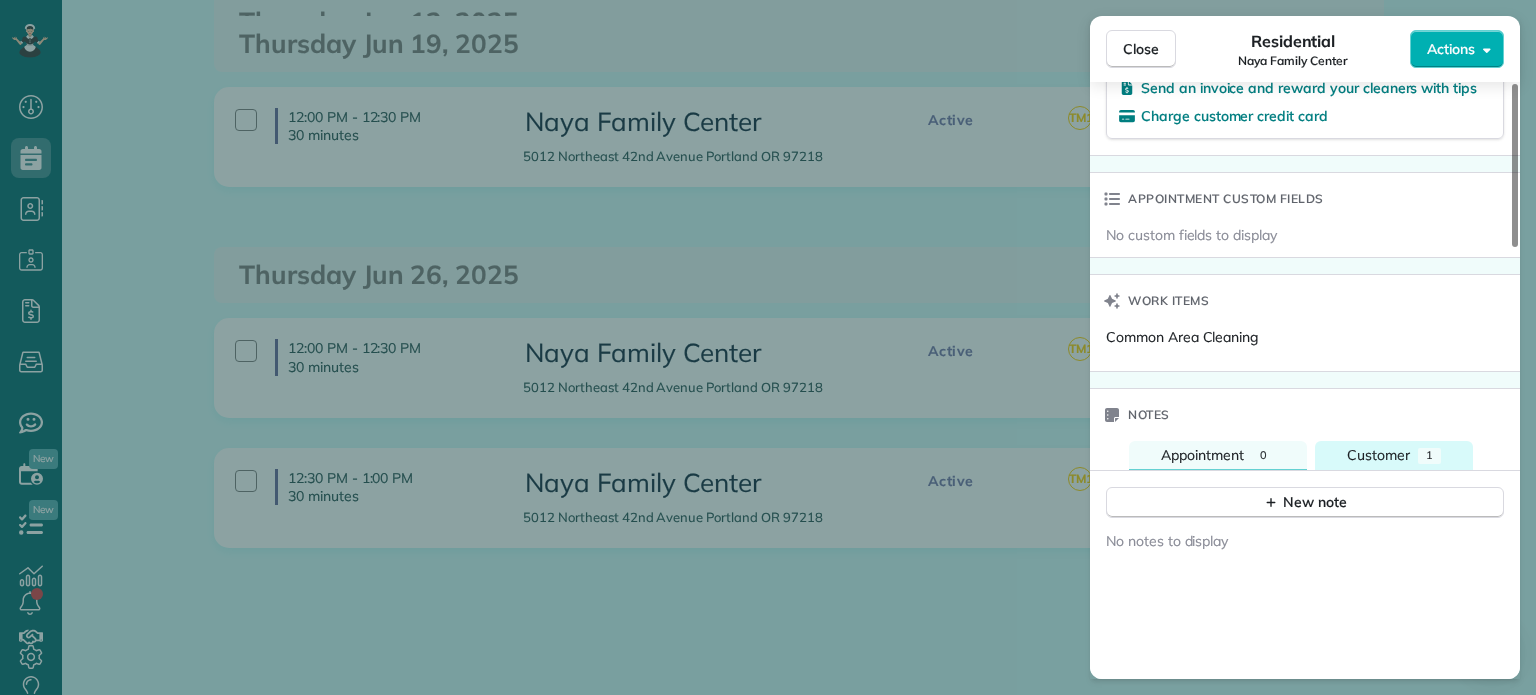 click on "Customer 1" at bounding box center [1394, 455] 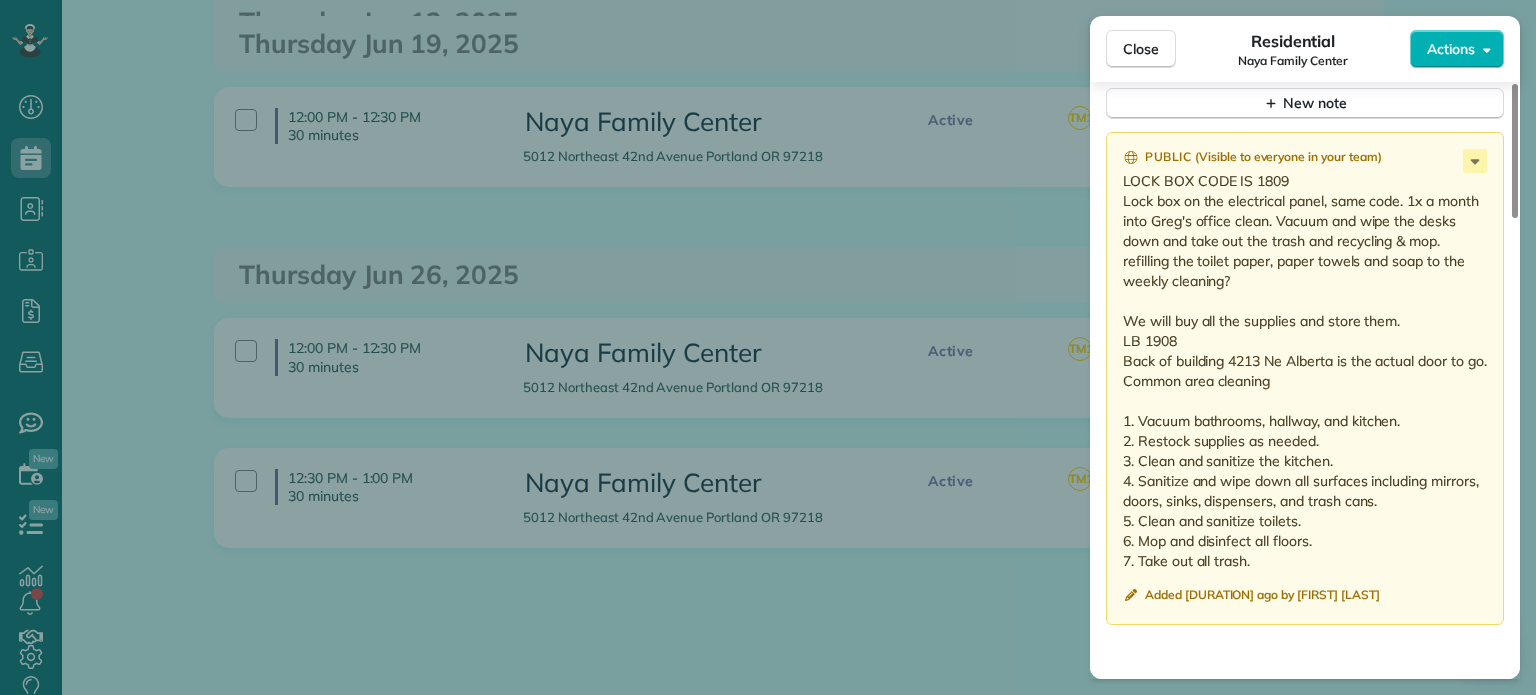 scroll, scrollTop: 1700, scrollLeft: 0, axis: vertical 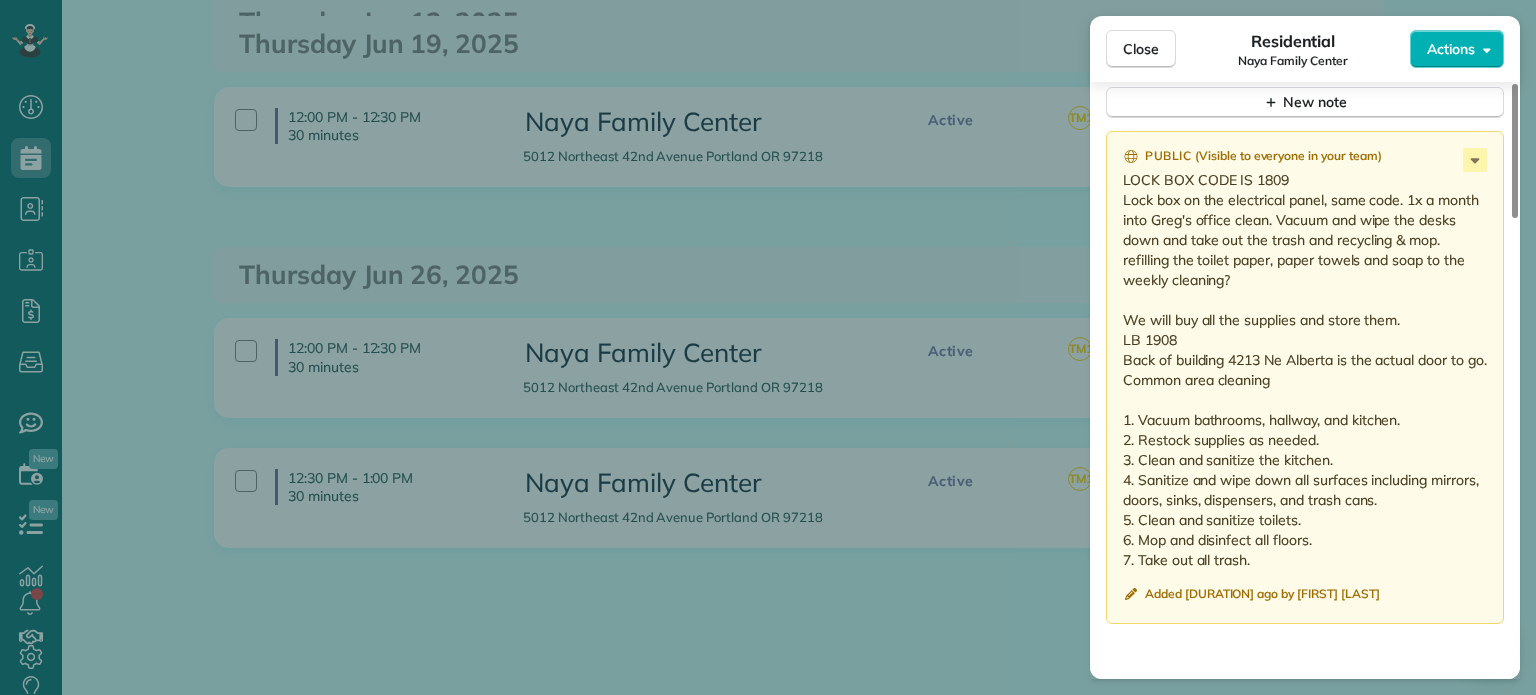 drag, startPoint x: 736, startPoint y: 234, endPoint x: 732, endPoint y: 221, distance: 13.601471 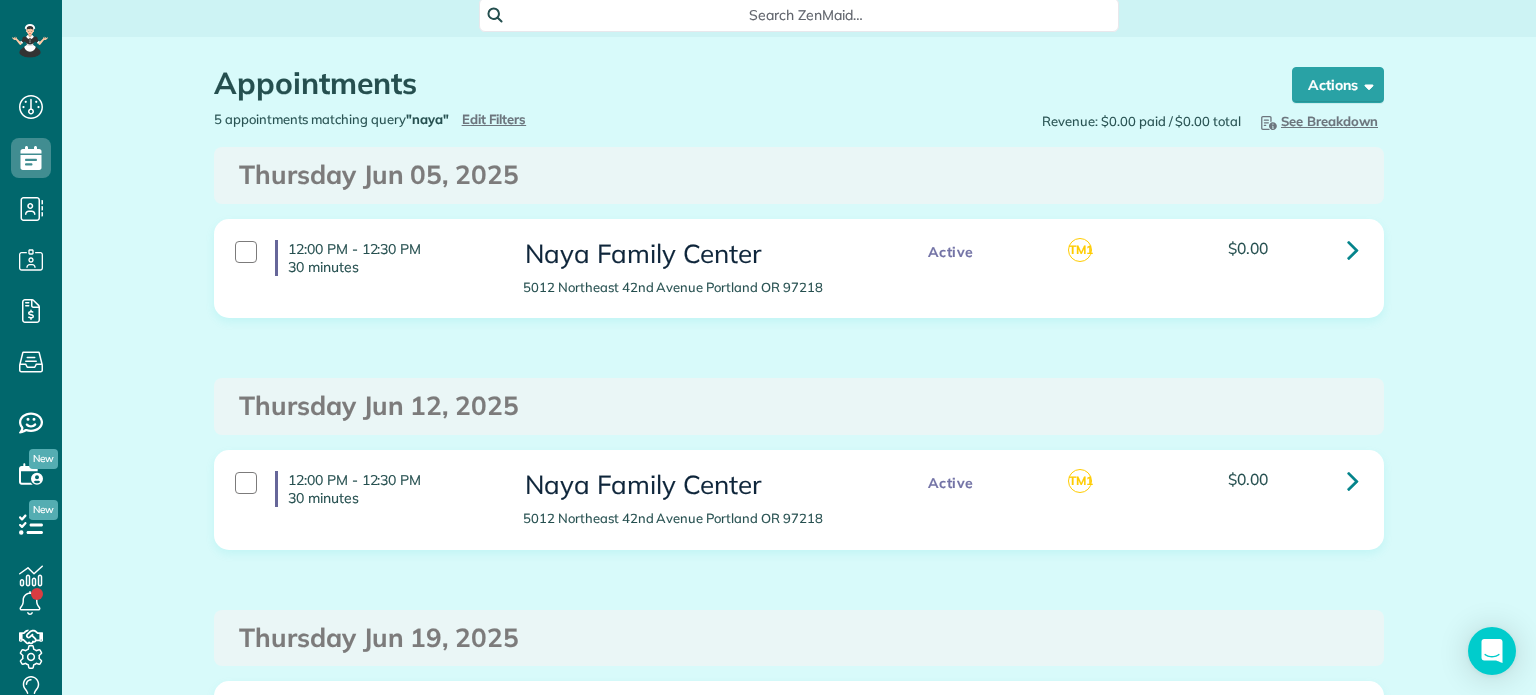 scroll, scrollTop: 0, scrollLeft: 0, axis: both 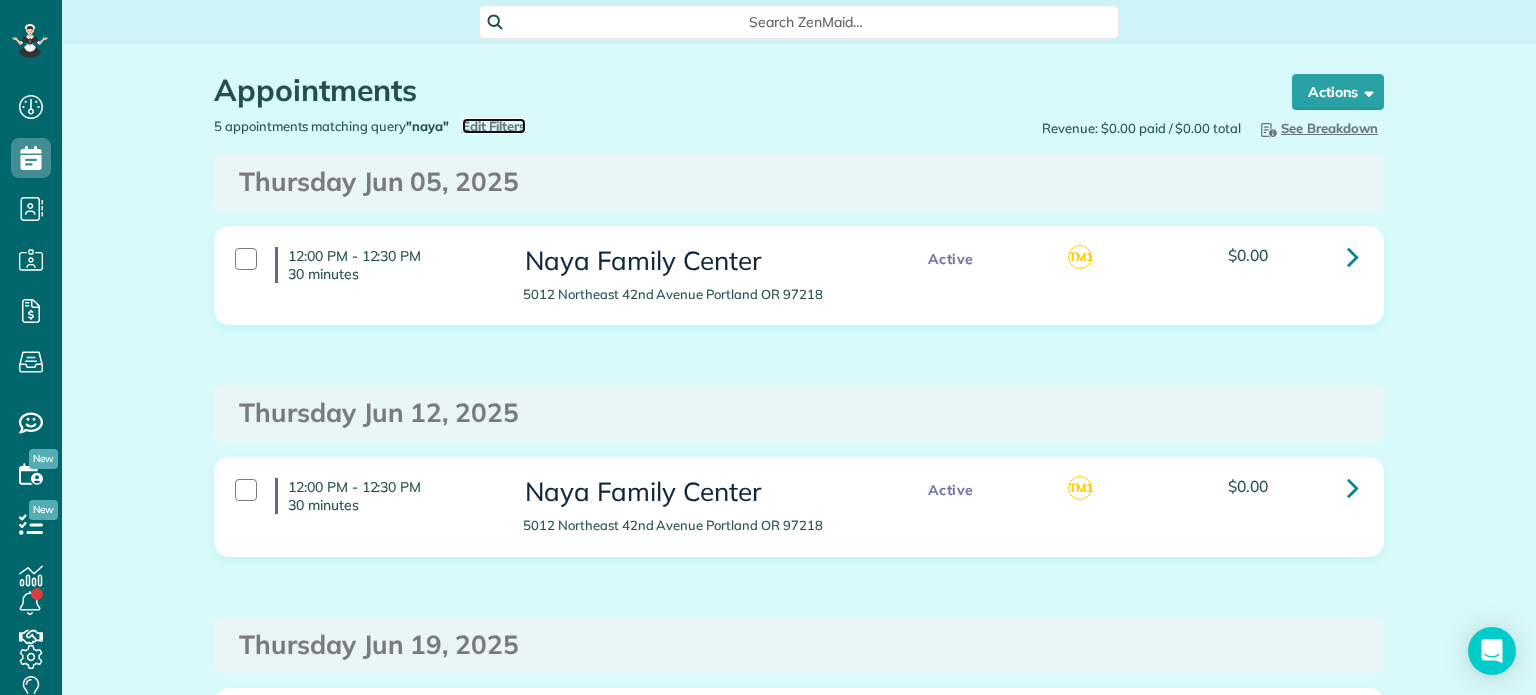 click on "Edit Filters" at bounding box center (494, 126) 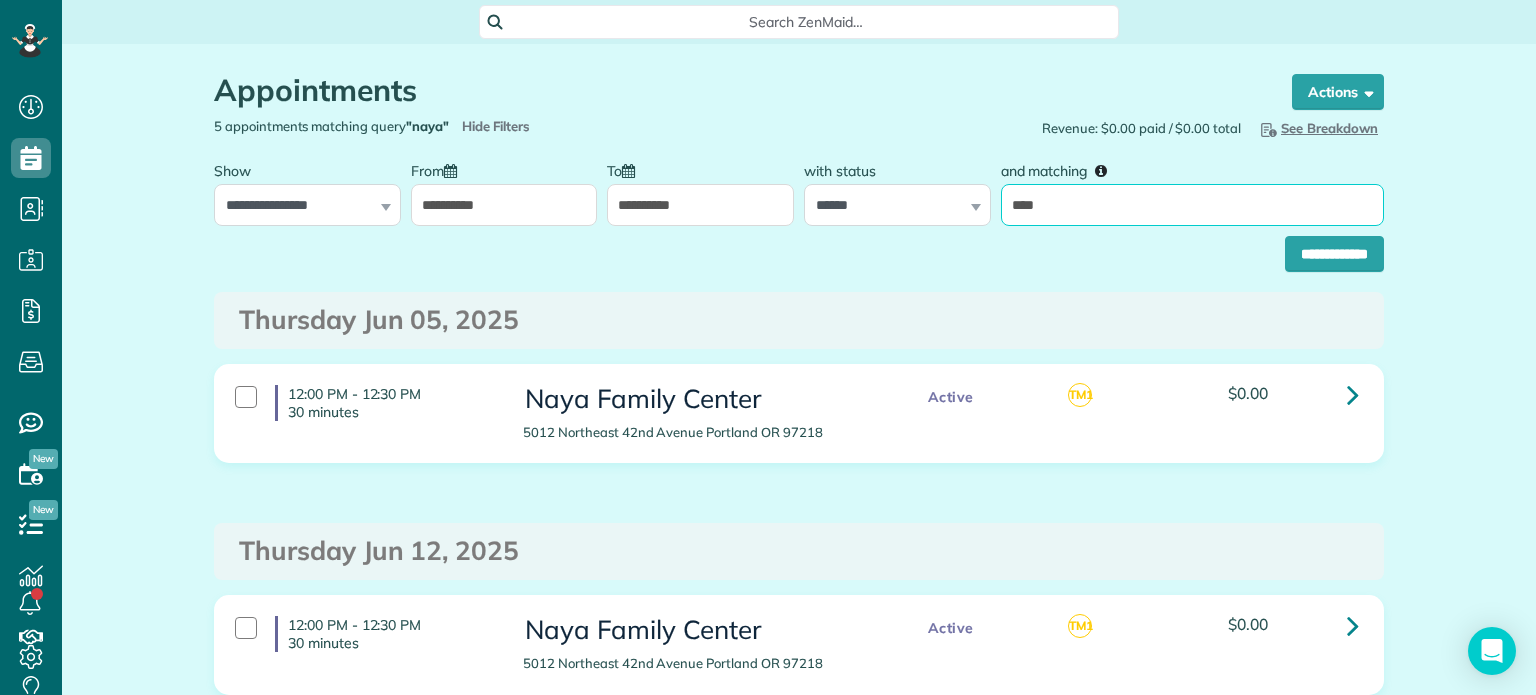 drag, startPoint x: 1048, startPoint y: 202, endPoint x: 1003, endPoint y: 213, distance: 46.32494 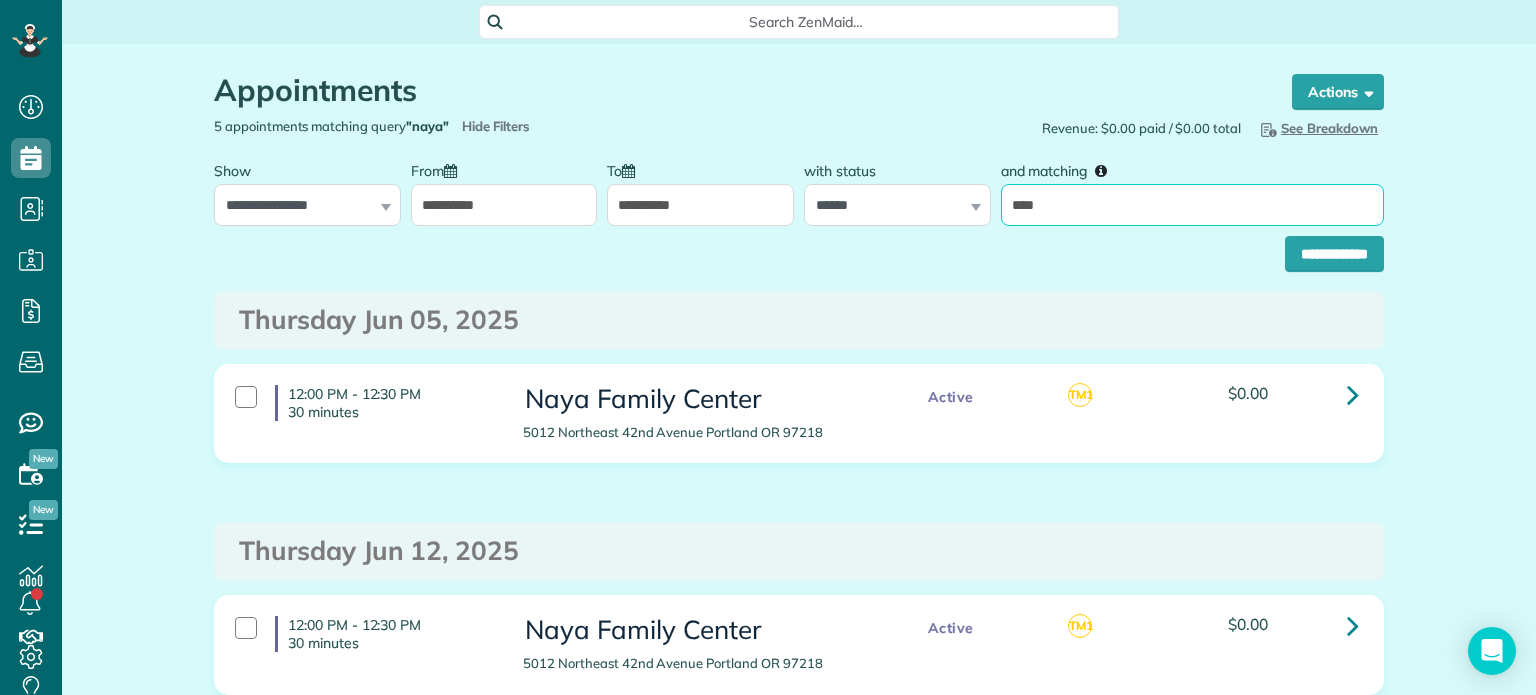 type on "****" 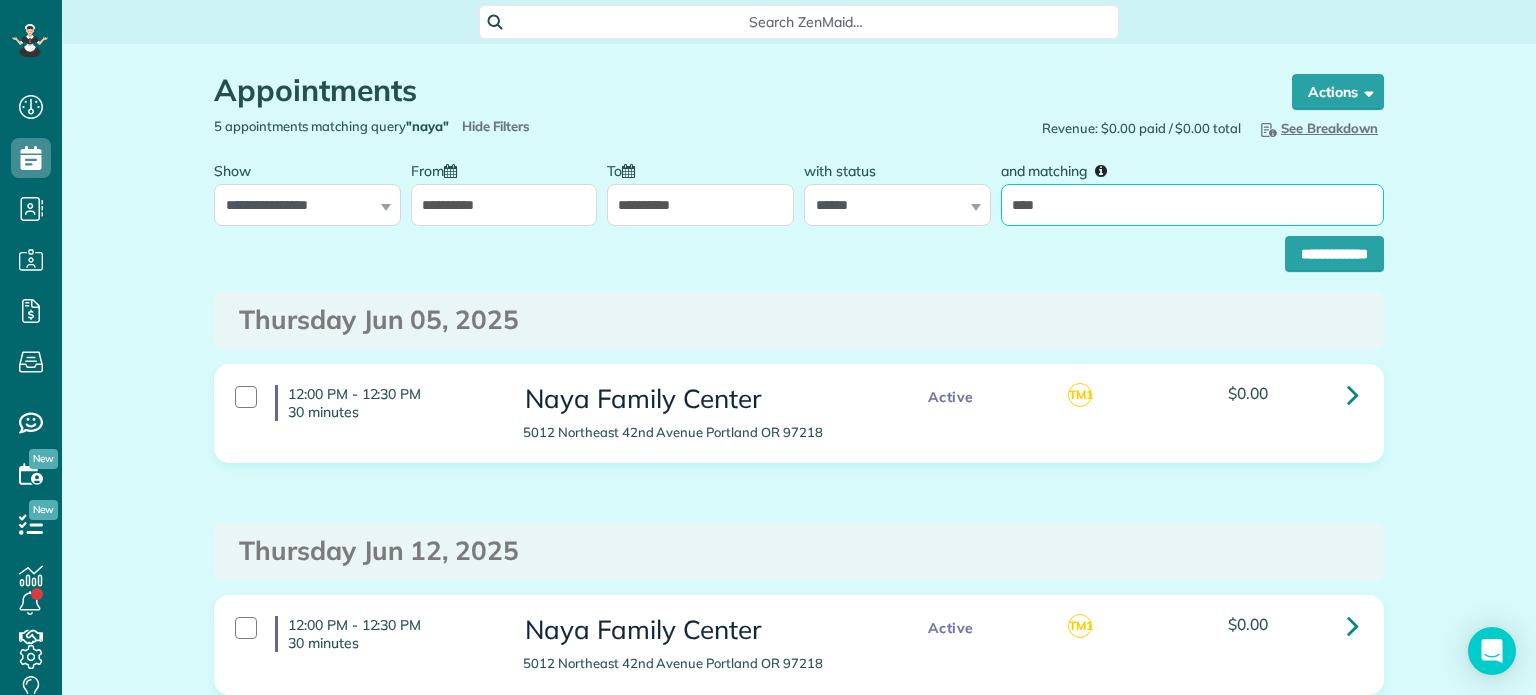 click on "**********" at bounding box center [1334, 254] 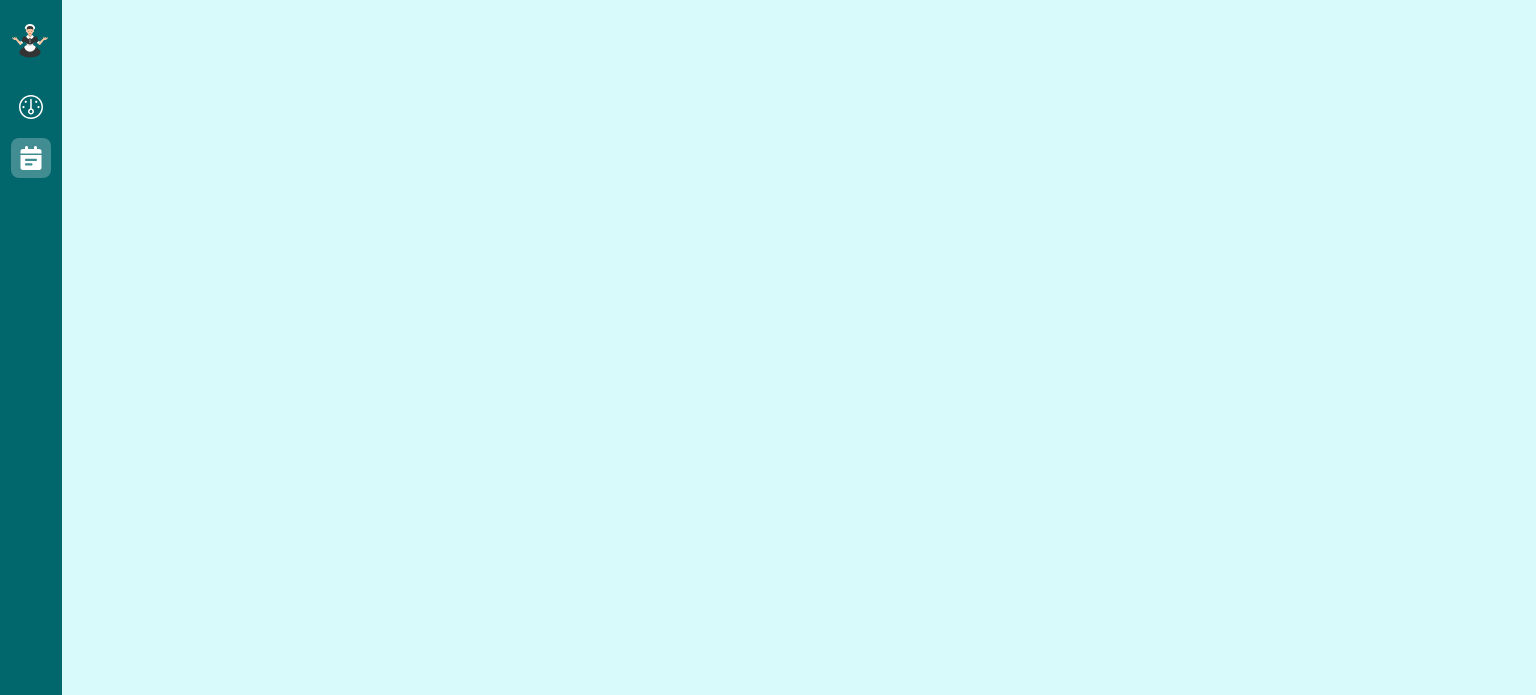 scroll, scrollTop: 0, scrollLeft: 0, axis: both 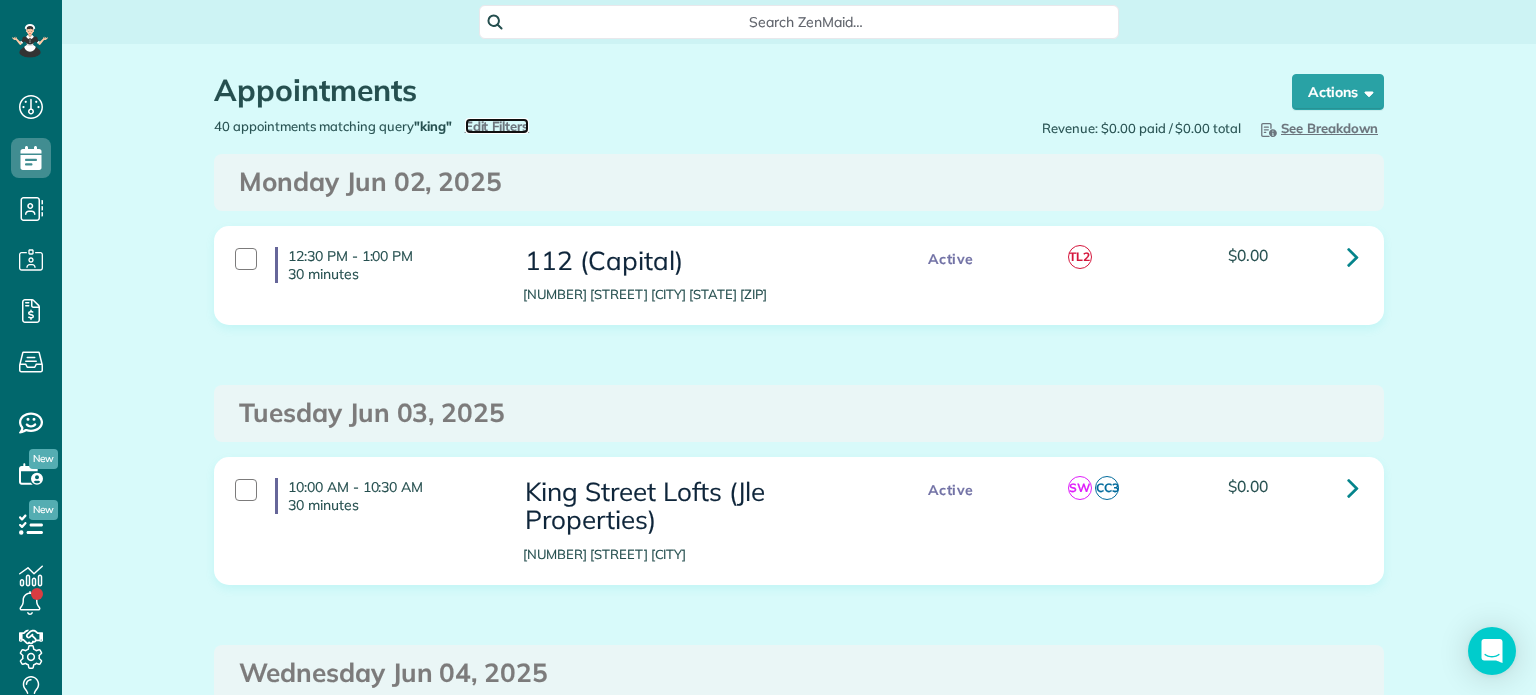 click on "Edit Filters" at bounding box center (497, 126) 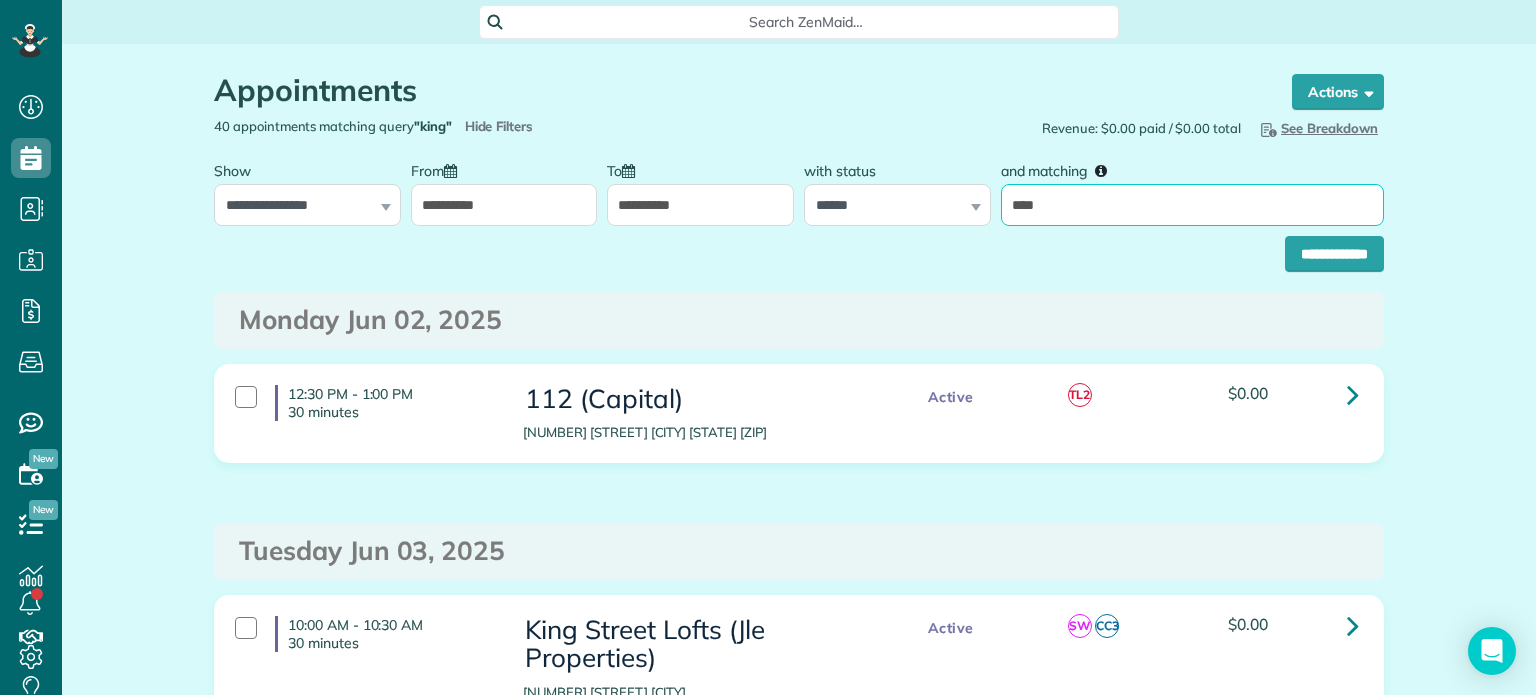 drag, startPoint x: 1053, startPoint y: 203, endPoint x: 979, endPoint y: 204, distance: 74.00676 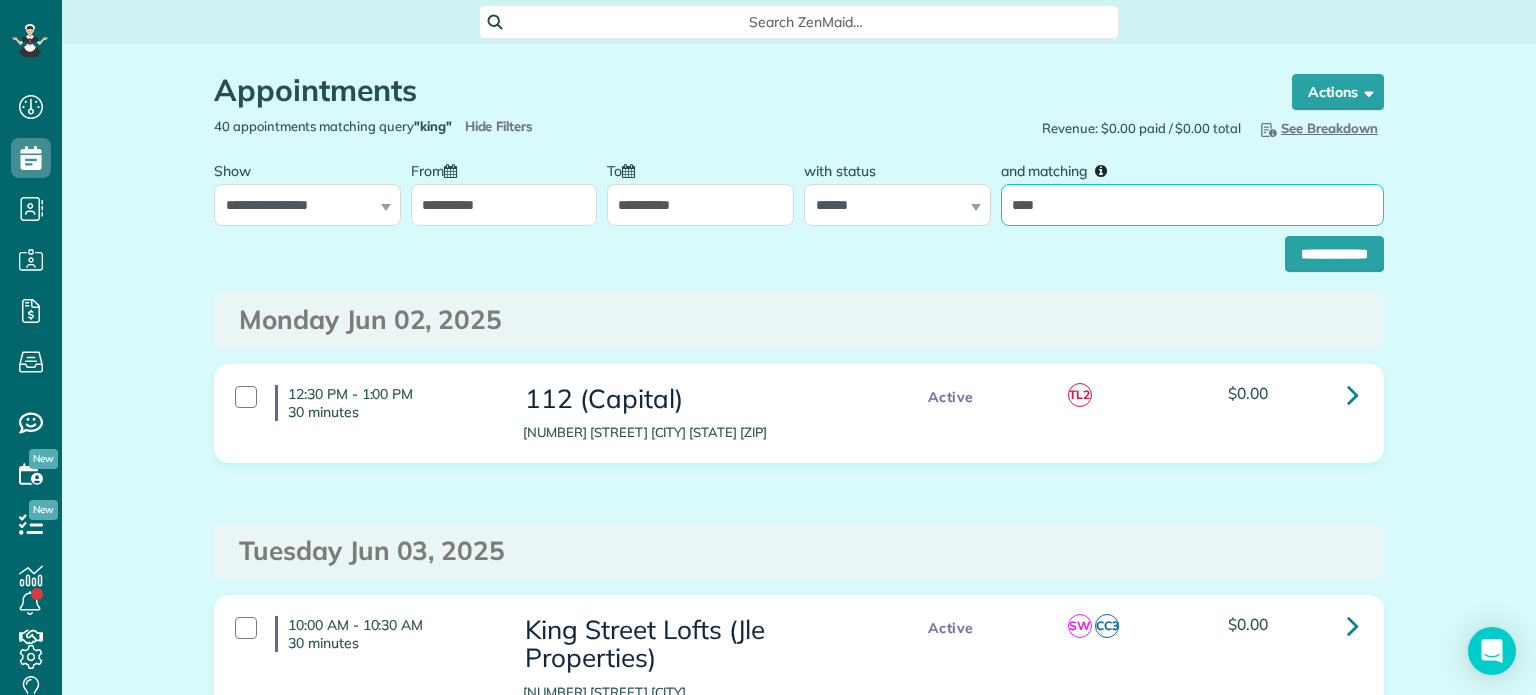click on "**********" at bounding box center [799, 188] 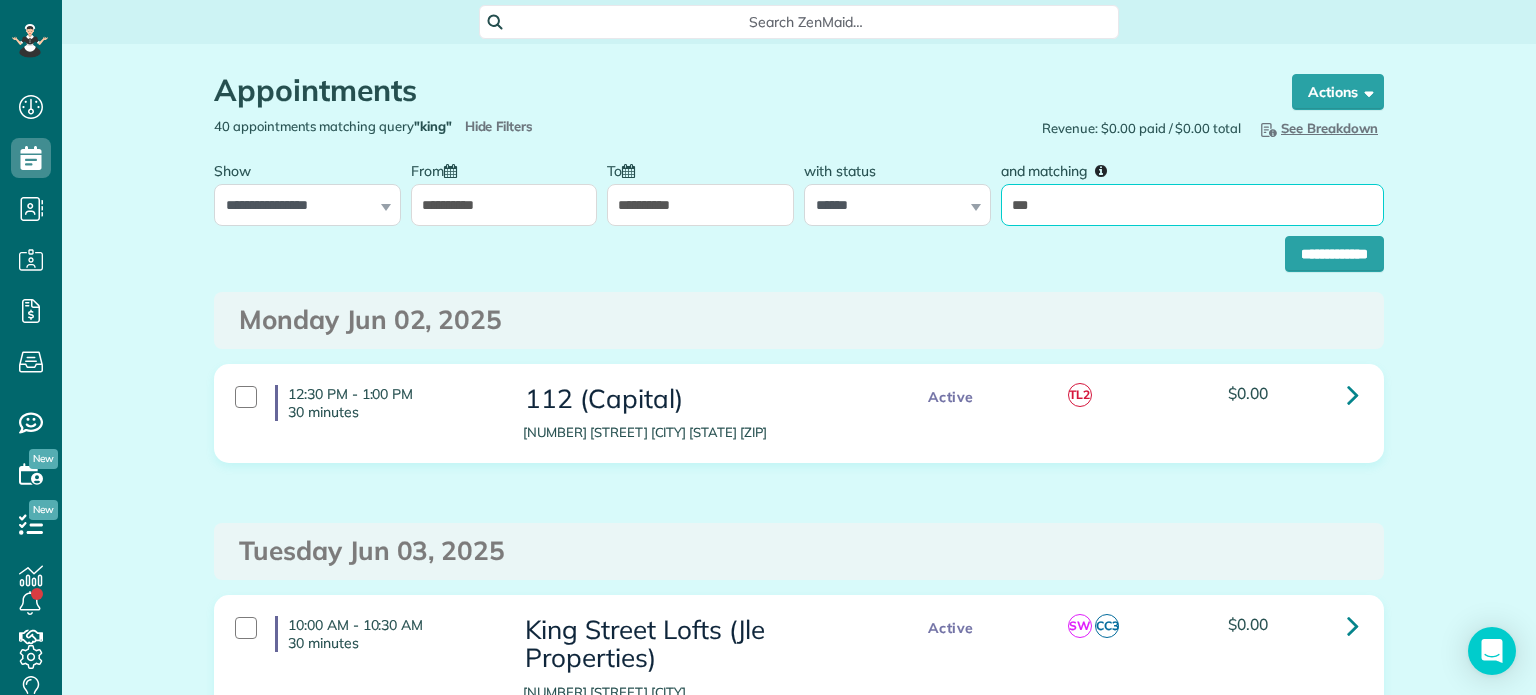 type on "*****" 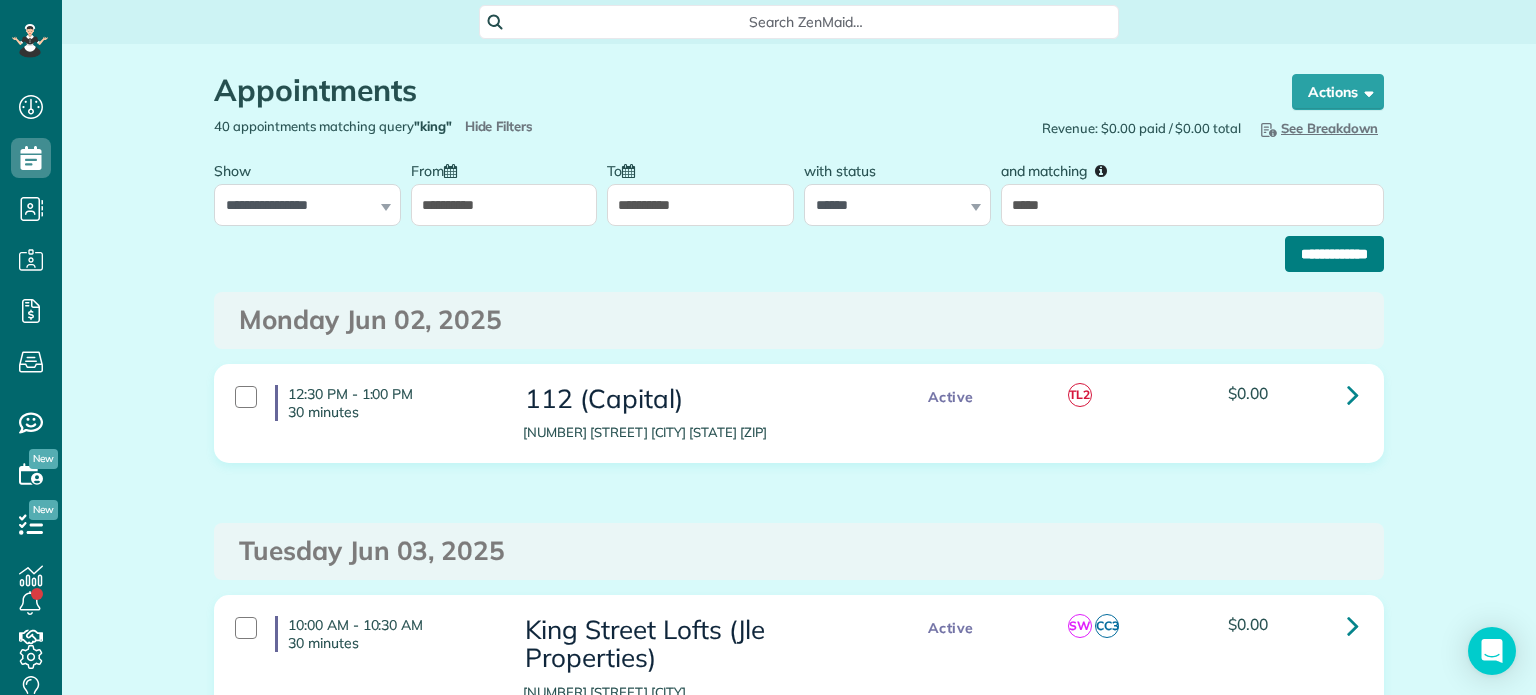 click on "**********" at bounding box center (1334, 254) 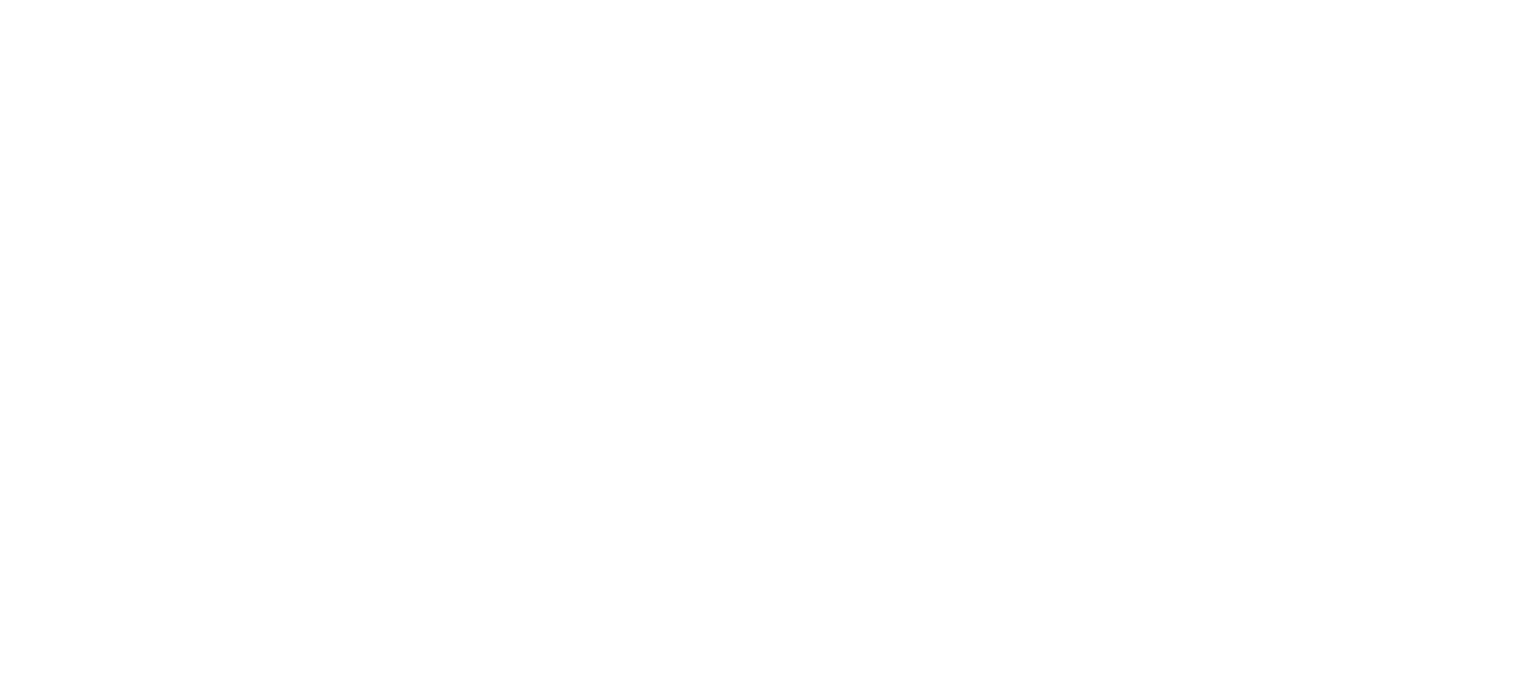 scroll, scrollTop: 0, scrollLeft: 0, axis: both 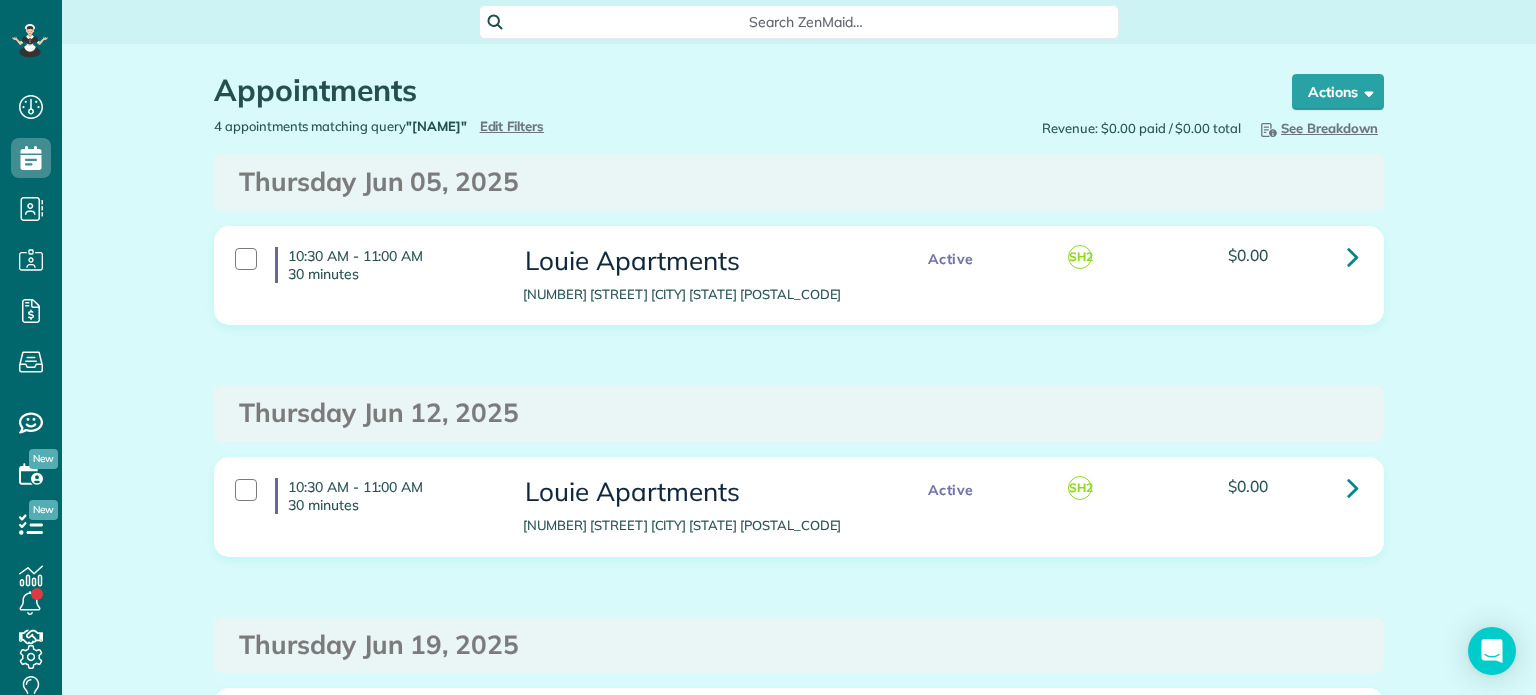 click on "Appointments
the List View [2 min]
Schedule Changes
Actions
Create Appointment
Create Task
Clock In/Out
Send Work Orders
Print Route Sheets
Today's Emails/Texts
Export data..
Bulk Actions
Set status to: Active
Set status to: Stand-By
Select All" at bounding box center (799, 606) 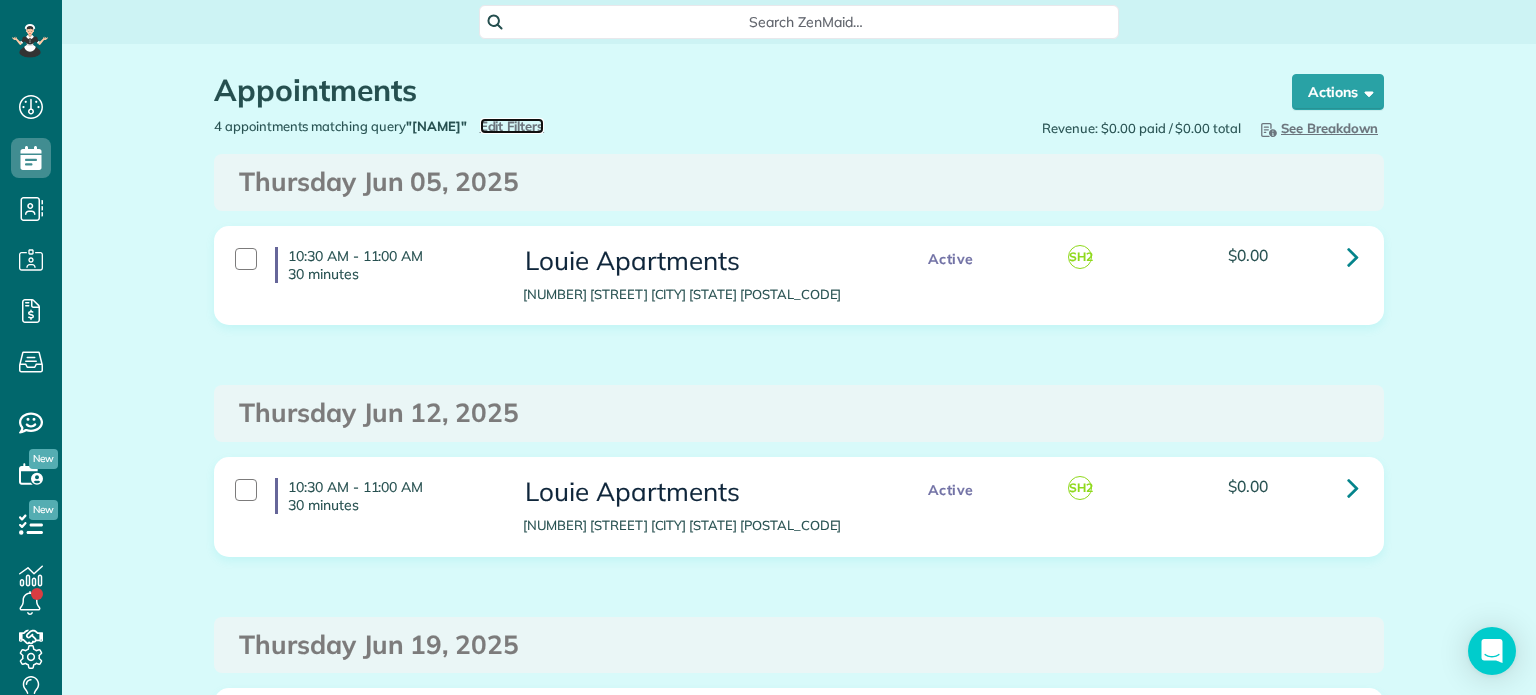 click on "Edit Filters" at bounding box center [512, 126] 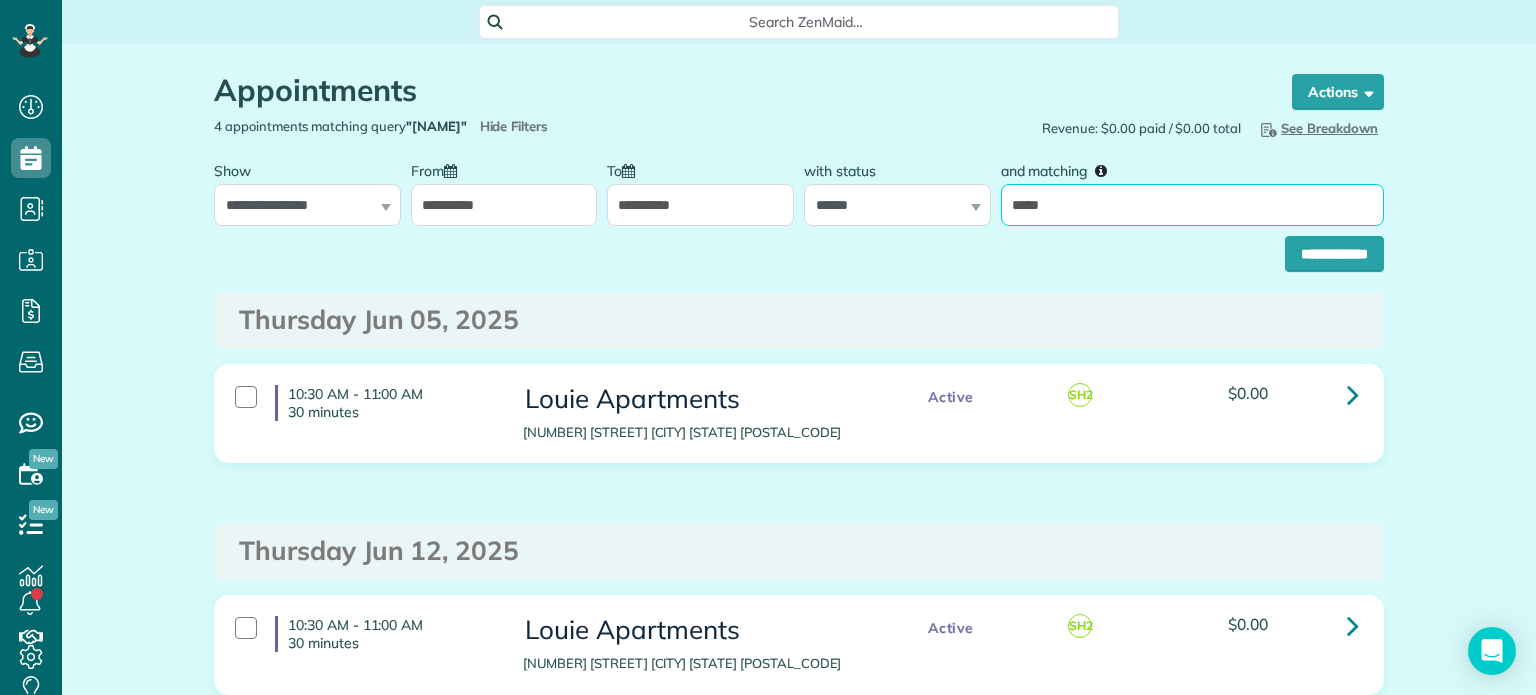drag, startPoint x: 1057, startPoint y: 207, endPoint x: 996, endPoint y: 211, distance: 61.13101 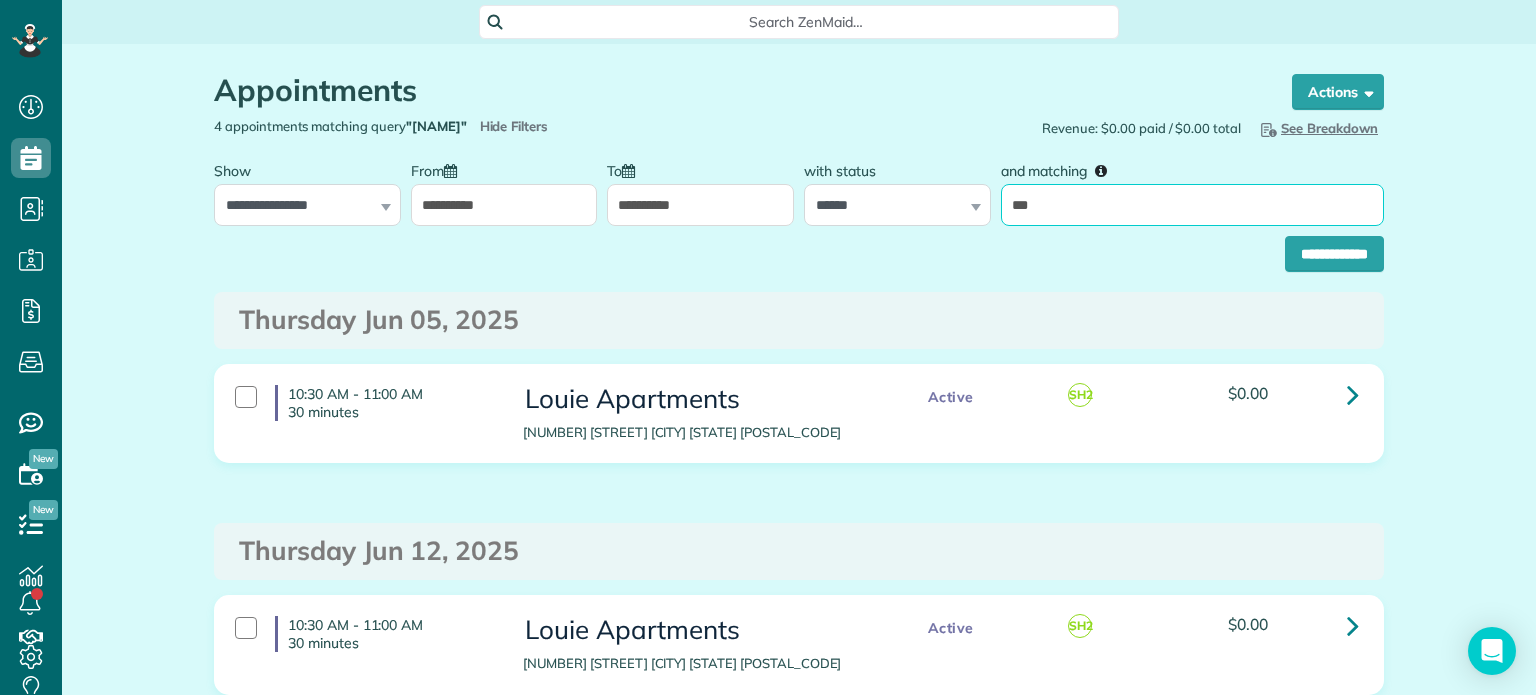 type on "***" 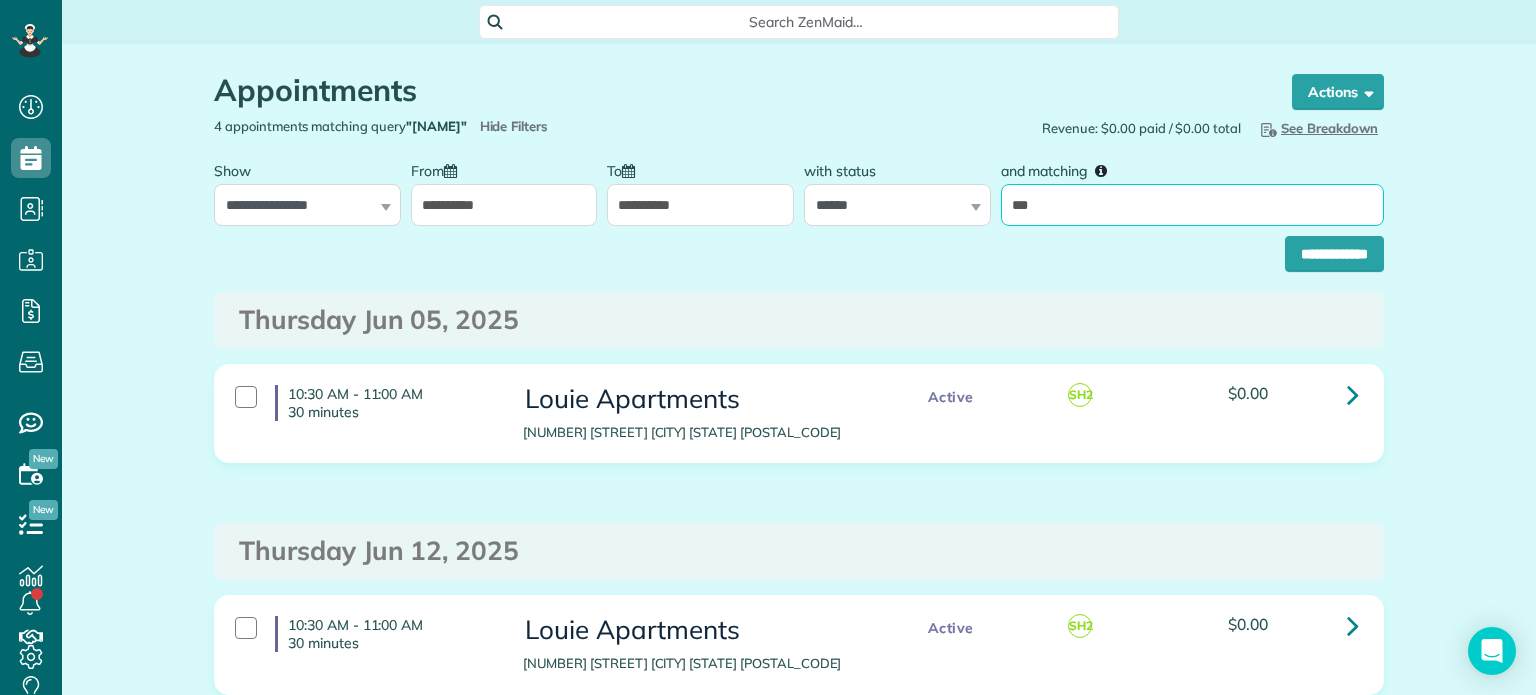 click on "**********" at bounding box center (1334, 254) 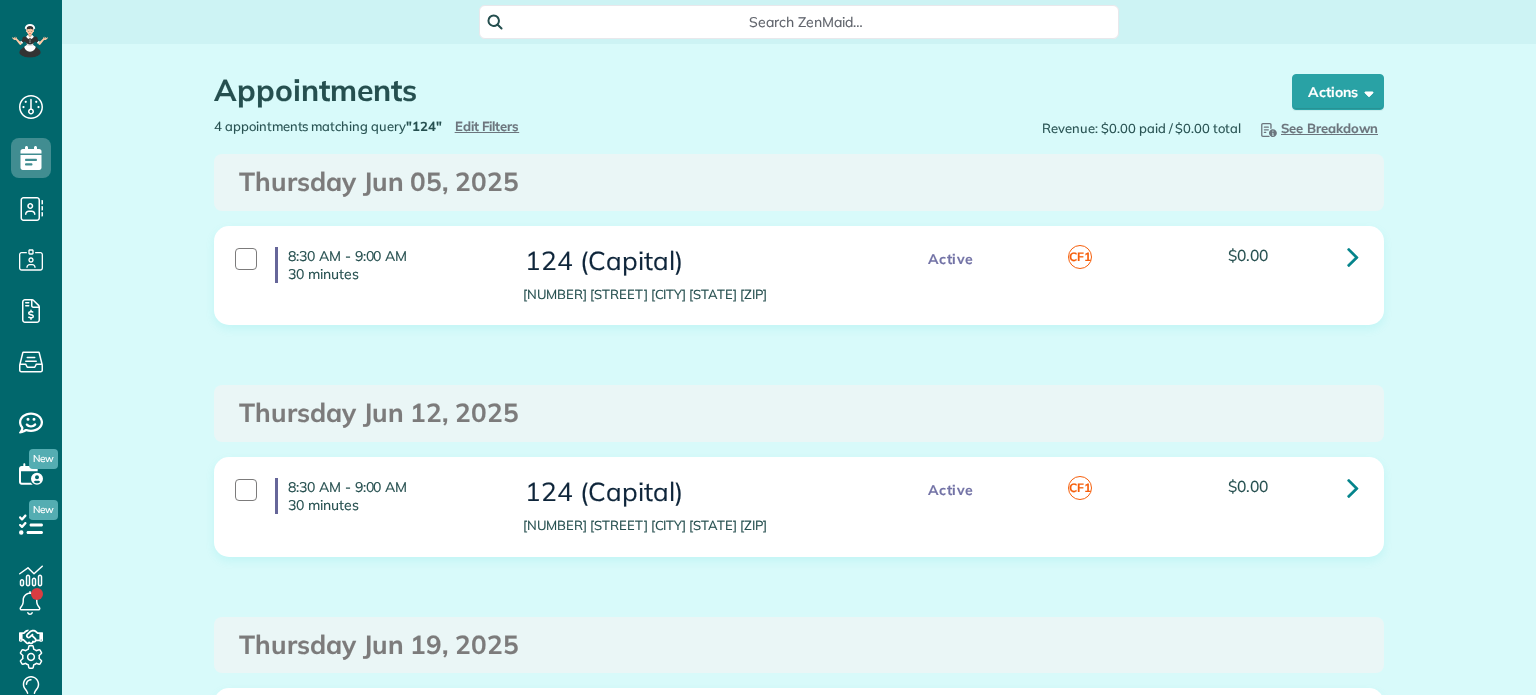 scroll, scrollTop: 0, scrollLeft: 0, axis: both 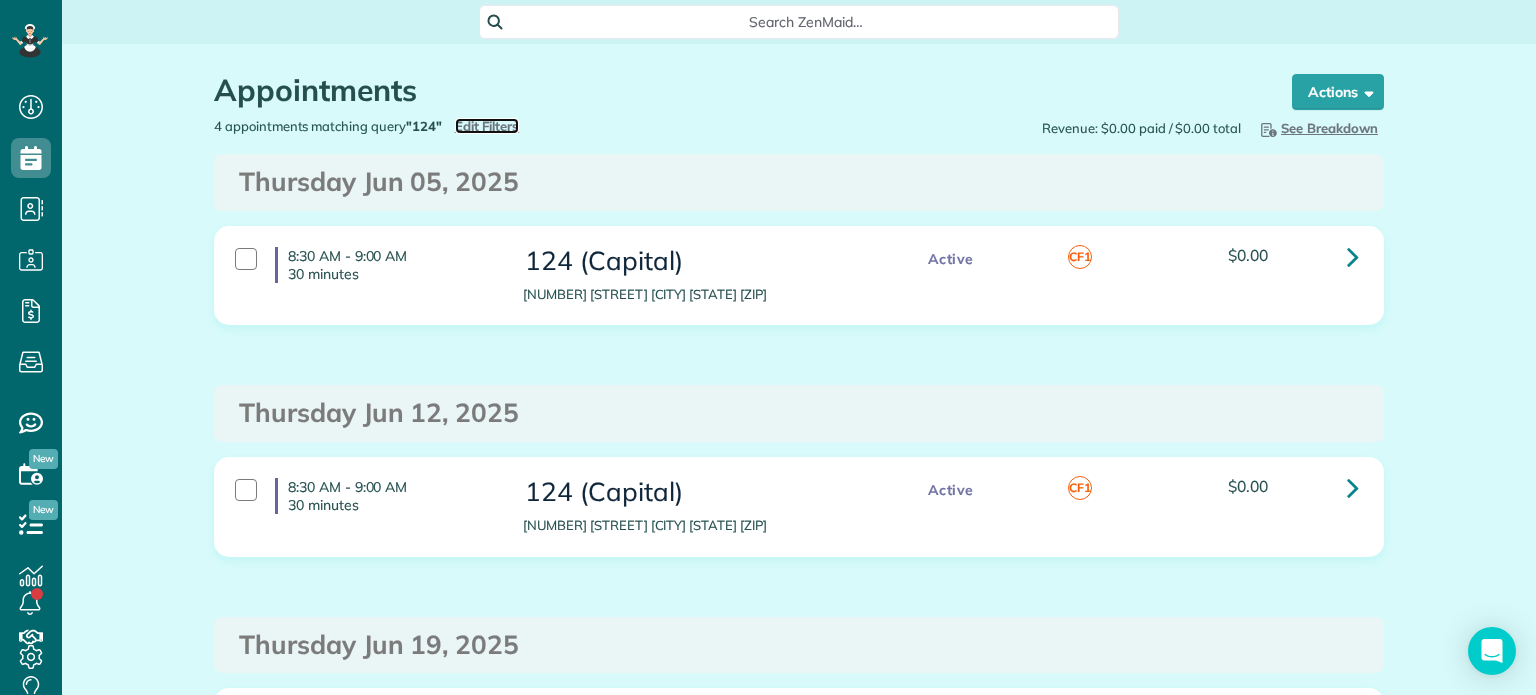 click on "Edit Filters" at bounding box center [487, 126] 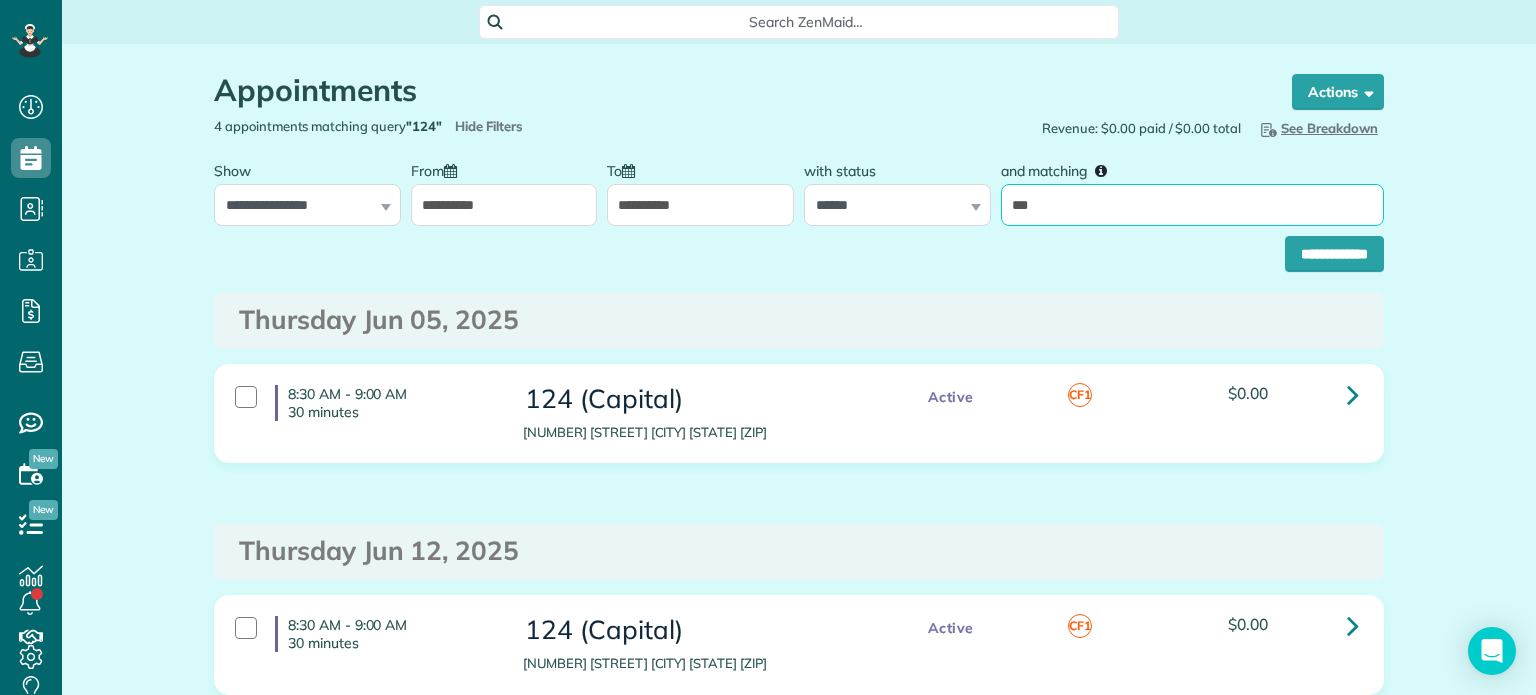drag, startPoint x: 1047, startPoint y: 204, endPoint x: 977, endPoint y: 210, distance: 70.256676 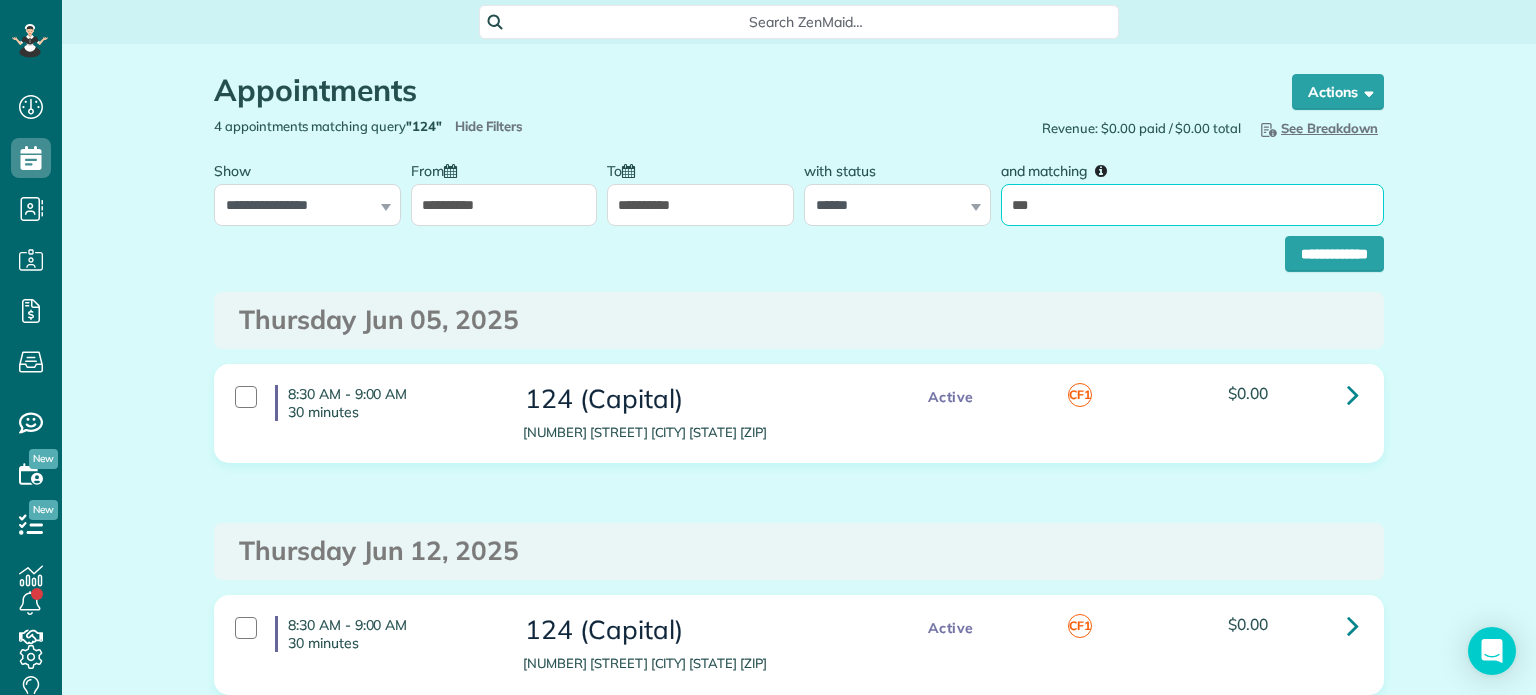 click on "***" at bounding box center (1192, 205) 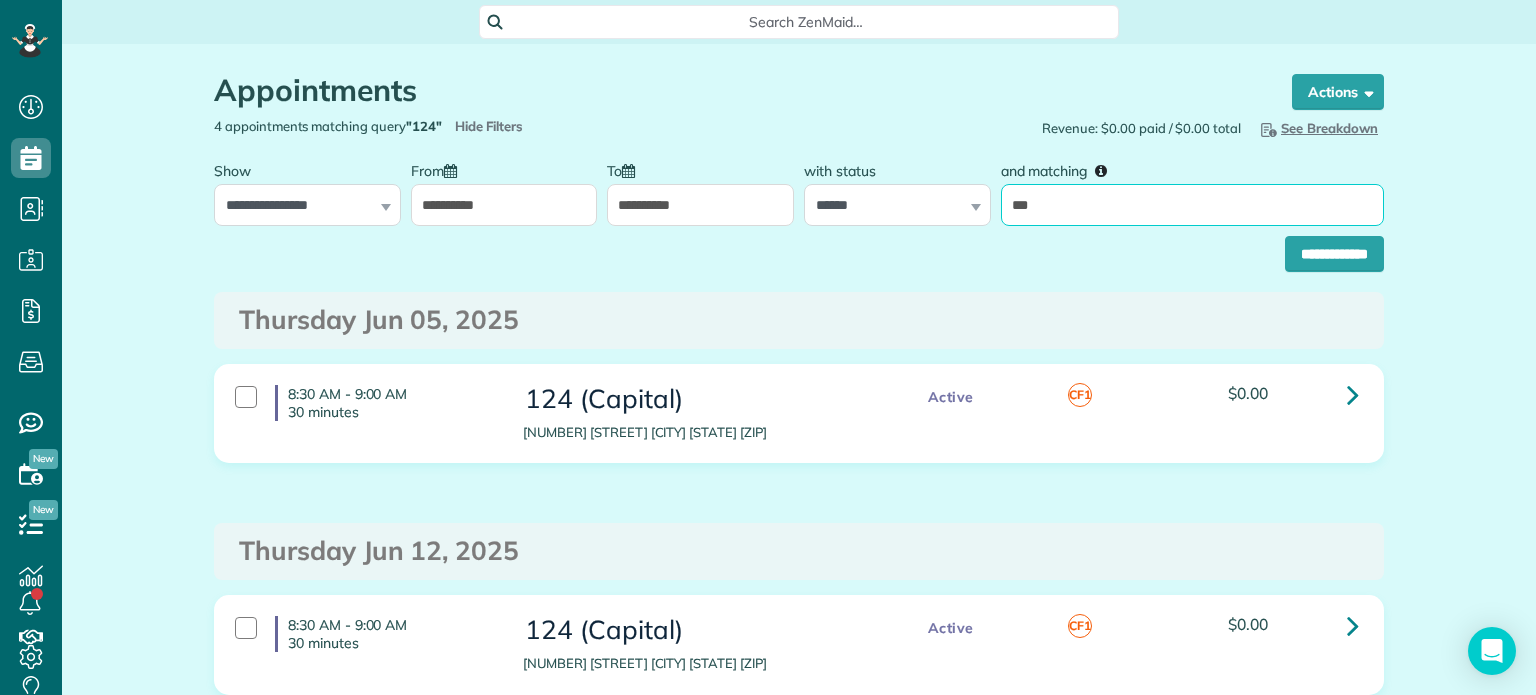 type on "***" 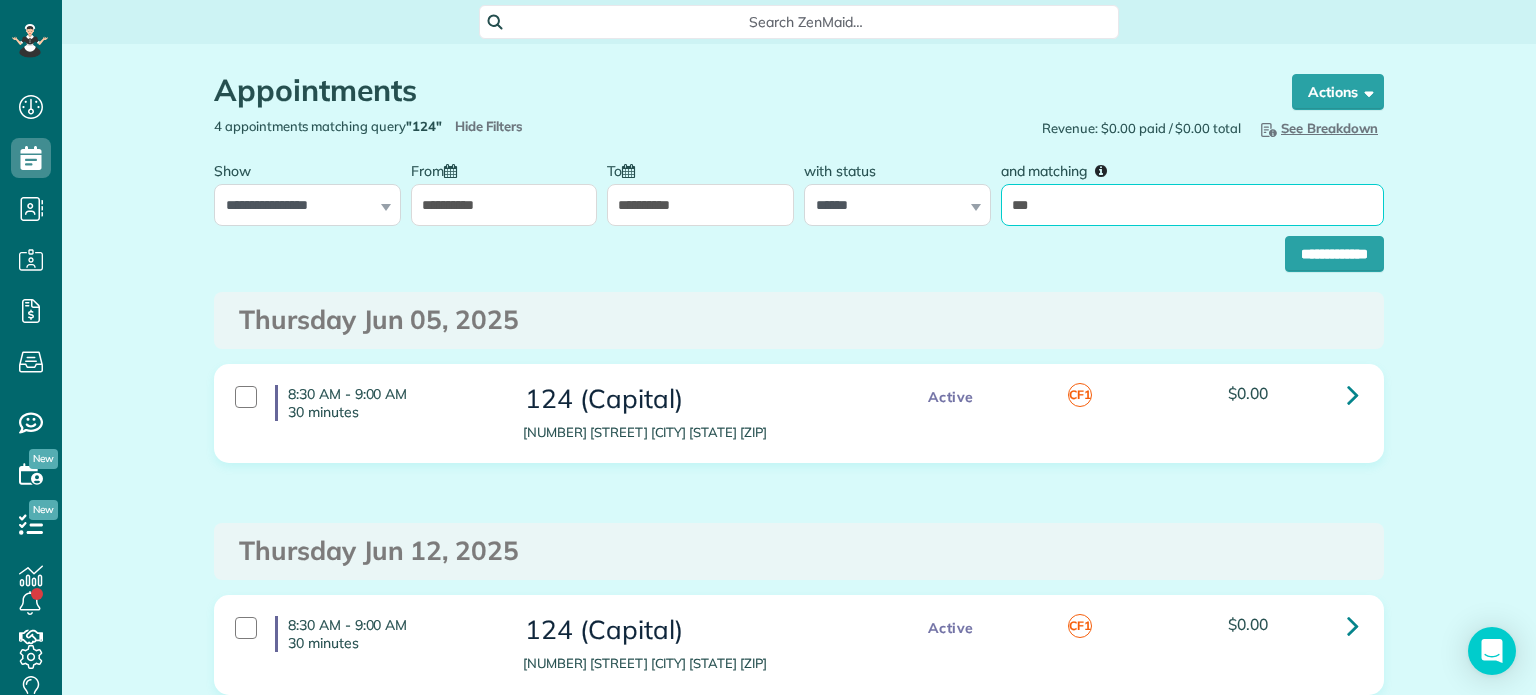 click on "**********" at bounding box center (1334, 254) 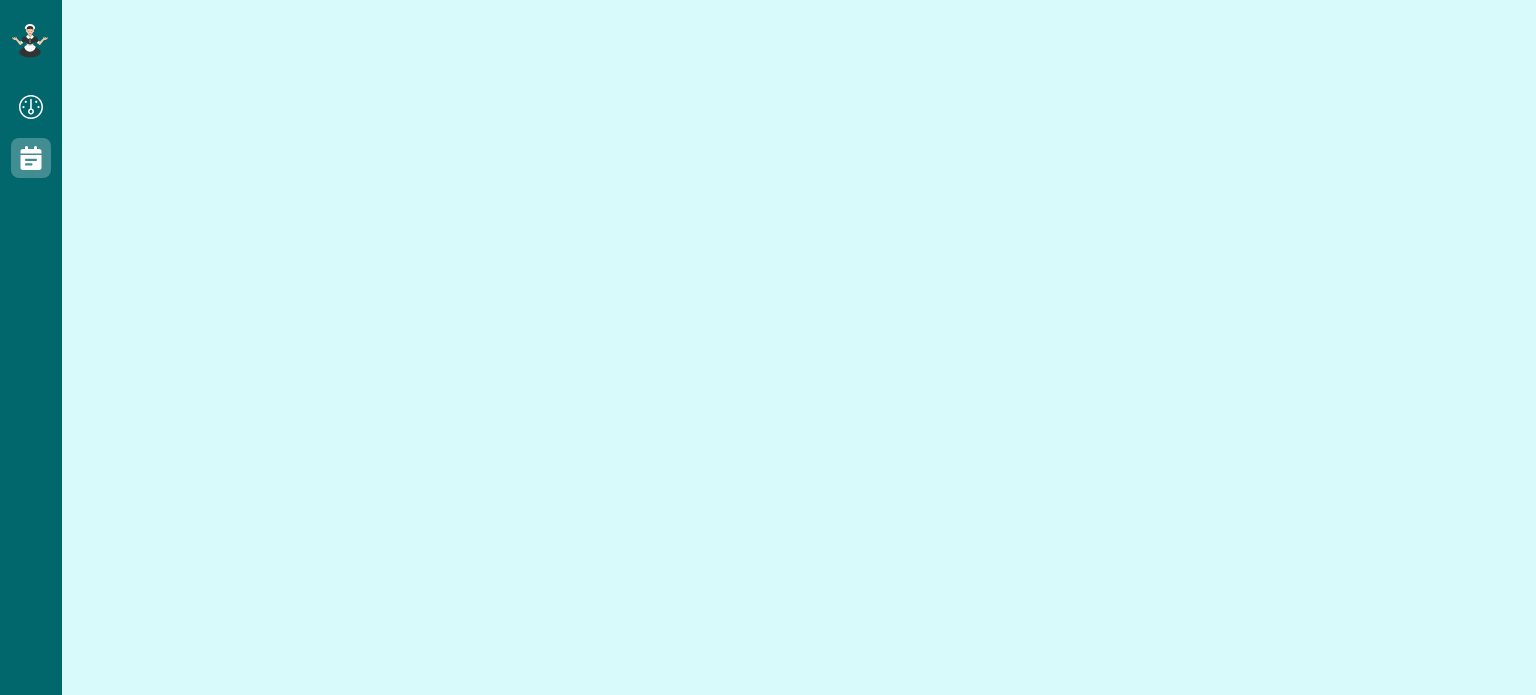 scroll, scrollTop: 0, scrollLeft: 0, axis: both 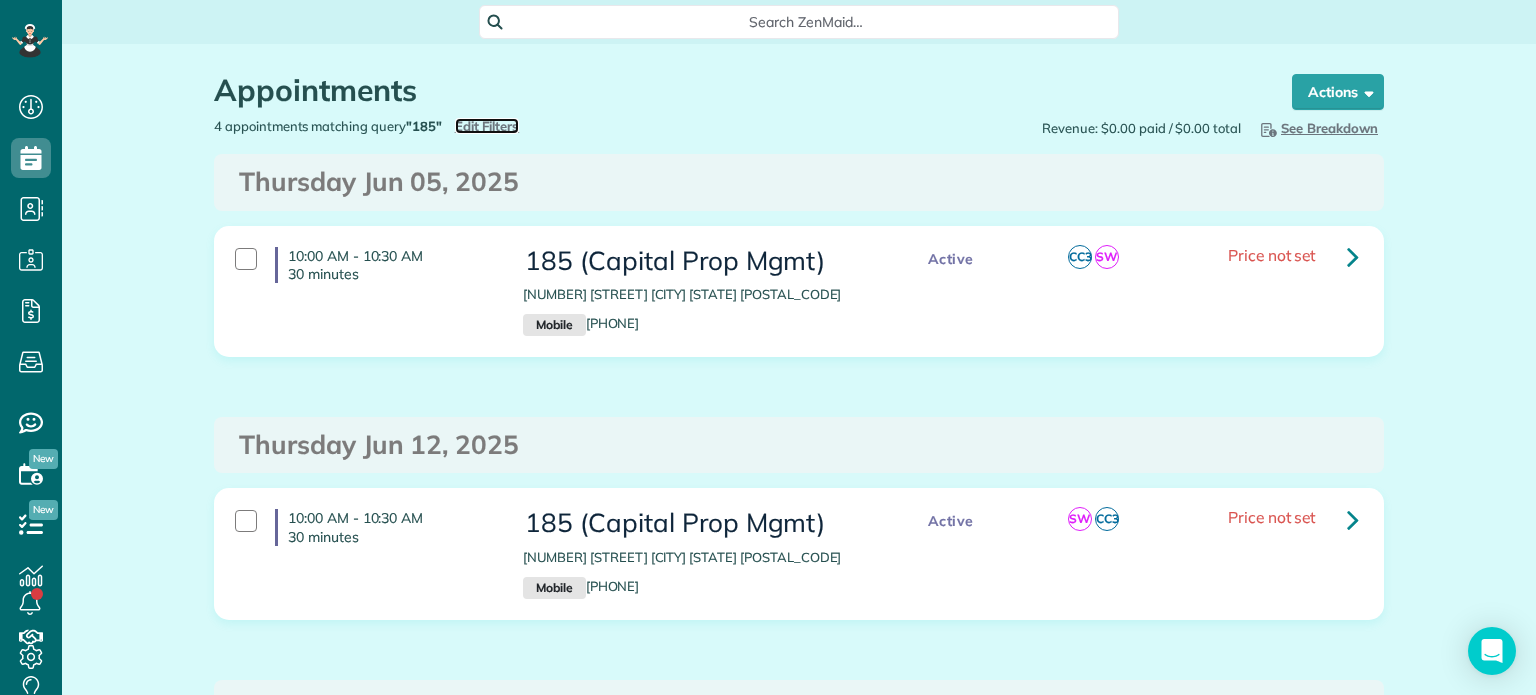 click on "Edit Filters" at bounding box center [487, 126] 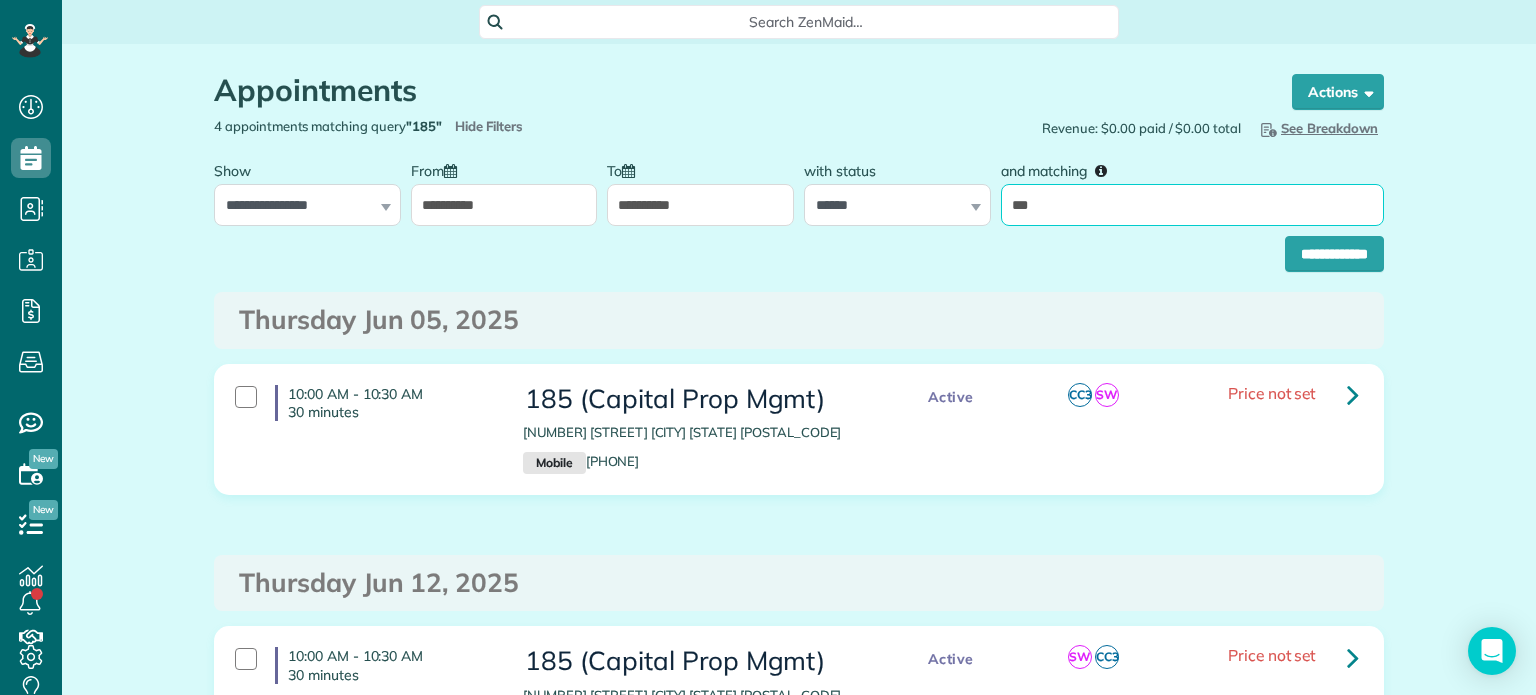 drag, startPoint x: 1064, startPoint y: 195, endPoint x: 966, endPoint y: 206, distance: 98.61542 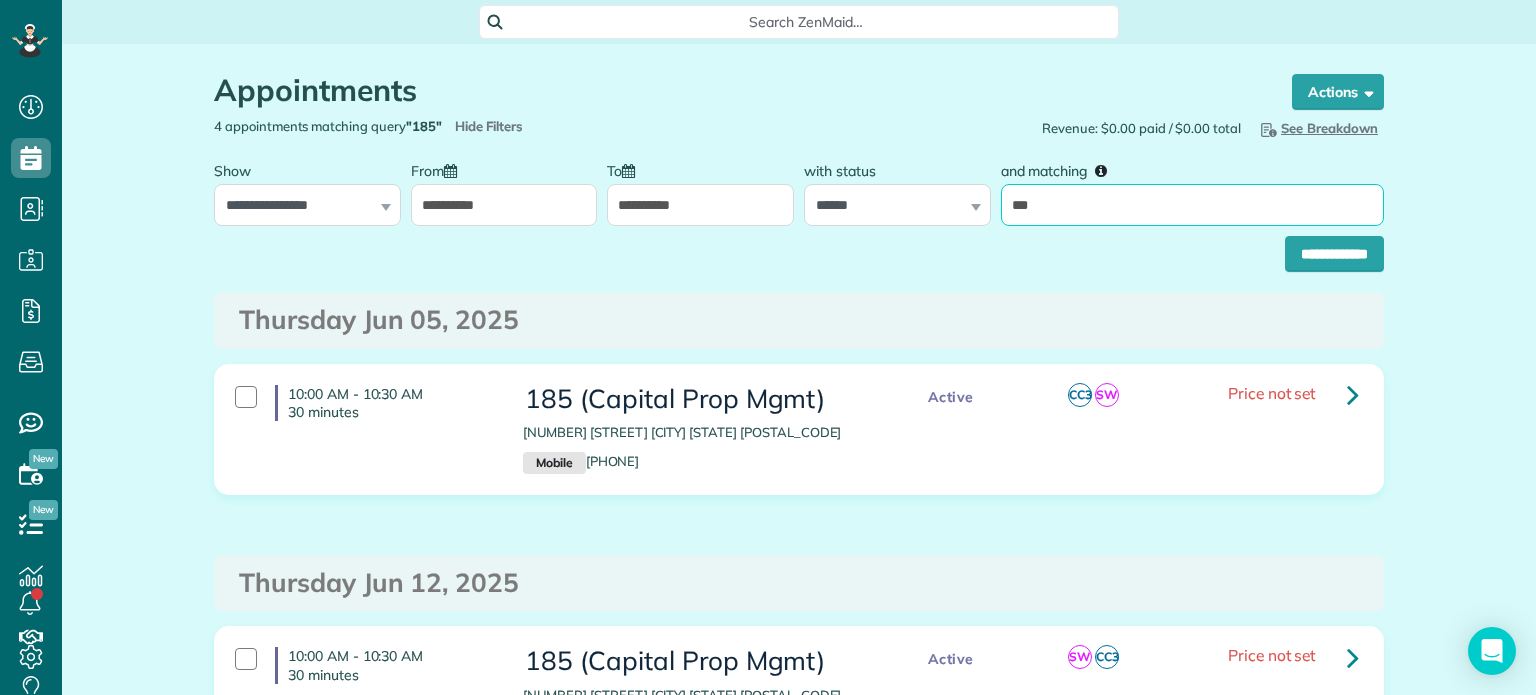 type on "***" 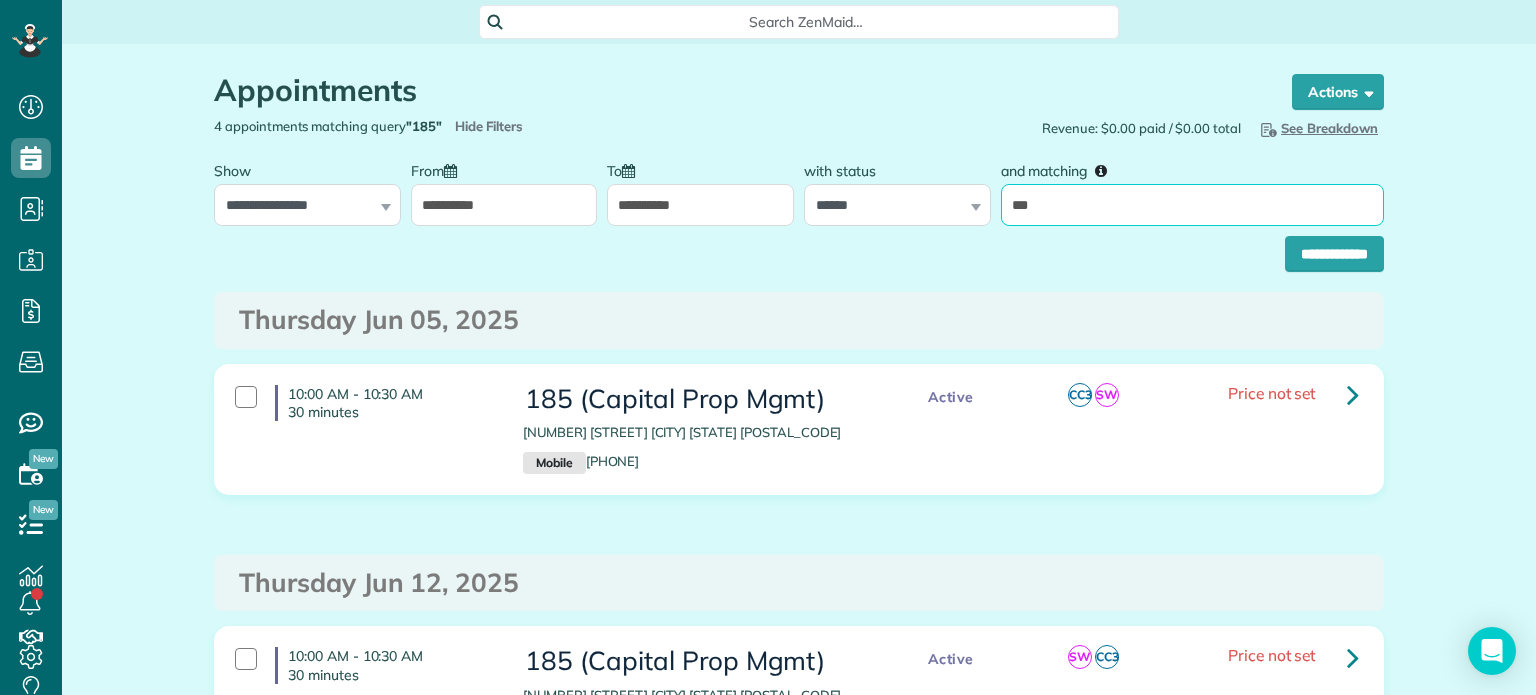 click on "**********" at bounding box center [1334, 254] 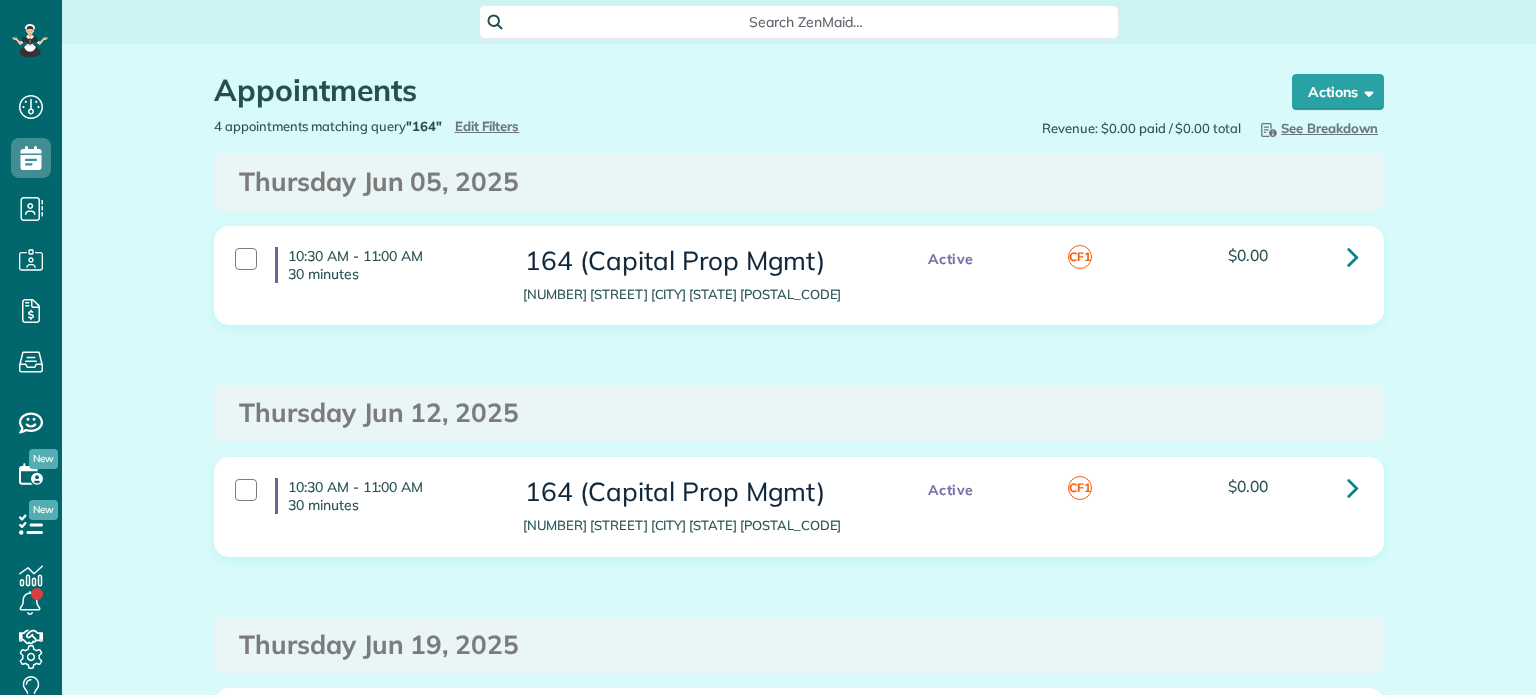 scroll, scrollTop: 0, scrollLeft: 0, axis: both 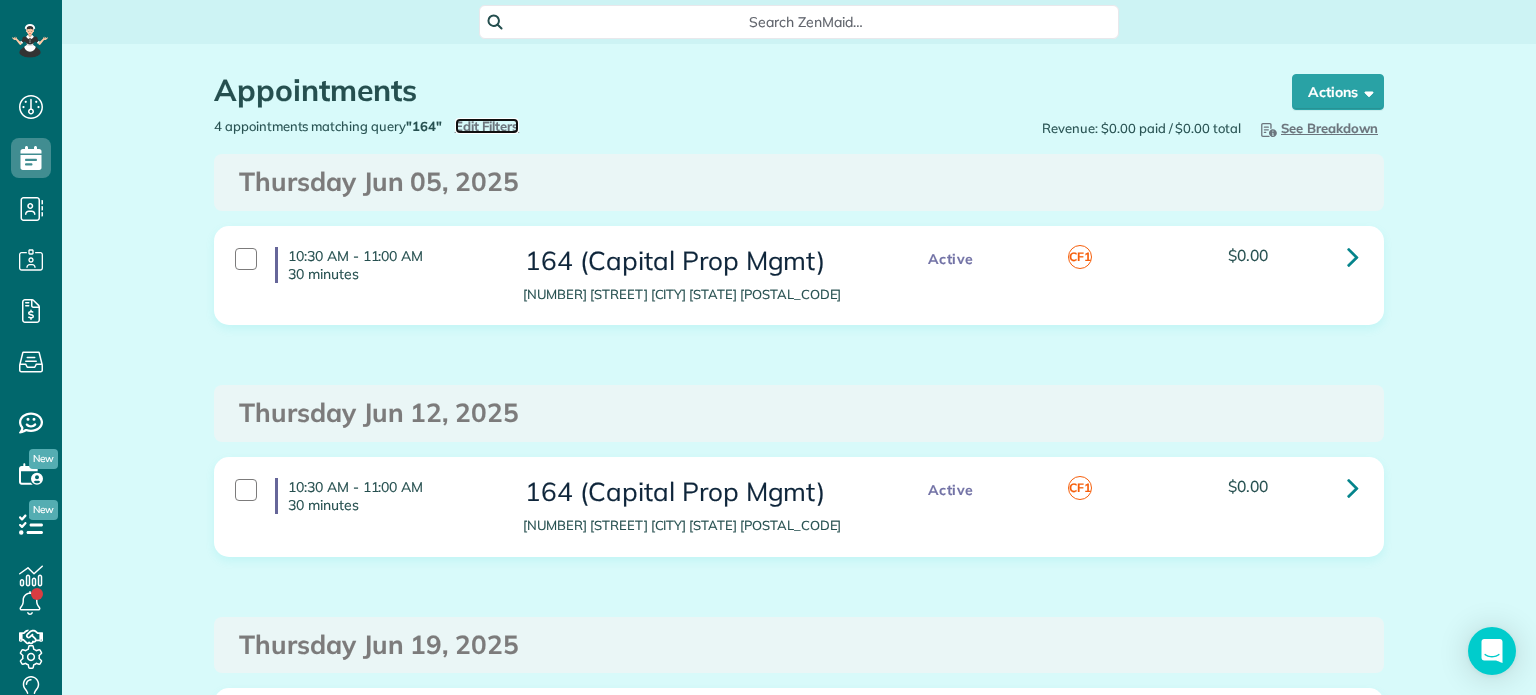 click on "Edit Filters" at bounding box center [487, 126] 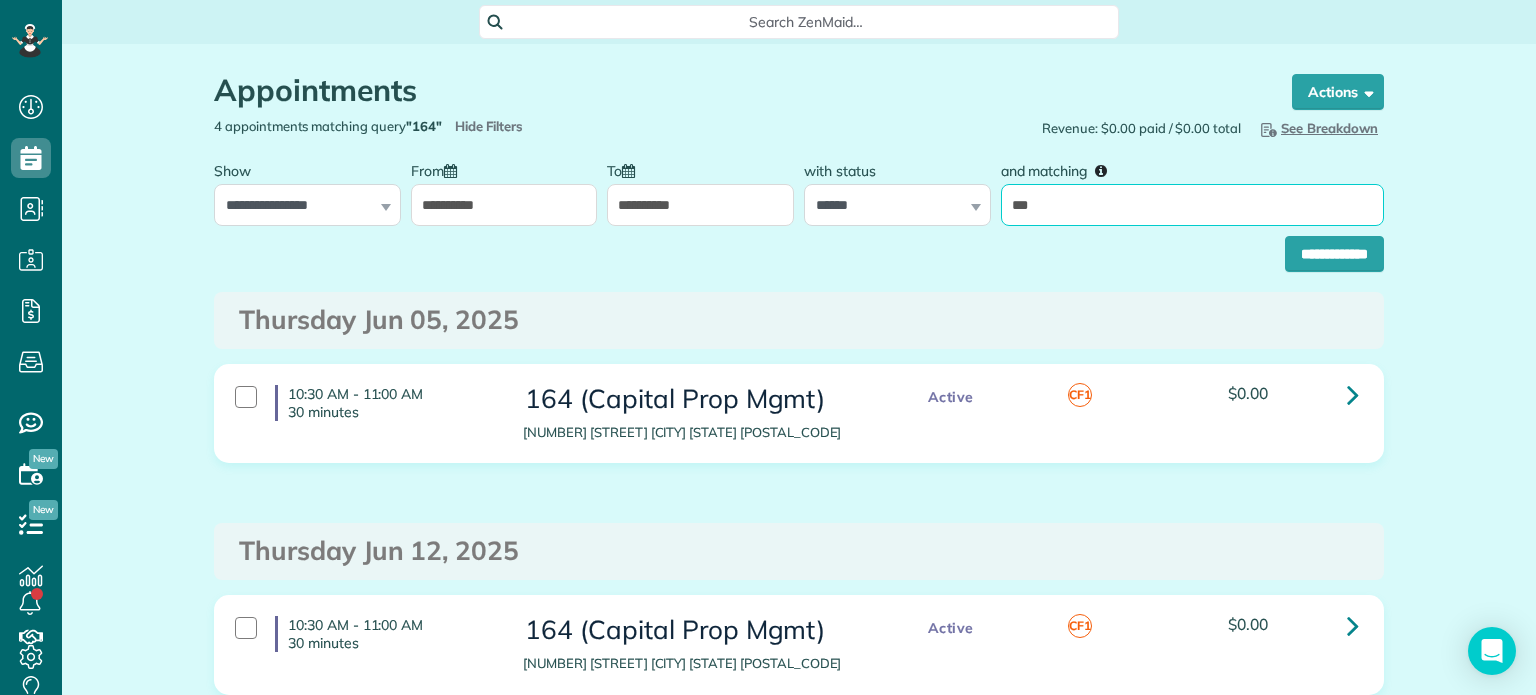drag, startPoint x: 1047, startPoint y: 205, endPoint x: 991, endPoint y: 212, distance: 56.435802 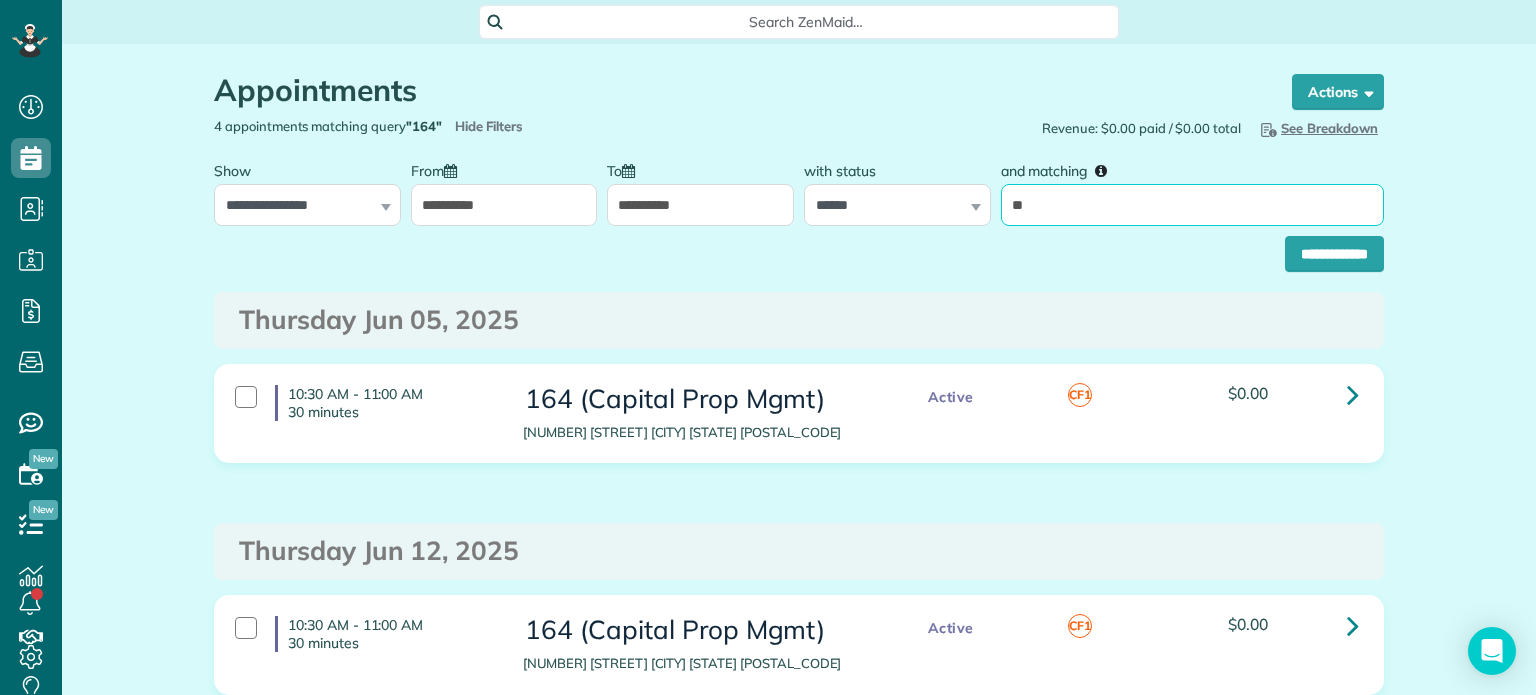 type on "**" 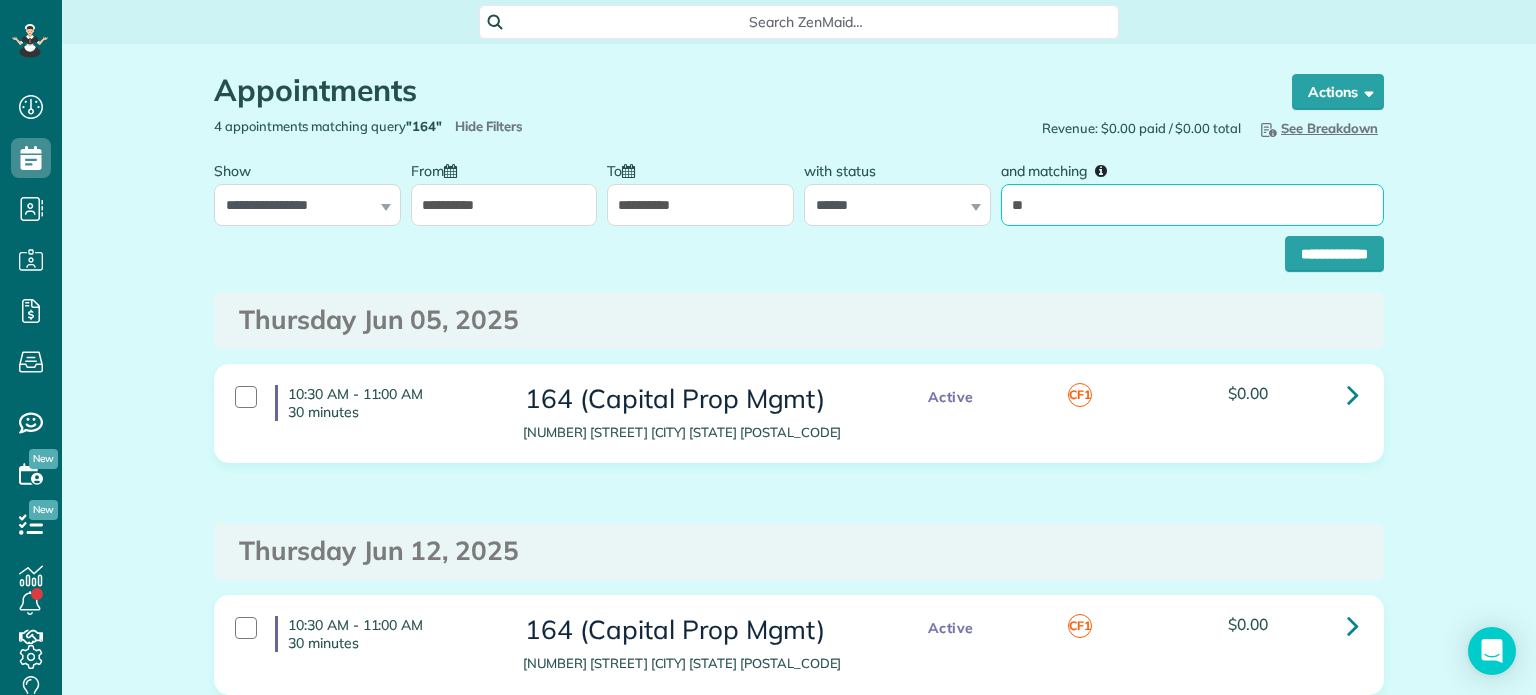 click on "**********" at bounding box center [1334, 254] 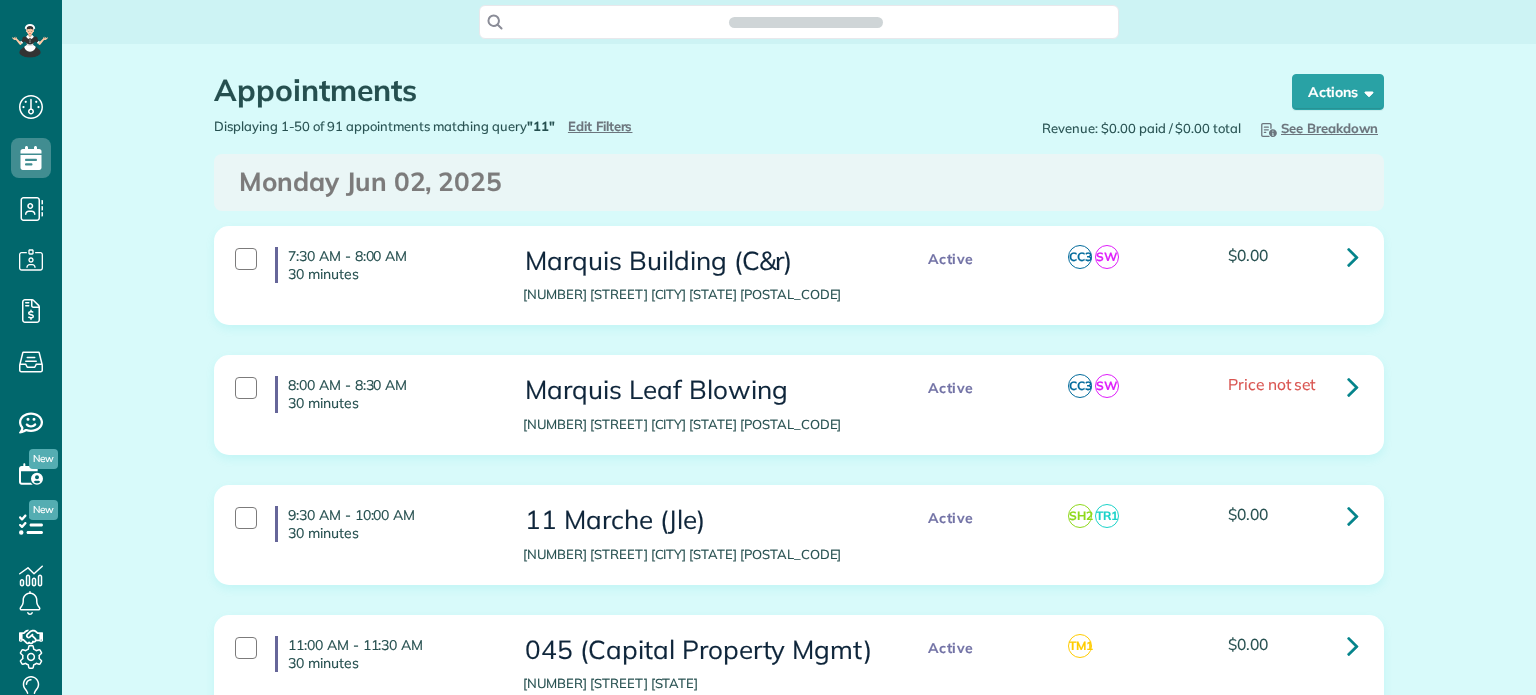 scroll, scrollTop: 0, scrollLeft: 0, axis: both 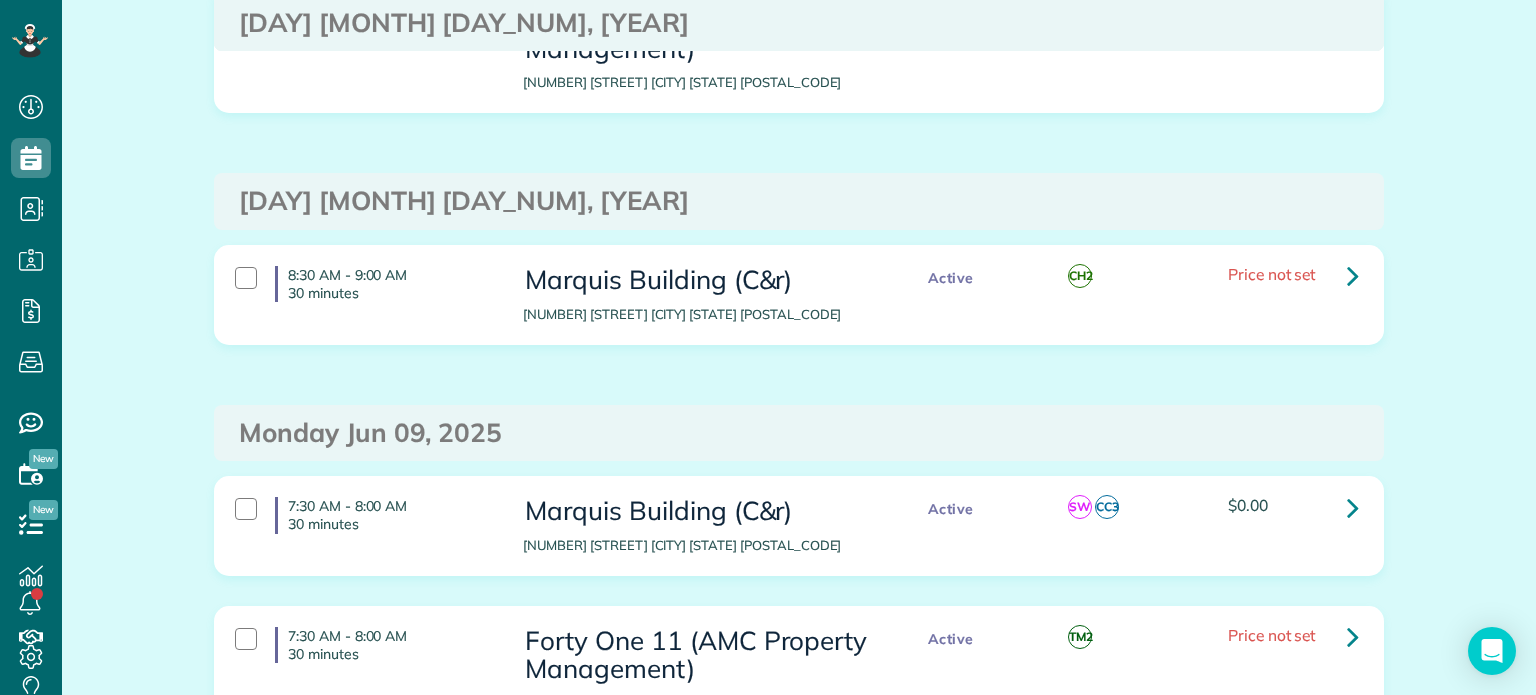 drag, startPoint x: 874, startPoint y: 490, endPoint x: 782, endPoint y: 425, distance: 112.64546 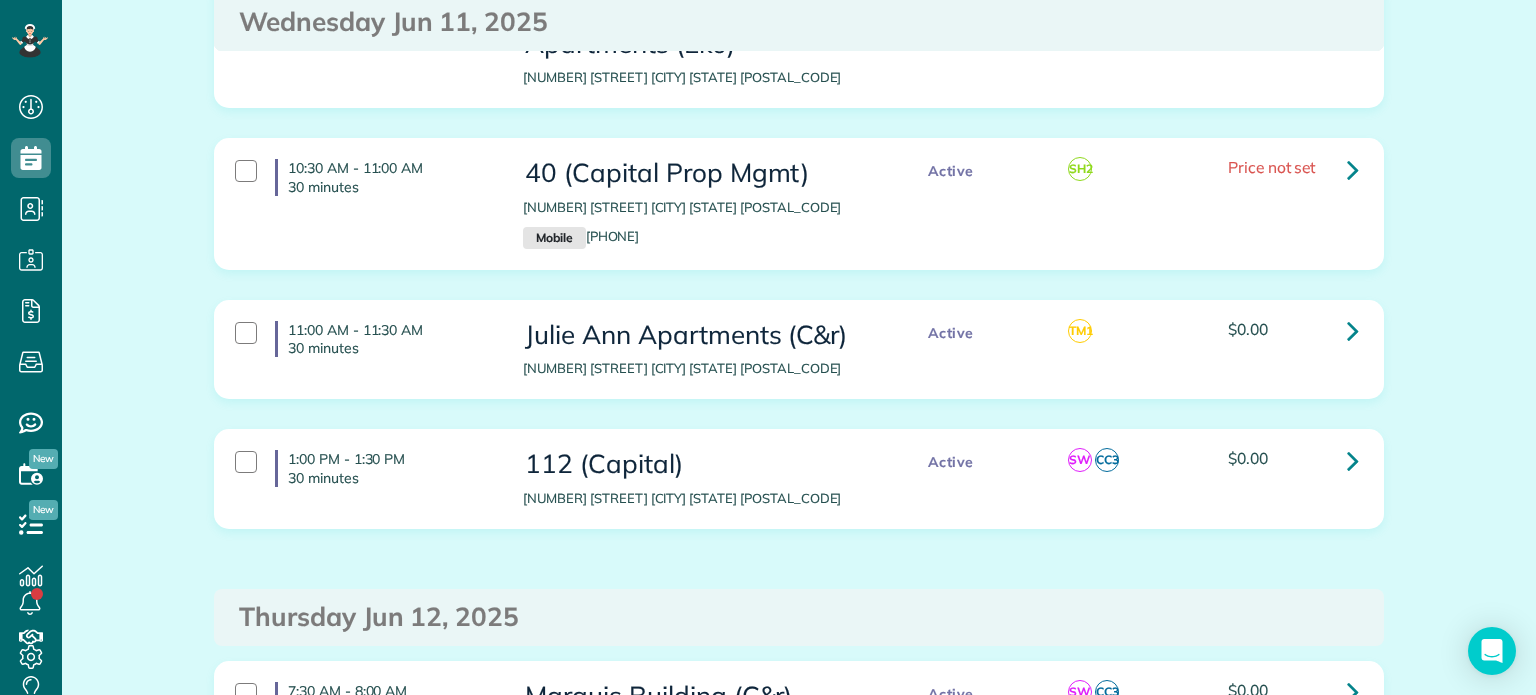 scroll, scrollTop: 5300, scrollLeft: 0, axis: vertical 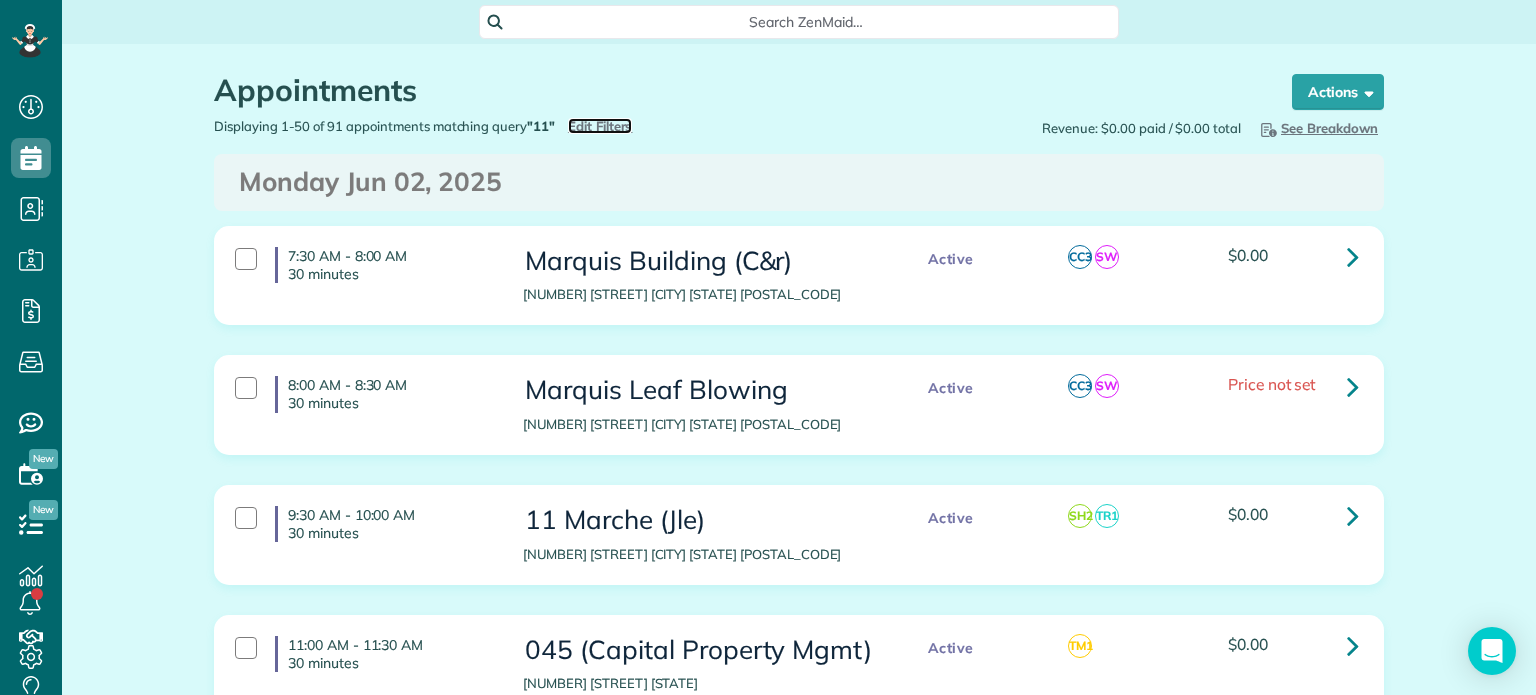 click on "Edit Filters" at bounding box center [600, 126] 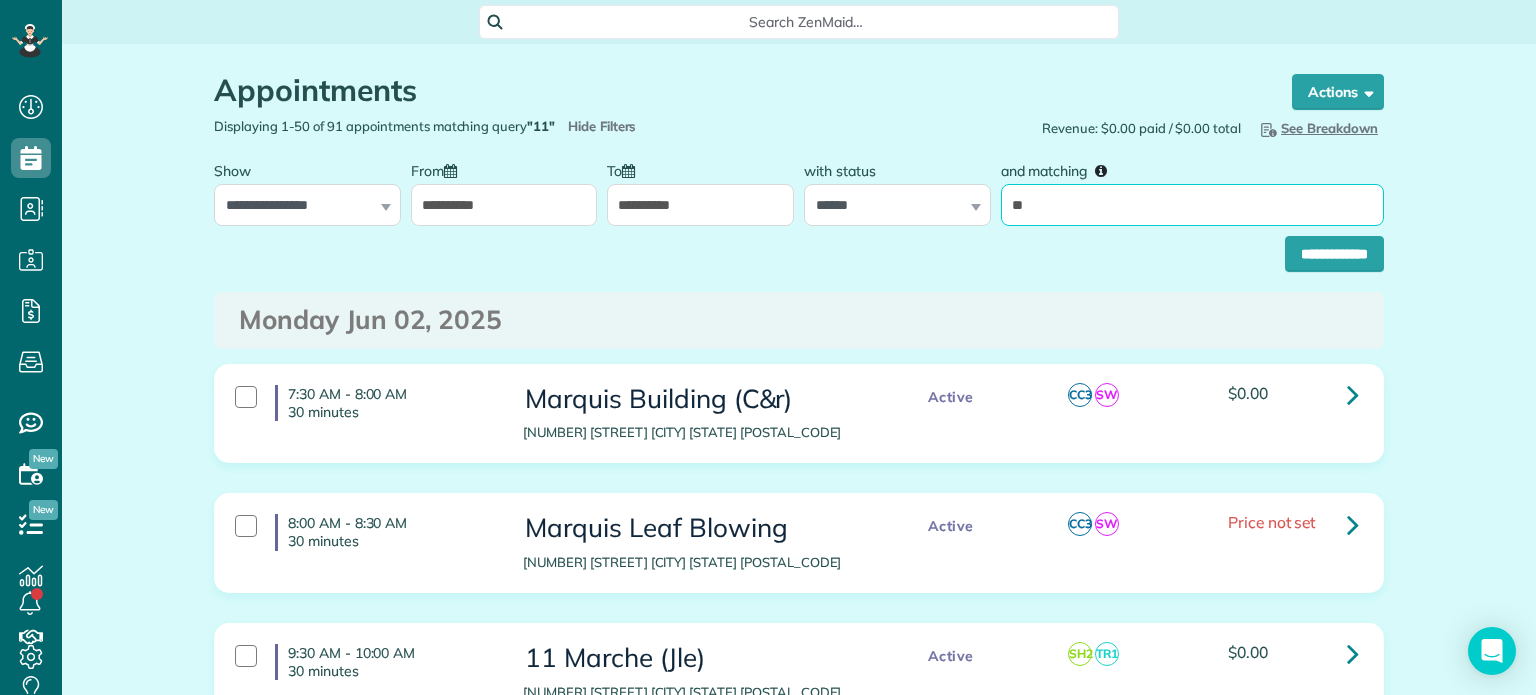 drag, startPoint x: 1112, startPoint y: 207, endPoint x: 965, endPoint y: 207, distance: 147 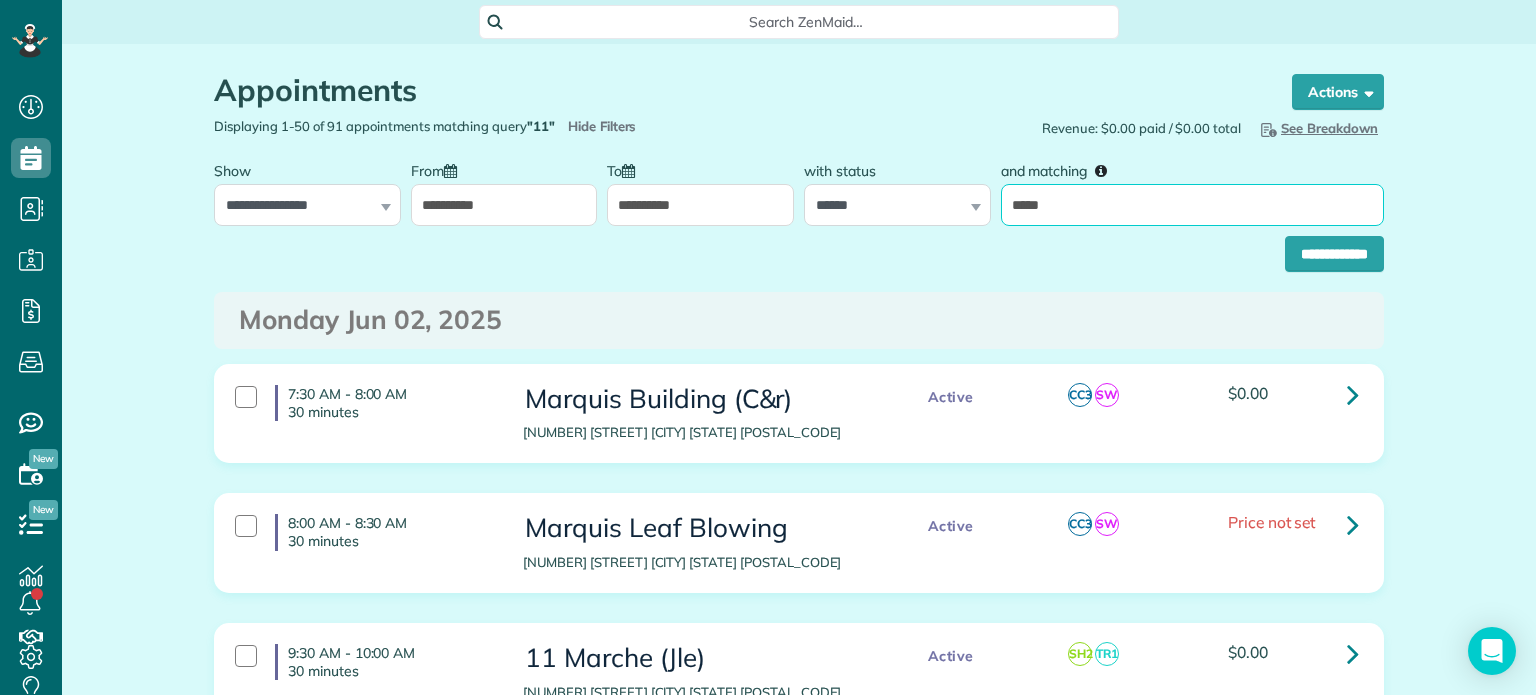 type on "******" 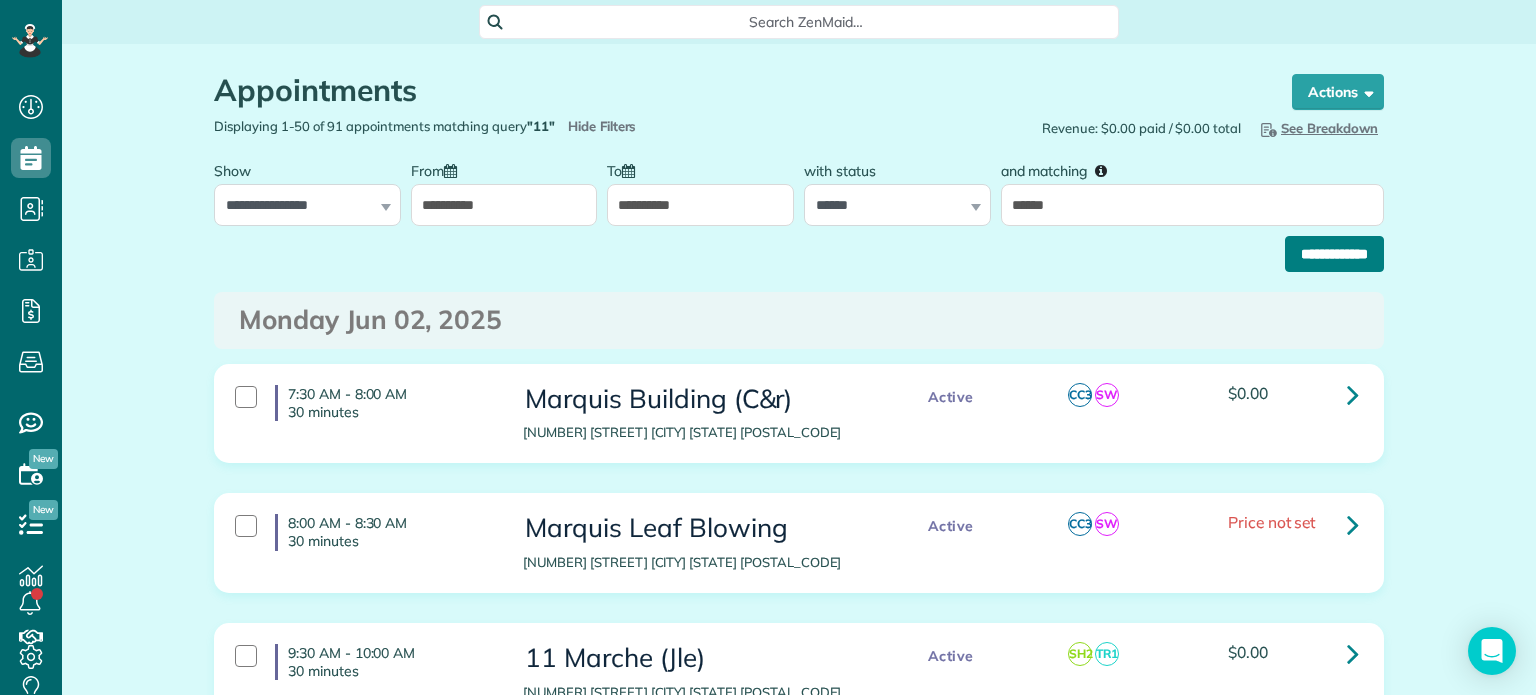 click on "**********" at bounding box center (1334, 254) 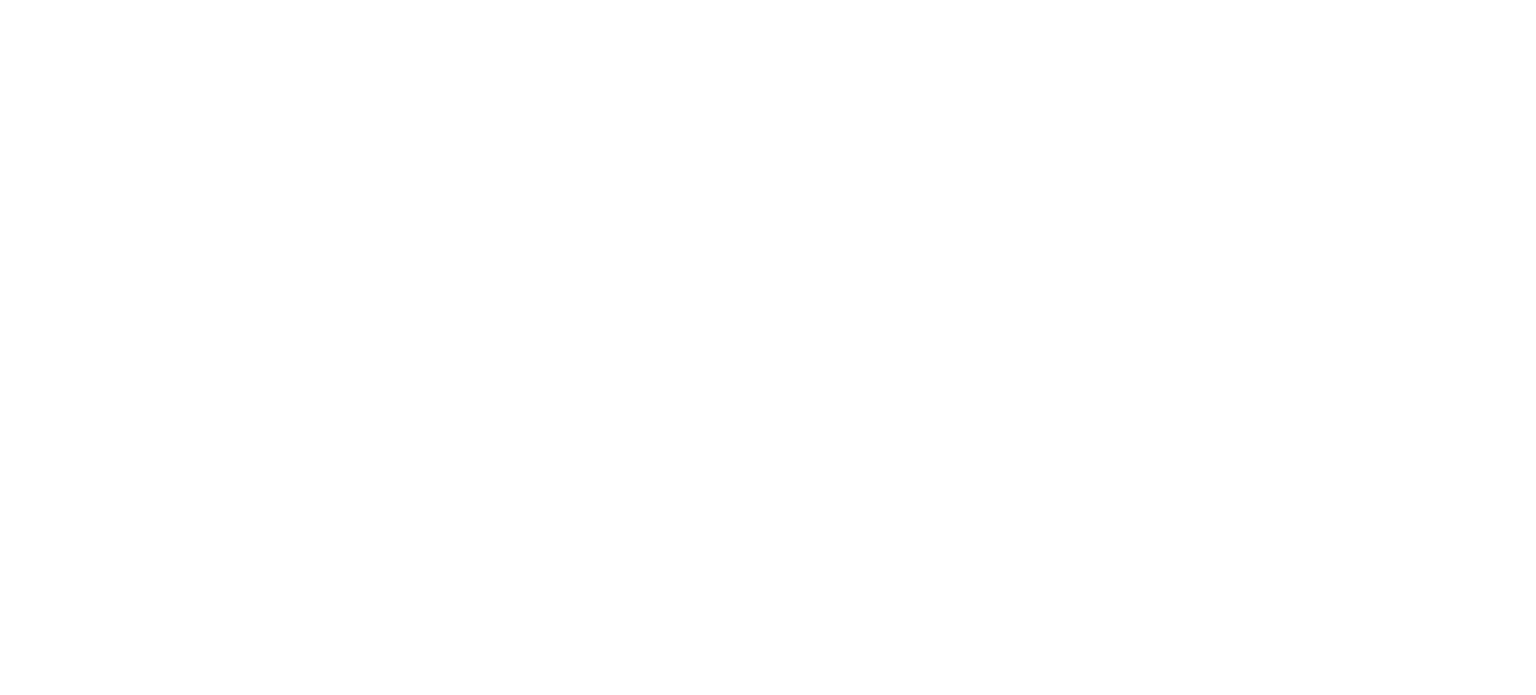 scroll, scrollTop: 0, scrollLeft: 0, axis: both 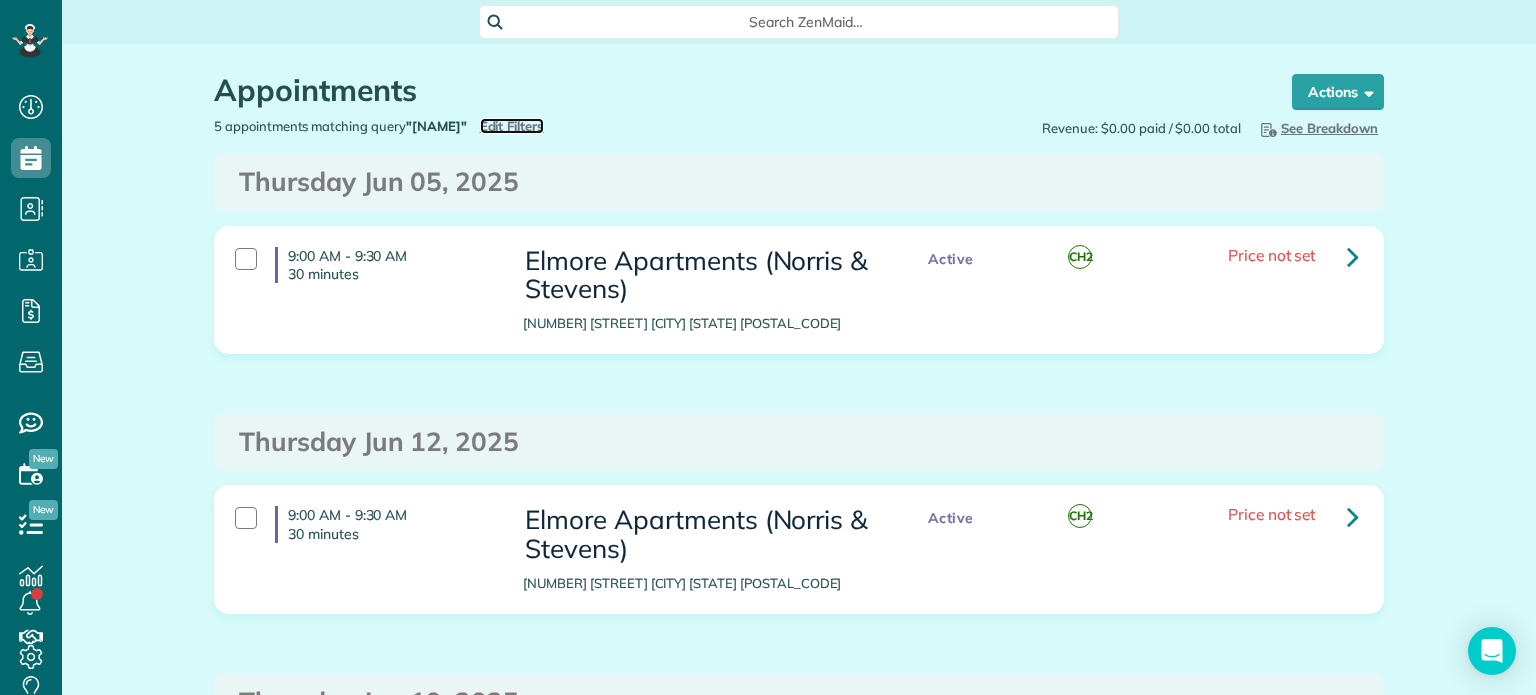 click on "Edit Filters" at bounding box center (512, 126) 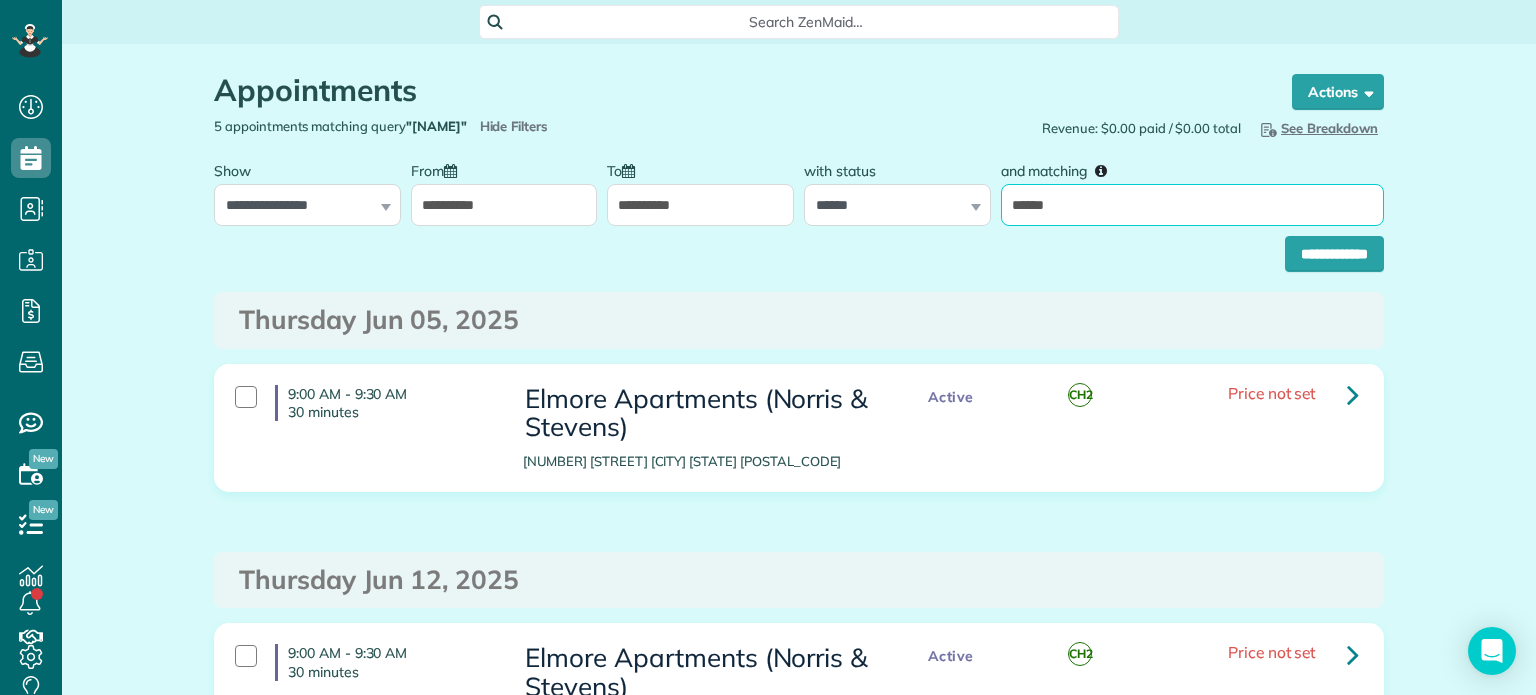 drag, startPoint x: 1063, startPoint y: 214, endPoint x: 999, endPoint y: 213, distance: 64.00781 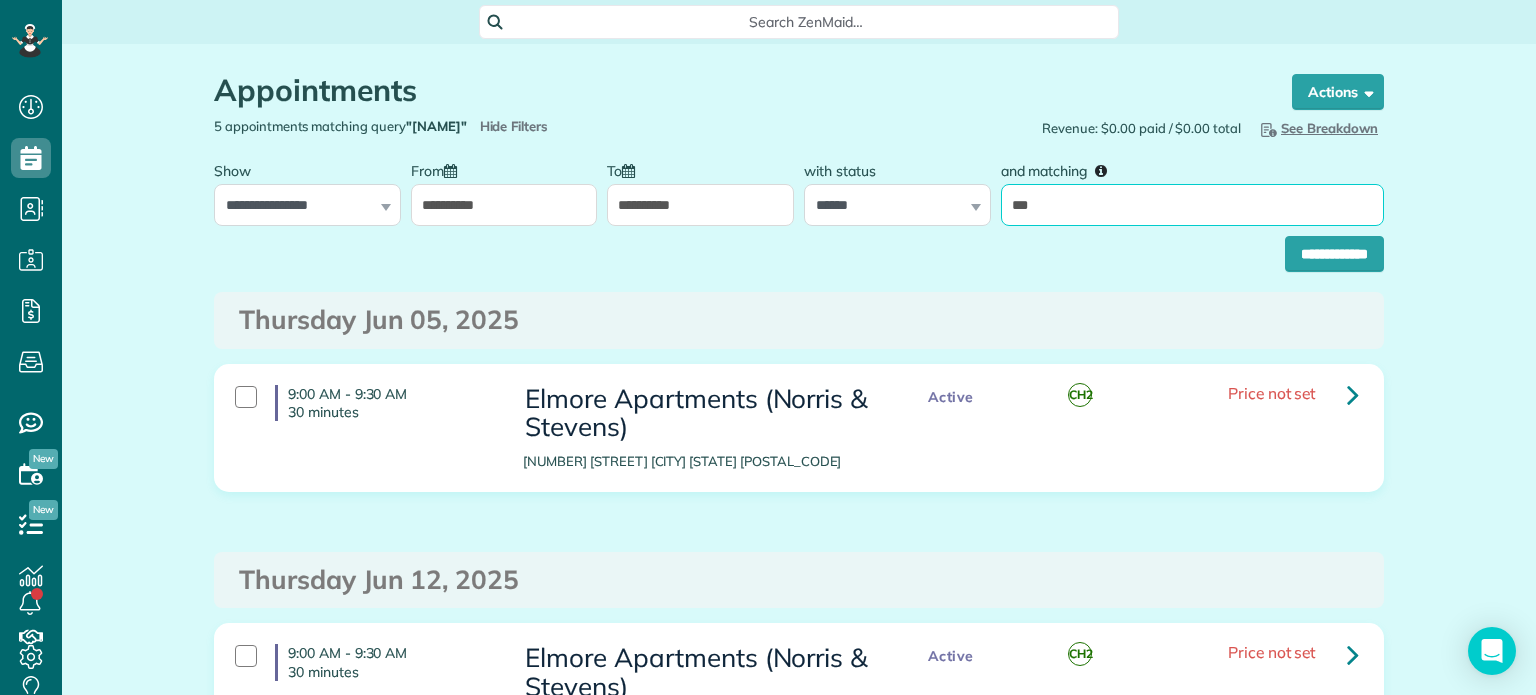 type on "***" 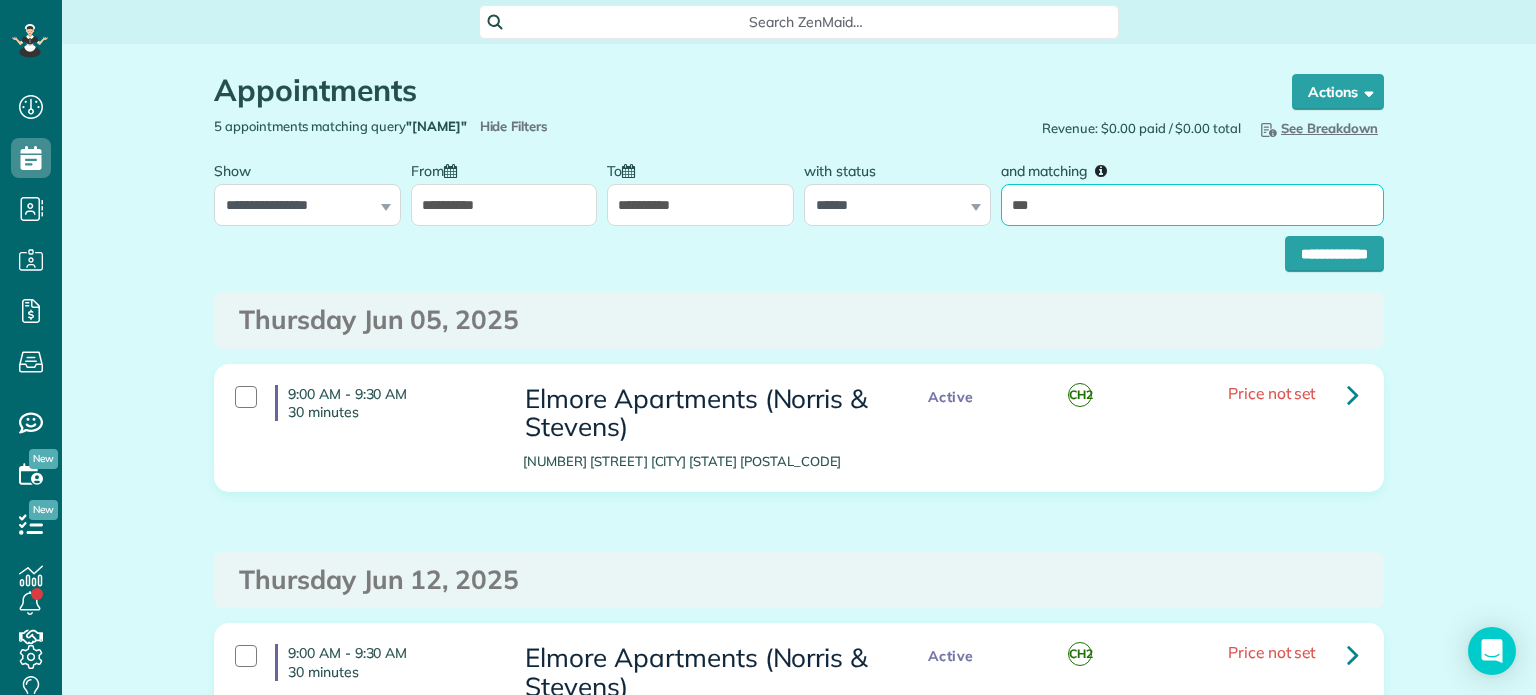 click on "**********" at bounding box center (1334, 254) 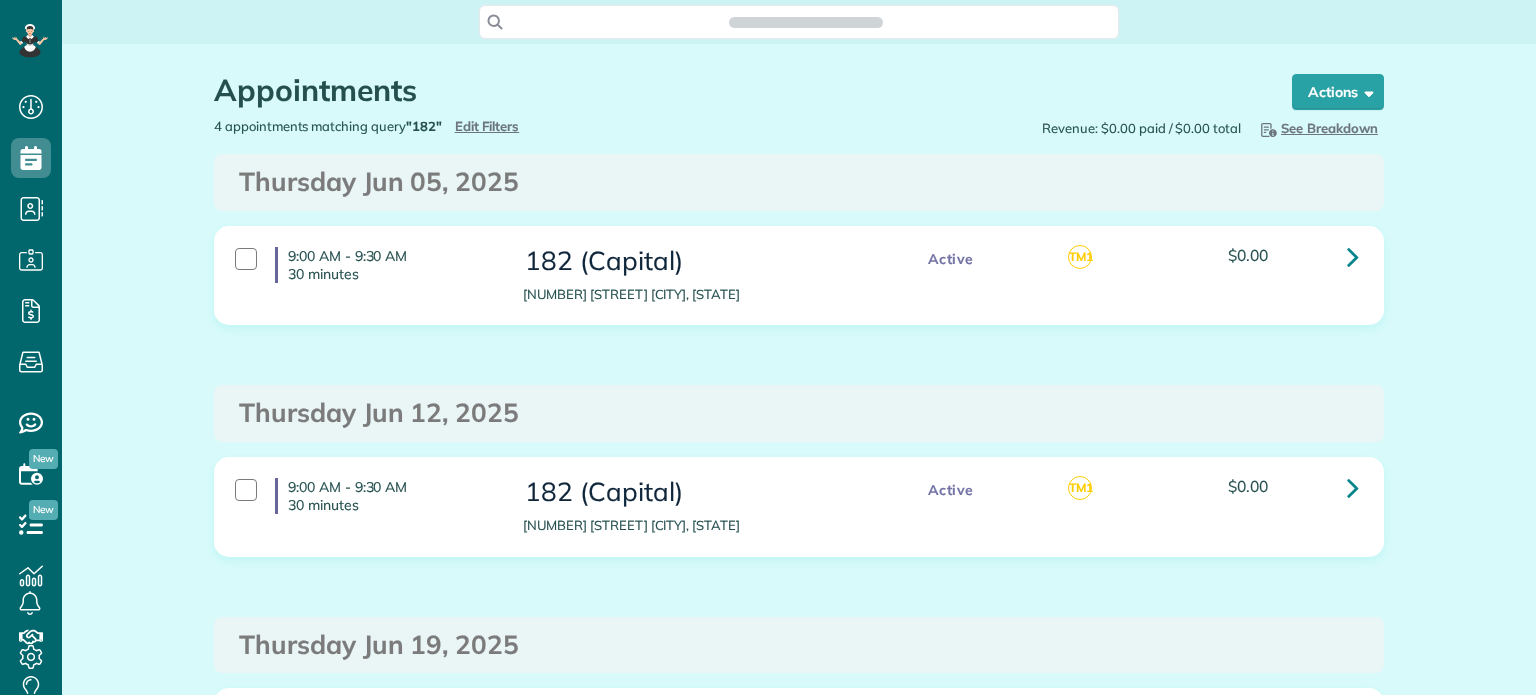 scroll, scrollTop: 0, scrollLeft: 0, axis: both 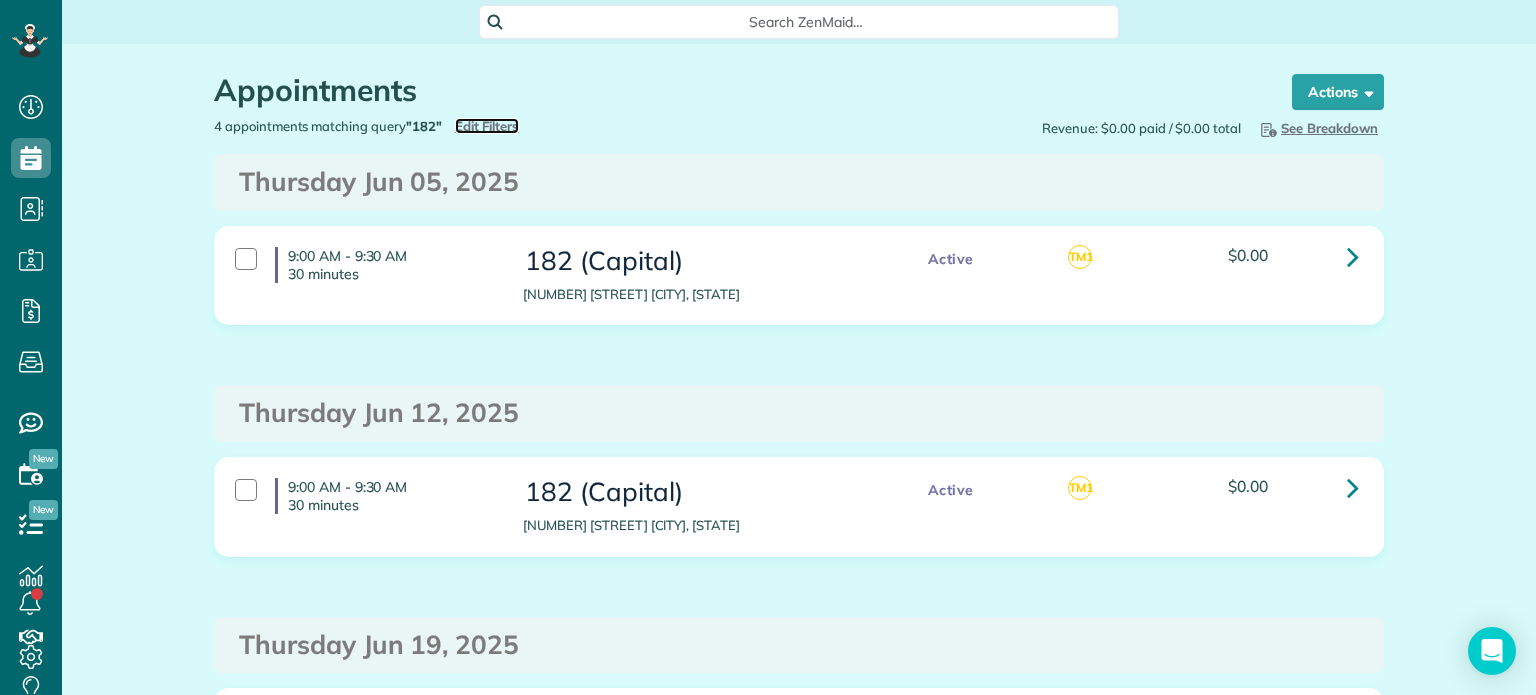 click on "Edit Filters" at bounding box center (487, 126) 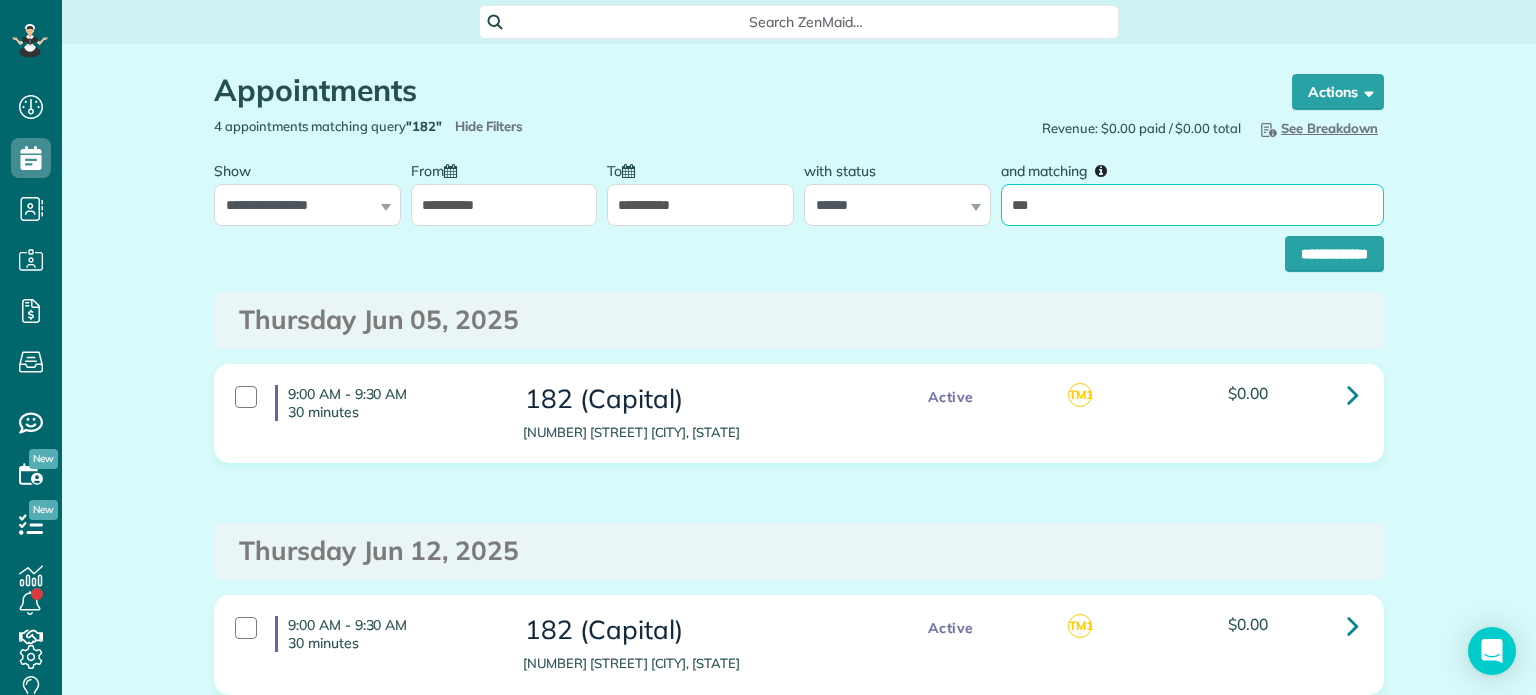 drag, startPoint x: 1050, startPoint y: 207, endPoint x: 990, endPoint y: 208, distance: 60.00833 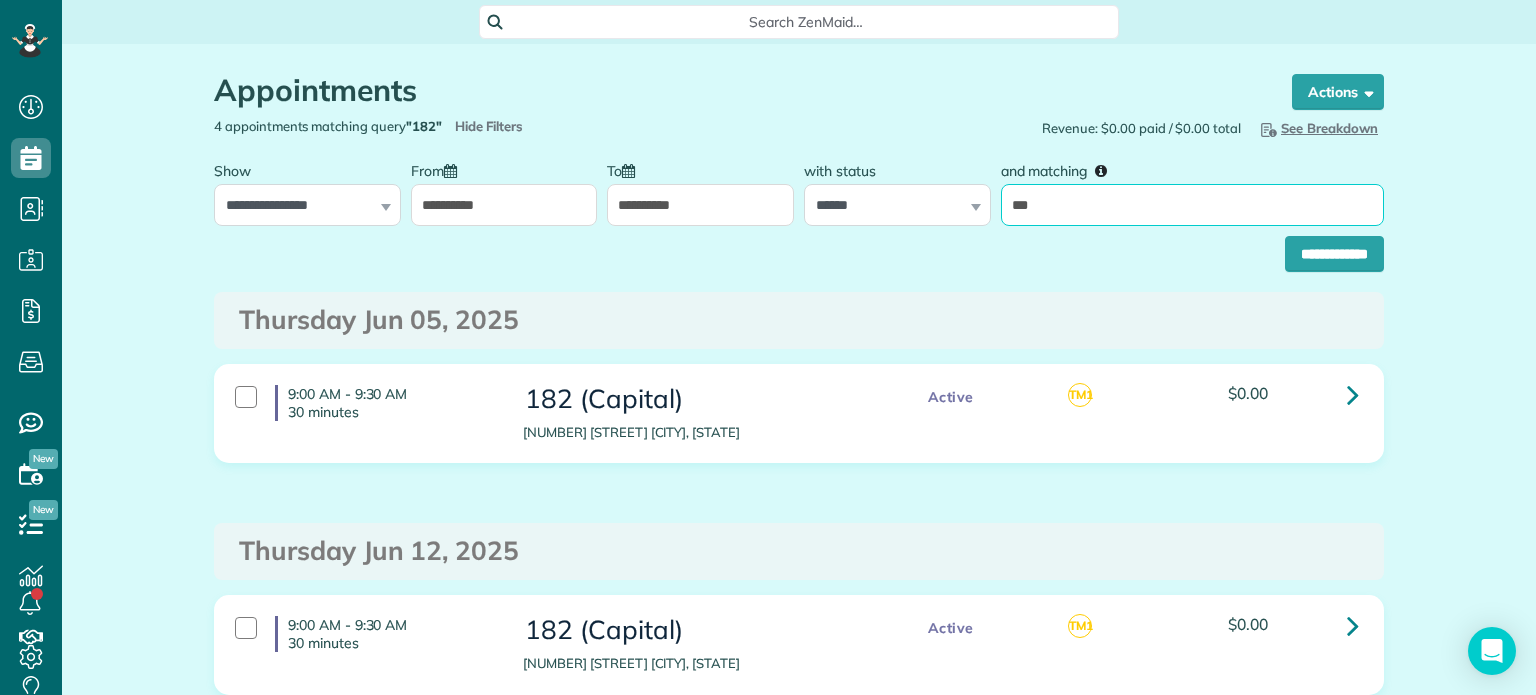 type on "*****" 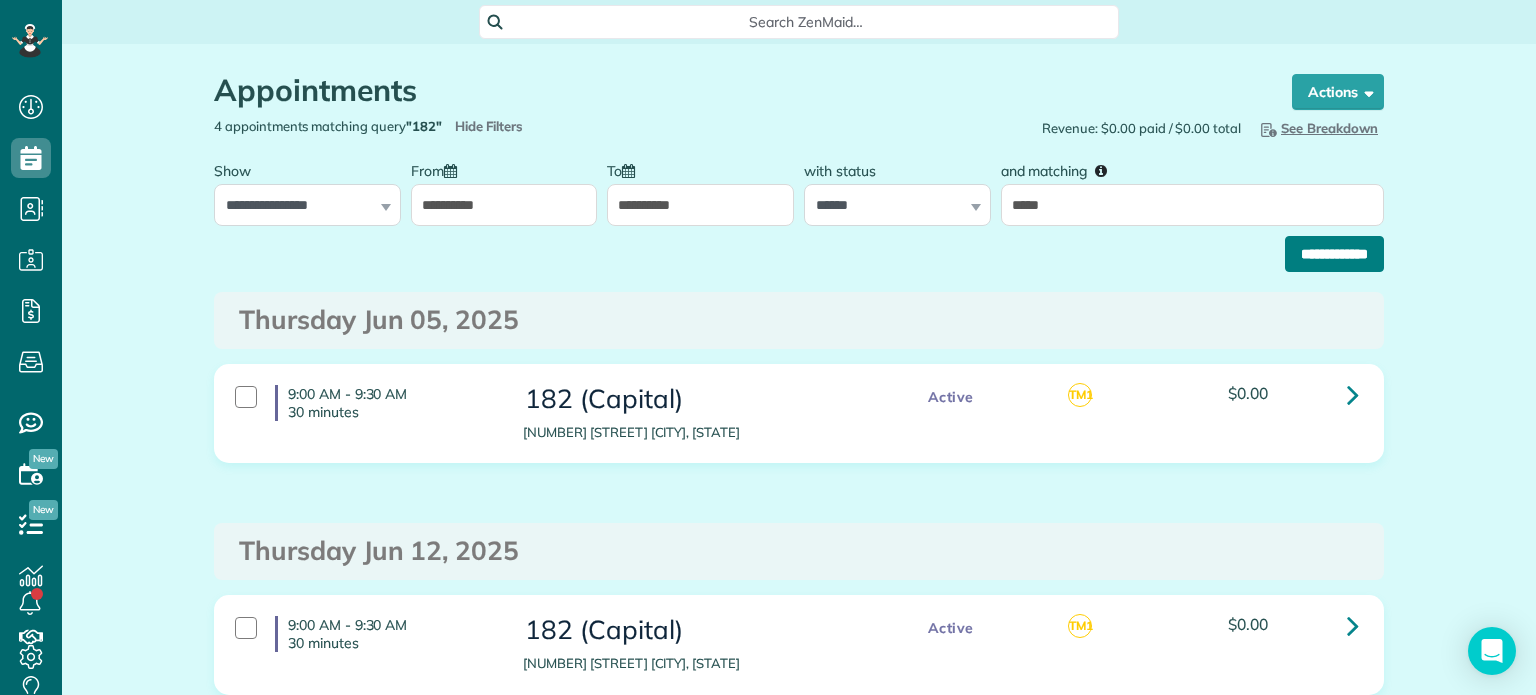 click on "**********" at bounding box center [1334, 254] 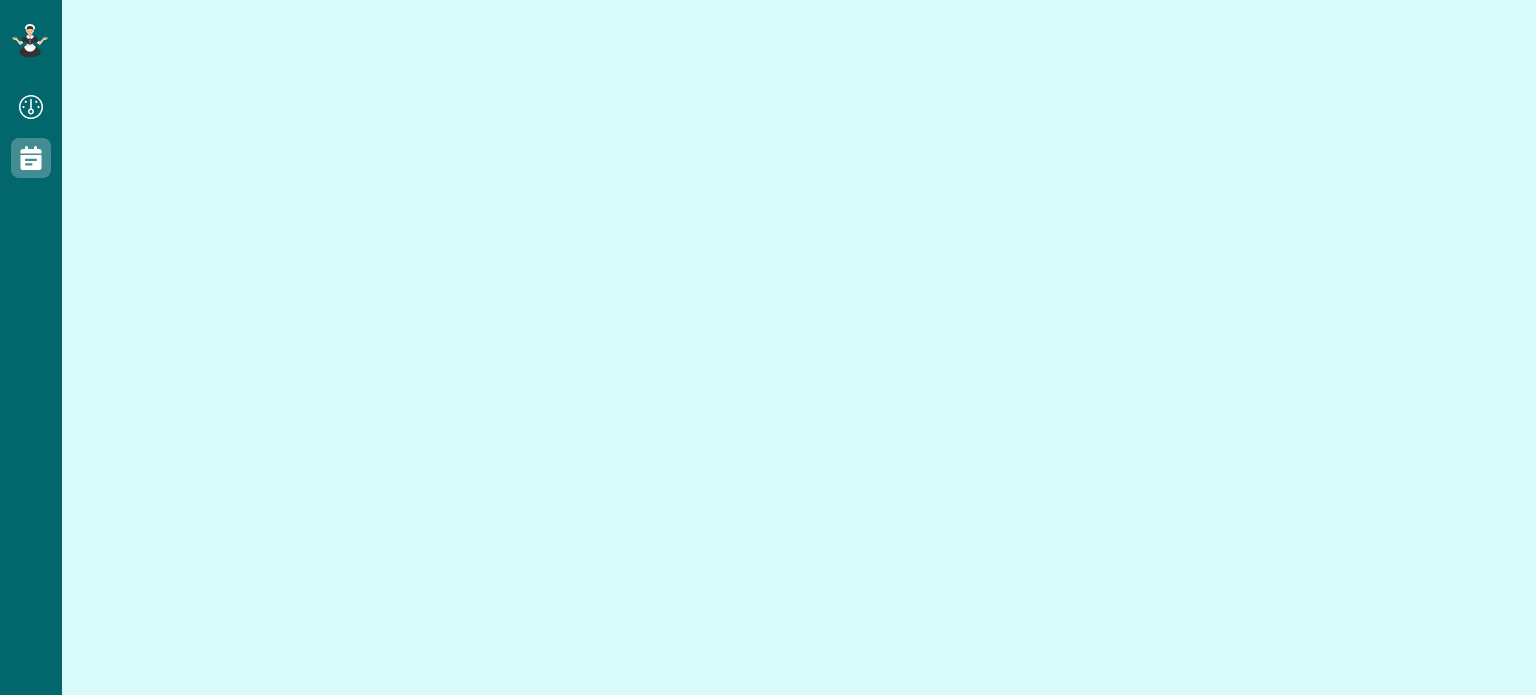 scroll, scrollTop: 0, scrollLeft: 0, axis: both 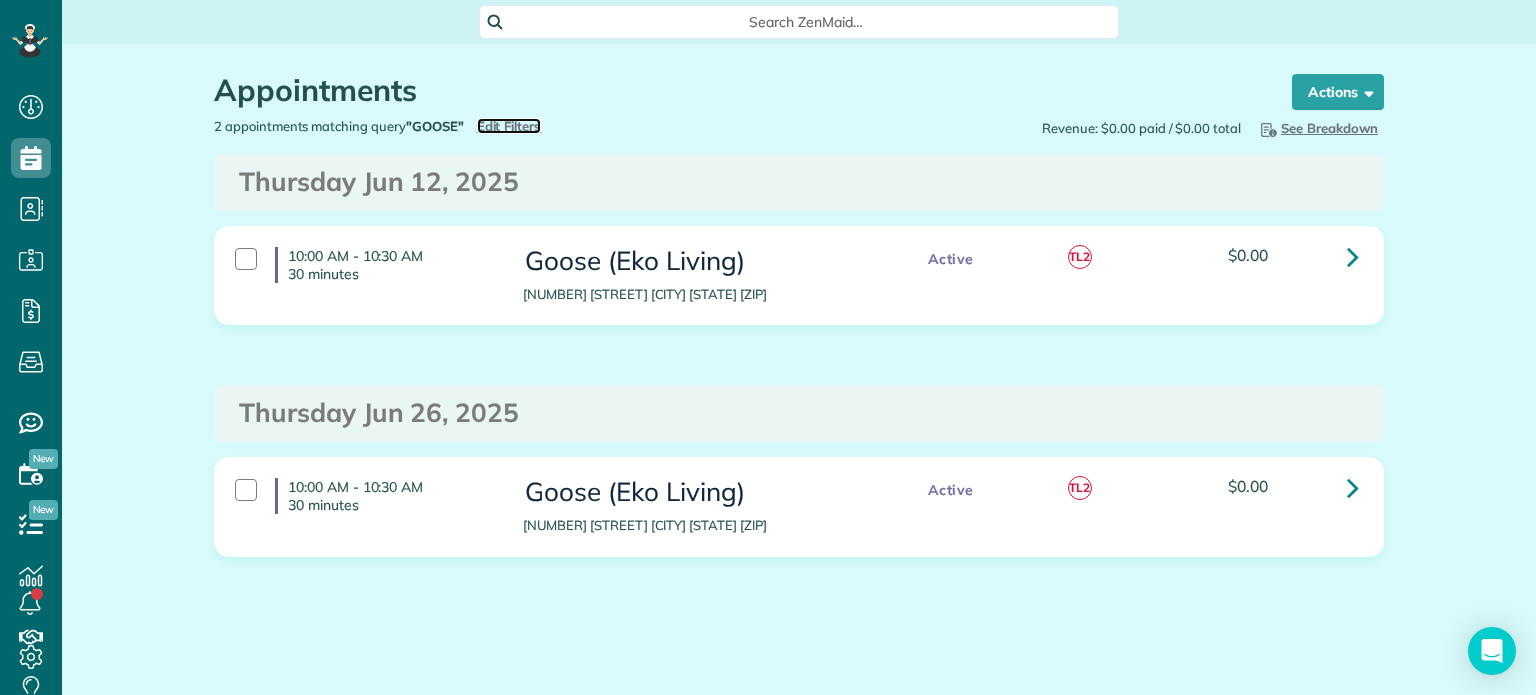click on "Edit Filters" at bounding box center (509, 126) 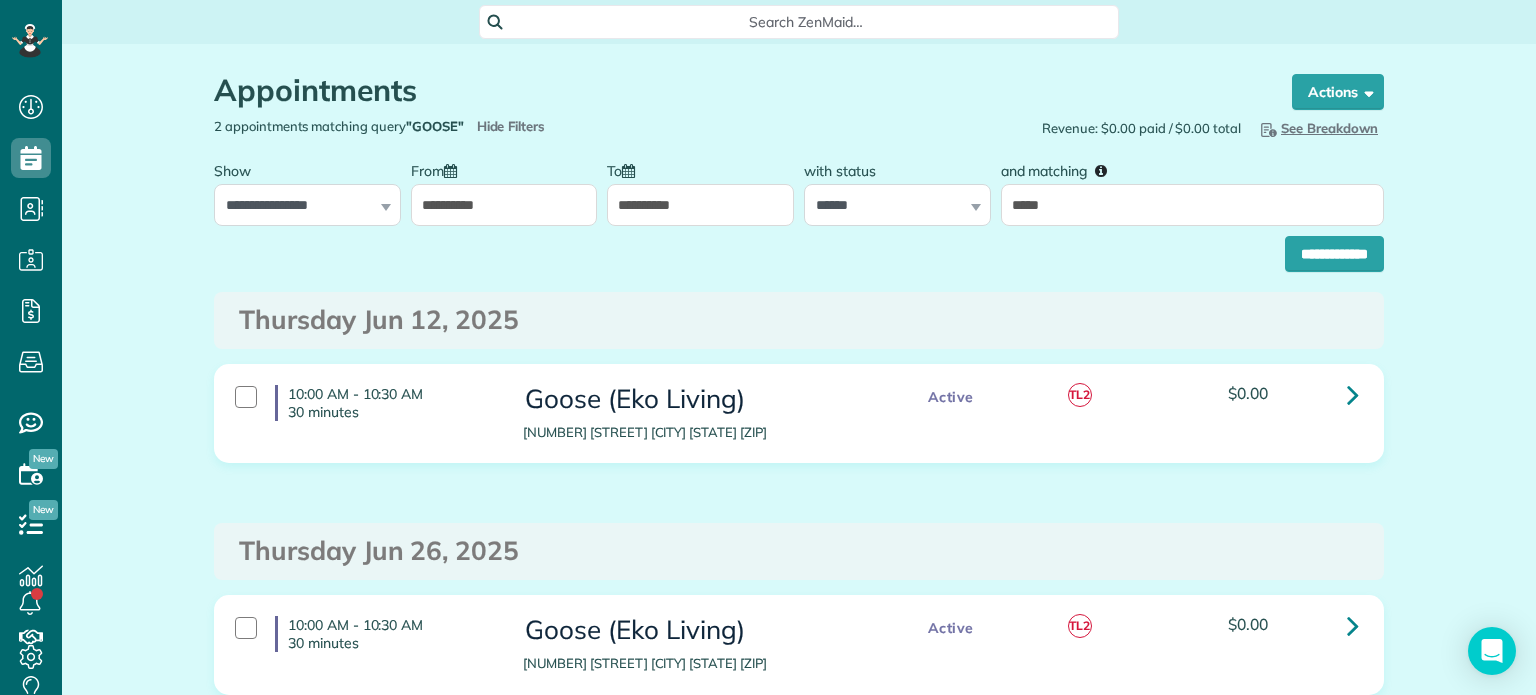 drag, startPoint x: 1104, startPoint y: 186, endPoint x: 1015, endPoint y: 210, distance: 92.17918 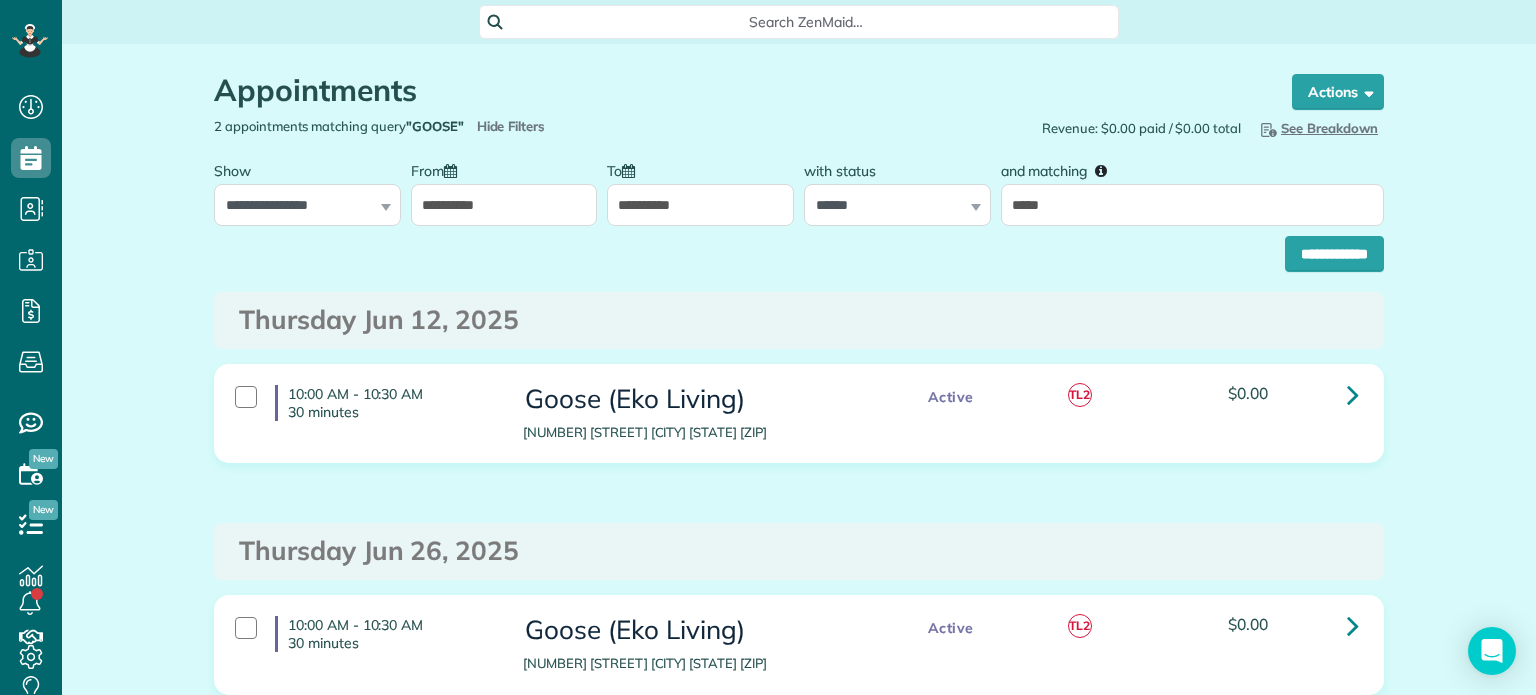 click on "and matching
*****" at bounding box center [1192, 188] 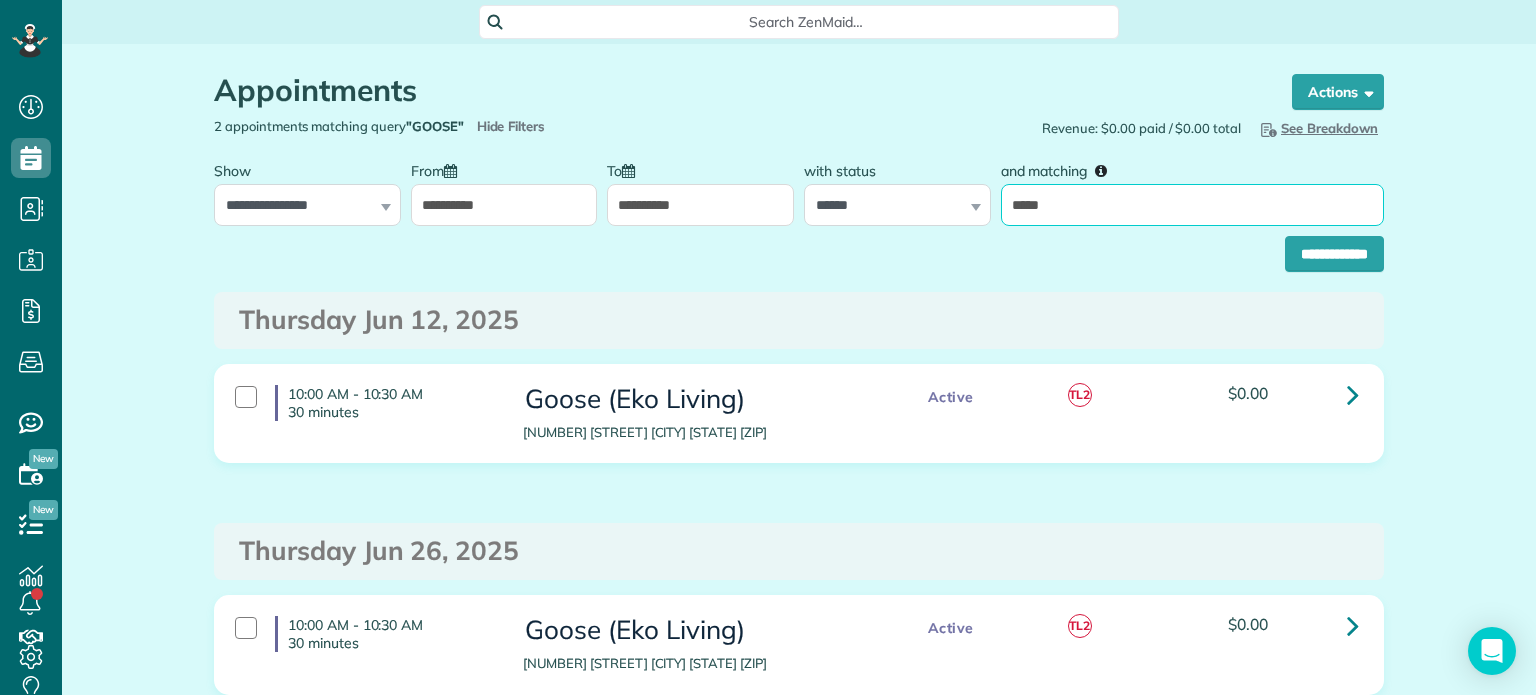 drag, startPoint x: 1058, startPoint y: 209, endPoint x: 997, endPoint y: 215, distance: 61.294373 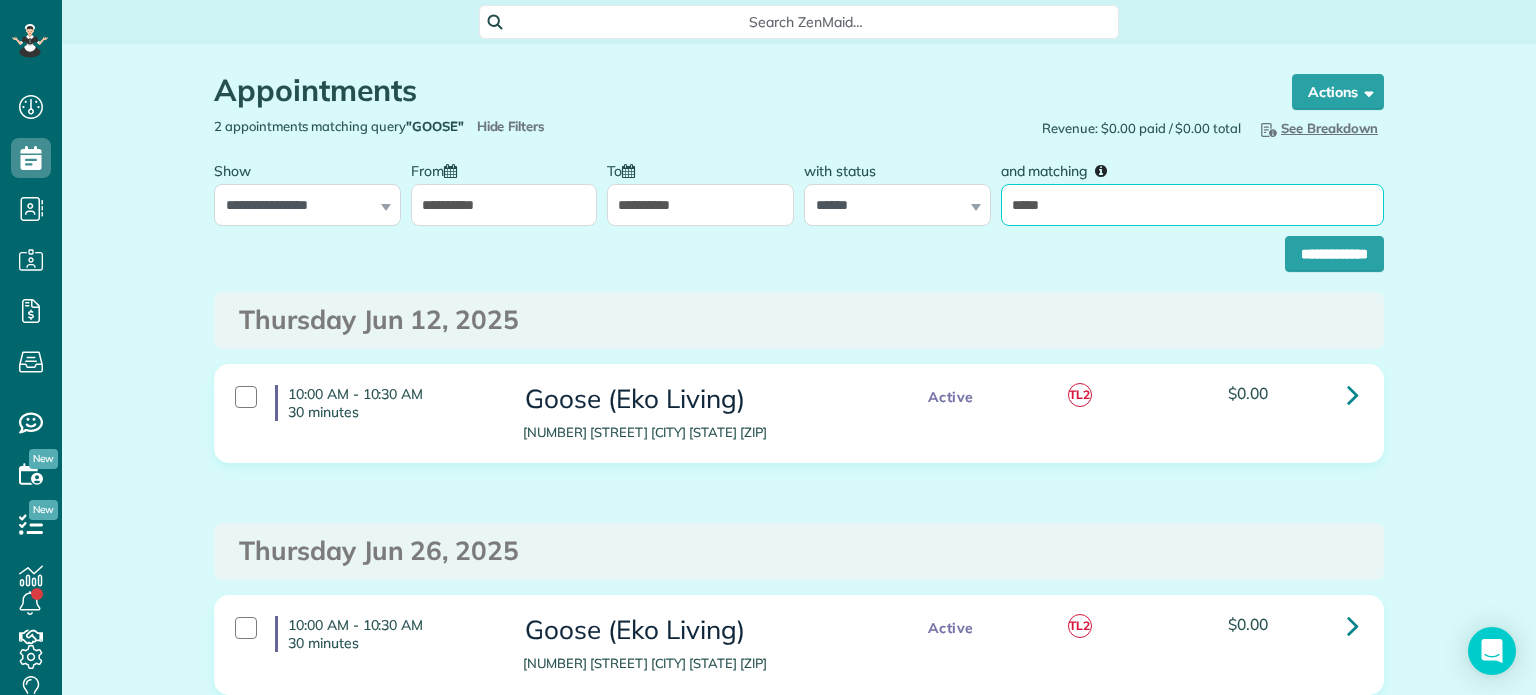 click on "*****" at bounding box center (1192, 205) 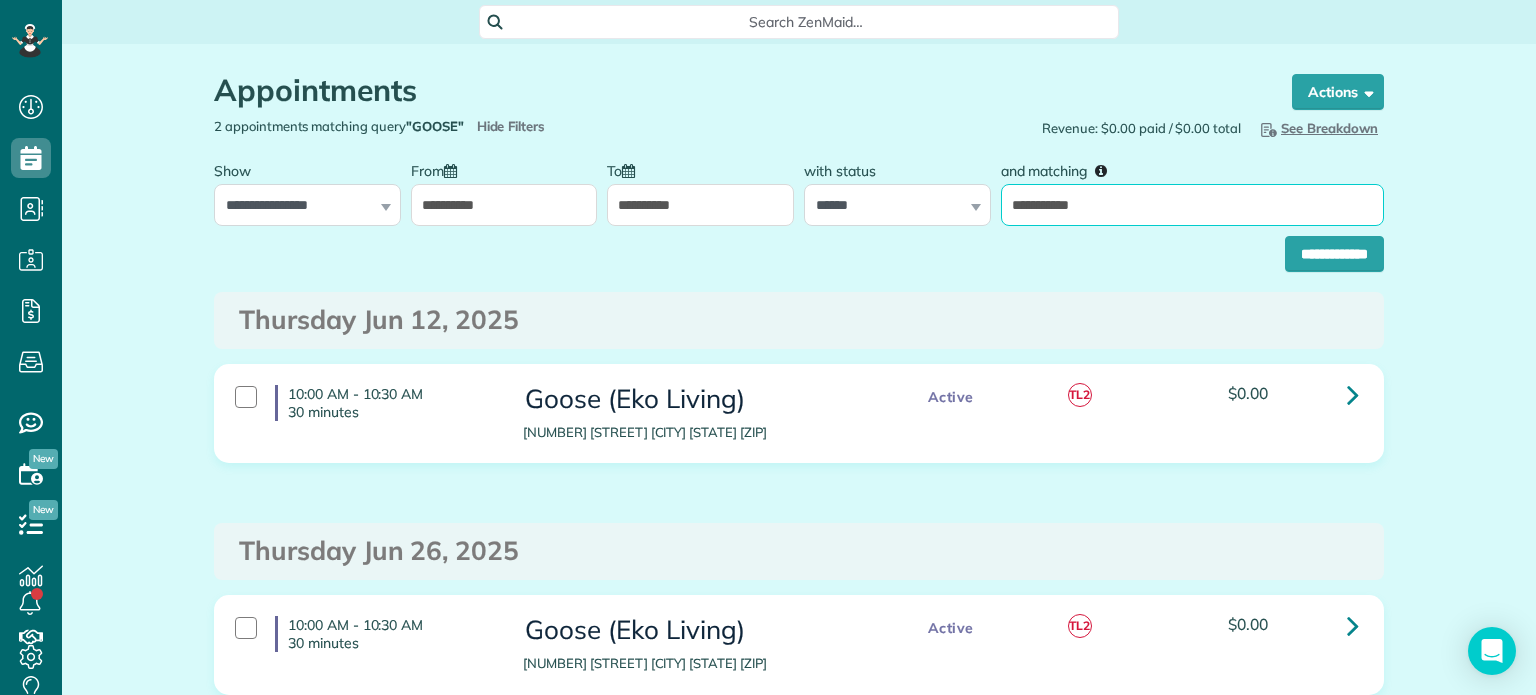type on "**********" 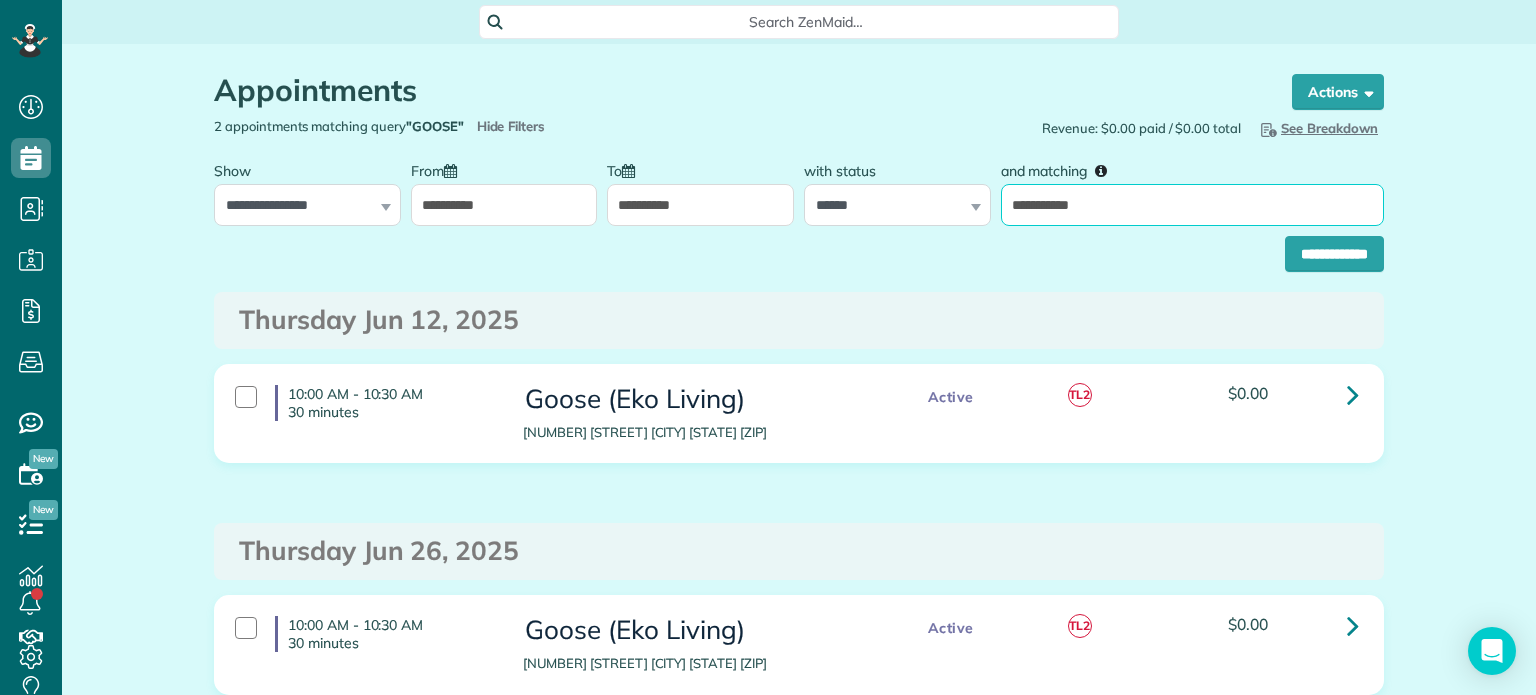 click on "**********" at bounding box center [1334, 254] 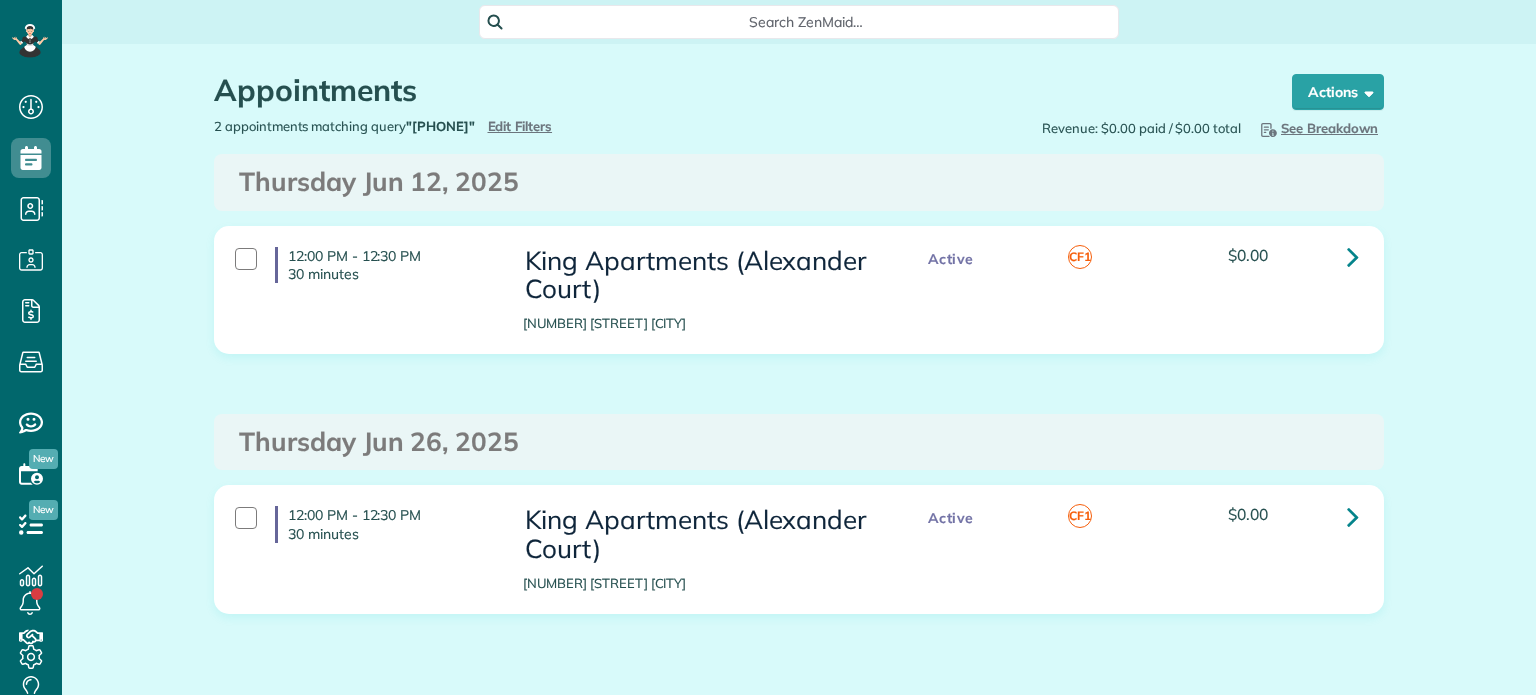 scroll, scrollTop: 0, scrollLeft: 0, axis: both 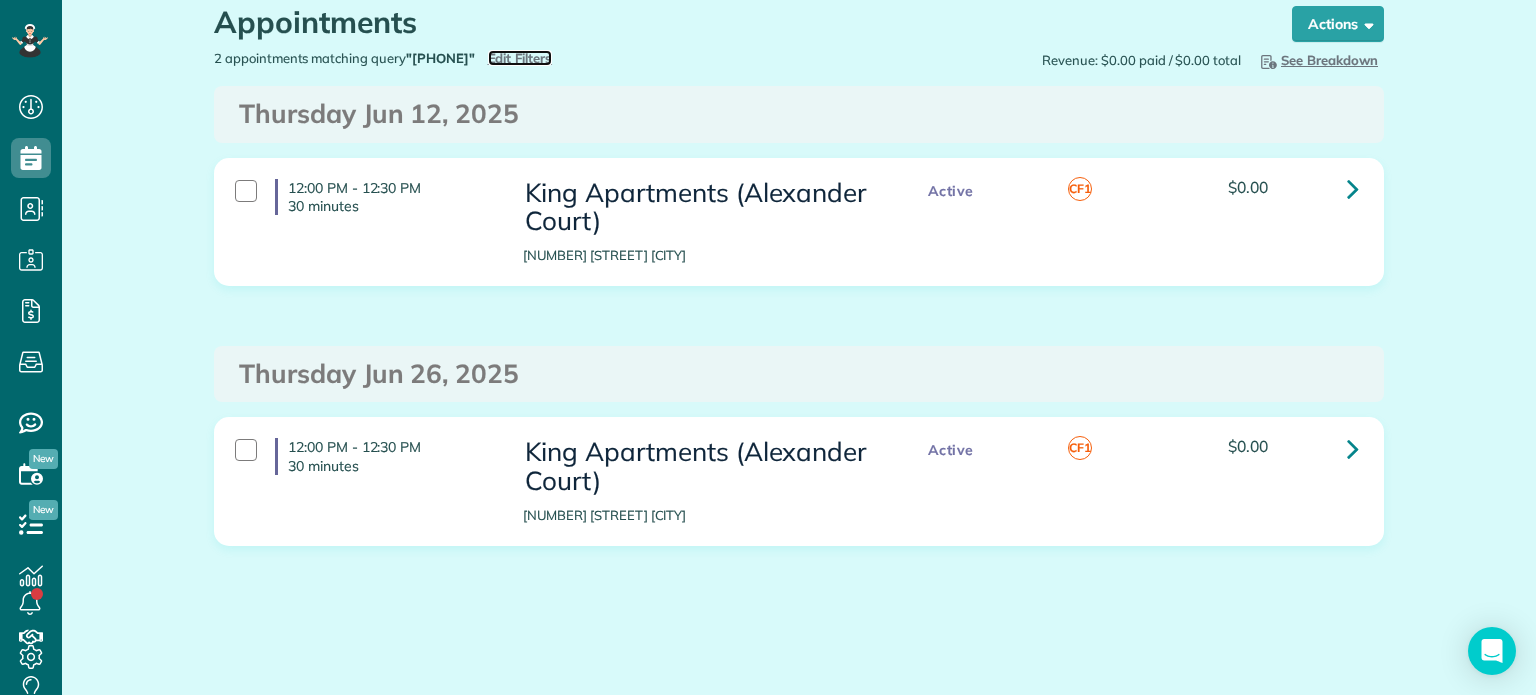 click on "Edit Filters" at bounding box center [520, 58] 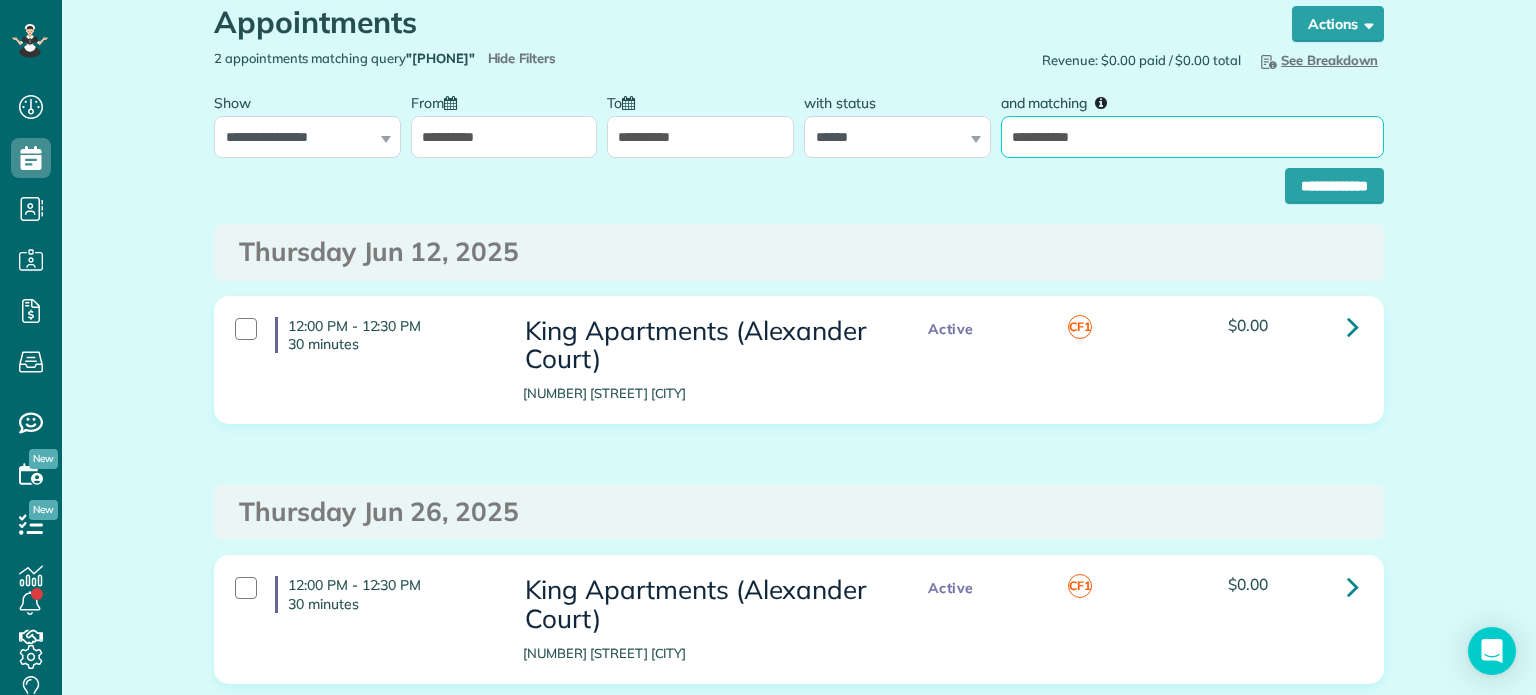 drag, startPoint x: 1103, startPoint y: 135, endPoint x: 988, endPoint y: 139, distance: 115.06954 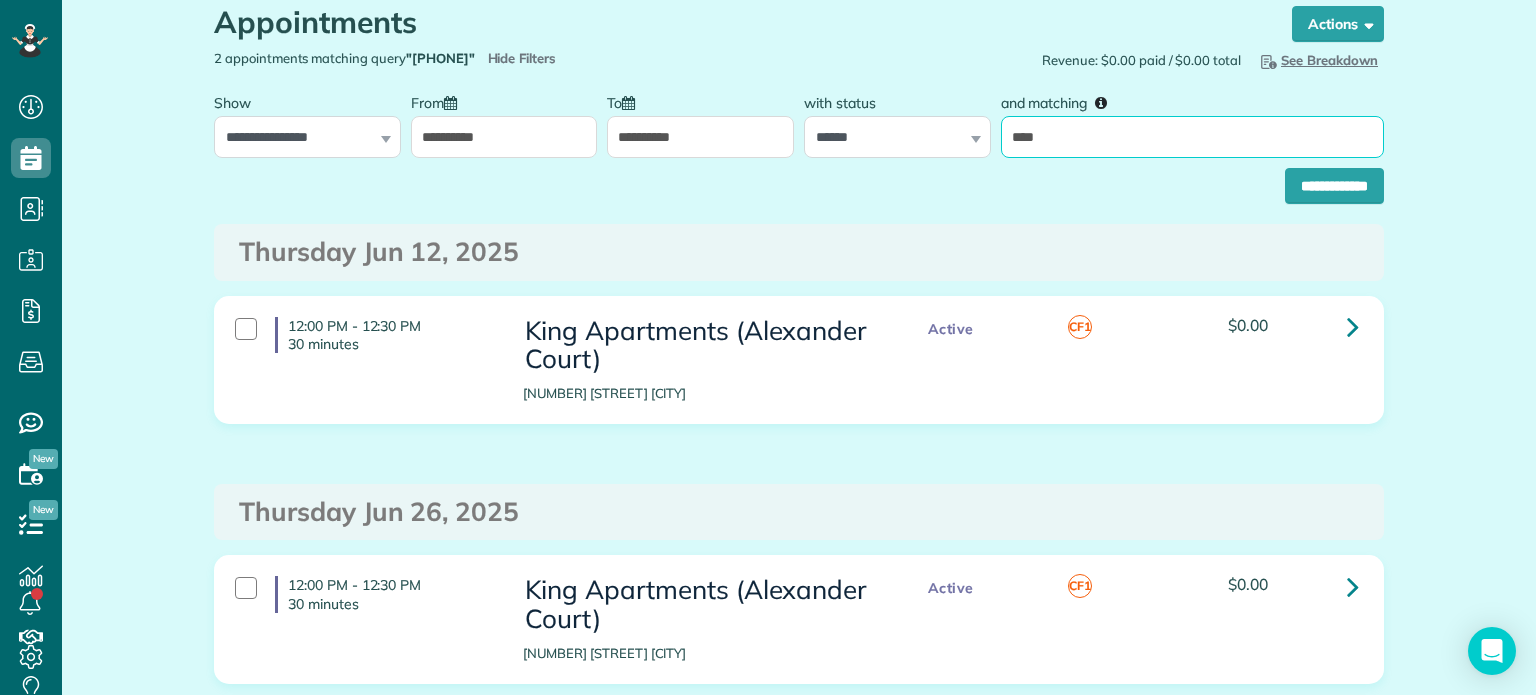 type on "********" 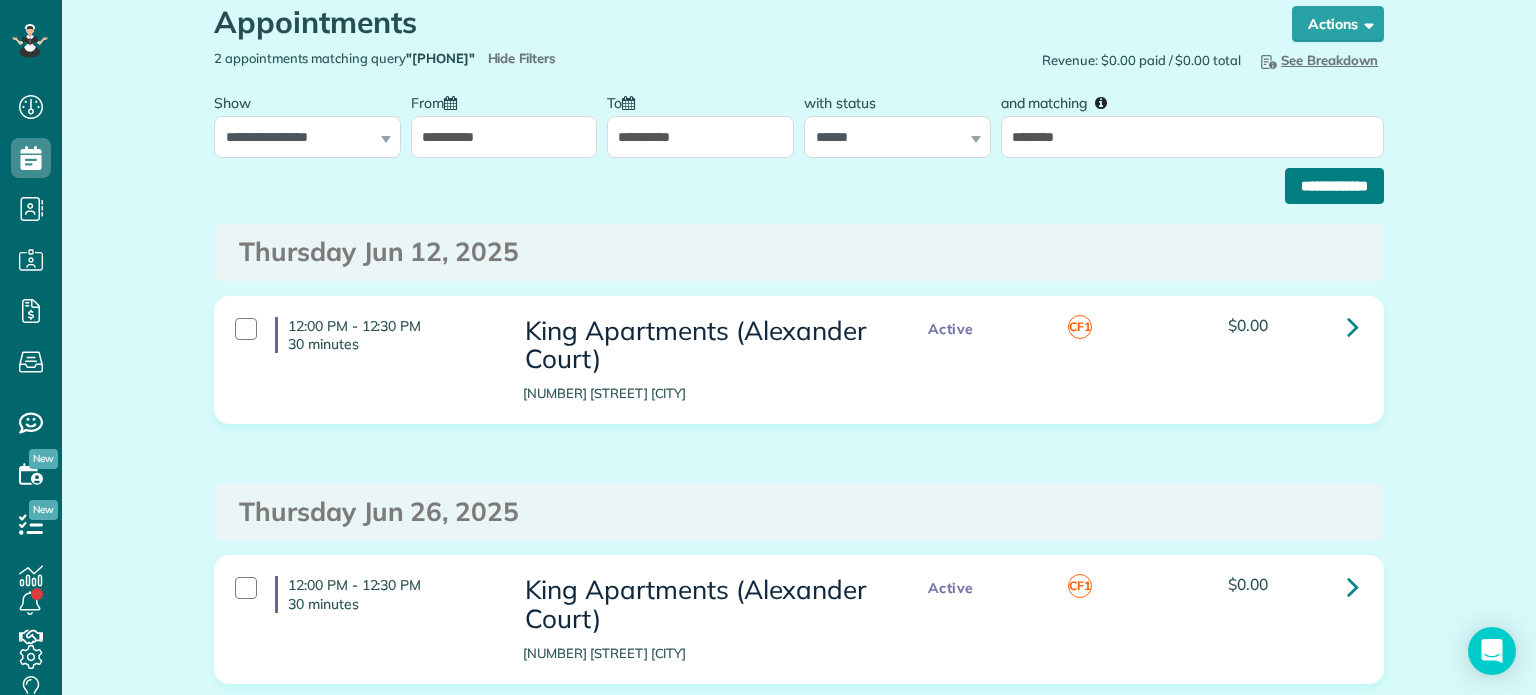 click on "**********" at bounding box center (1334, 186) 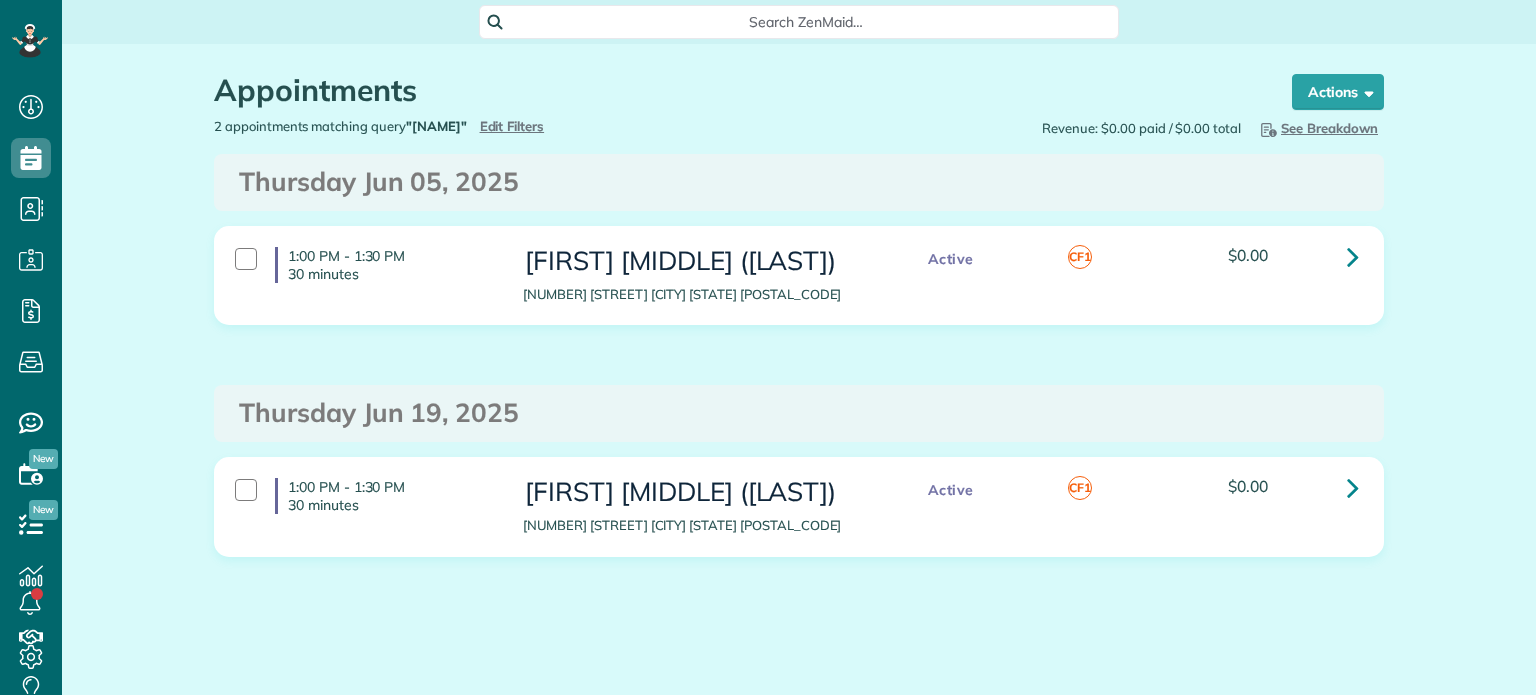 scroll, scrollTop: 0, scrollLeft: 0, axis: both 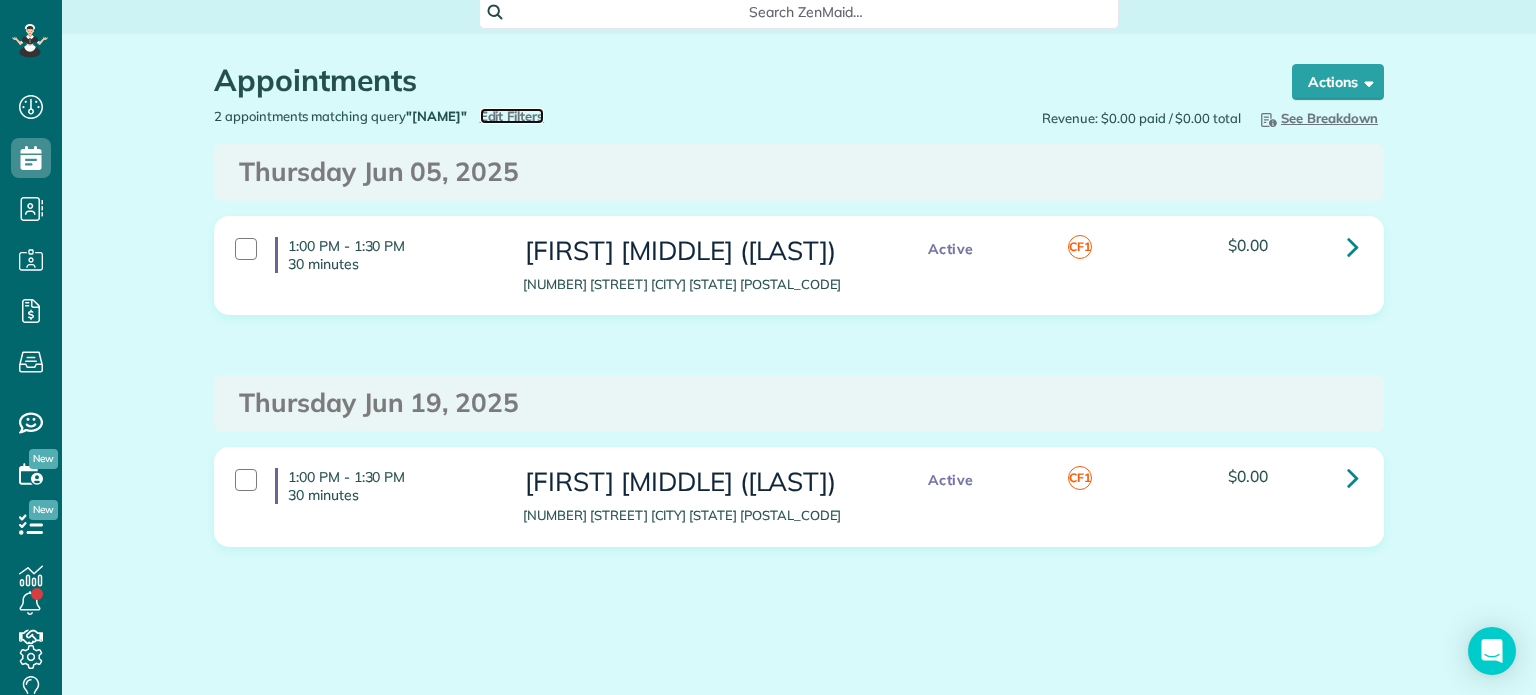 click on "Edit Filters" at bounding box center [512, 116] 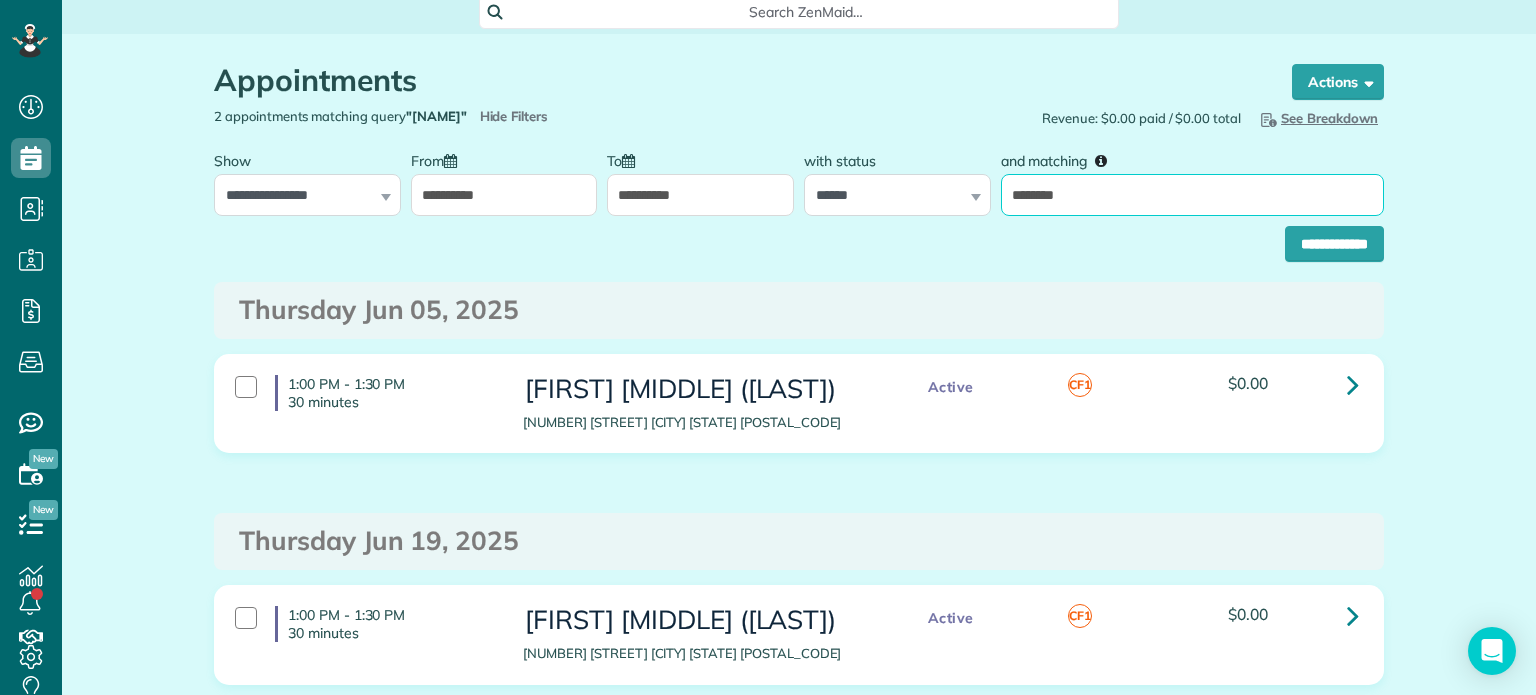 drag, startPoint x: 1054, startPoint y: 189, endPoint x: 978, endPoint y: 199, distance: 76.655075 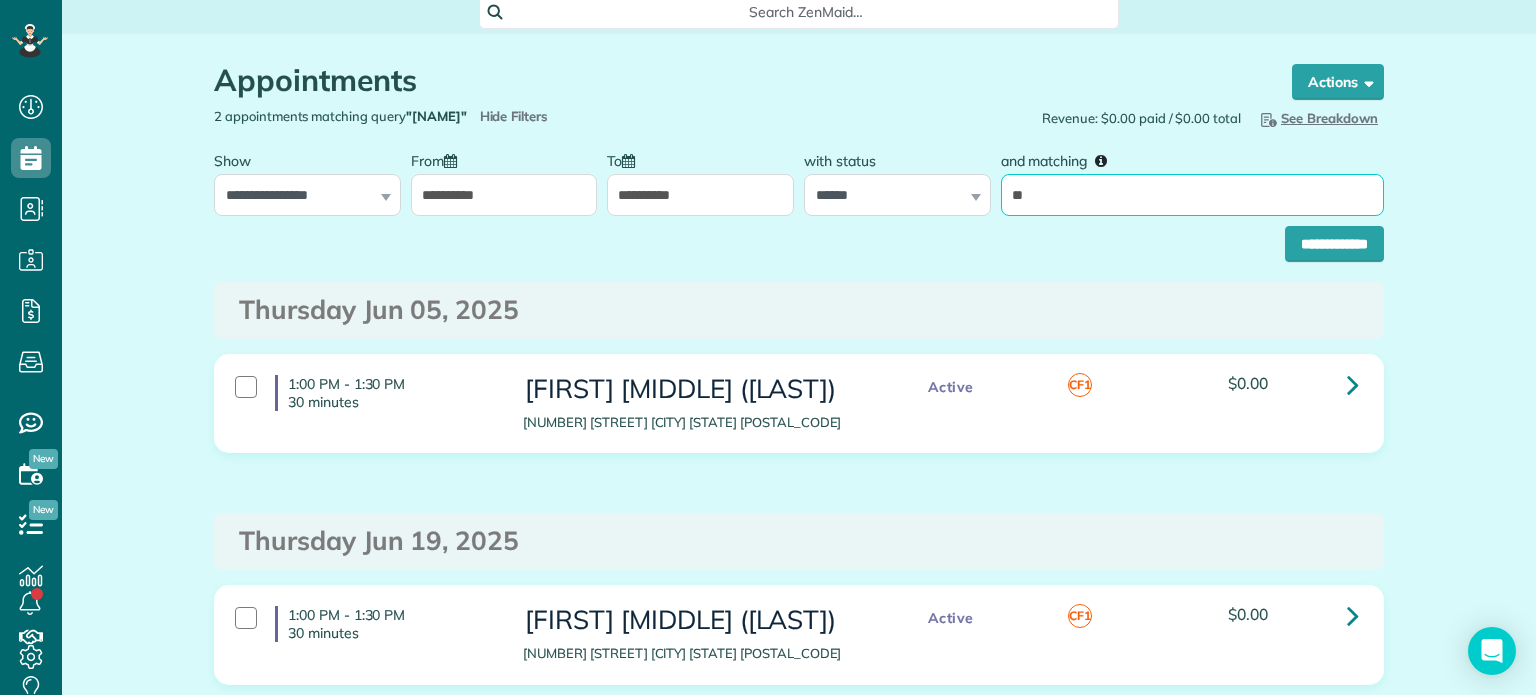 type on "******" 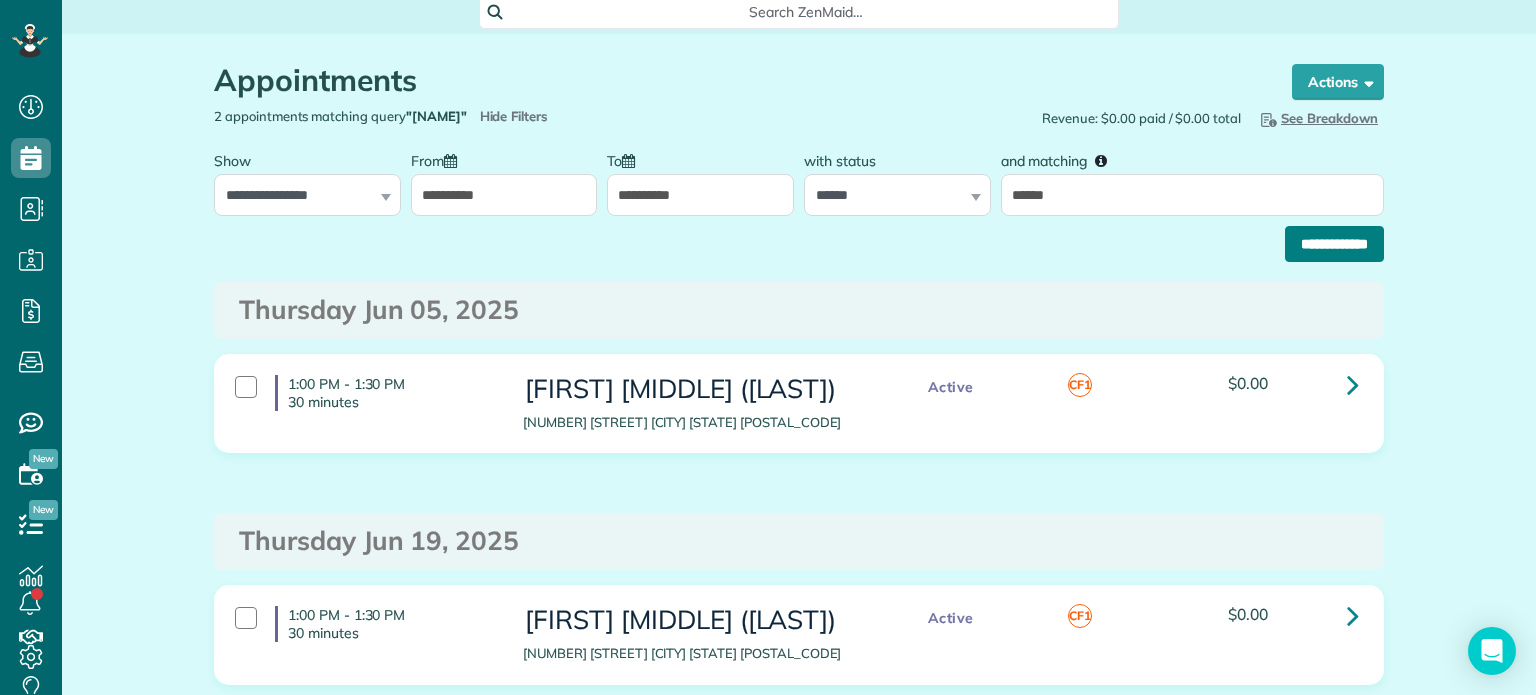 click on "**********" at bounding box center [1334, 244] 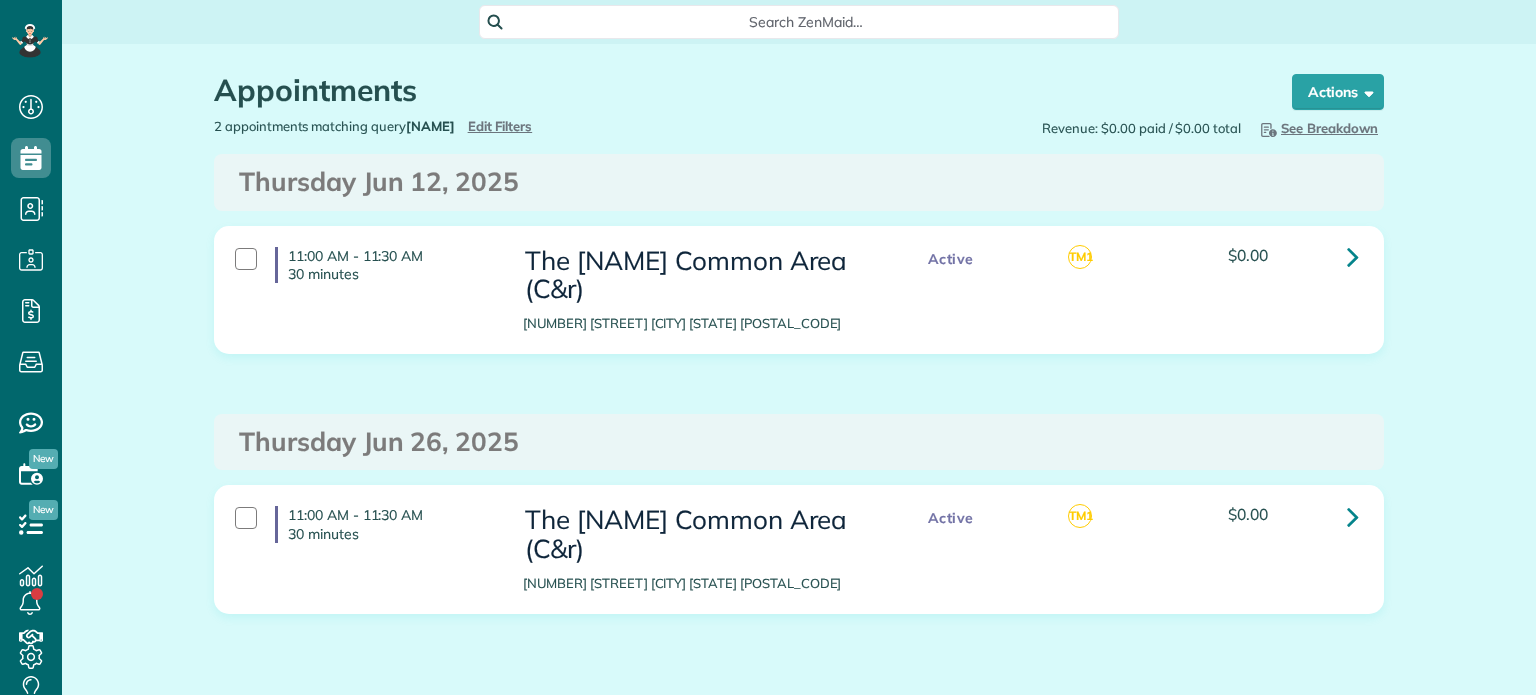 scroll, scrollTop: 0, scrollLeft: 0, axis: both 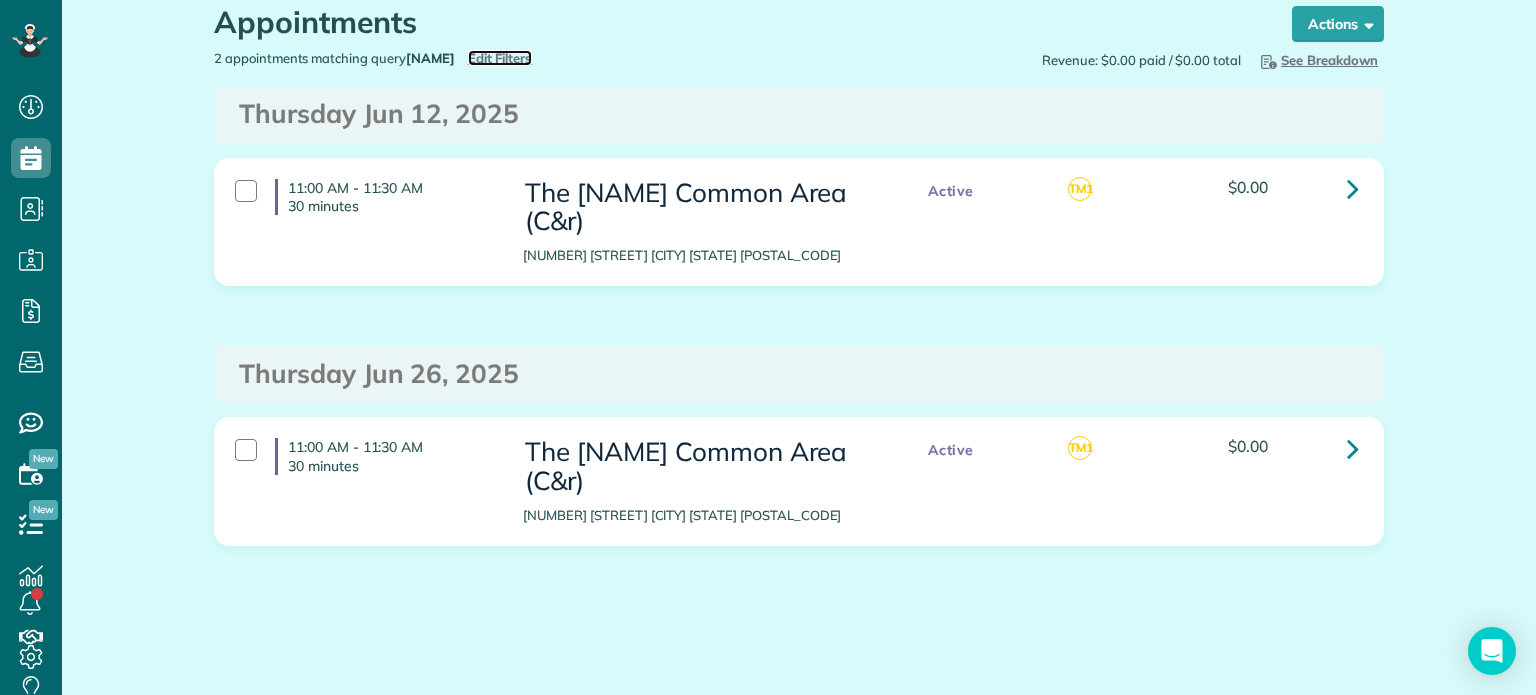 click on "Edit Filters" at bounding box center [500, 58] 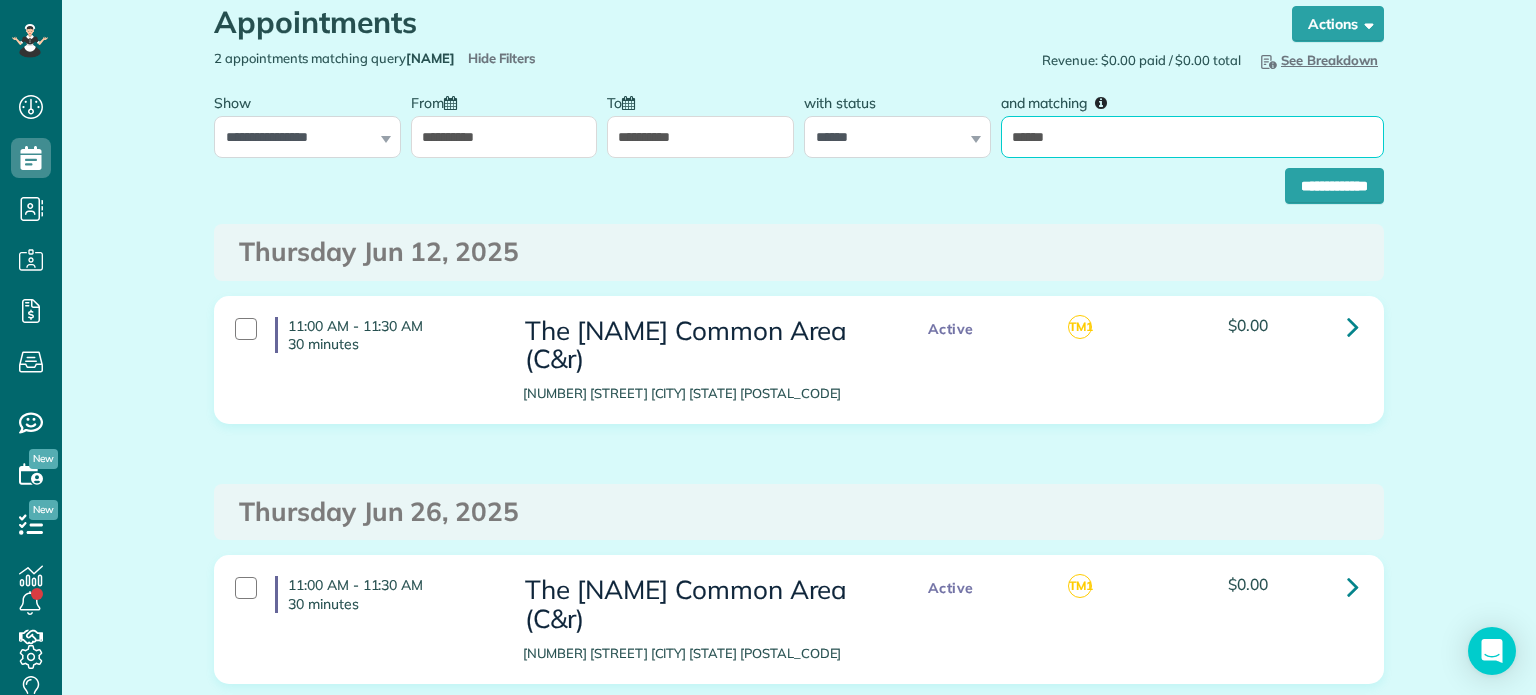 drag, startPoint x: 1054, startPoint y: 131, endPoint x: 992, endPoint y: 127, distance: 62.1289 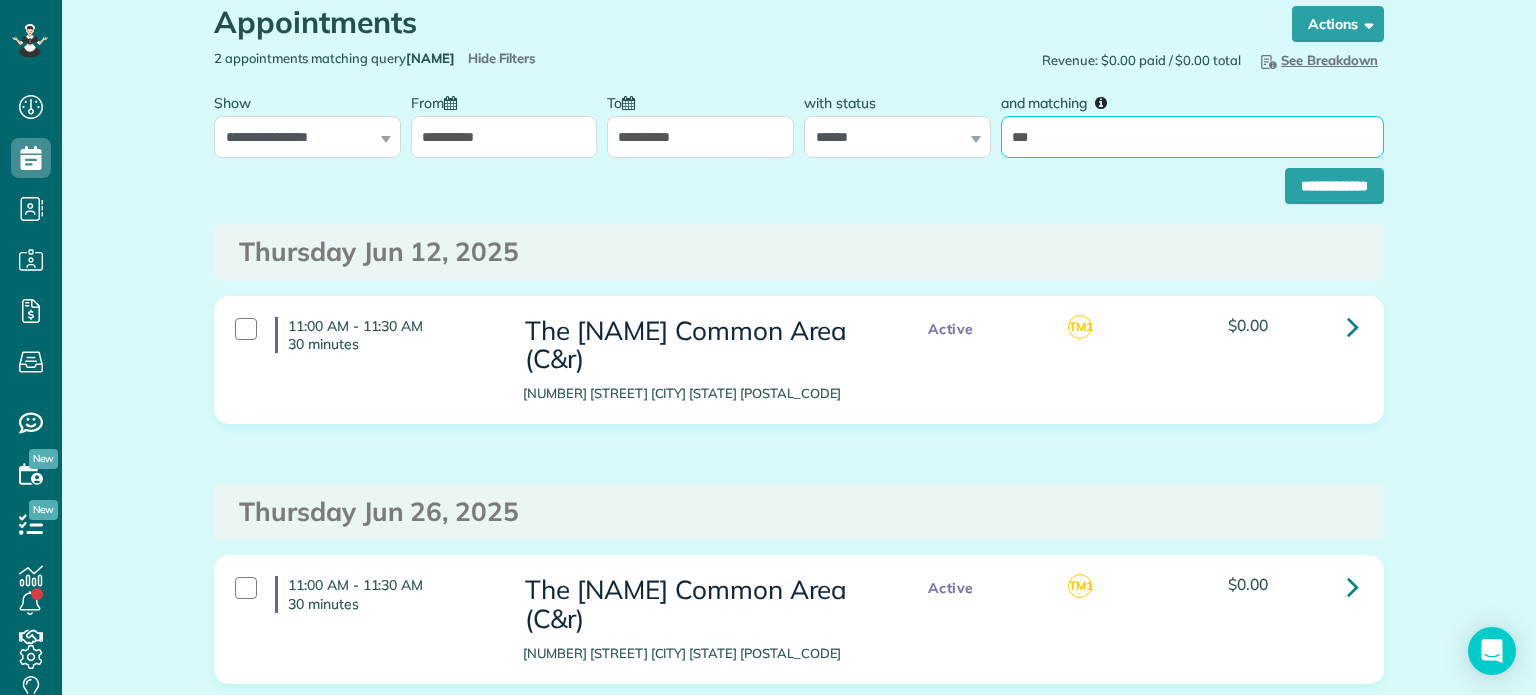 type on "***" 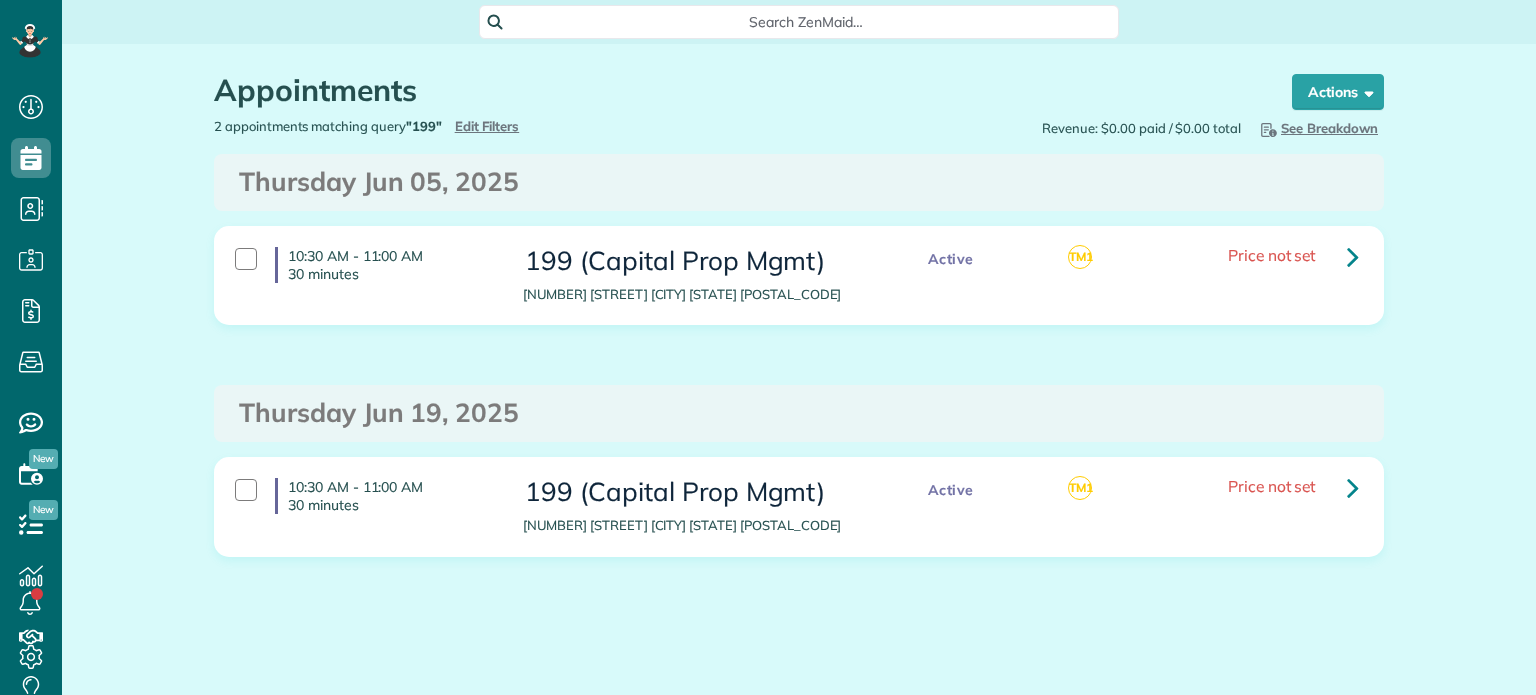 scroll, scrollTop: 0, scrollLeft: 0, axis: both 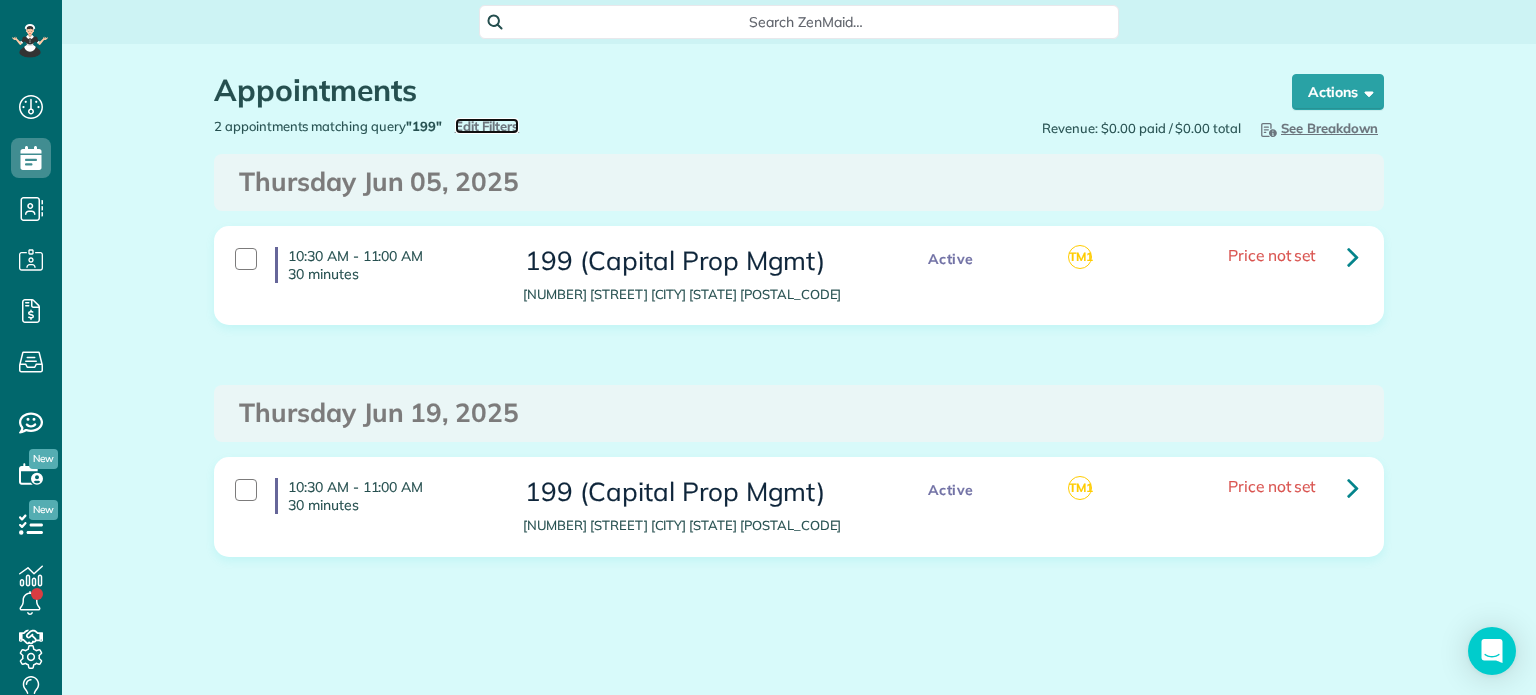 click on "Edit Filters" at bounding box center (487, 126) 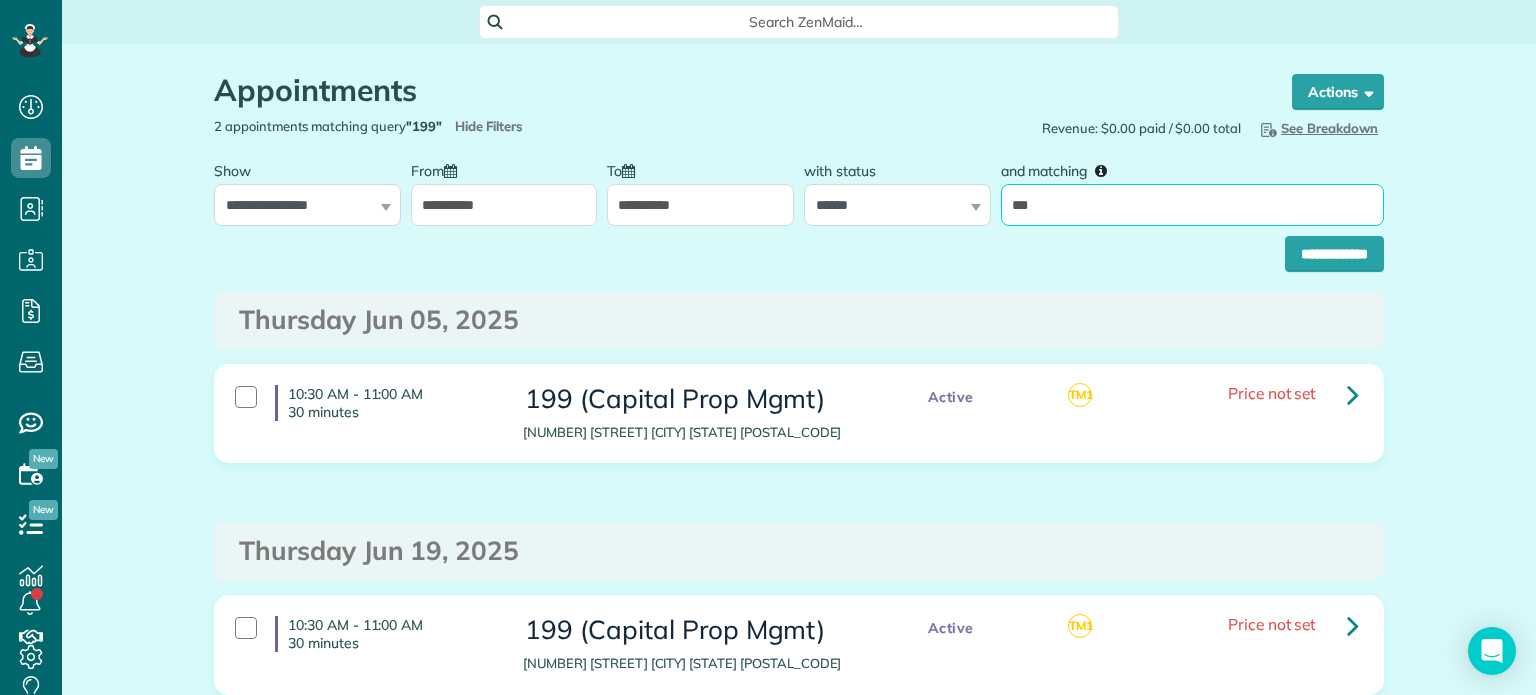 drag, startPoint x: 1067, startPoint y: 211, endPoint x: 1004, endPoint y: 208, distance: 63.07139 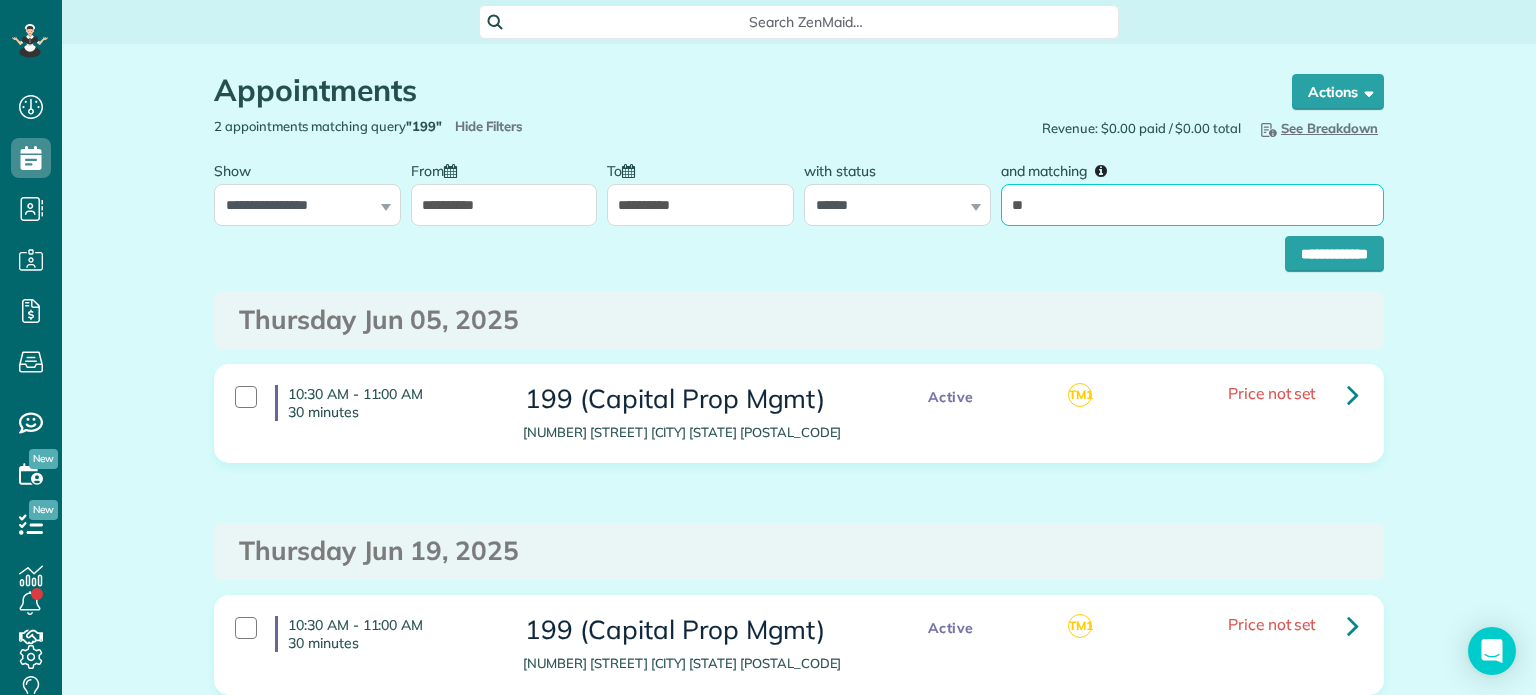 type on "**" 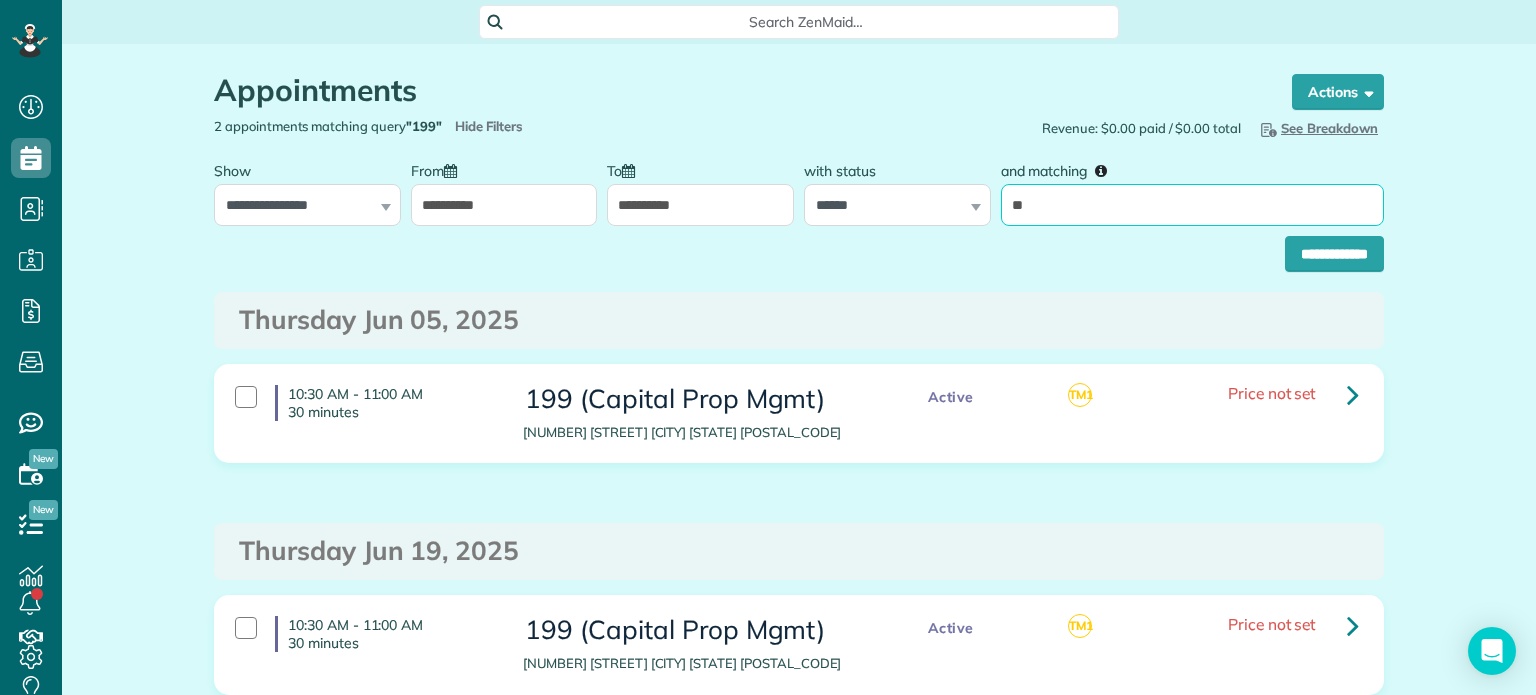 click on "**********" at bounding box center (1334, 254) 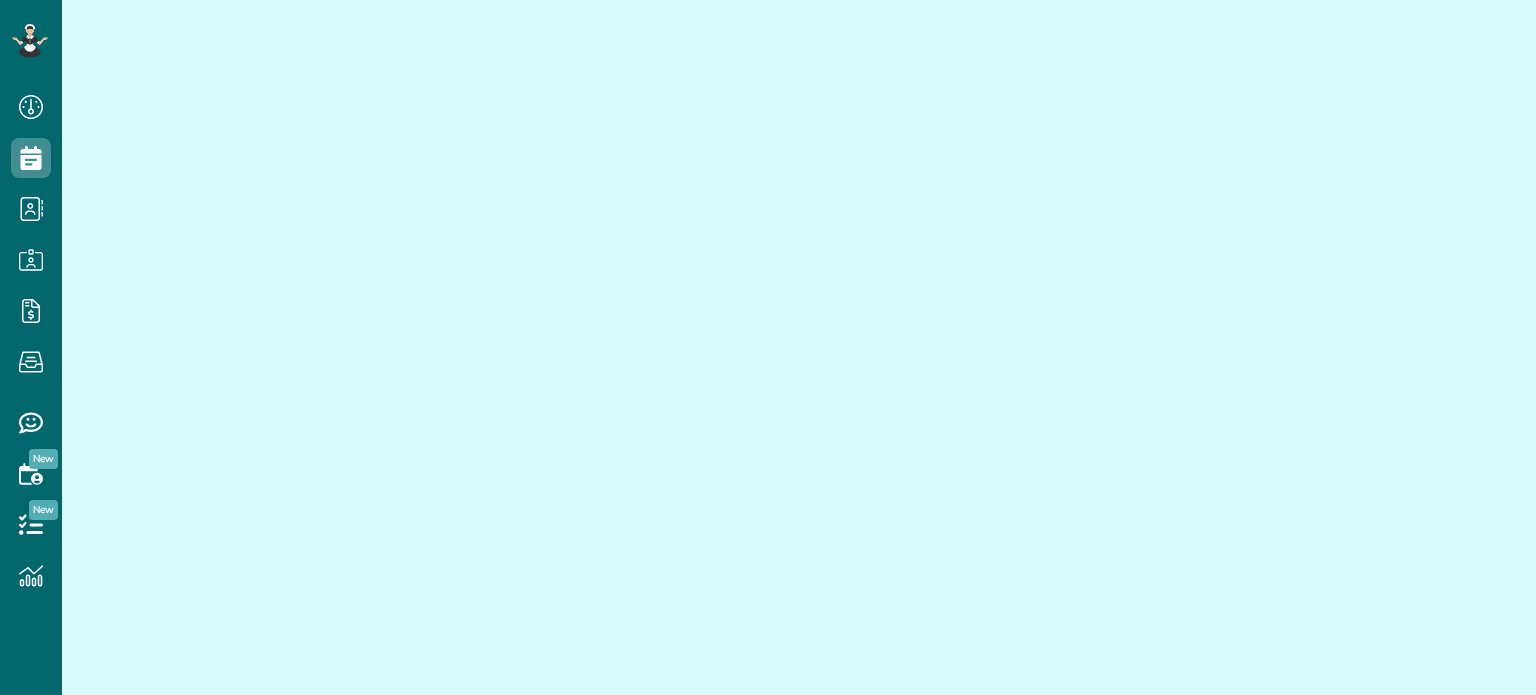 scroll, scrollTop: 0, scrollLeft: 0, axis: both 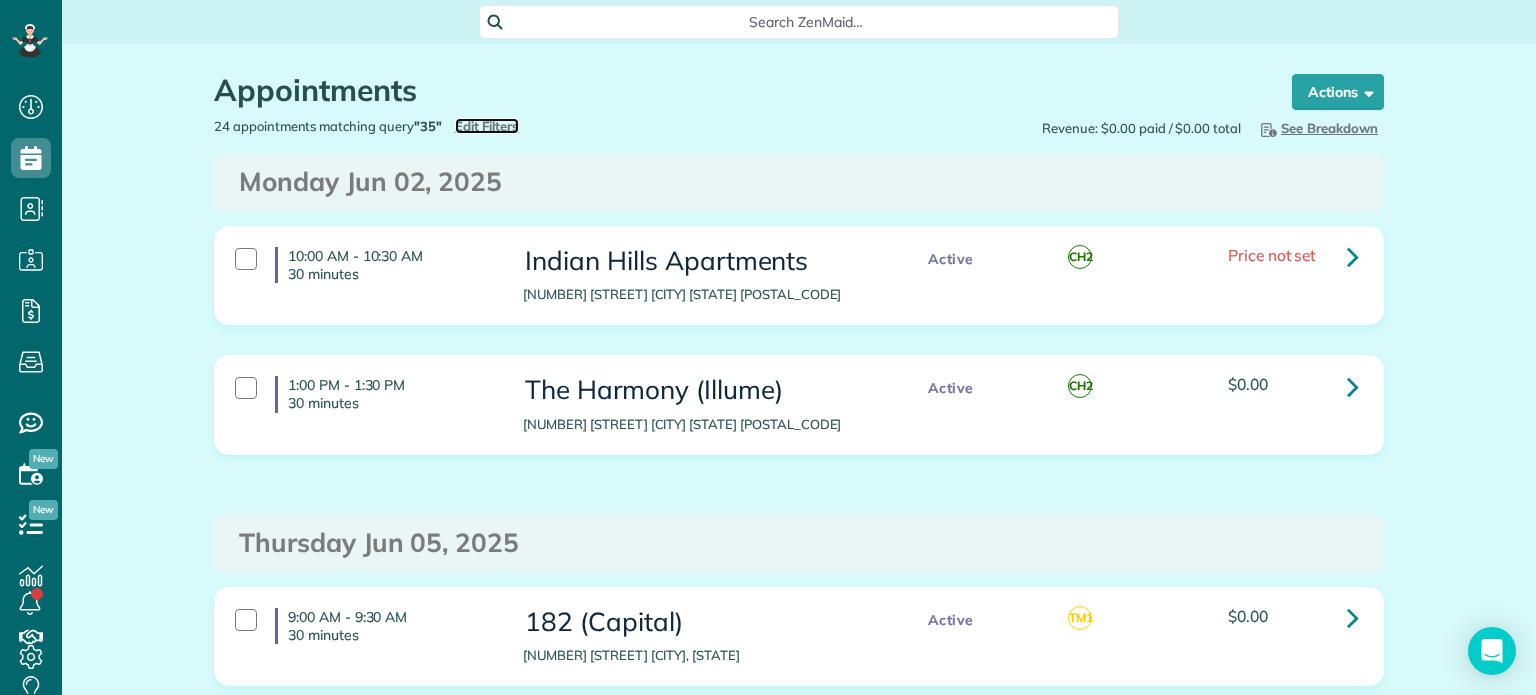 click on "Edit Filters" at bounding box center (487, 126) 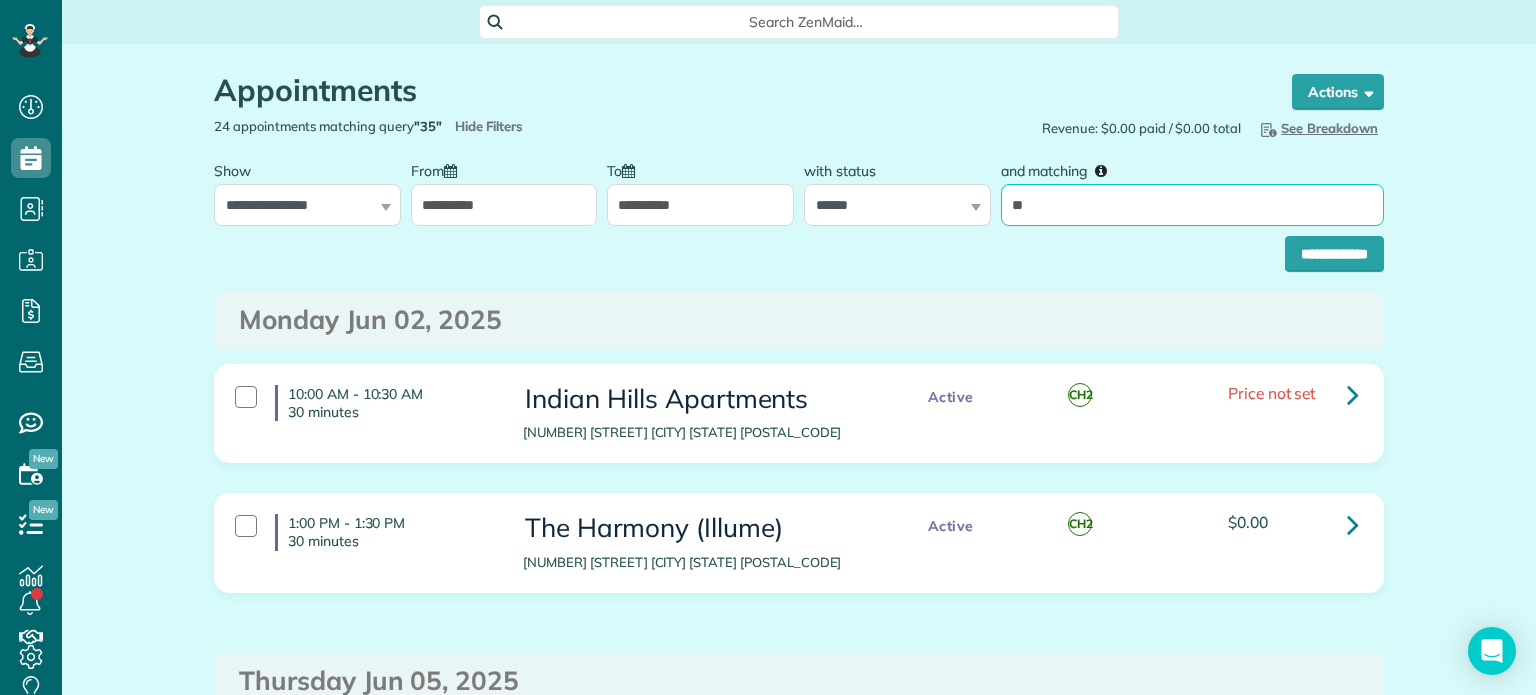 drag, startPoint x: 1046, startPoint y: 197, endPoint x: 991, endPoint y: 209, distance: 56.293873 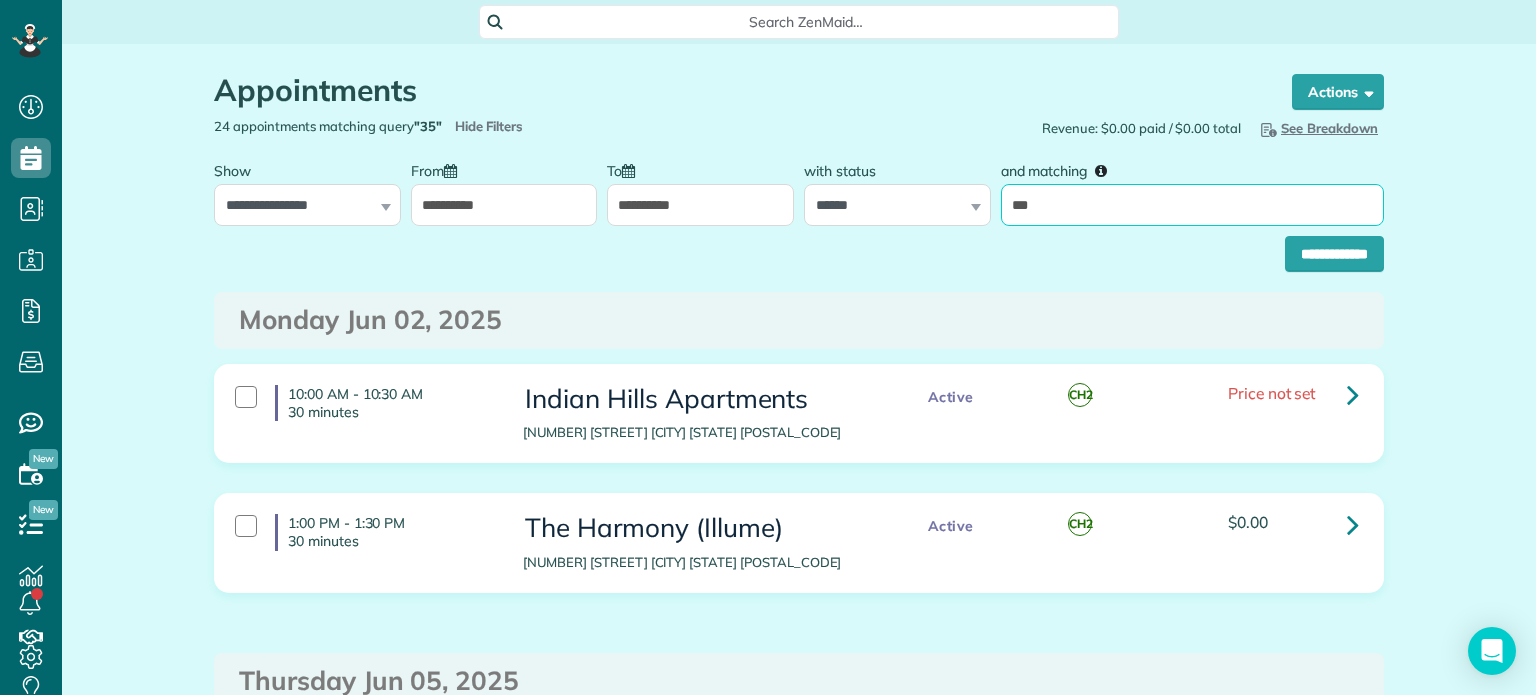 type on "***" 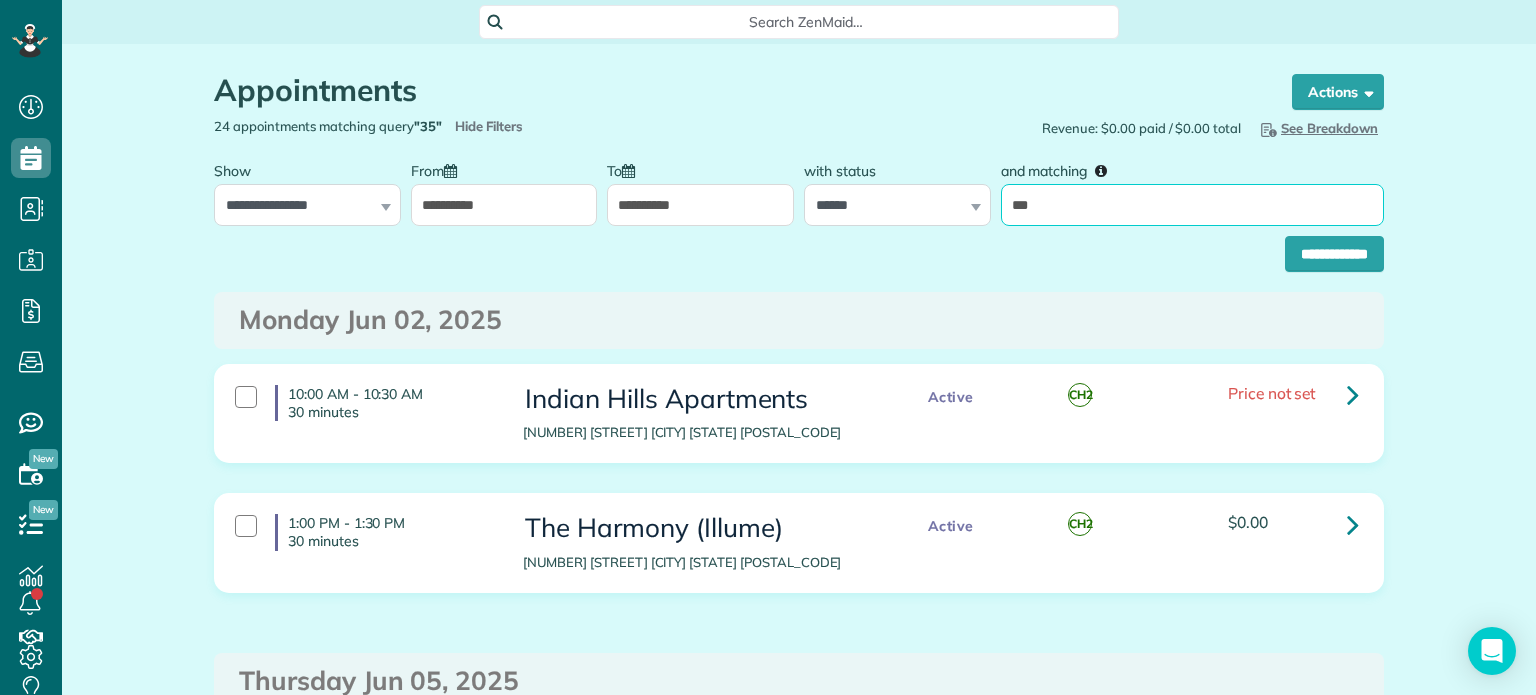 click on "**********" at bounding box center [1334, 254] 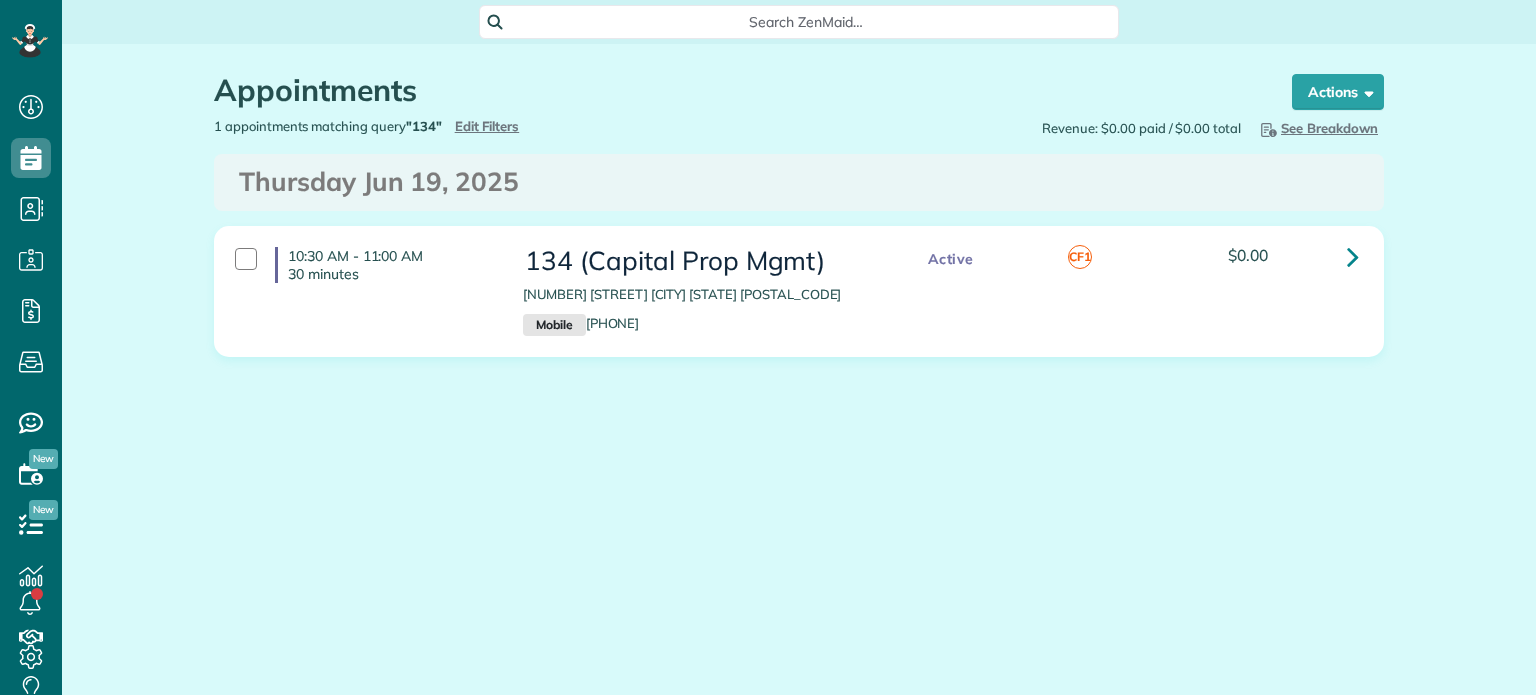 scroll, scrollTop: 0, scrollLeft: 0, axis: both 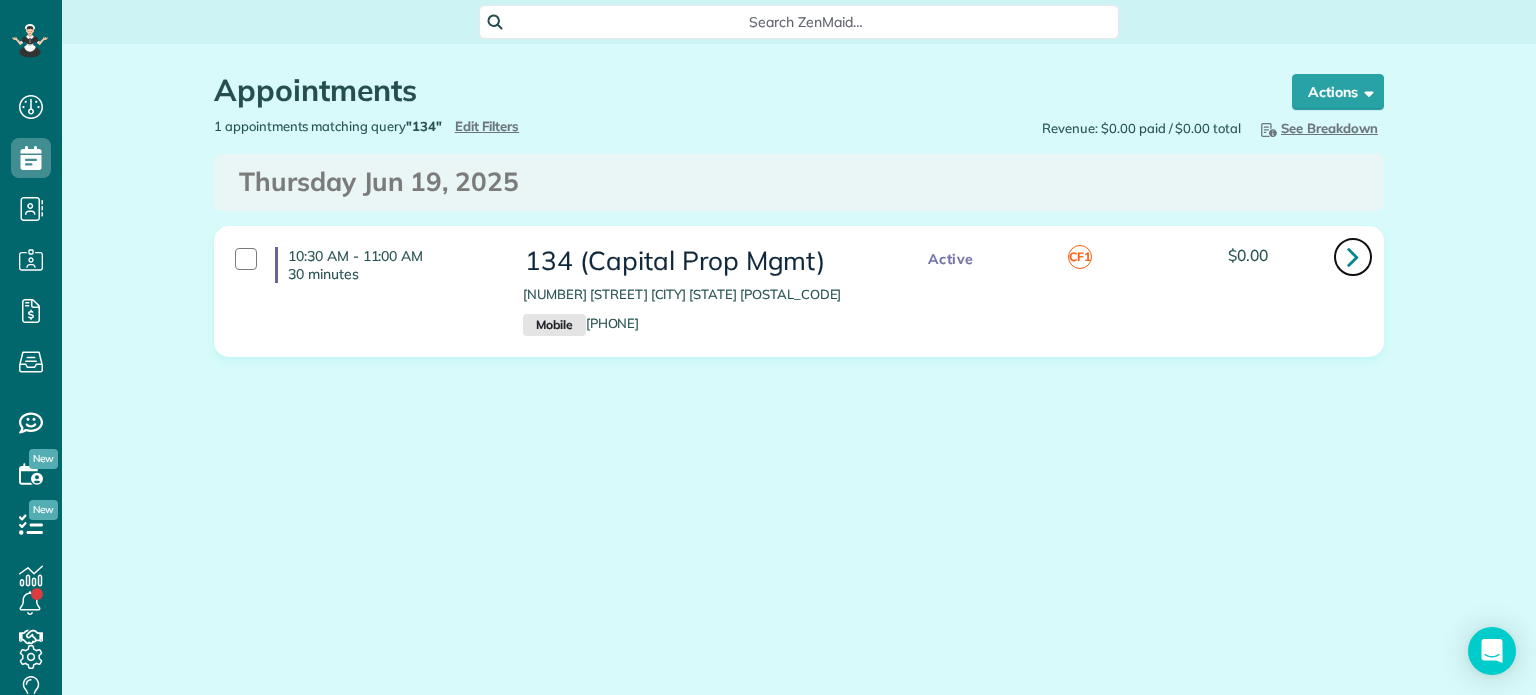 click at bounding box center (1353, 256) 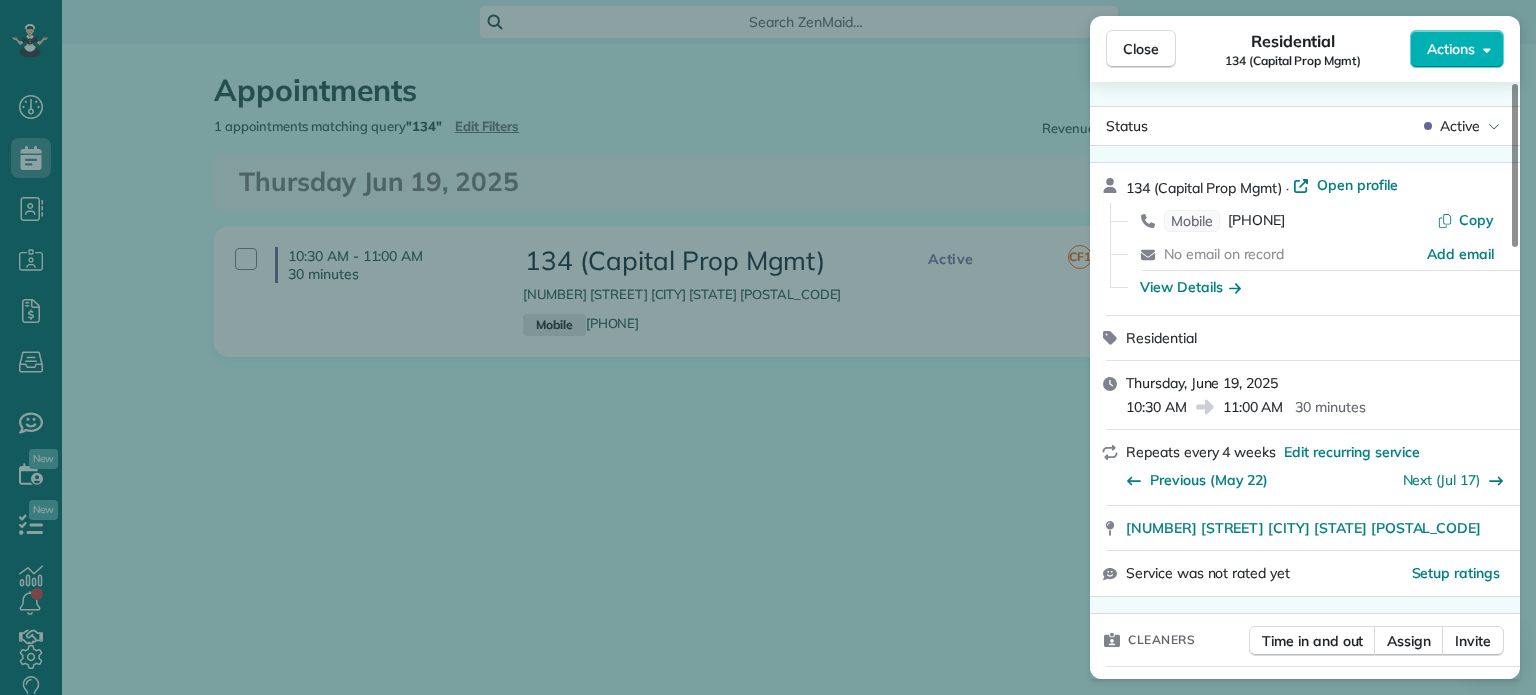 drag, startPoint x: 720, startPoint y: 143, endPoint x: 516, endPoint y: 74, distance: 215.3532 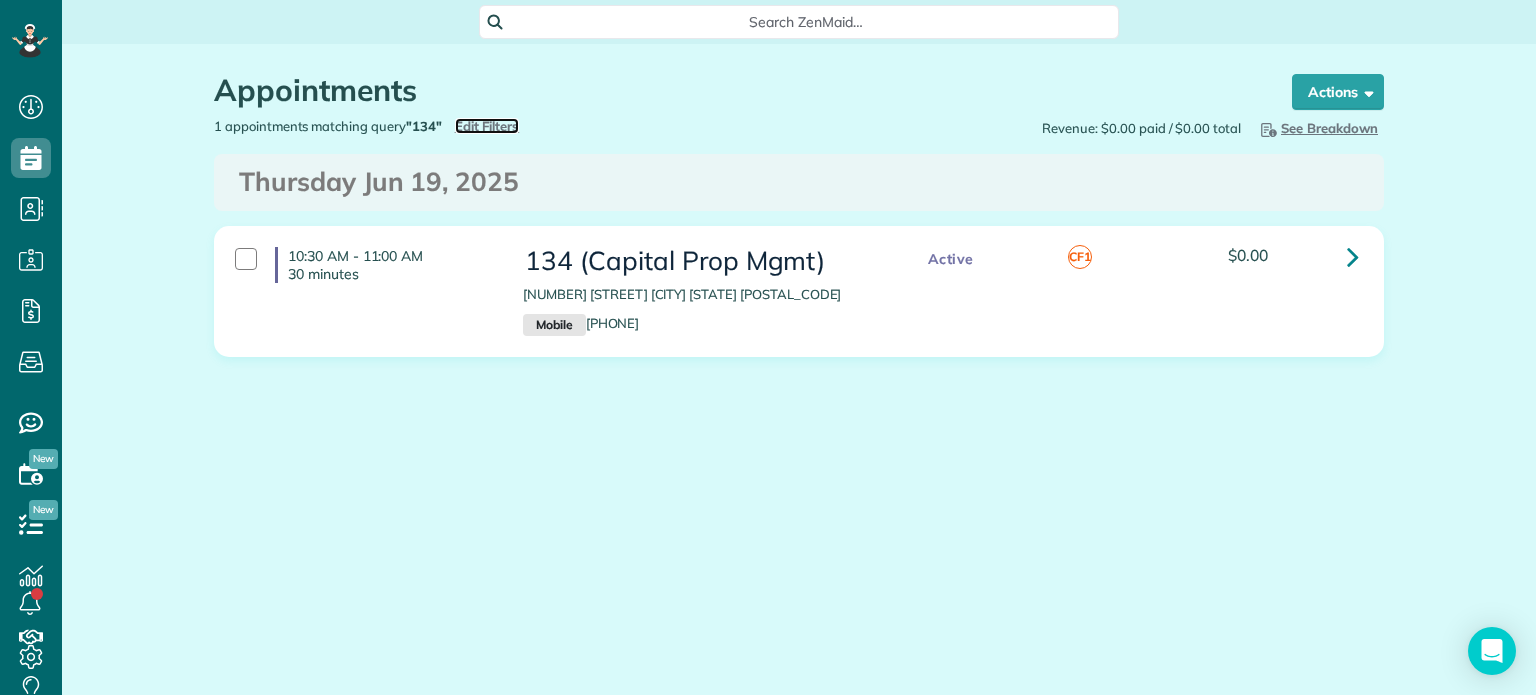 click on "Edit Filters" at bounding box center [487, 126] 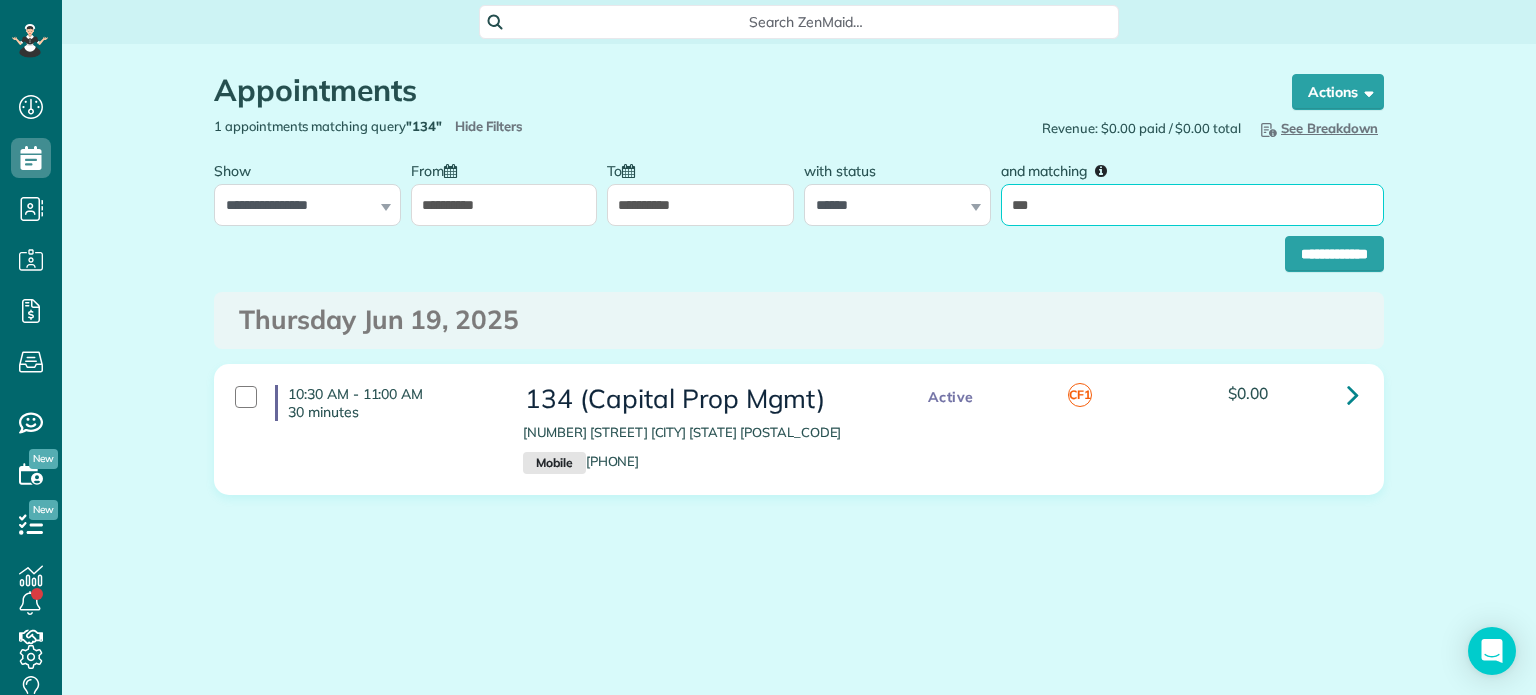 drag, startPoint x: 1055, startPoint y: 204, endPoint x: 997, endPoint y: 209, distance: 58.21512 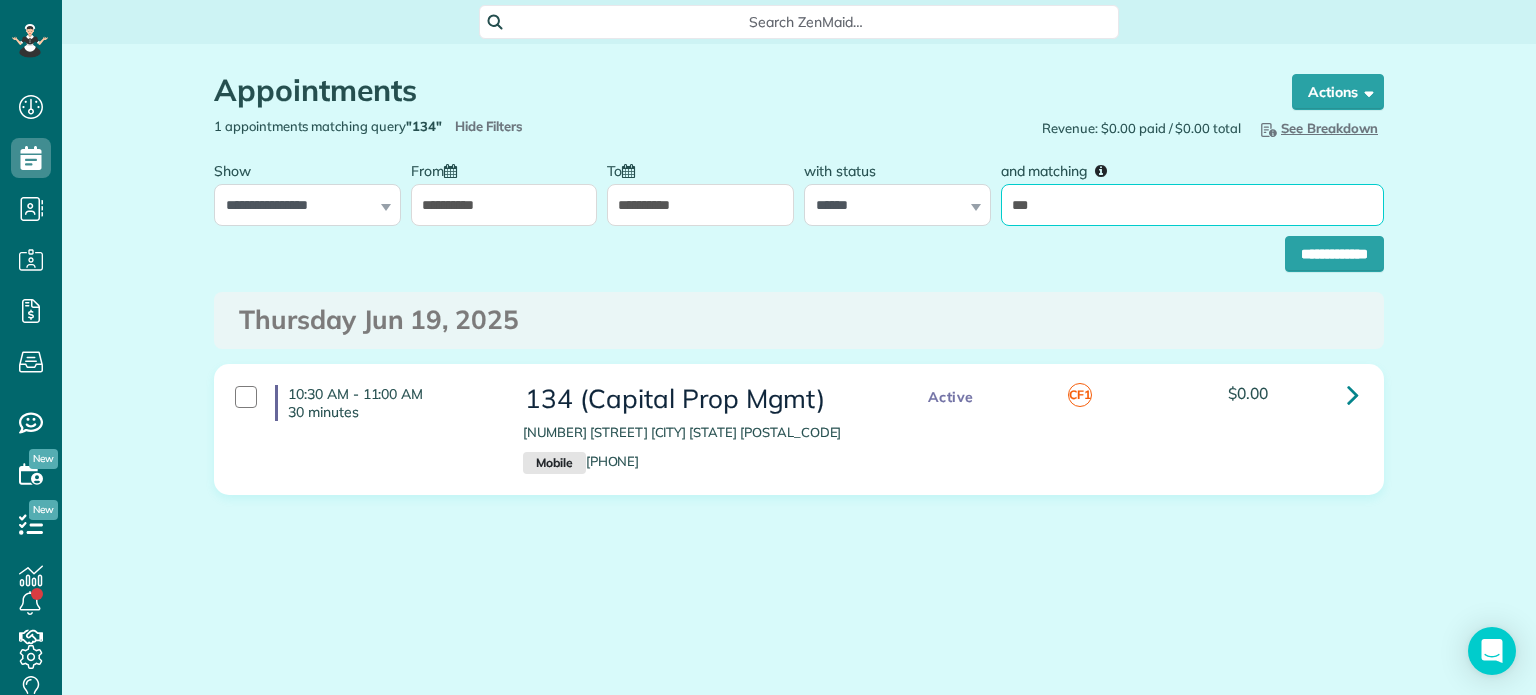 click on "and matching
***" at bounding box center [1192, 188] 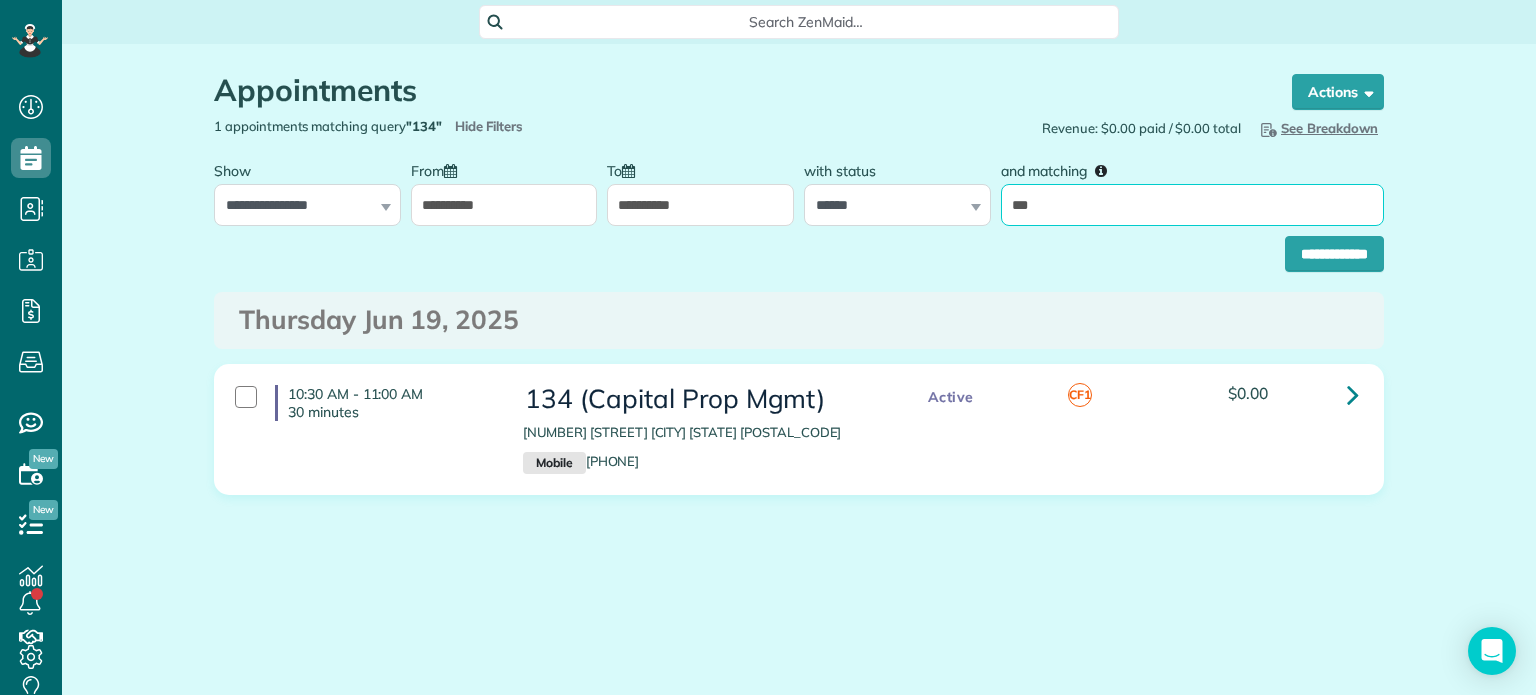 type on "*******" 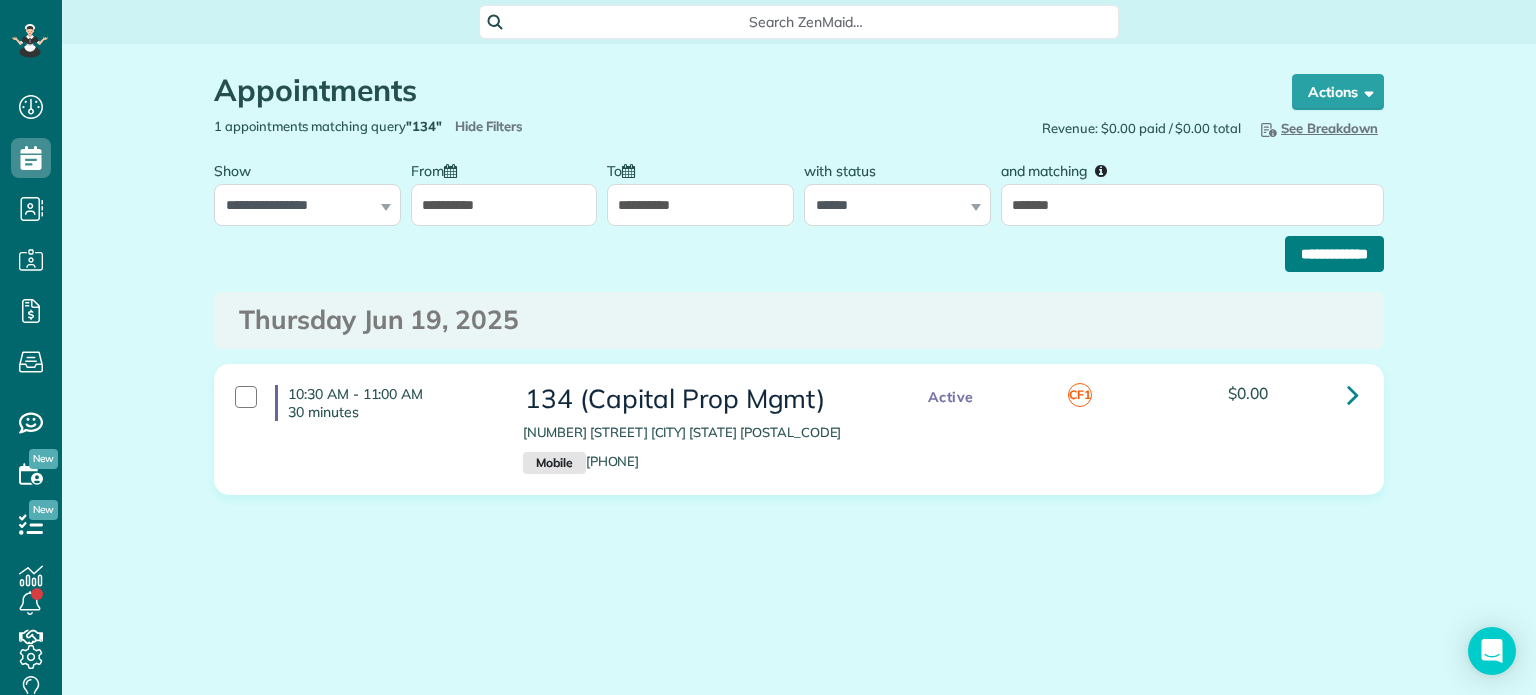 click on "**********" at bounding box center [1334, 254] 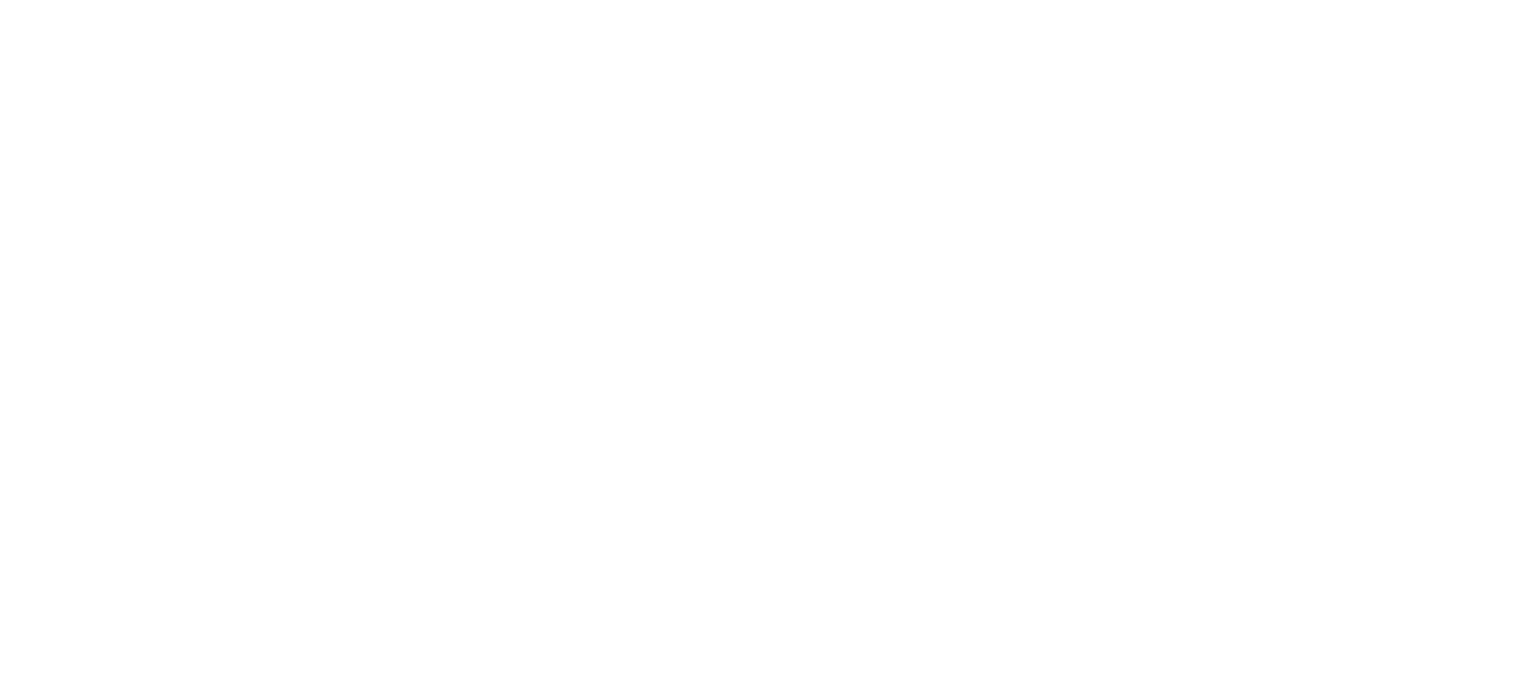 scroll, scrollTop: 0, scrollLeft: 0, axis: both 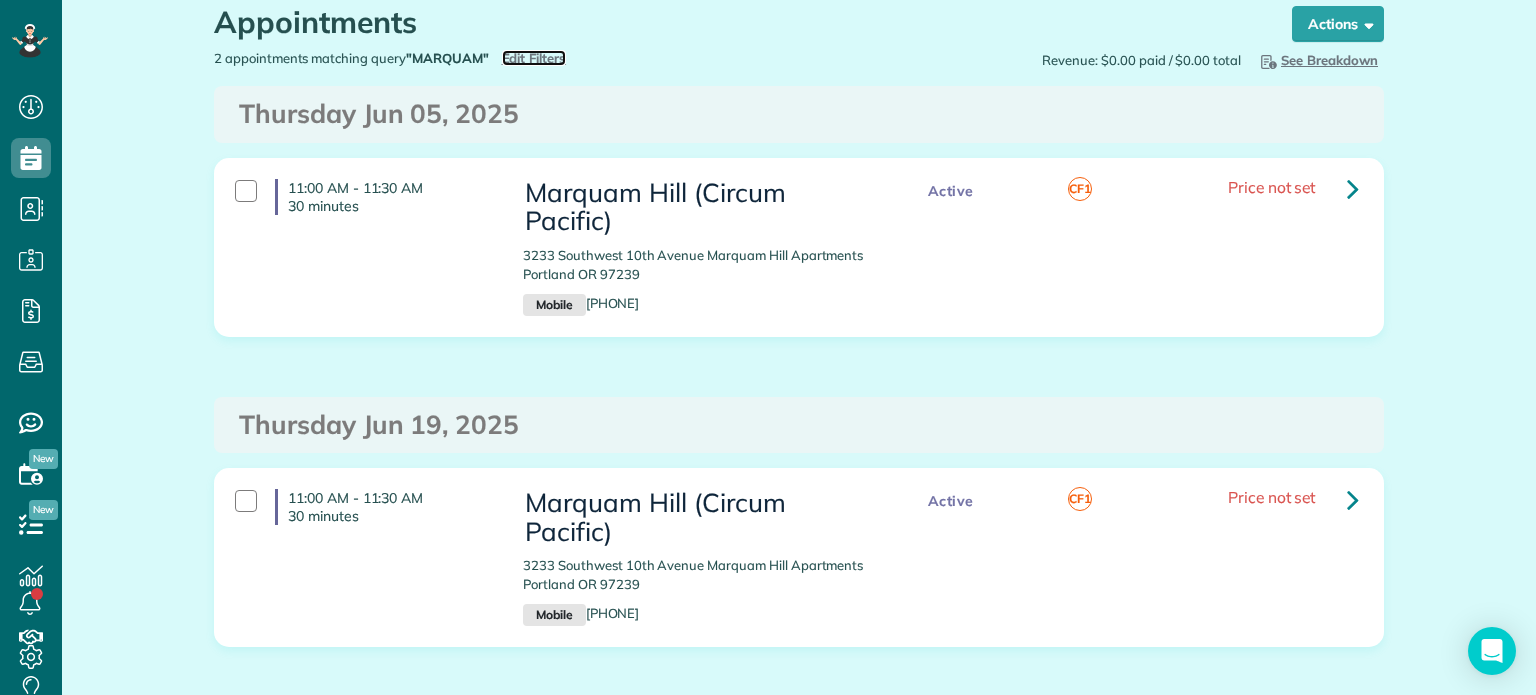 click on "Edit Filters" at bounding box center [534, 58] 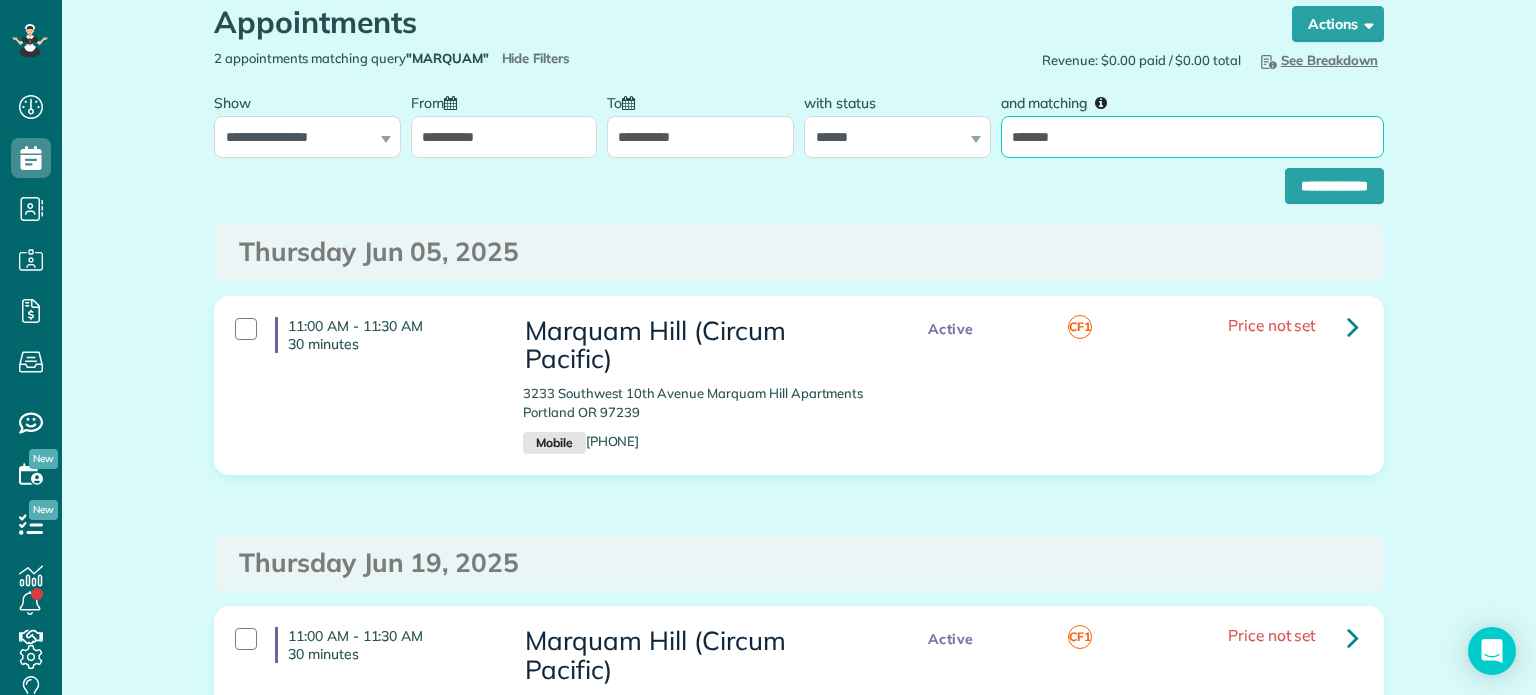 drag, startPoint x: 1096, startPoint y: 135, endPoint x: 996, endPoint y: 139, distance: 100.07997 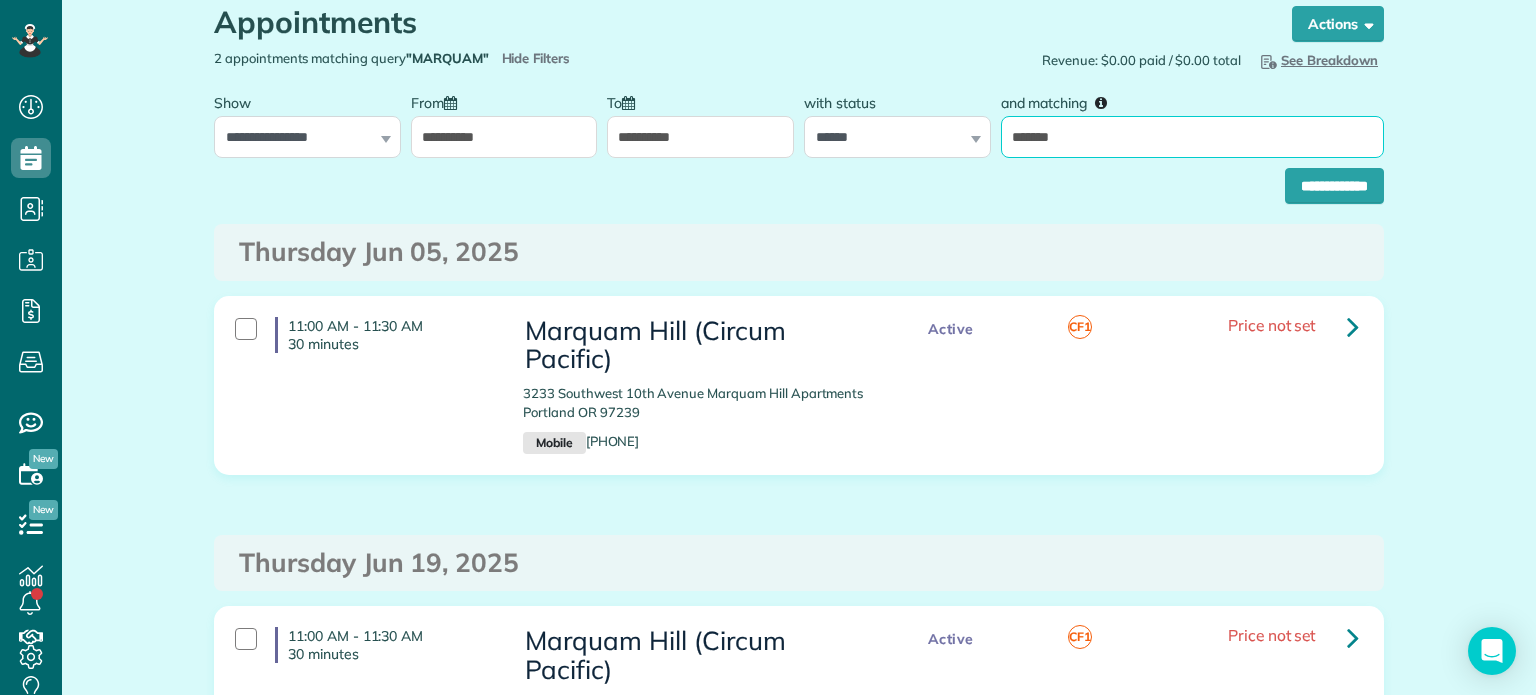 type on "*" 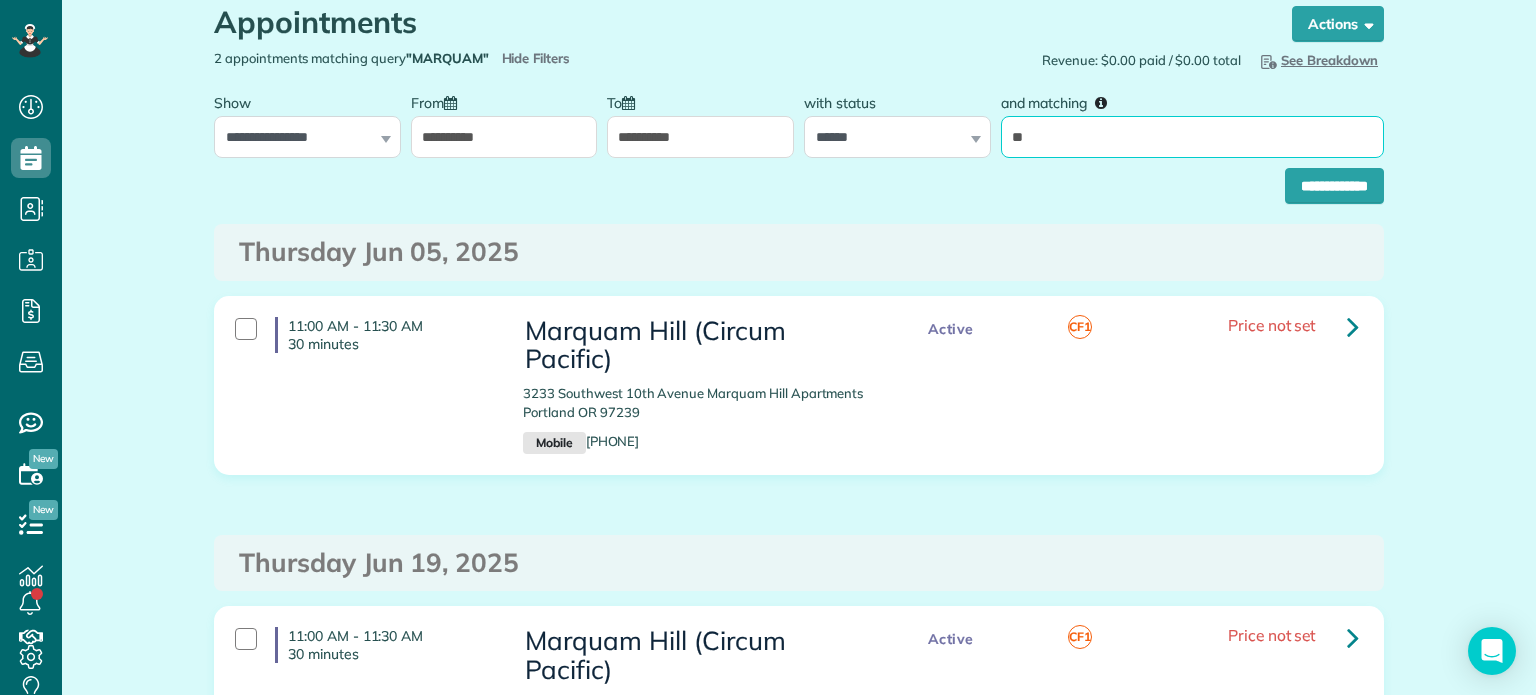 type on "***" 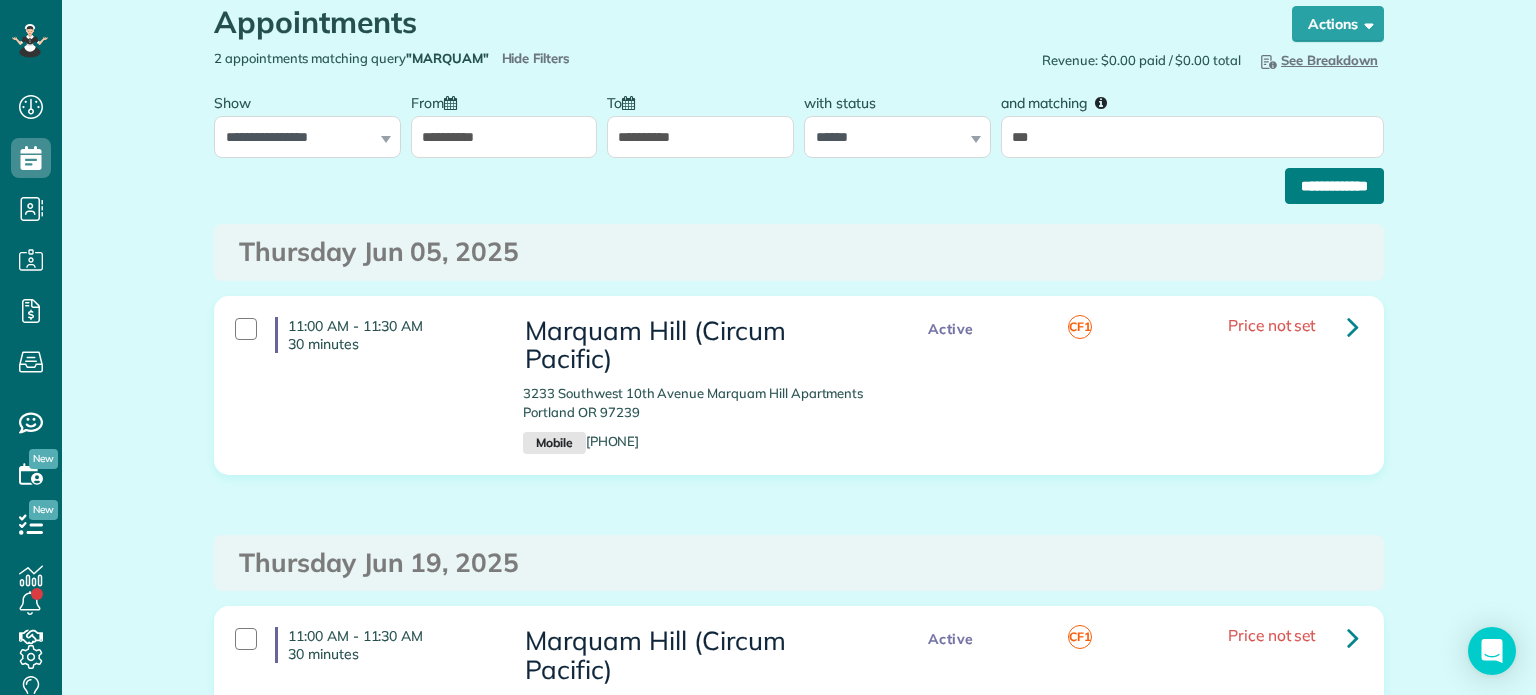 click on "**********" at bounding box center (1334, 186) 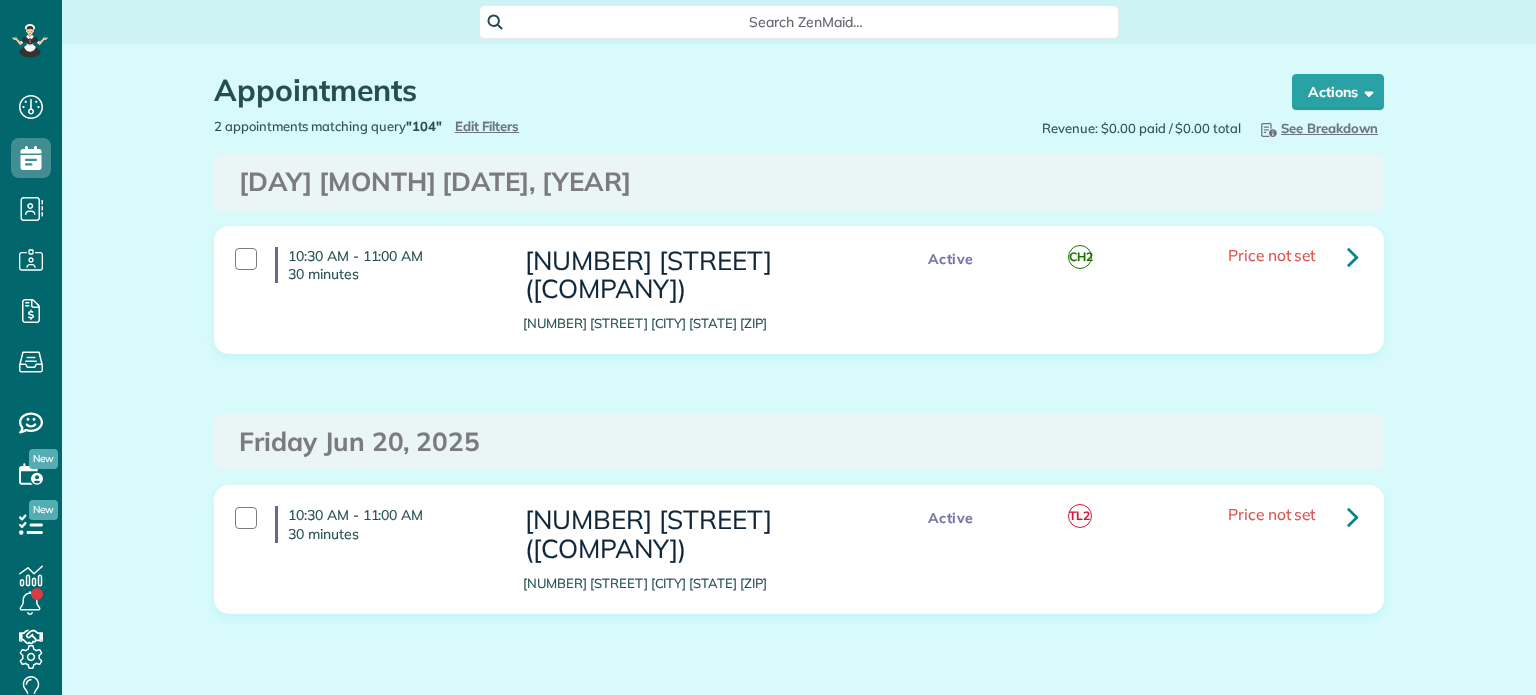 scroll, scrollTop: 0, scrollLeft: 0, axis: both 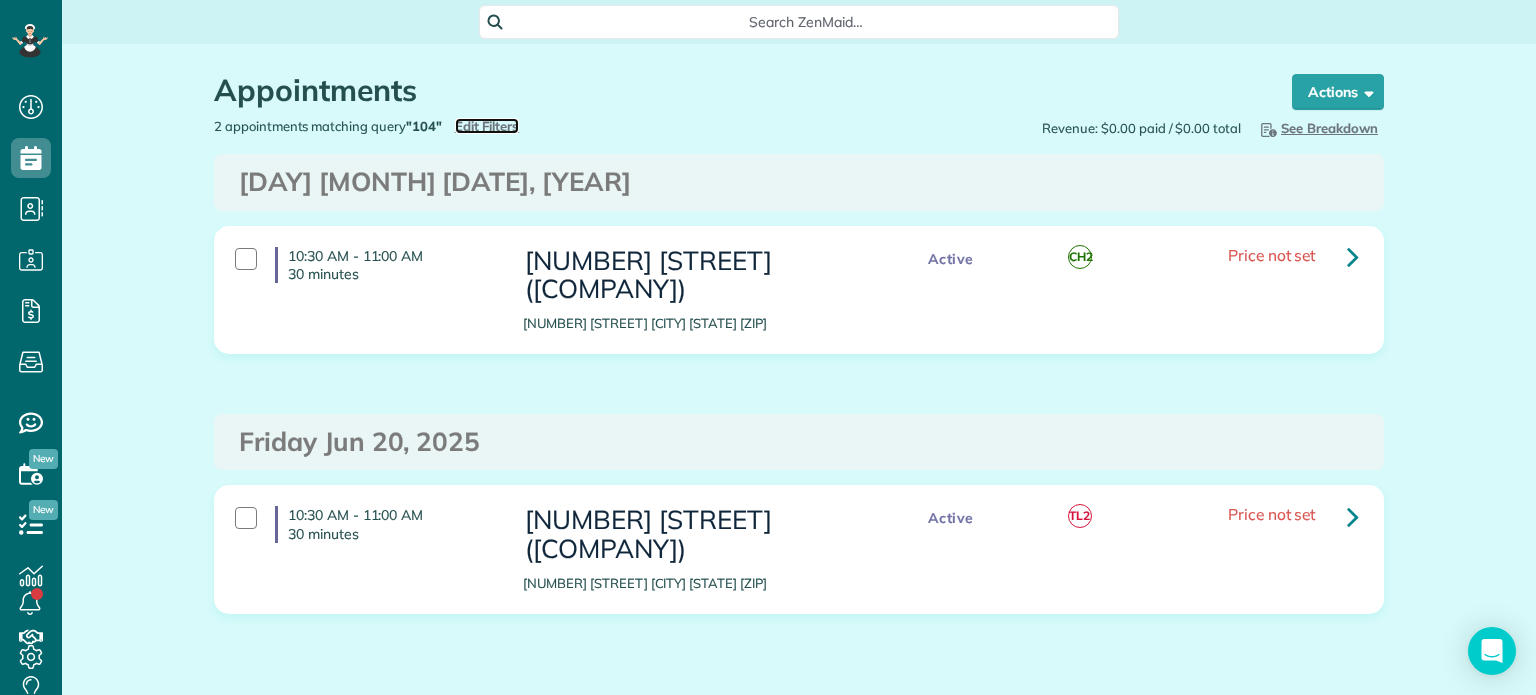 click on "Edit Filters" at bounding box center [487, 126] 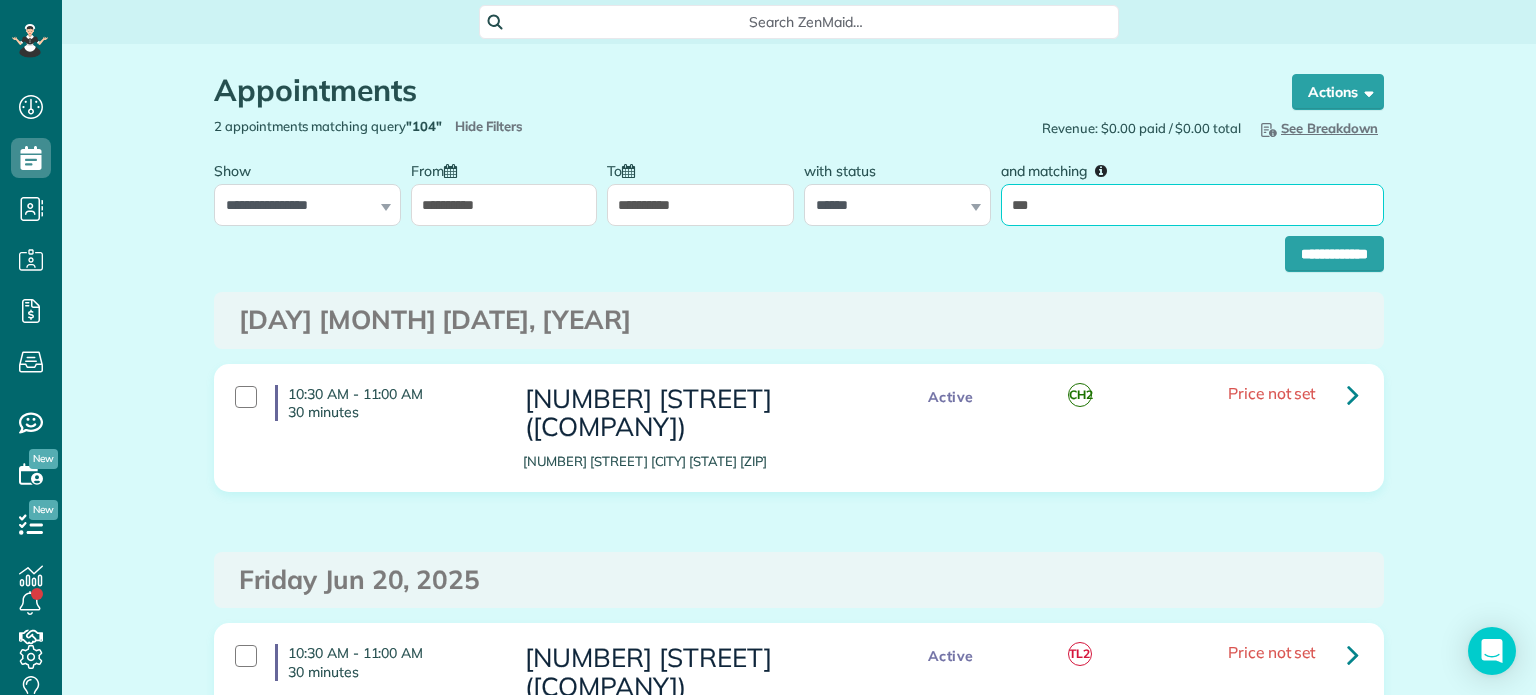 drag, startPoint x: 1061, startPoint y: 210, endPoint x: 997, endPoint y: 219, distance: 64.629715 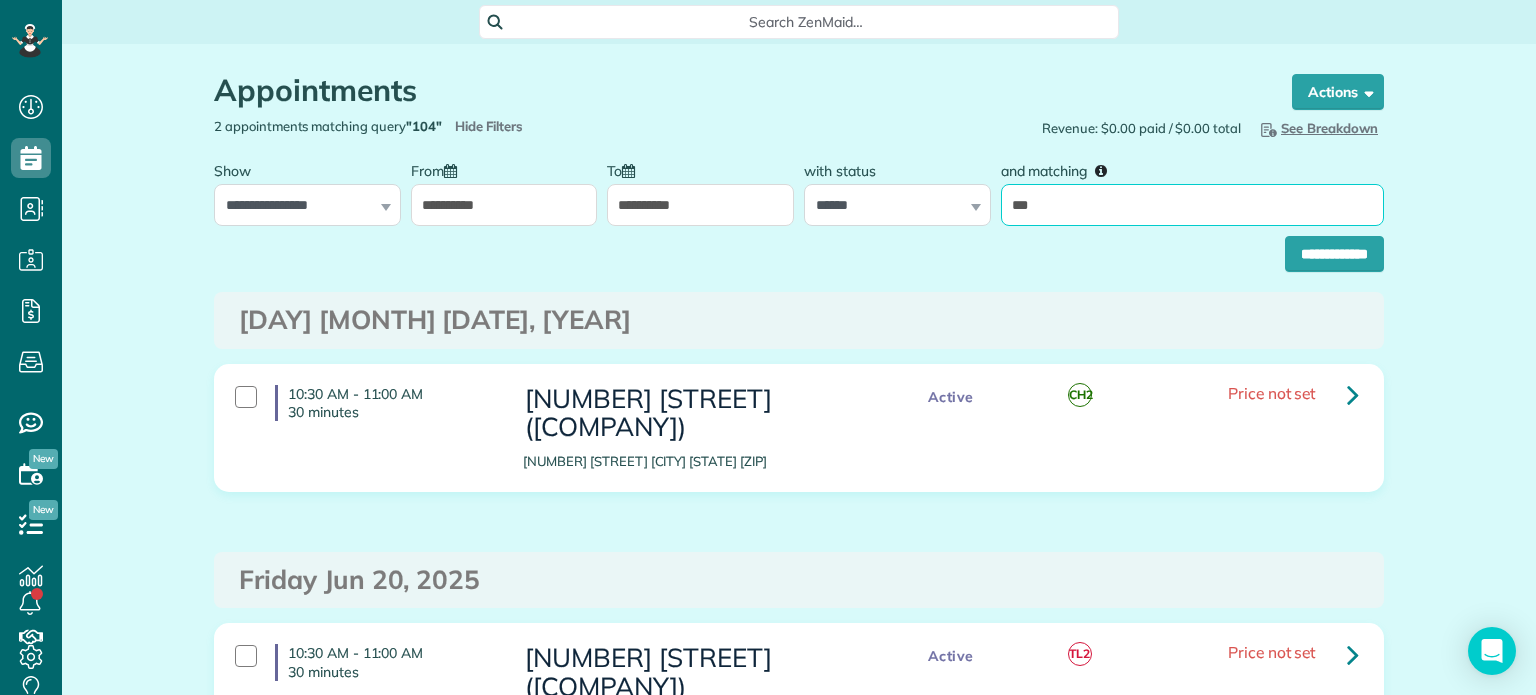 type on "***" 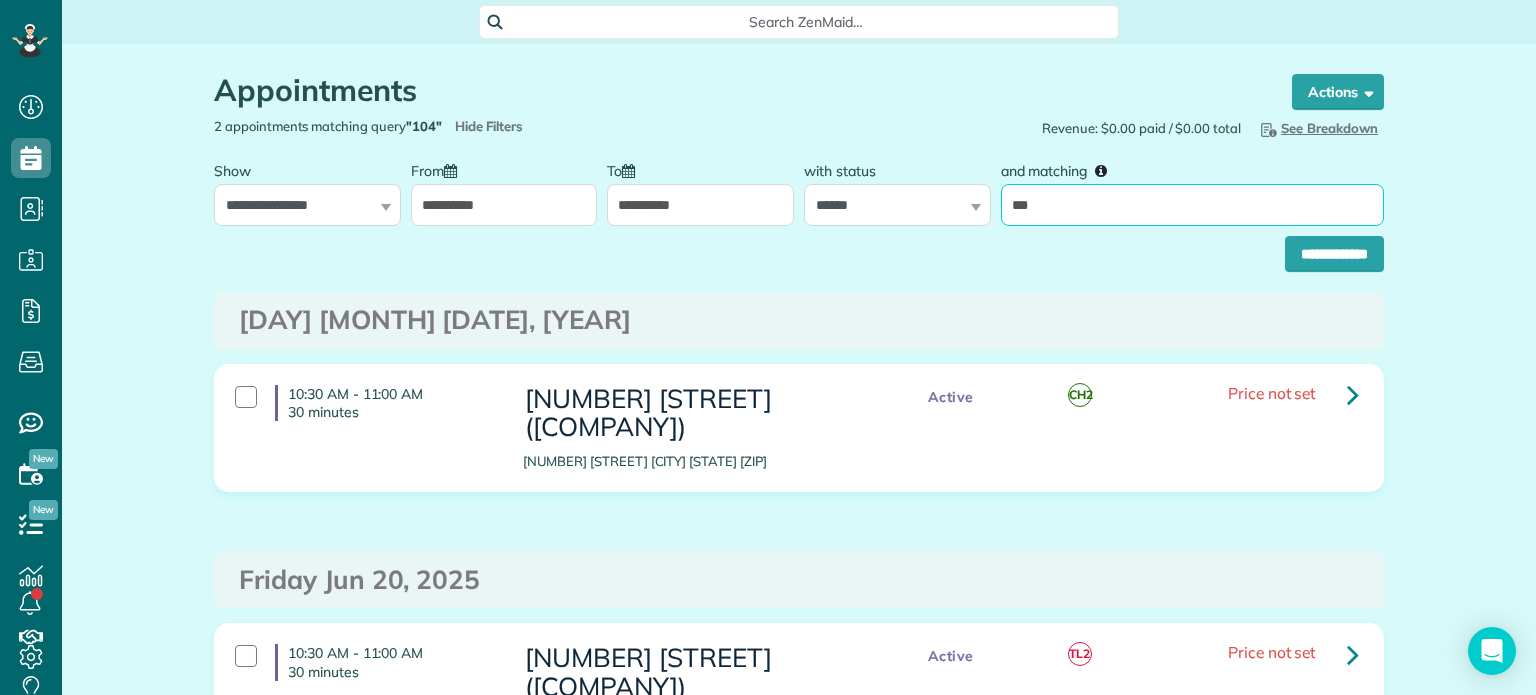 click on "**********" at bounding box center [1334, 254] 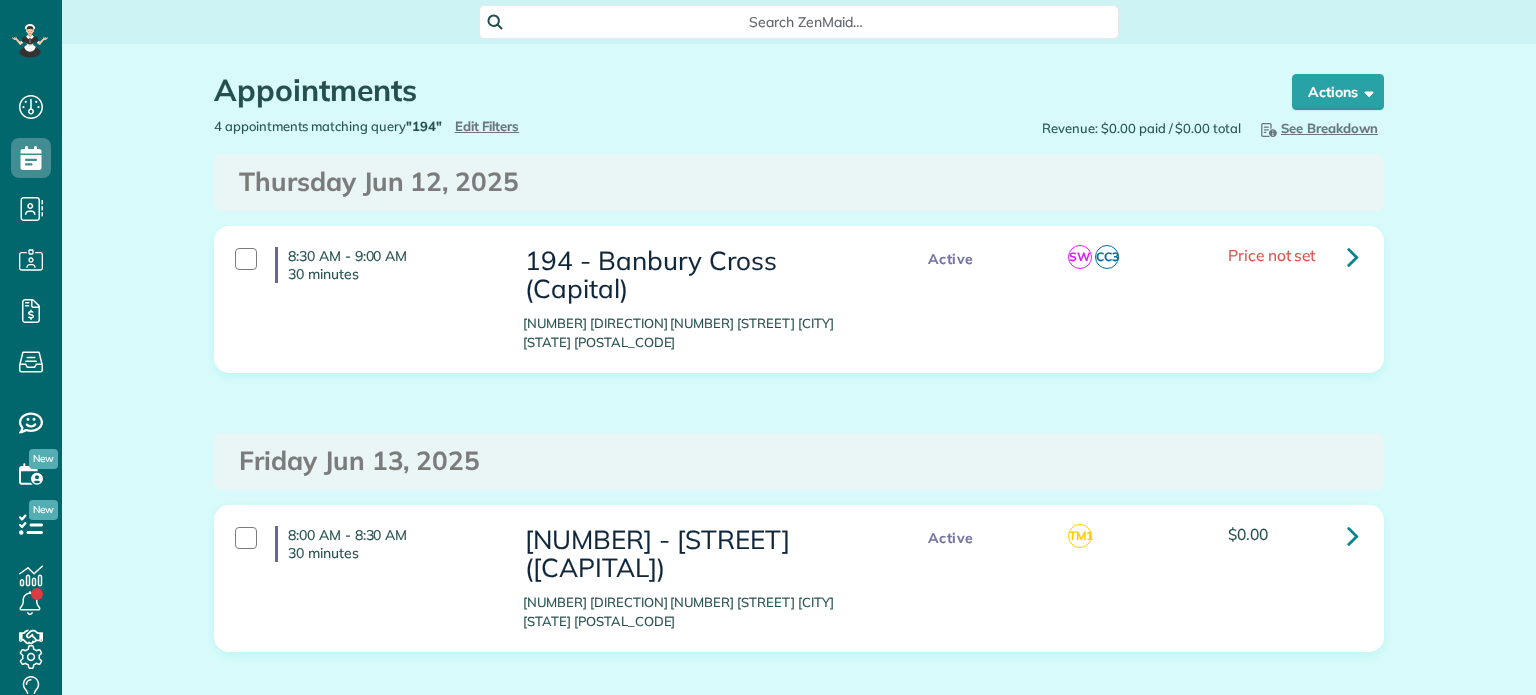 scroll, scrollTop: 0, scrollLeft: 0, axis: both 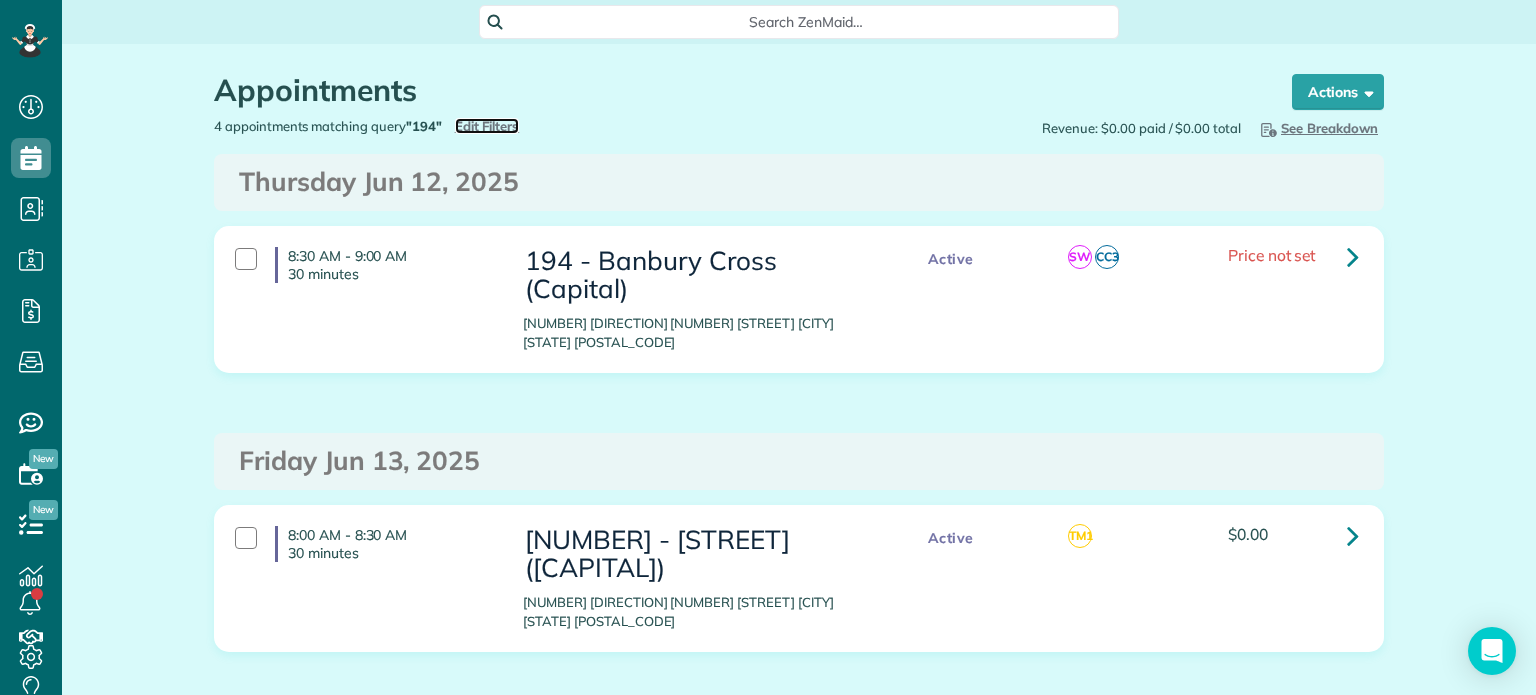 click on "Edit Filters" at bounding box center [487, 126] 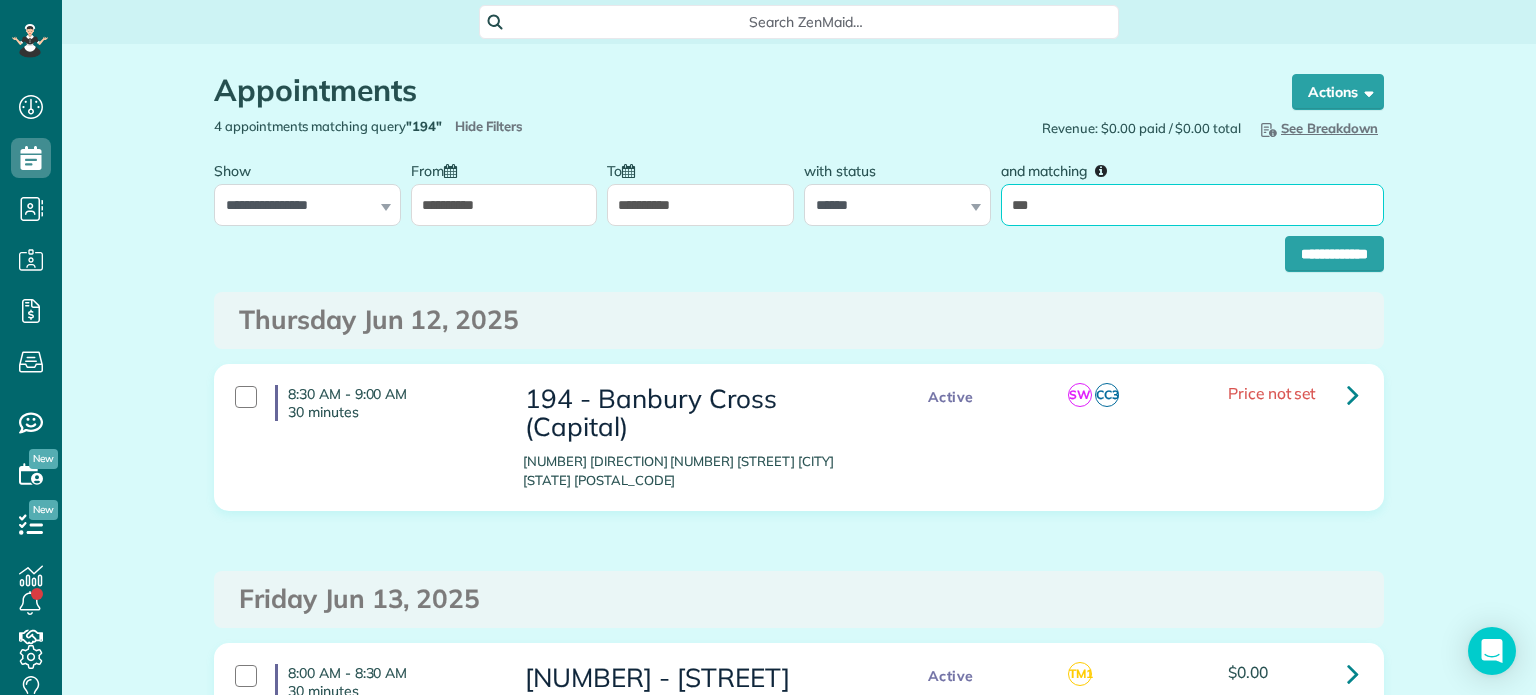 click on "***" at bounding box center [1192, 205] 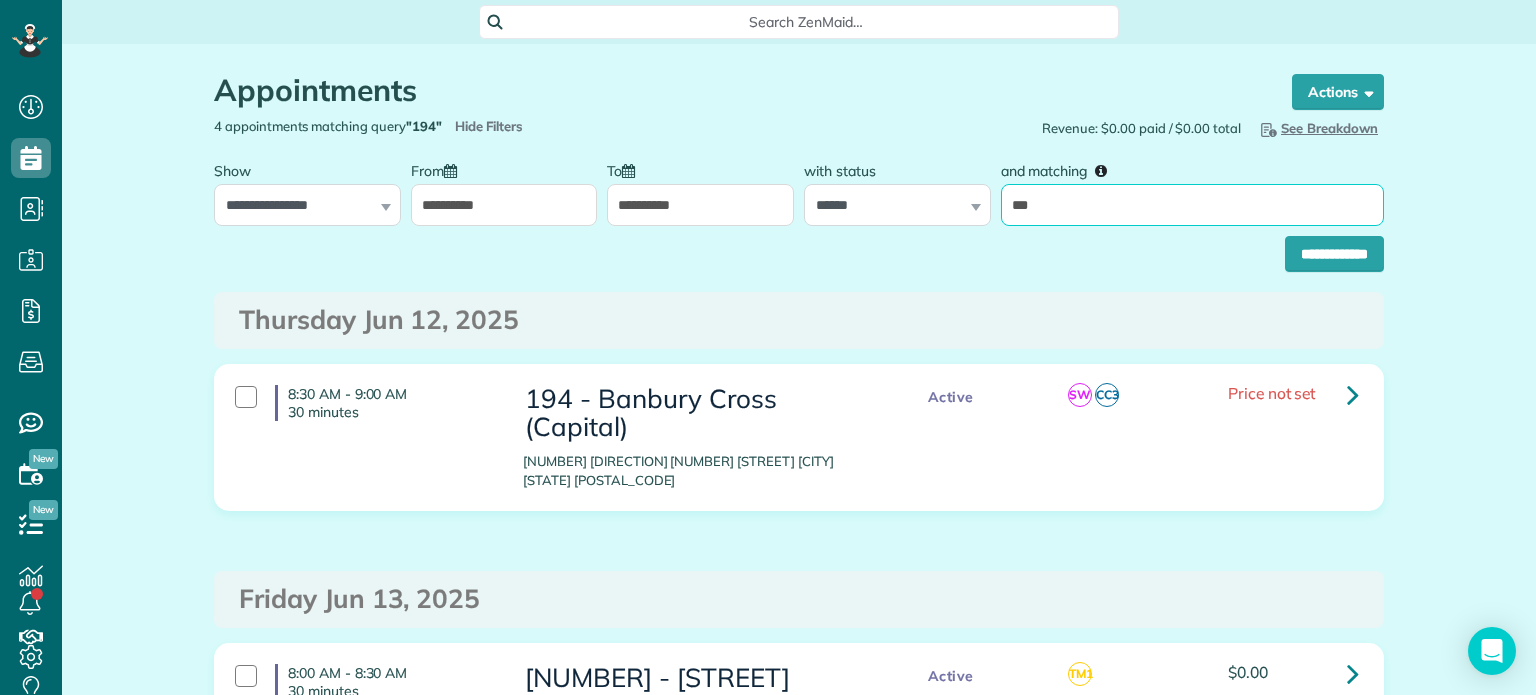 type on "***" 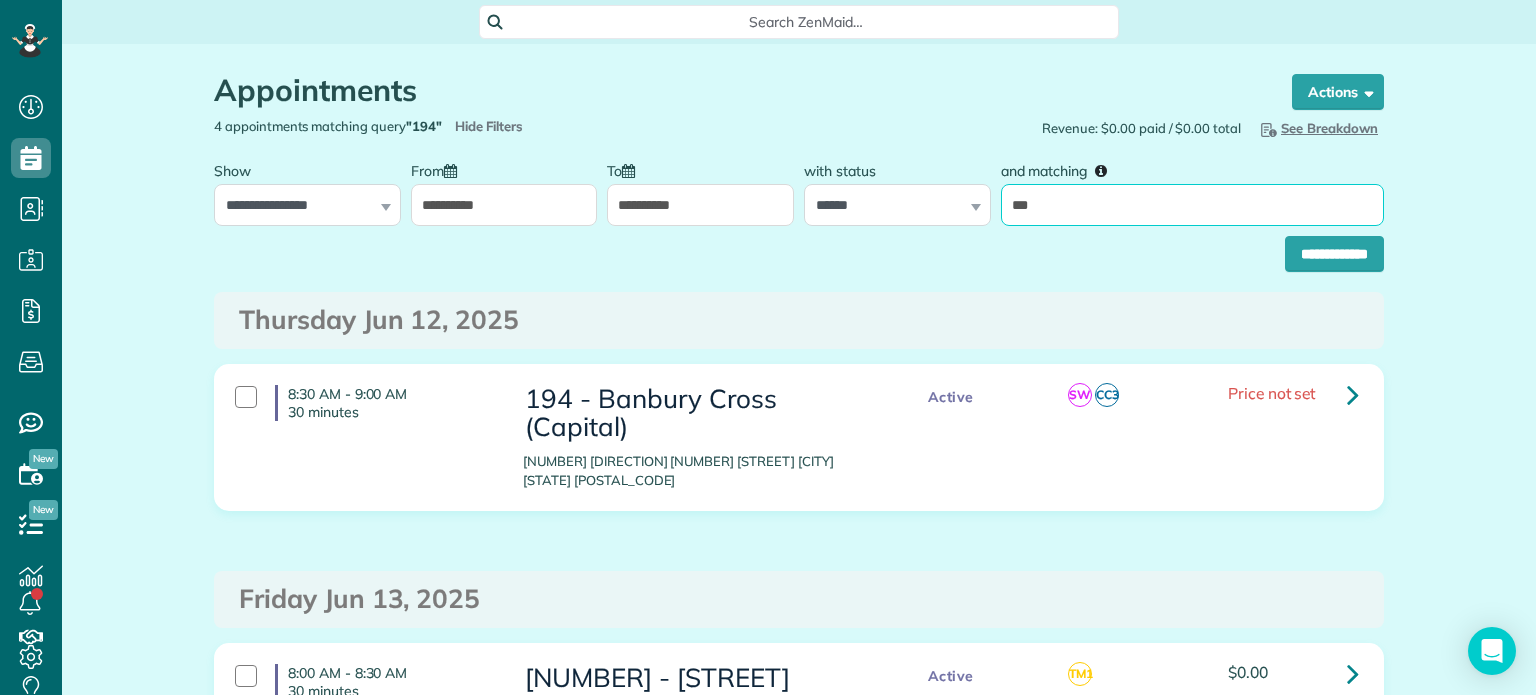 click on "**********" at bounding box center (1334, 254) 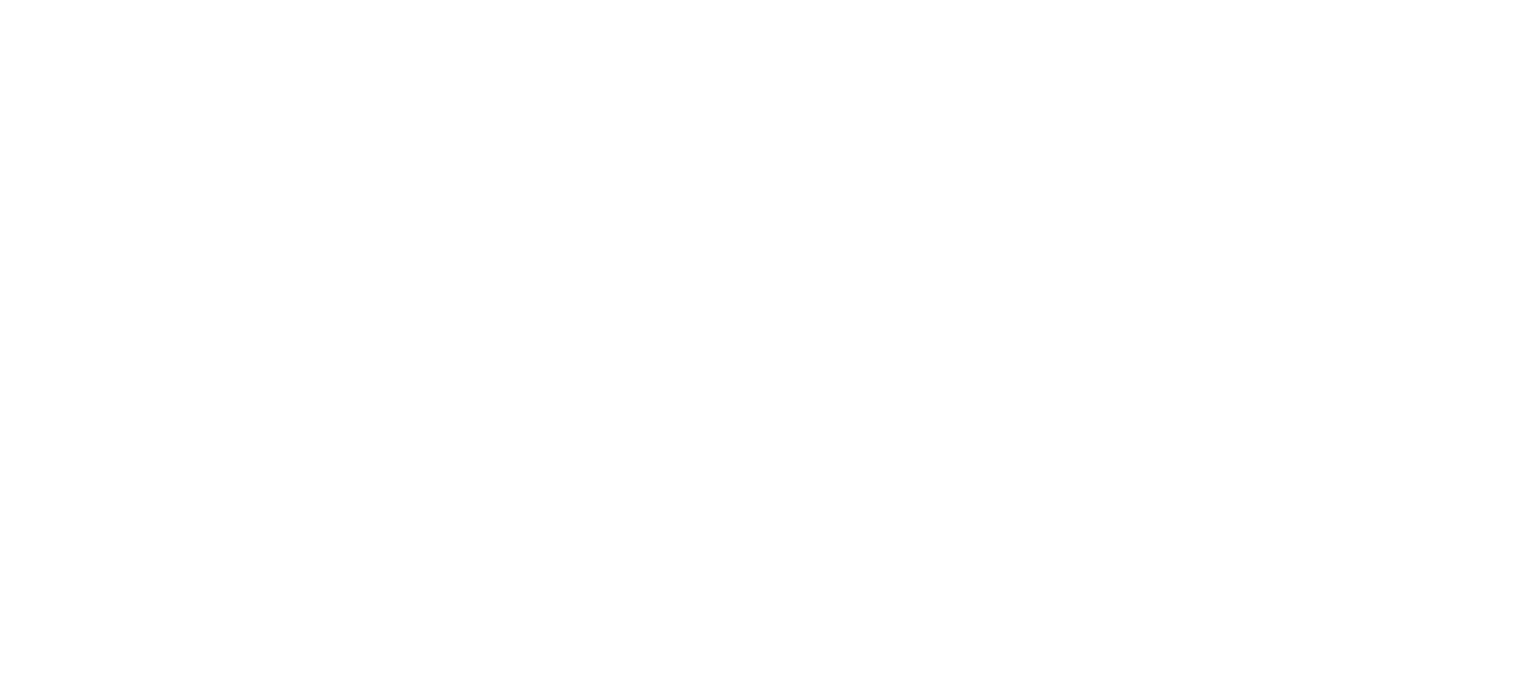 scroll, scrollTop: 0, scrollLeft: 0, axis: both 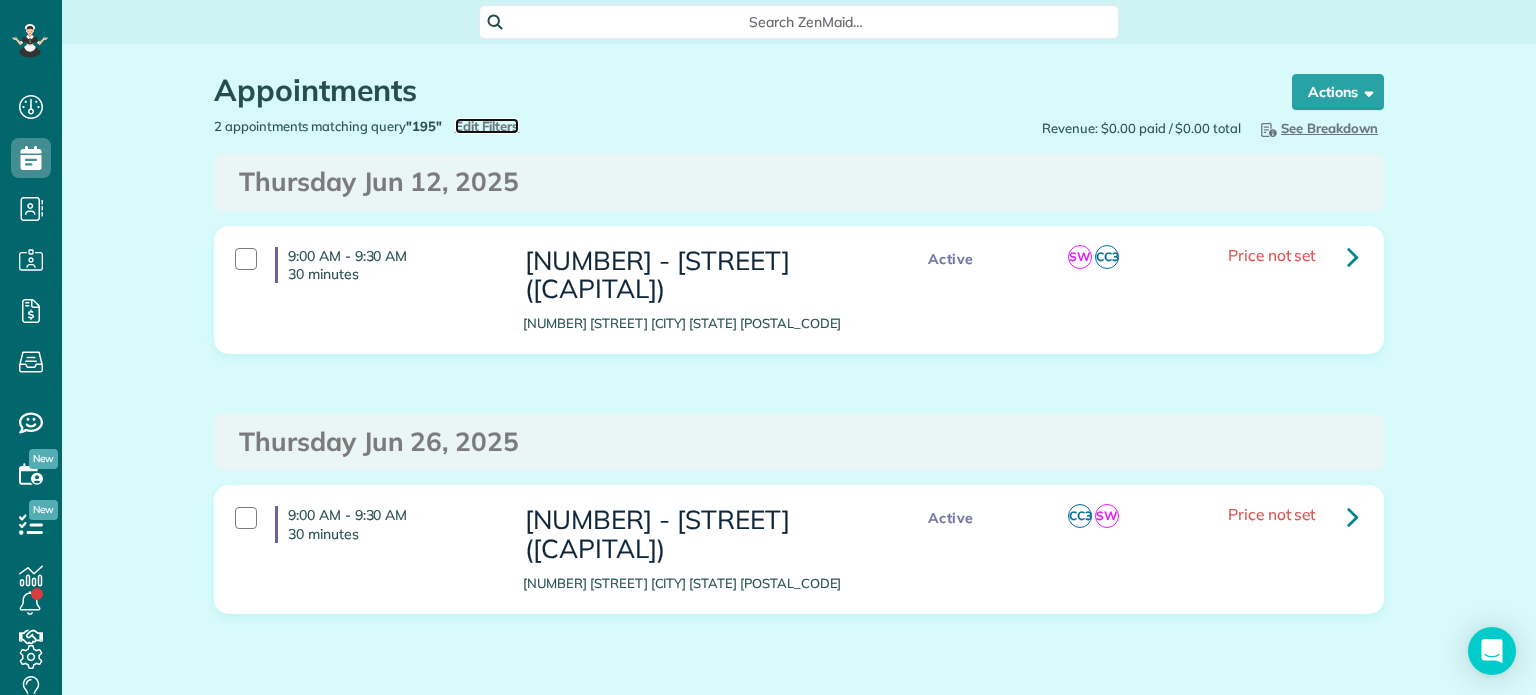 click on "Edit Filters" at bounding box center (487, 126) 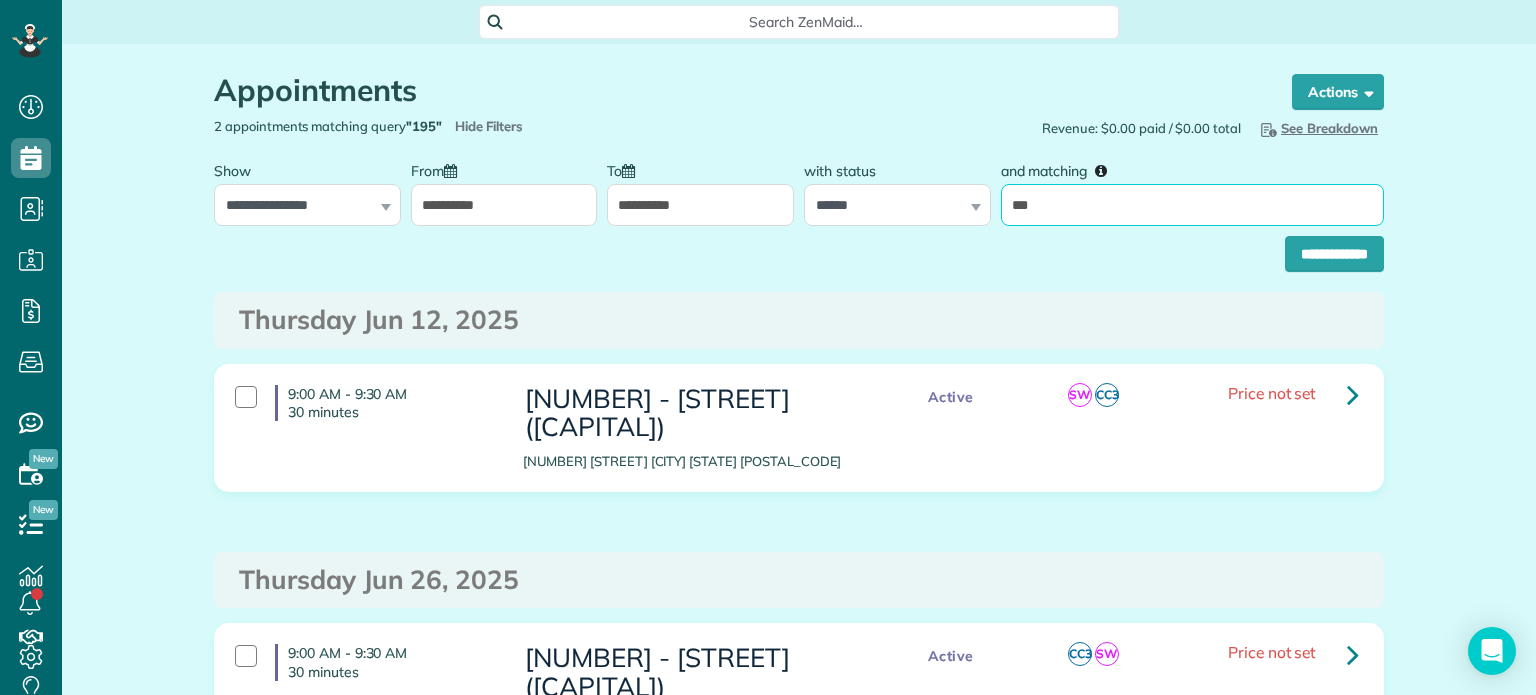 drag, startPoint x: 1087, startPoint y: 207, endPoint x: 990, endPoint y: 207, distance: 97 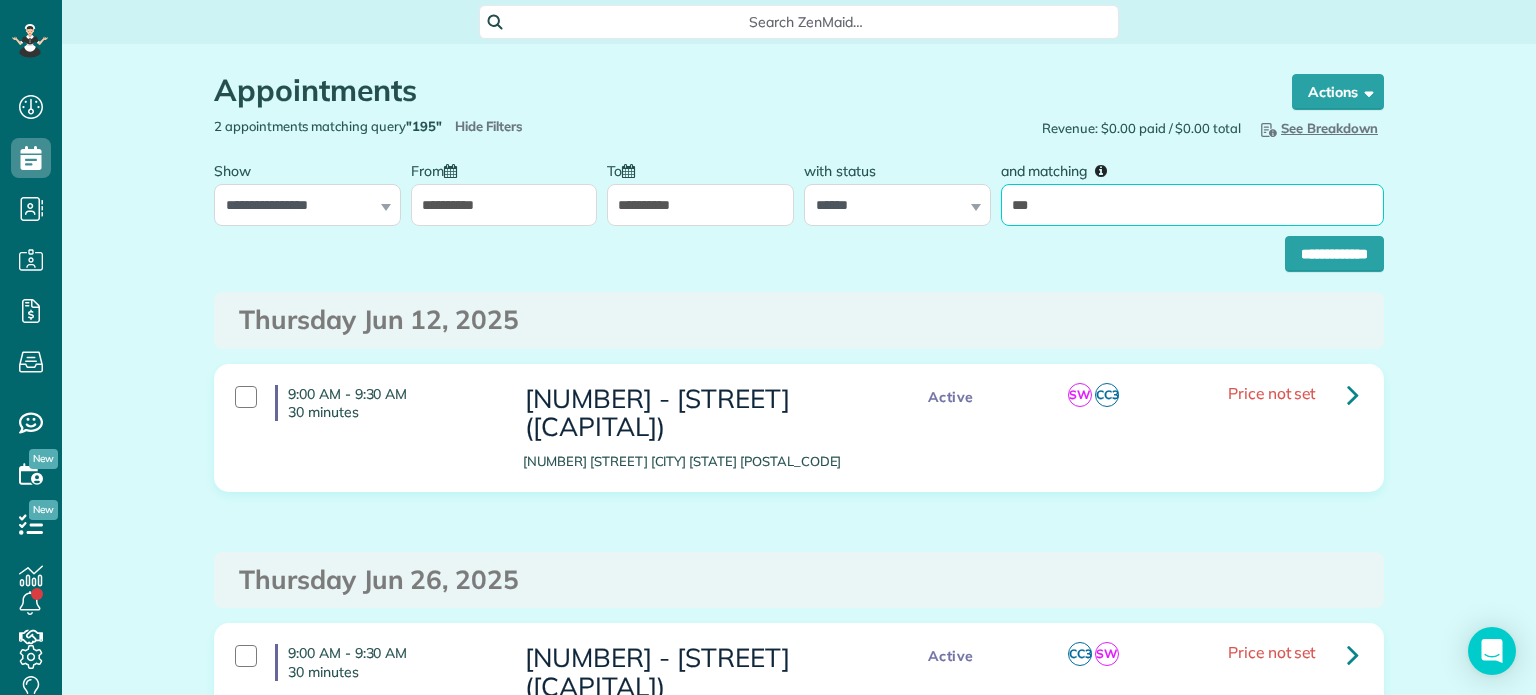 type on "*********" 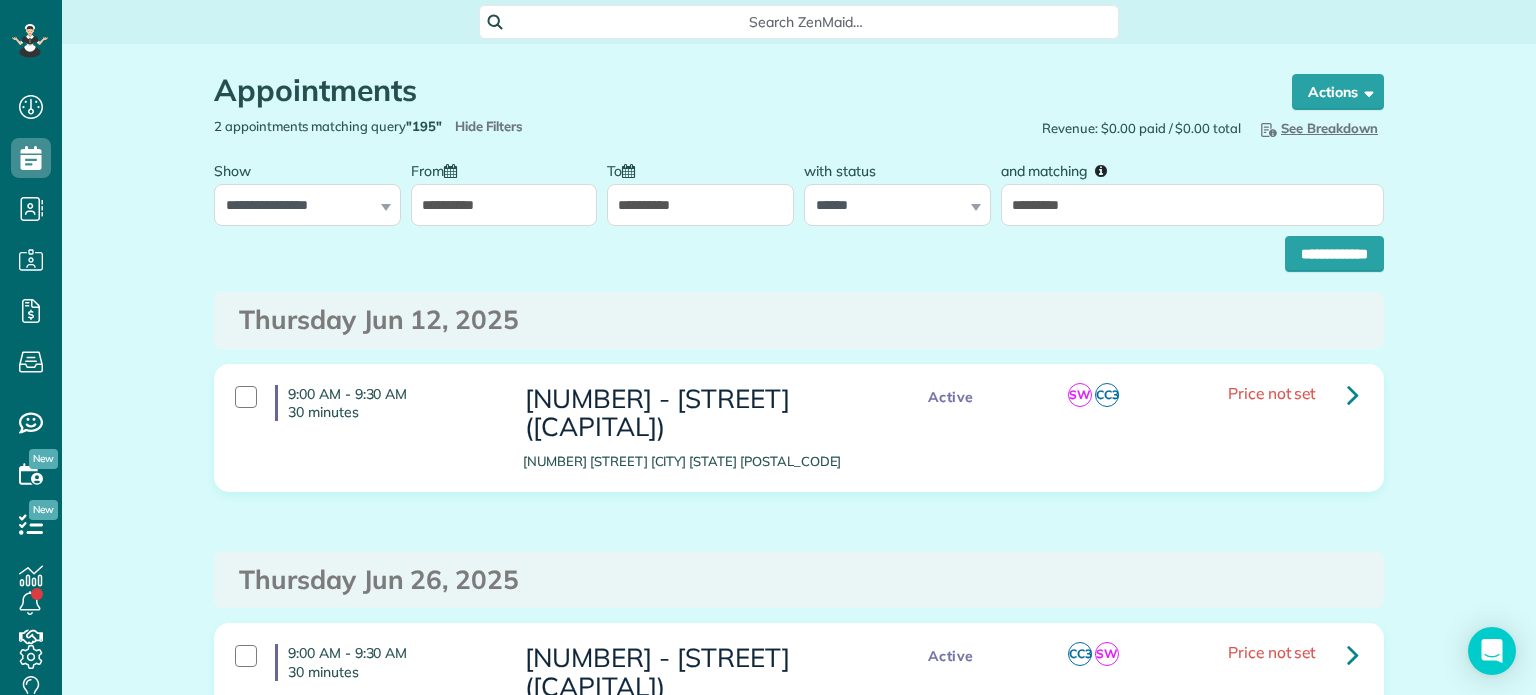 click on "Appointments
the List View [2 min]
Schedule Changes
Actions
Create Appointment
Create Task
Clock In/Out
Send Work Orders
Print Route Sheets
Today's Emails/Texts
Export data..
Bulk Actions
Set status to: Active
Set status to: Stand-By" at bounding box center [799, 473] 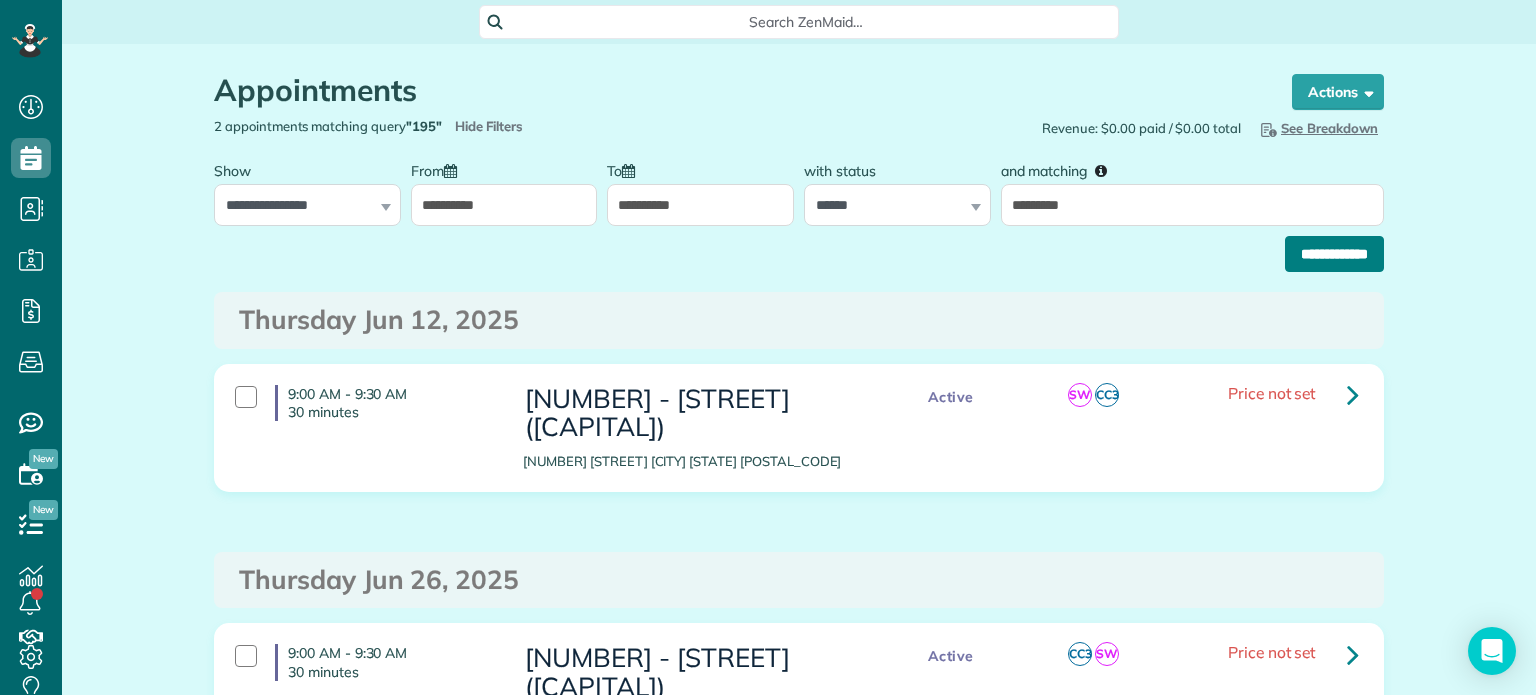click on "**********" at bounding box center [1334, 254] 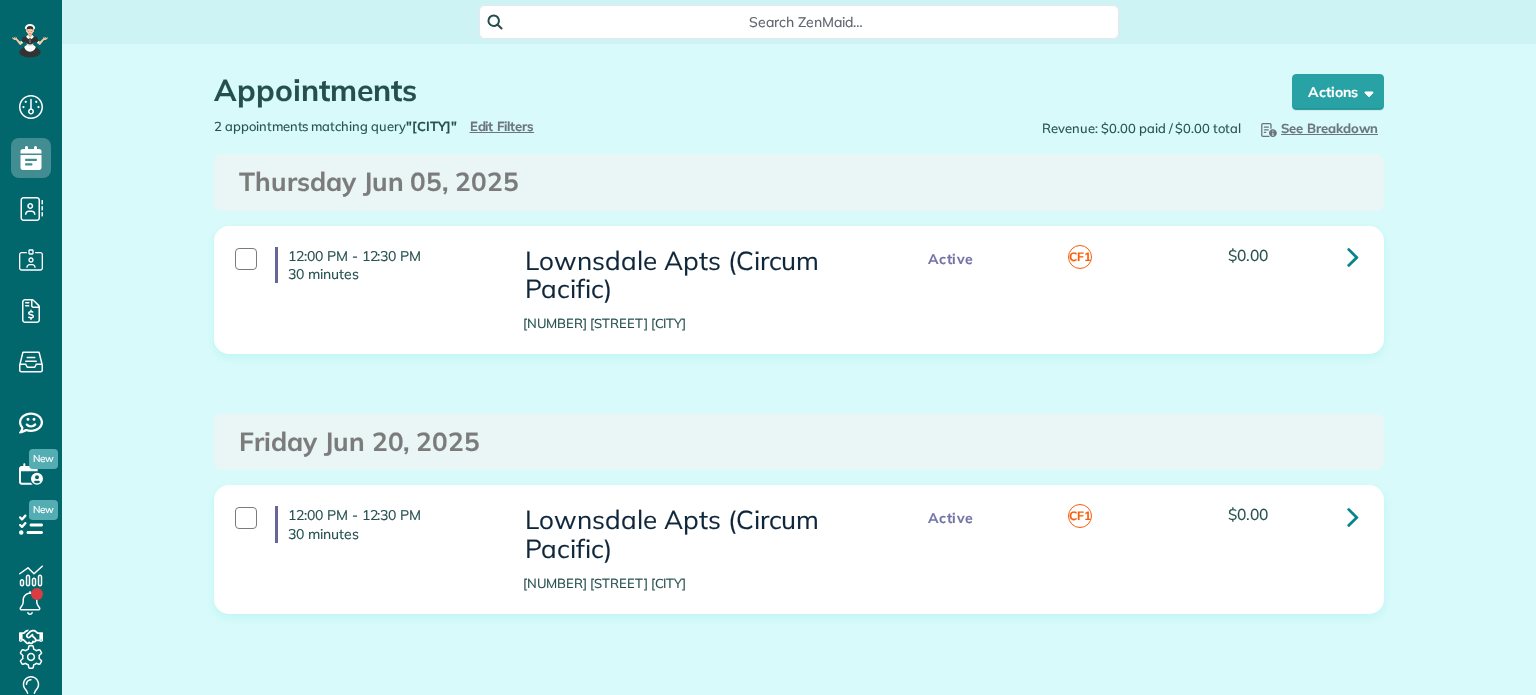 scroll, scrollTop: 0, scrollLeft: 0, axis: both 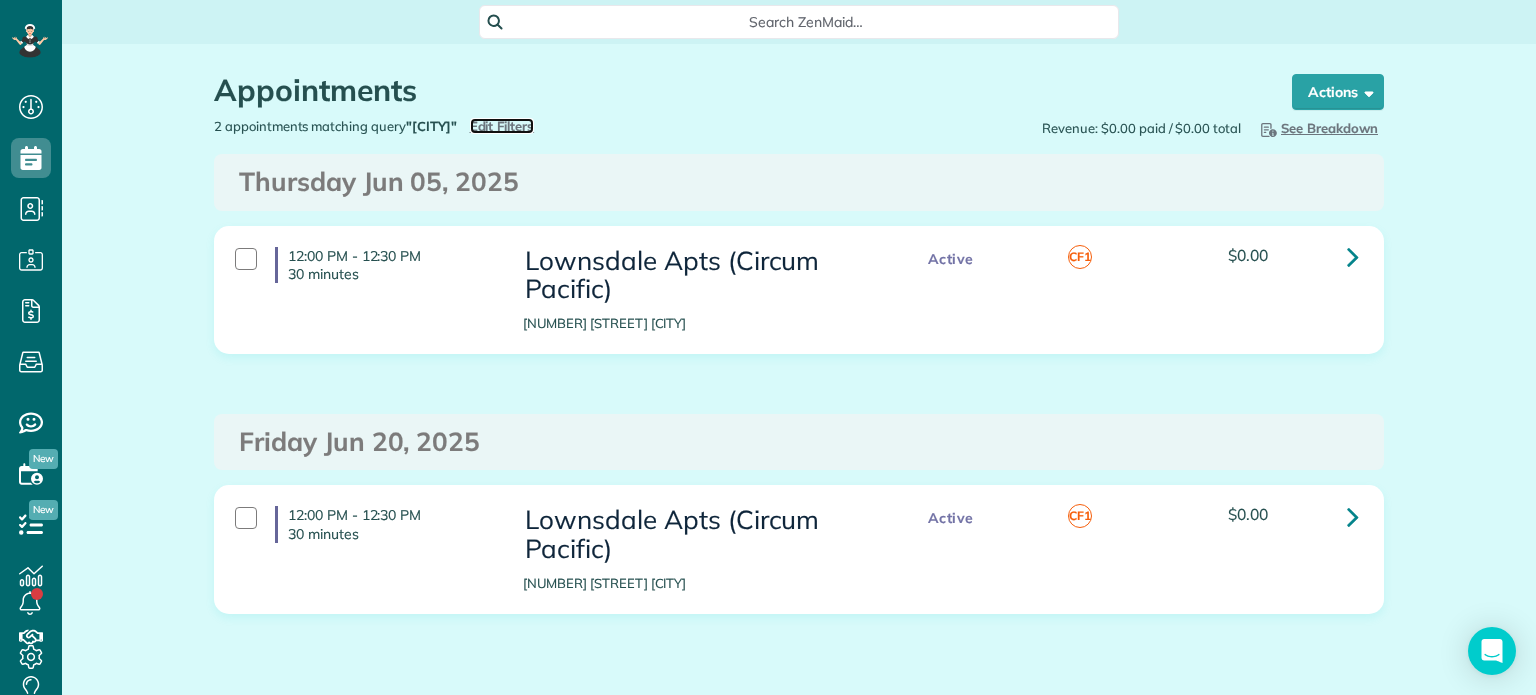 click on "Edit Filters" at bounding box center (502, 126) 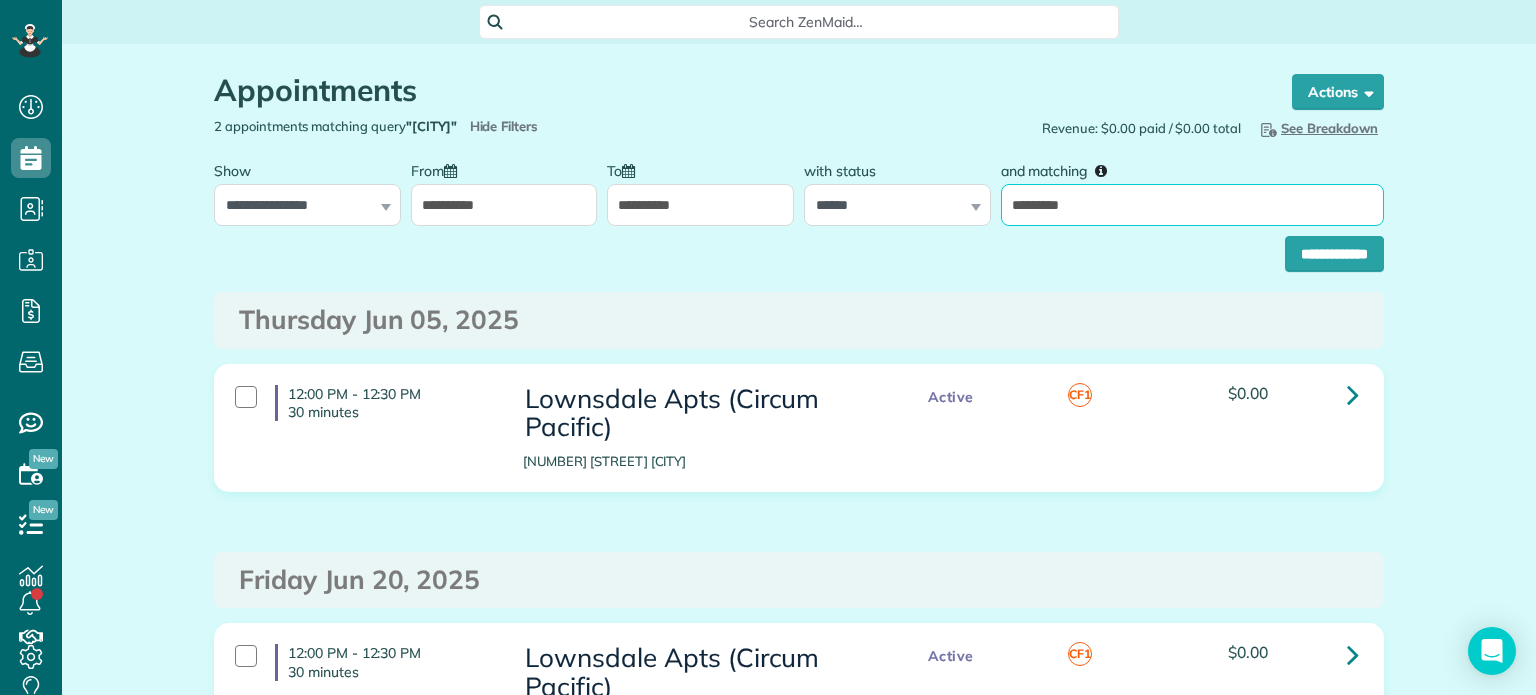 drag, startPoint x: 1107, startPoint y: 216, endPoint x: 992, endPoint y: 220, distance: 115.06954 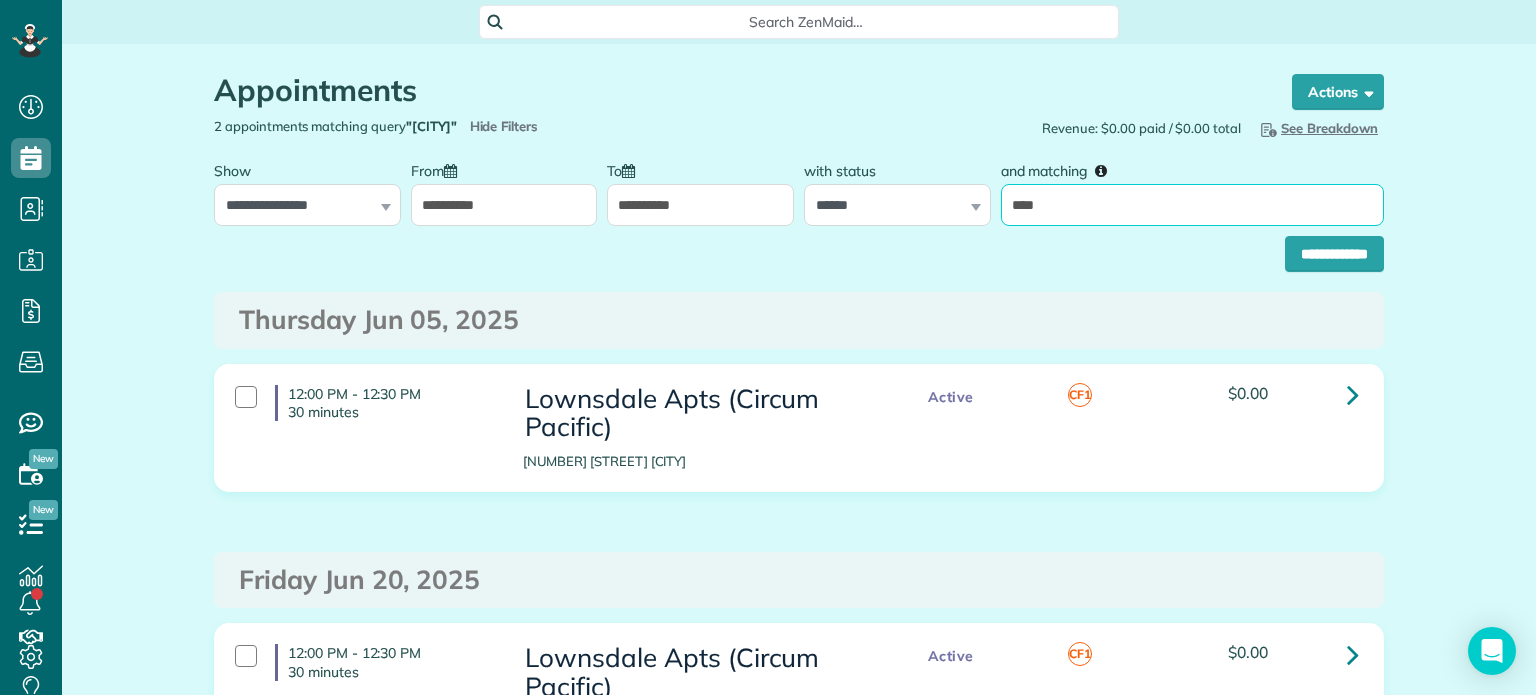 type on "******" 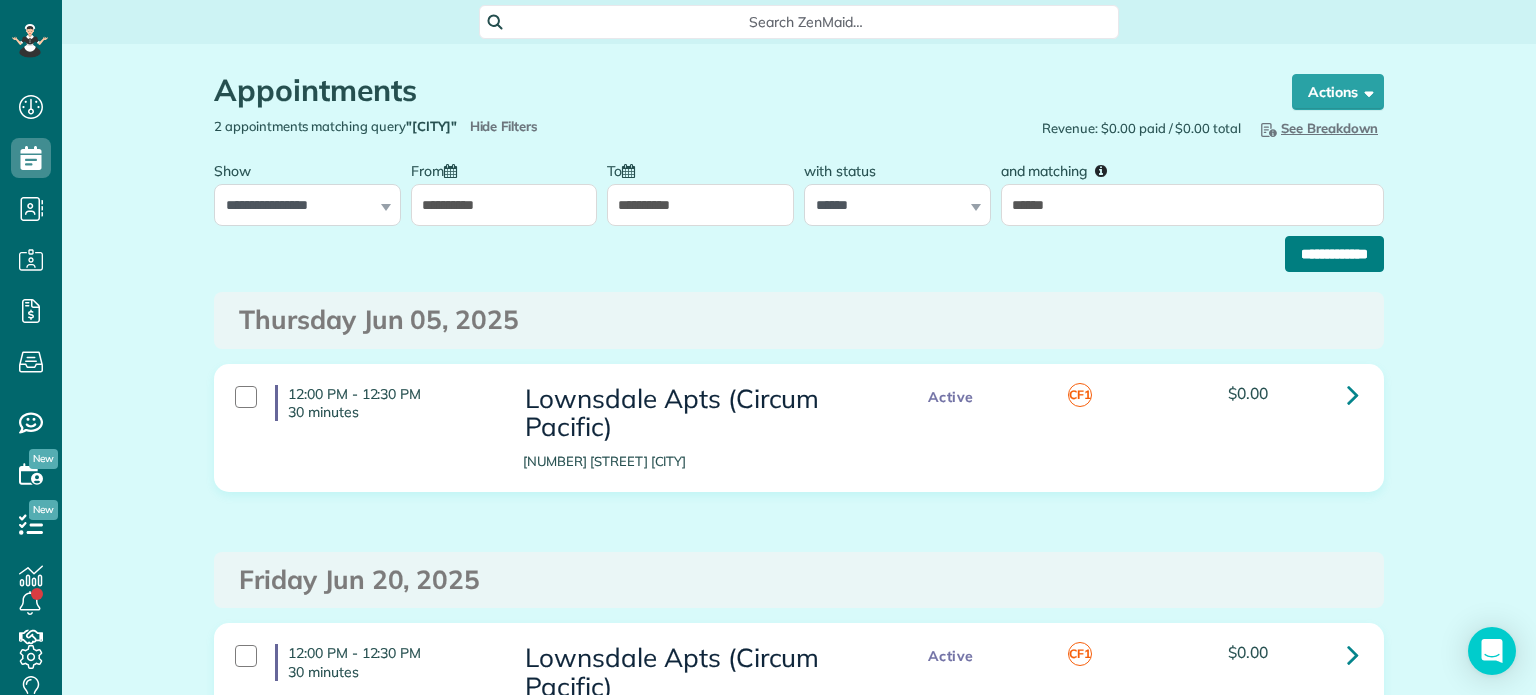 click on "**********" at bounding box center (1334, 254) 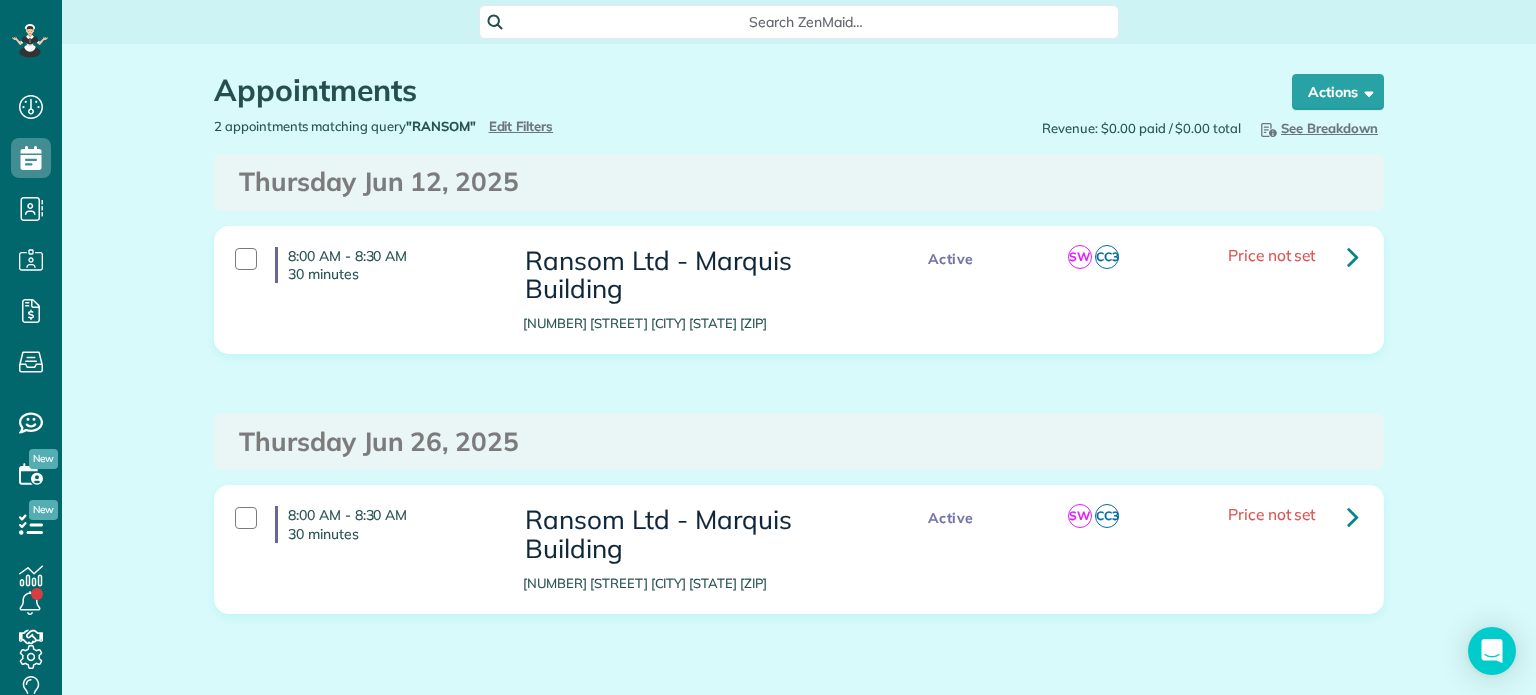 scroll, scrollTop: 0, scrollLeft: 0, axis: both 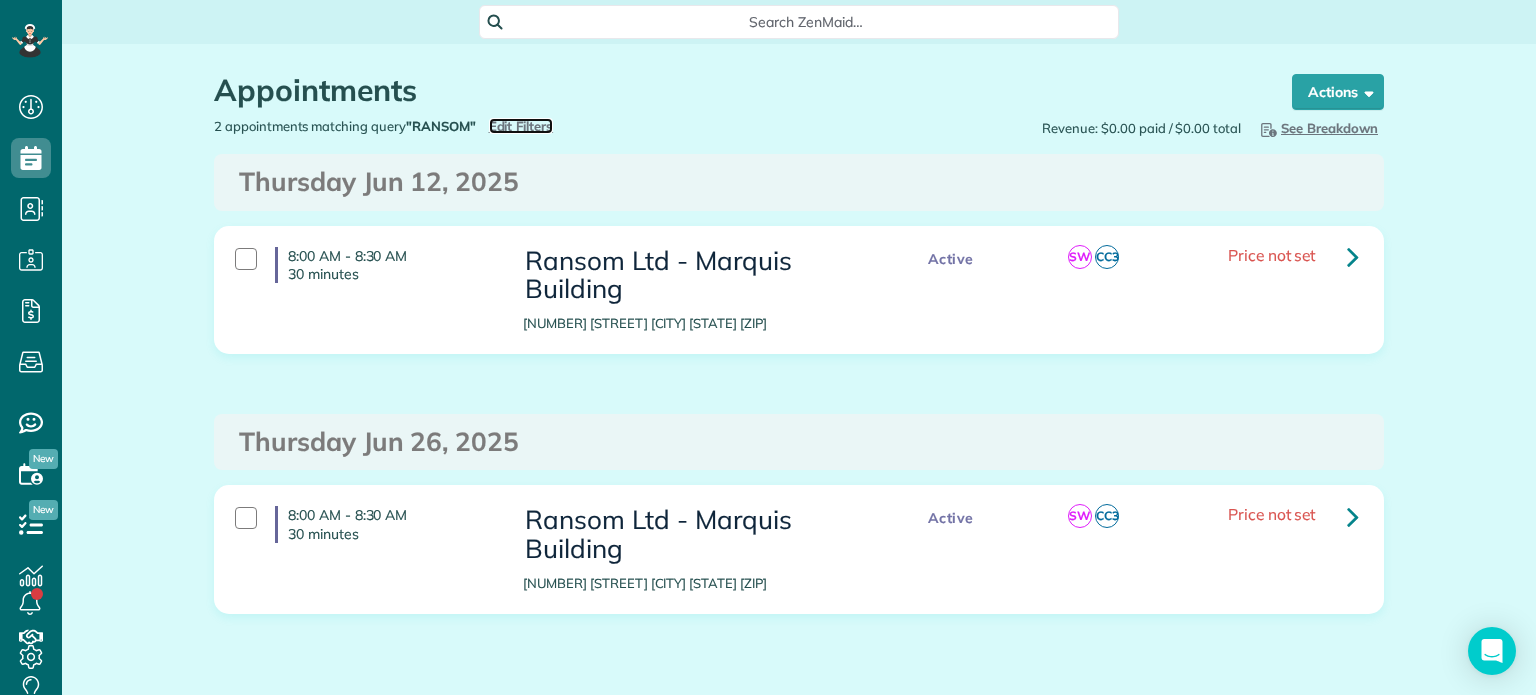 click on "Edit Filters" at bounding box center (521, 126) 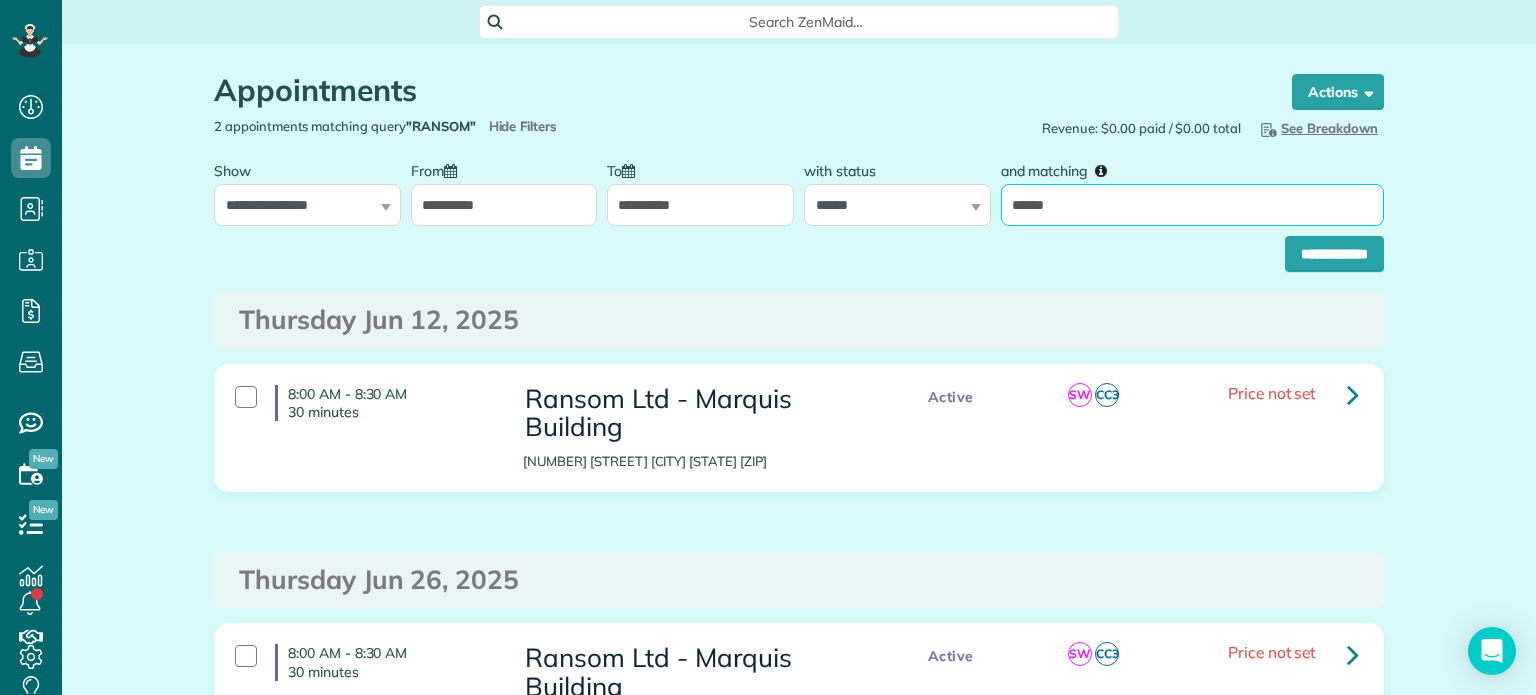 drag, startPoint x: 1075, startPoint y: 203, endPoint x: 989, endPoint y: 212, distance: 86.46965 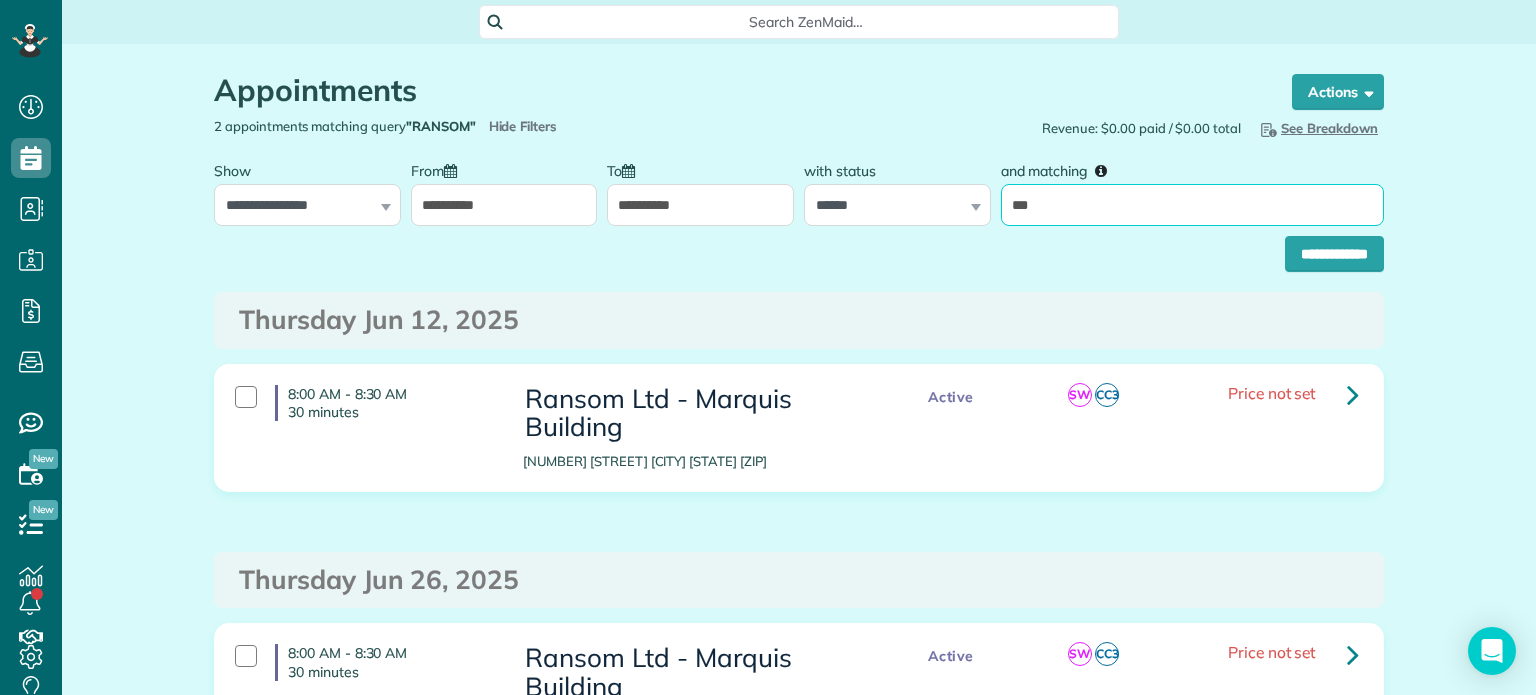 type on "******" 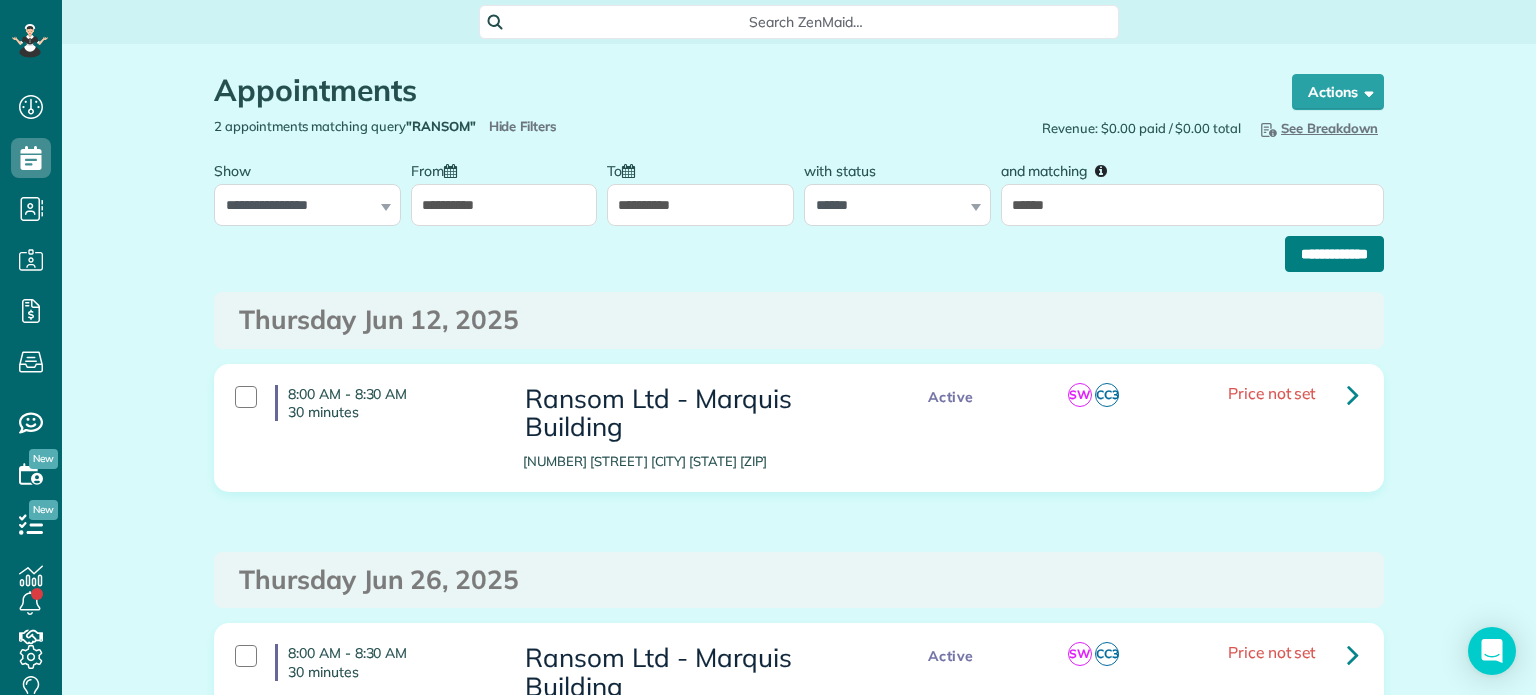 click on "**********" at bounding box center (1334, 254) 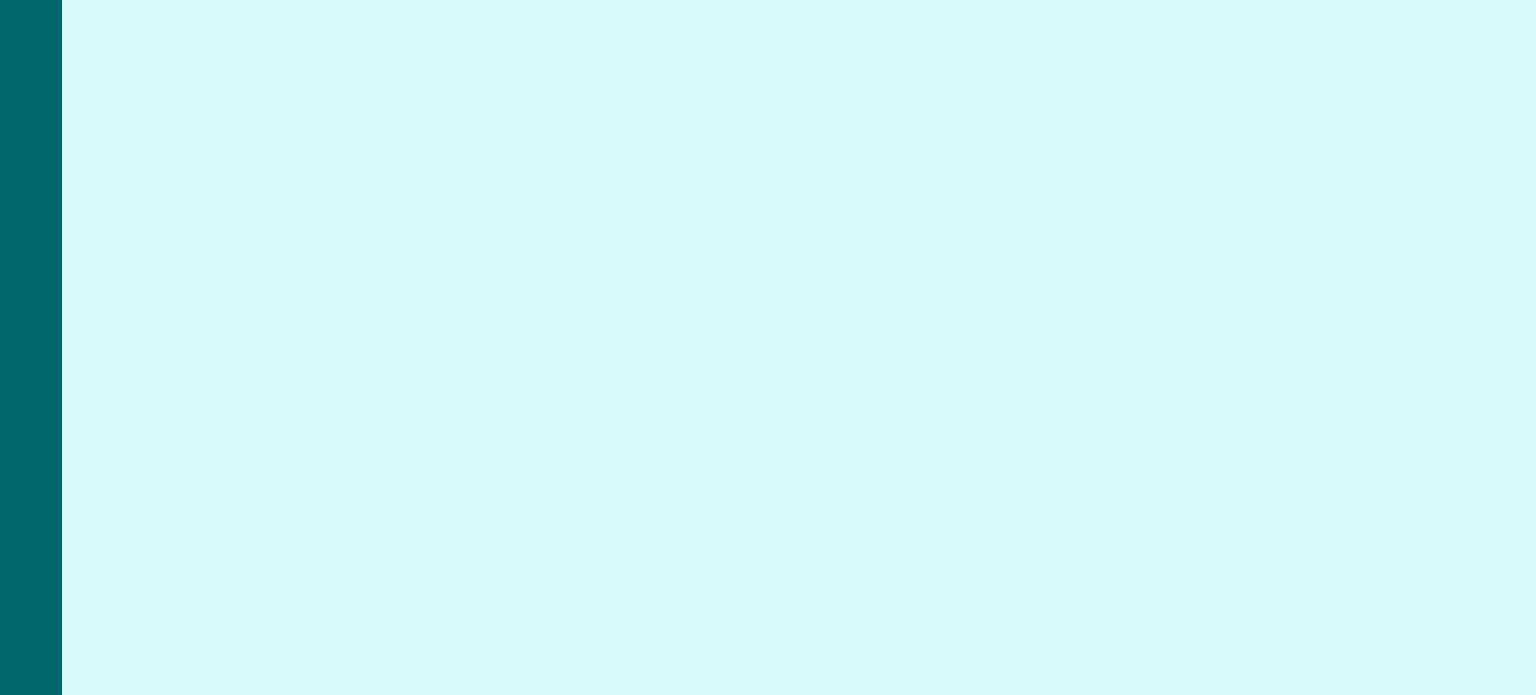 scroll, scrollTop: 0, scrollLeft: 0, axis: both 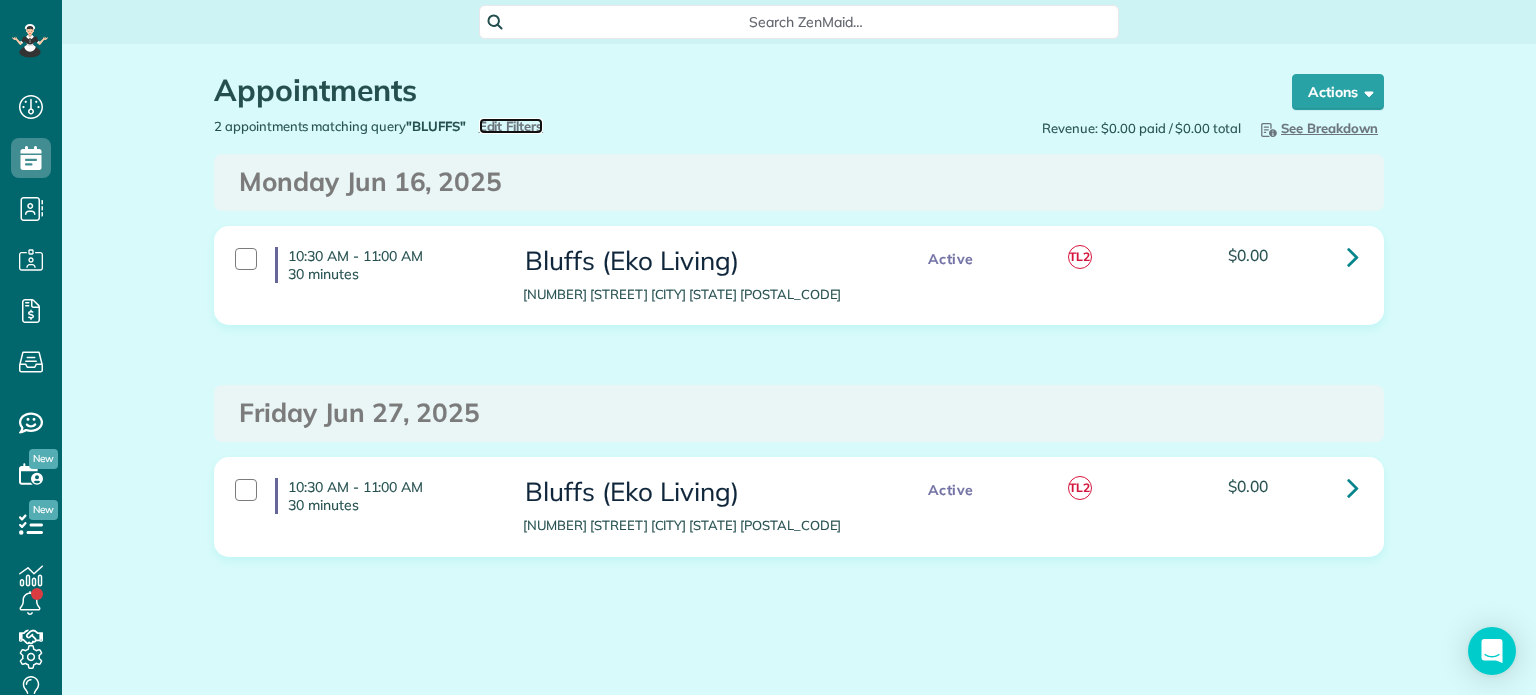 click on "Edit Filters" at bounding box center [511, 126] 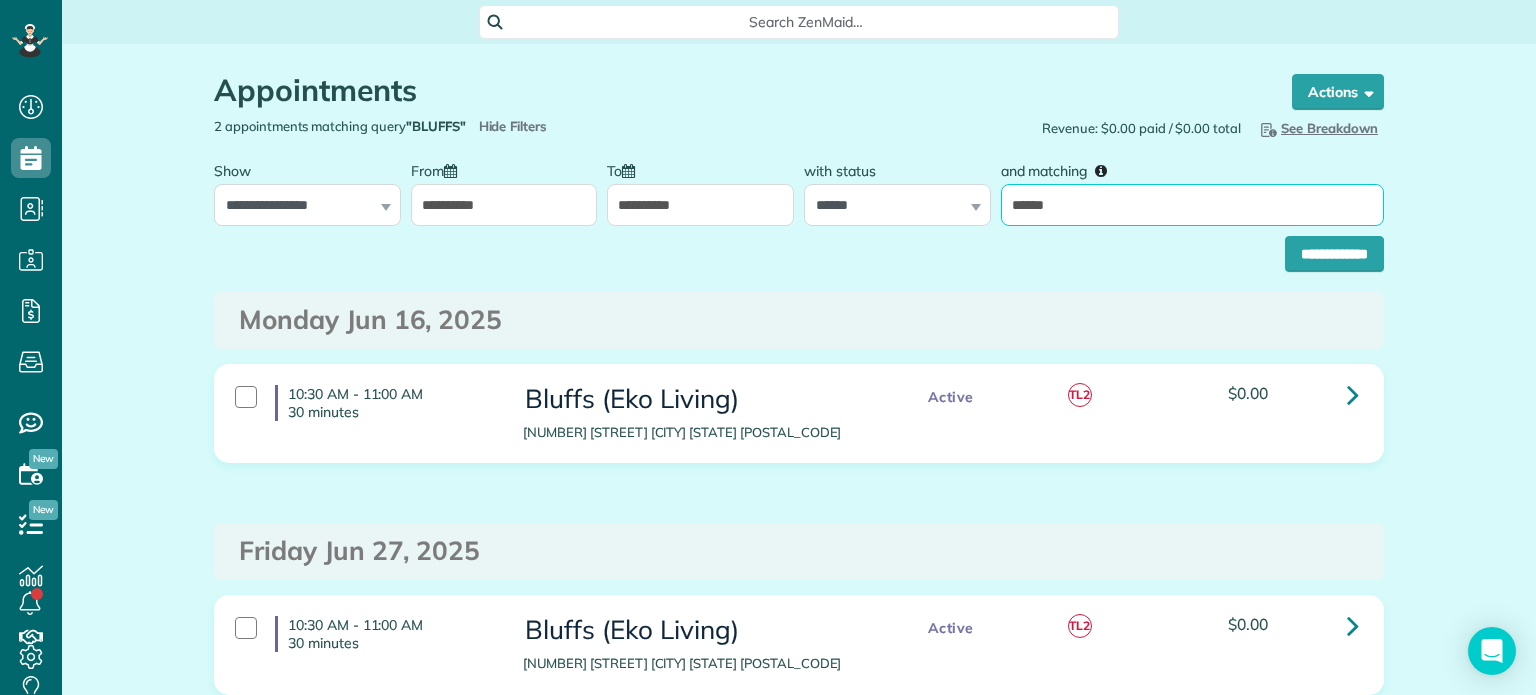 drag, startPoint x: 1068, startPoint y: 214, endPoint x: 1001, endPoint y: 219, distance: 67.18631 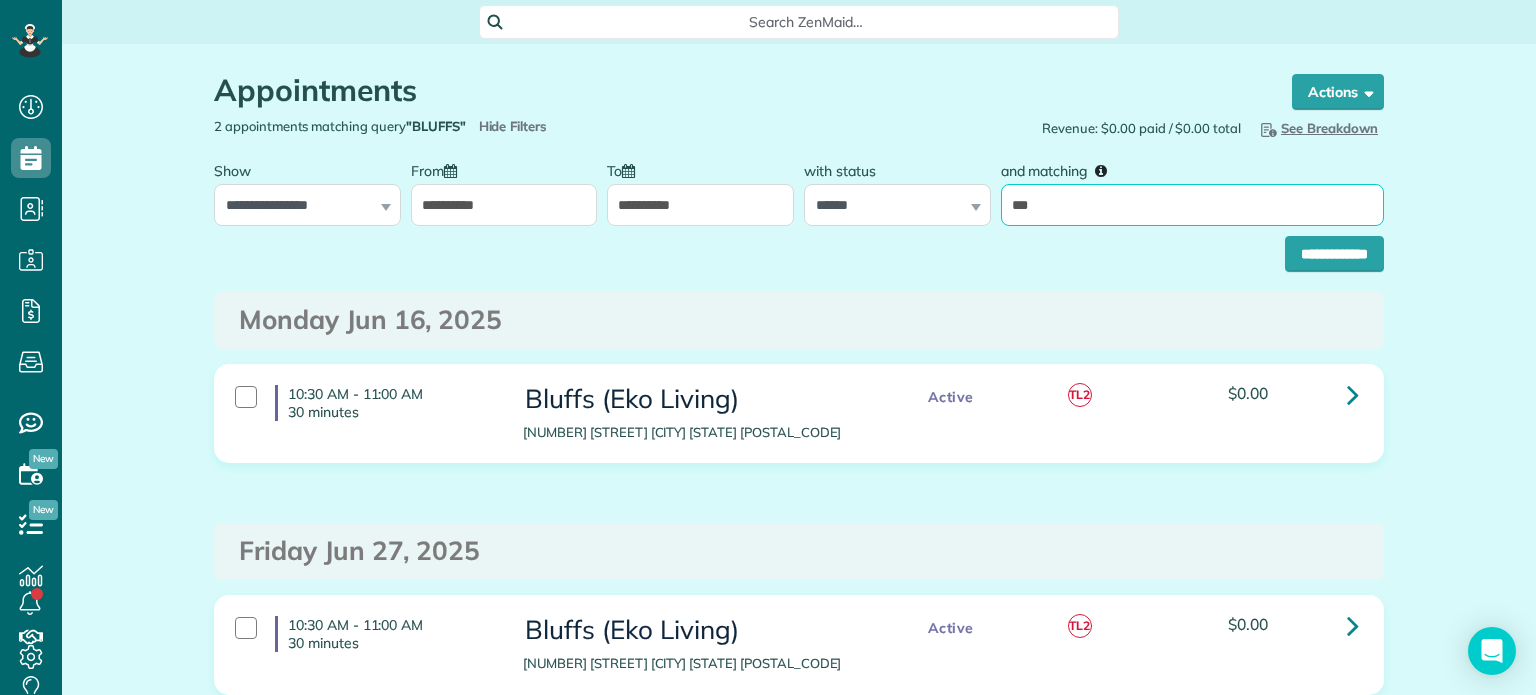 type on "*****" 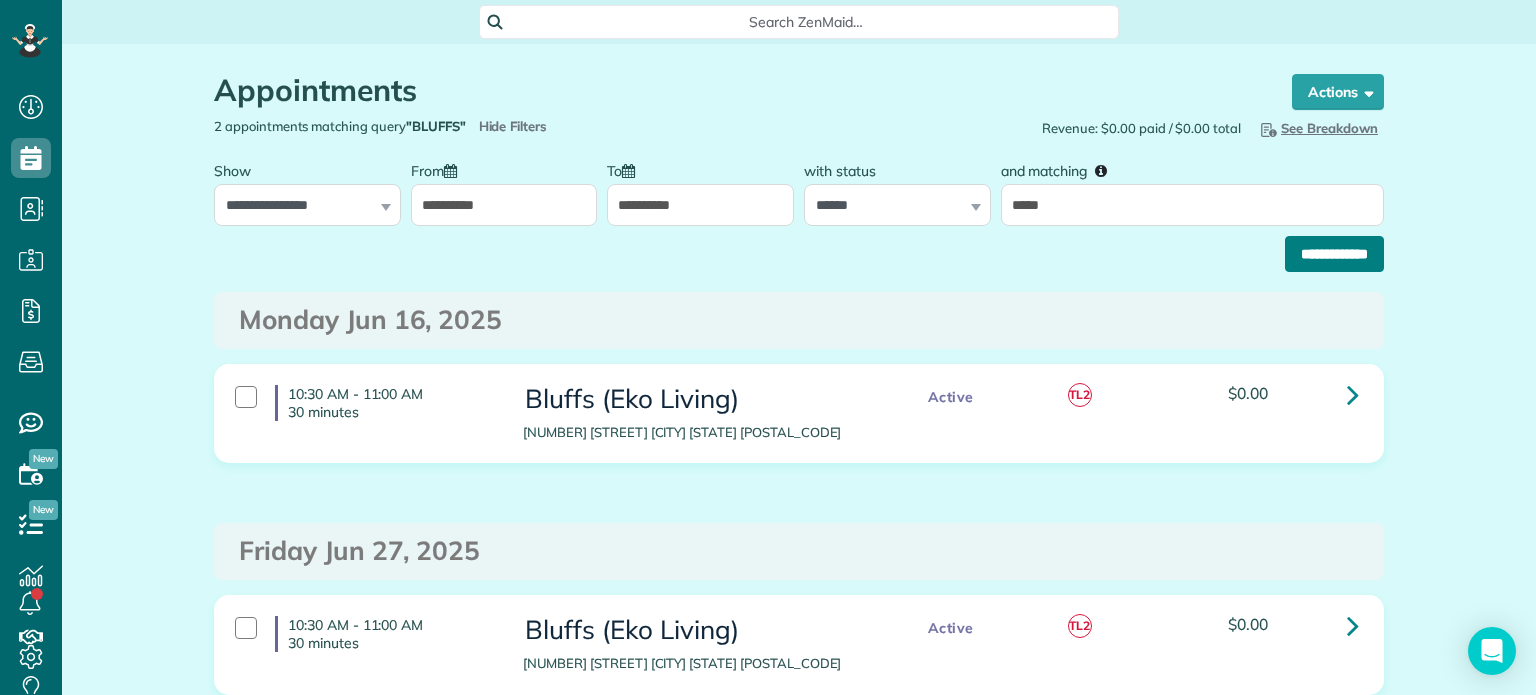 click on "**********" at bounding box center [1334, 254] 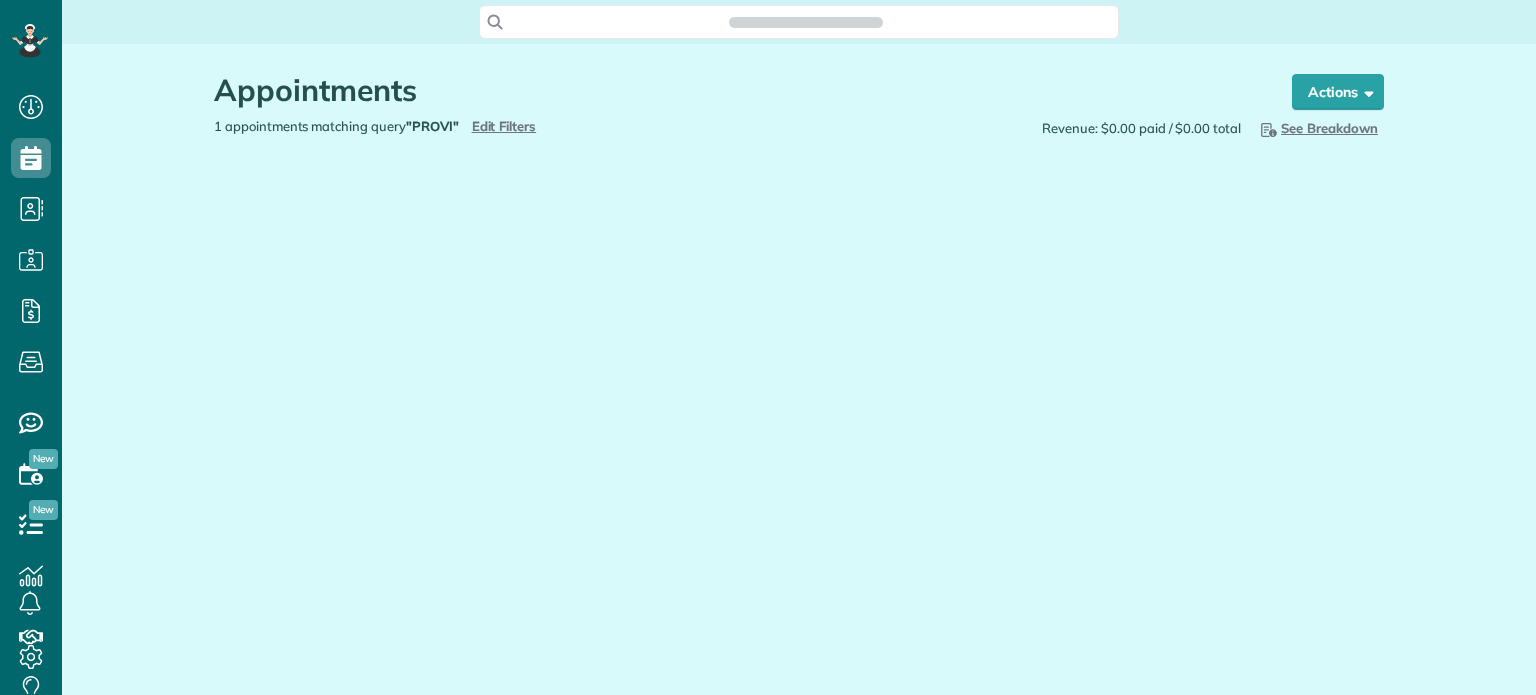 scroll, scrollTop: 0, scrollLeft: 0, axis: both 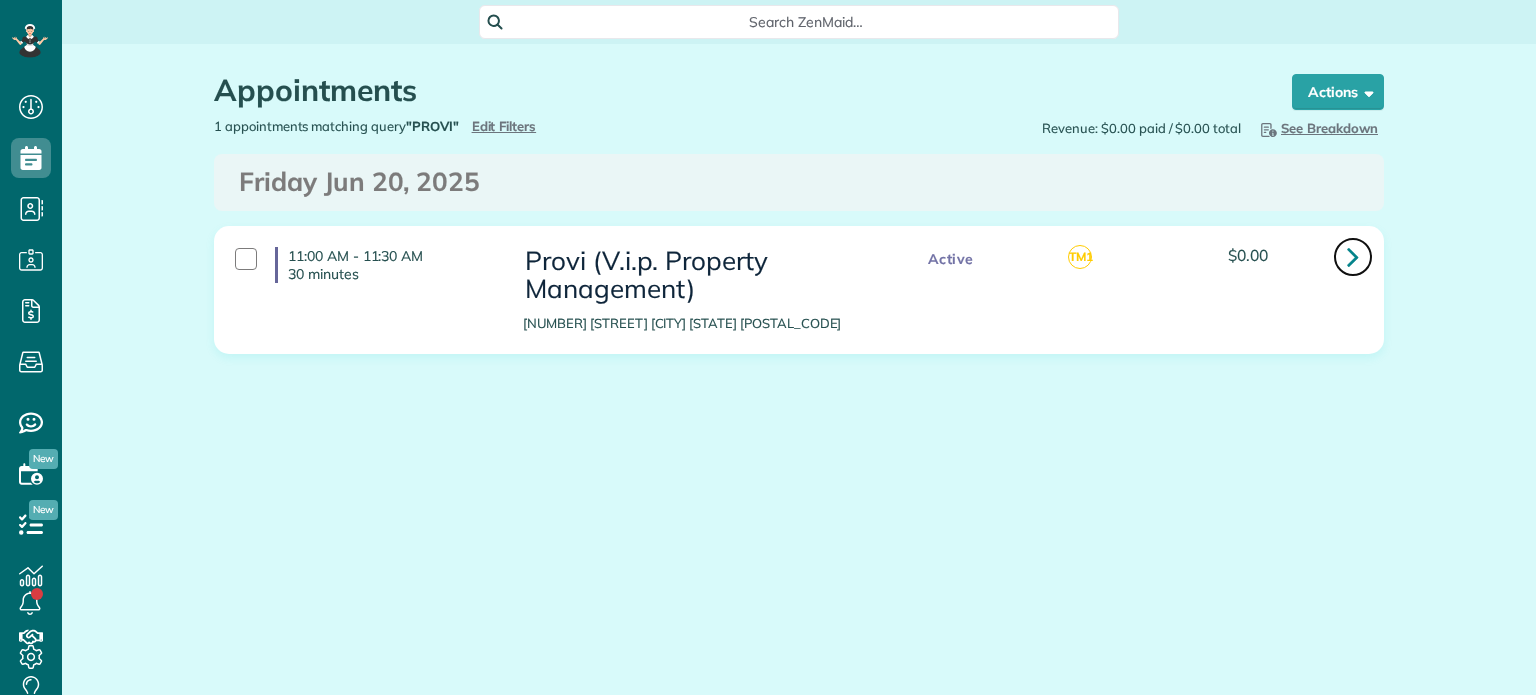click at bounding box center [1353, 257] 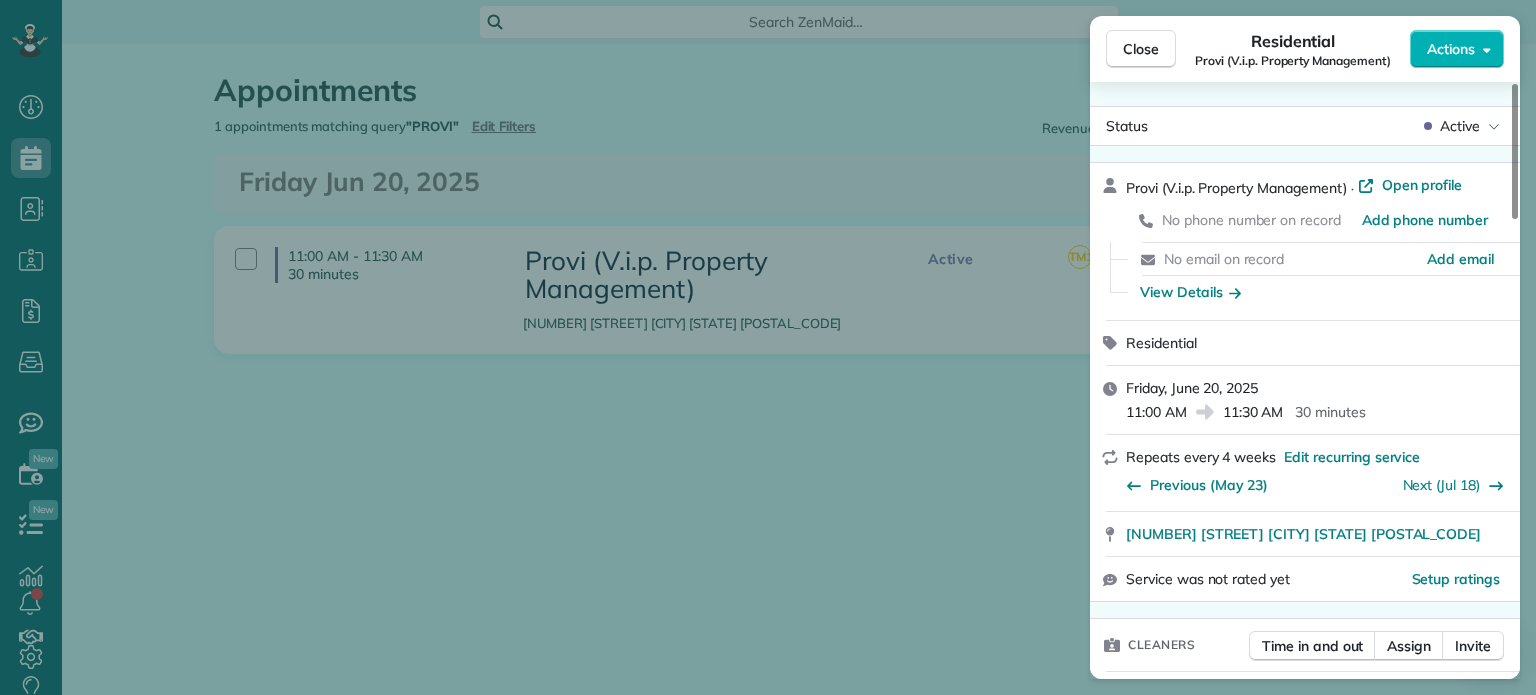 click on "Close Residential Provi (V.i.p. Property Management) Actions Status Active Provi (V.i.p. Property Management) · Open profile No phone number on record Add phone number No email on record Add email View Details Residential Friday, June 20, 2025 11:00 AM 11:30 AM 30 minutes Repeats every 4 weeks Edit recurring service Previous (May 23) Next (Jul 18) 4720 Northeast Glisan Street Portland OR 97213 Service was not rated yet Setup ratings Cleaners Time in and out Assign Invite Cleaners Tony   Middleton 11:00 AM 11:30 AM Checklist Try Now Keep this appointment up to your standards. Stay on top of every detail, keep your cleaners organised, and your client happy. Assign a checklist Watch a 5 min demo Billing Billing actions Price $0.00 Overcharge $0.00 Discount $0.00 Coupon discount - Primary tax - Secondary tax - Total appointment price $0.00 Tips collected New feature! $0.00 Mark as paid Total including tip $0.00 Get paid online in no-time! Send an invoice and reward your cleaners with tips Work items   Notes 2 1" at bounding box center (768, 347) 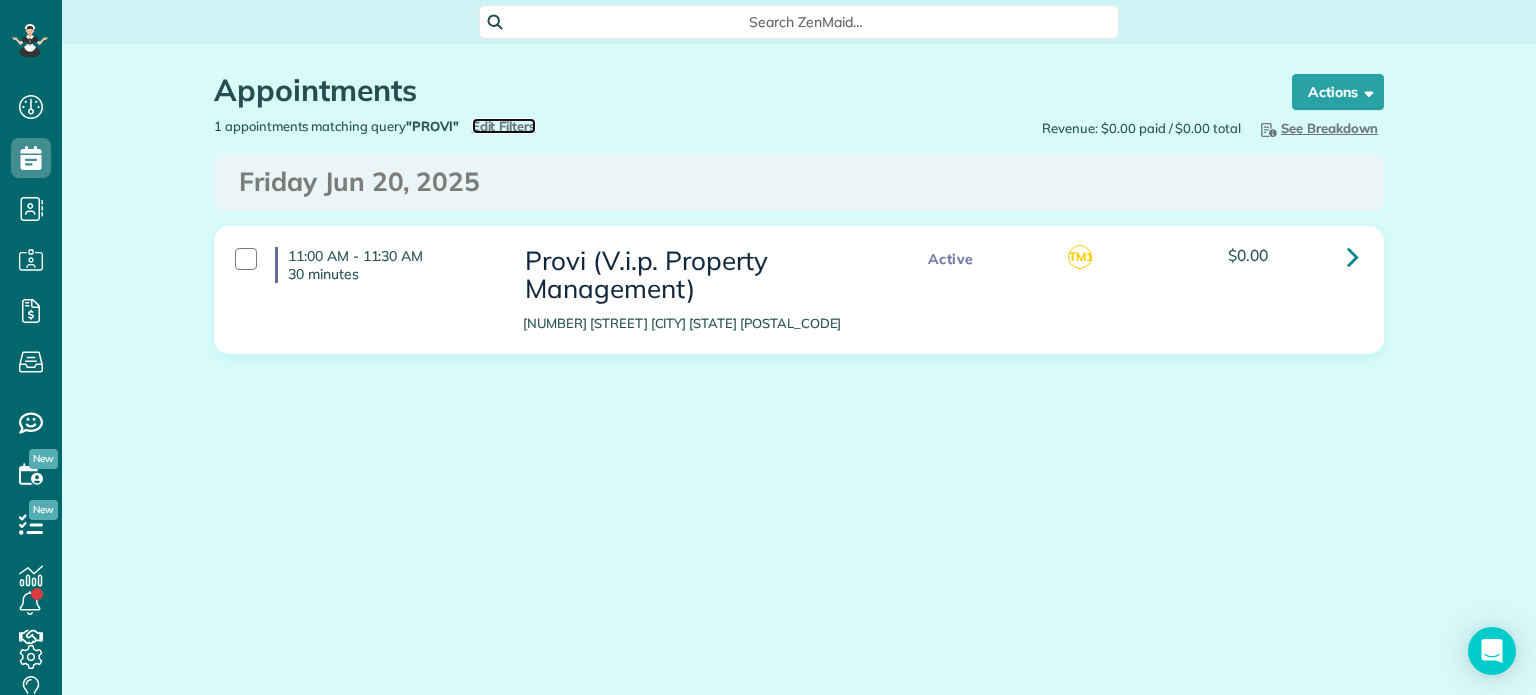 click on "Edit Filters" at bounding box center [504, 126] 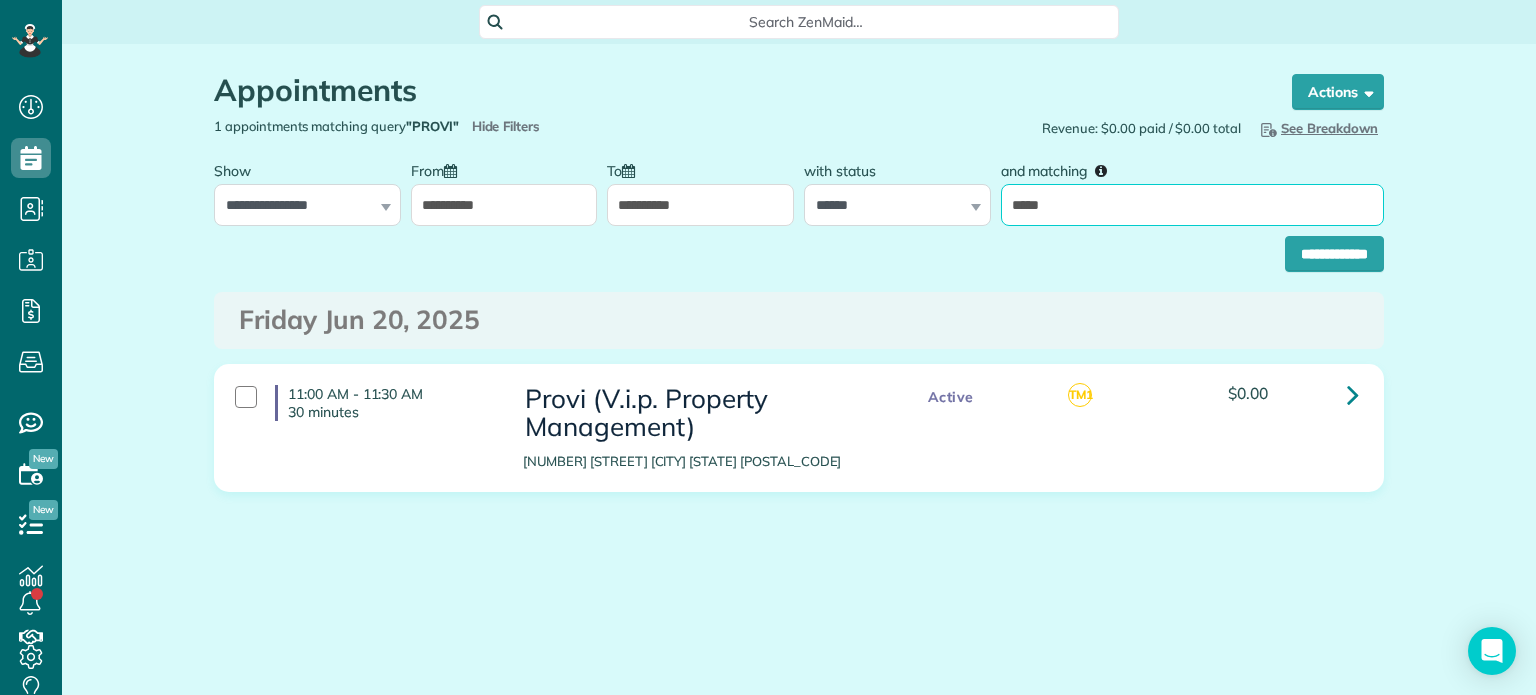 drag, startPoint x: 1068, startPoint y: 201, endPoint x: 988, endPoint y: 212, distance: 80.75271 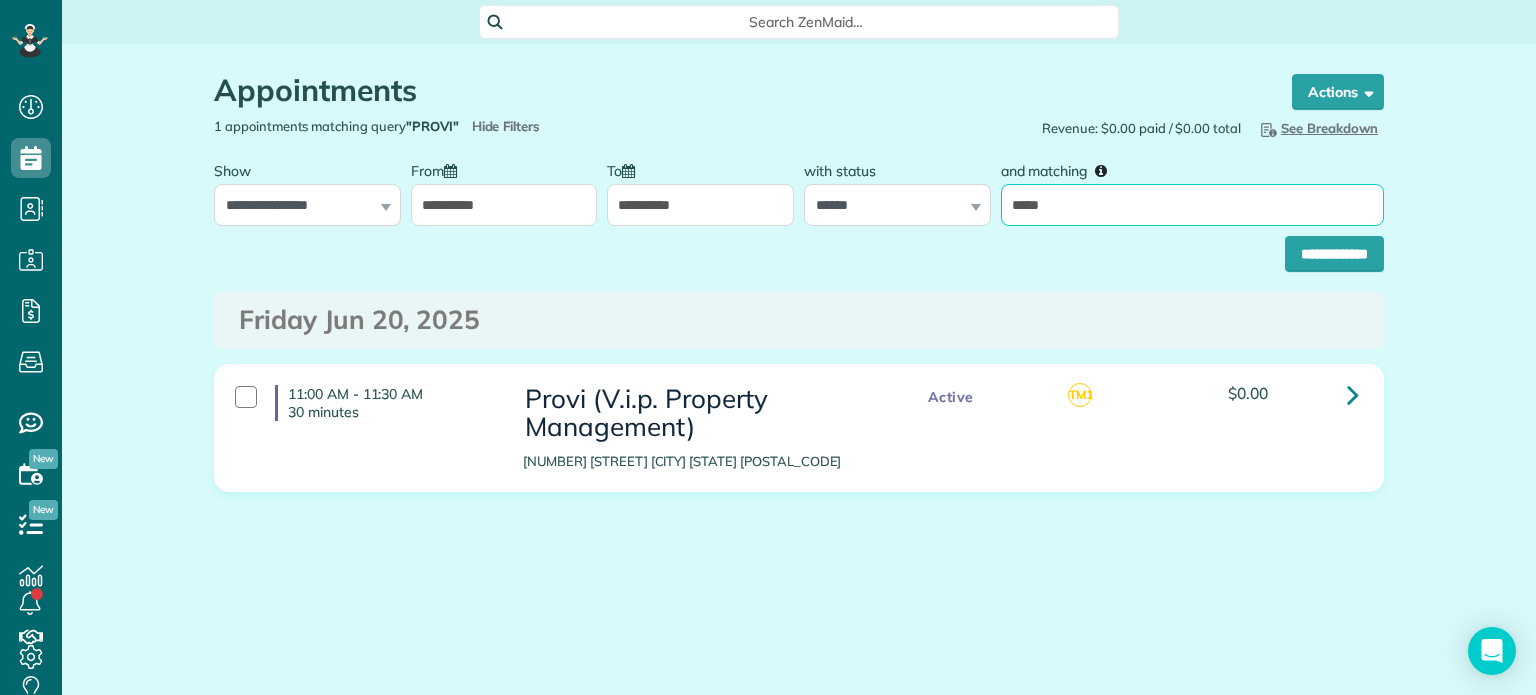 click on "**********" at bounding box center (799, 188) 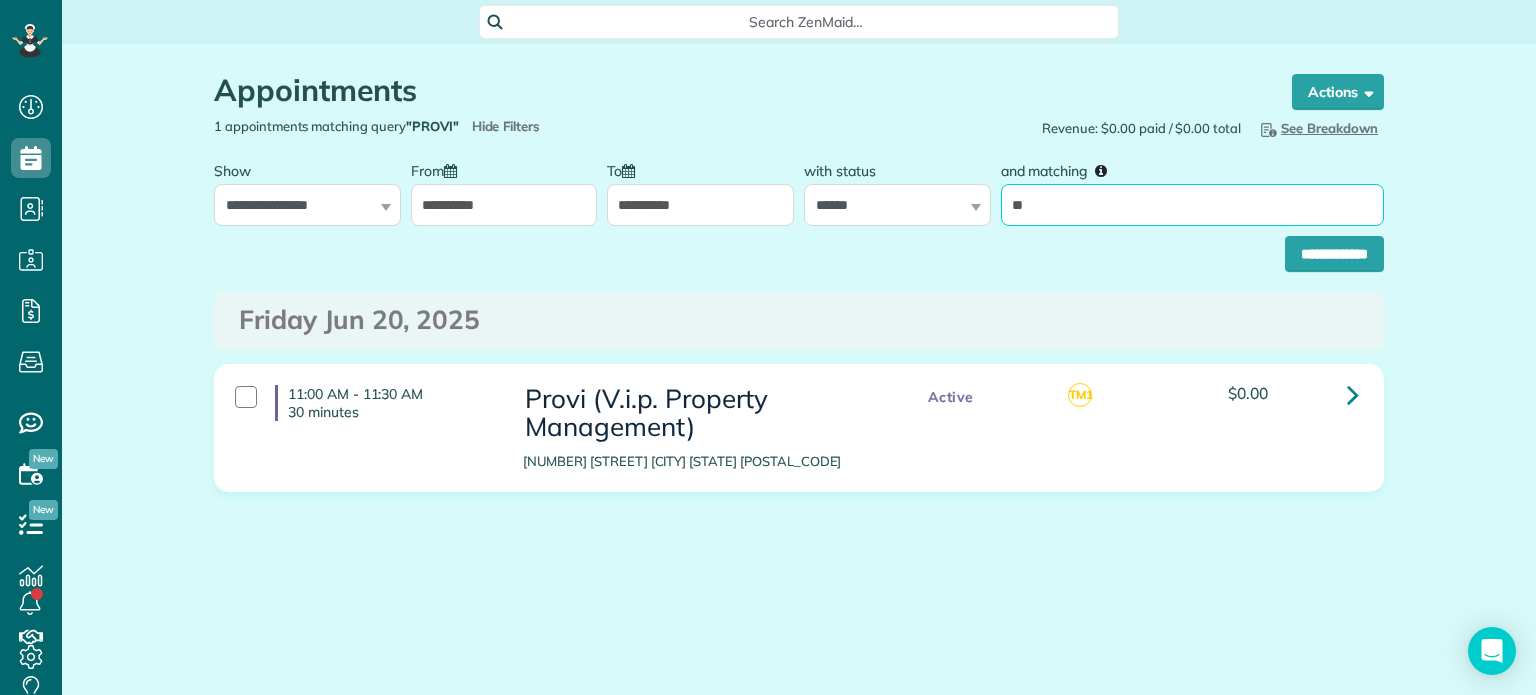 type on "**" 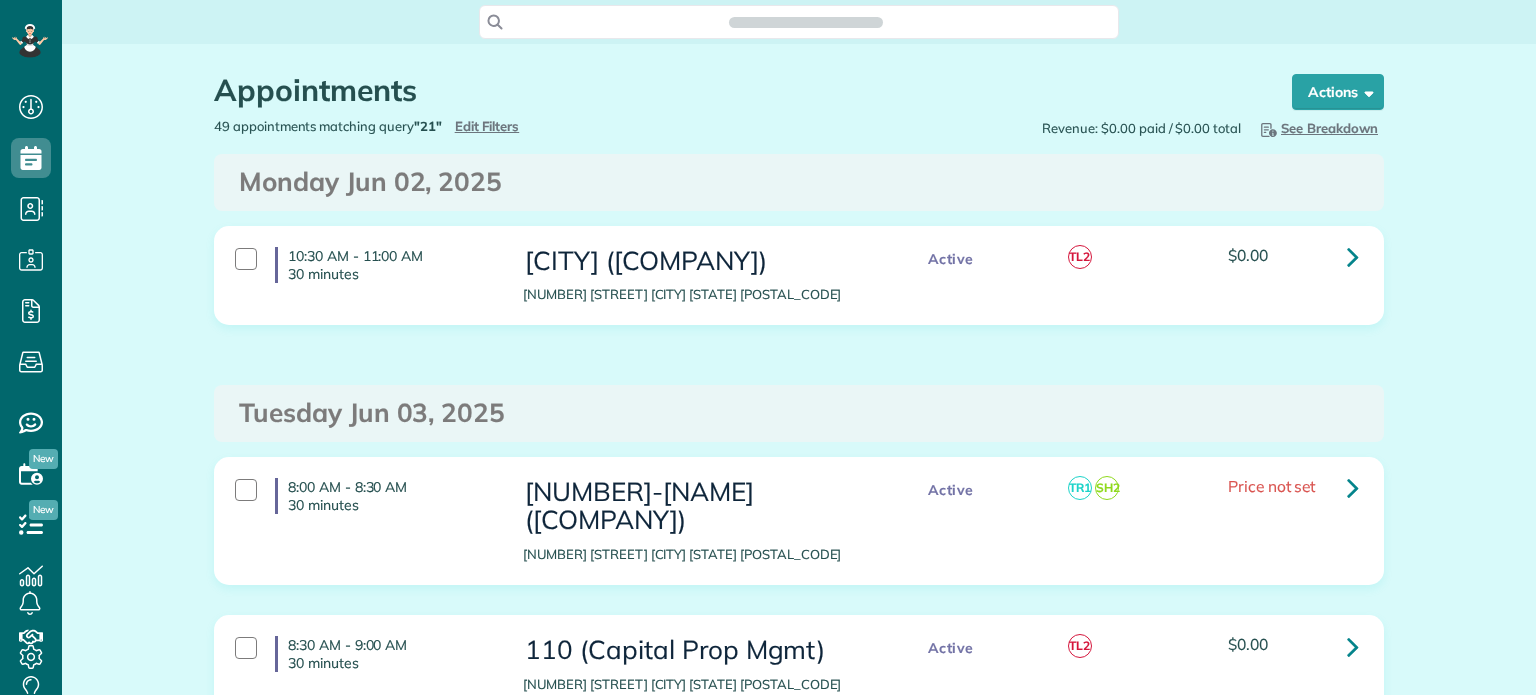 scroll, scrollTop: 0, scrollLeft: 0, axis: both 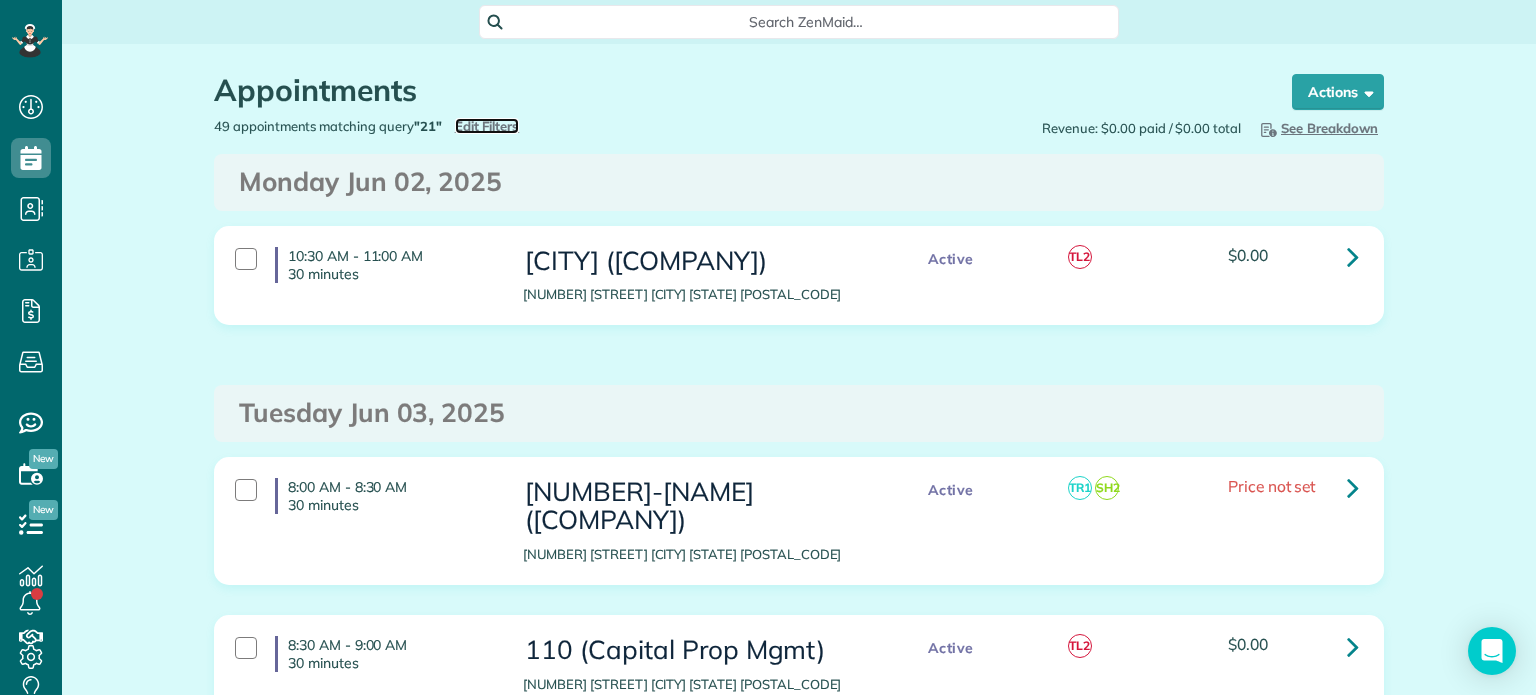 click on "Edit Filters" at bounding box center (487, 126) 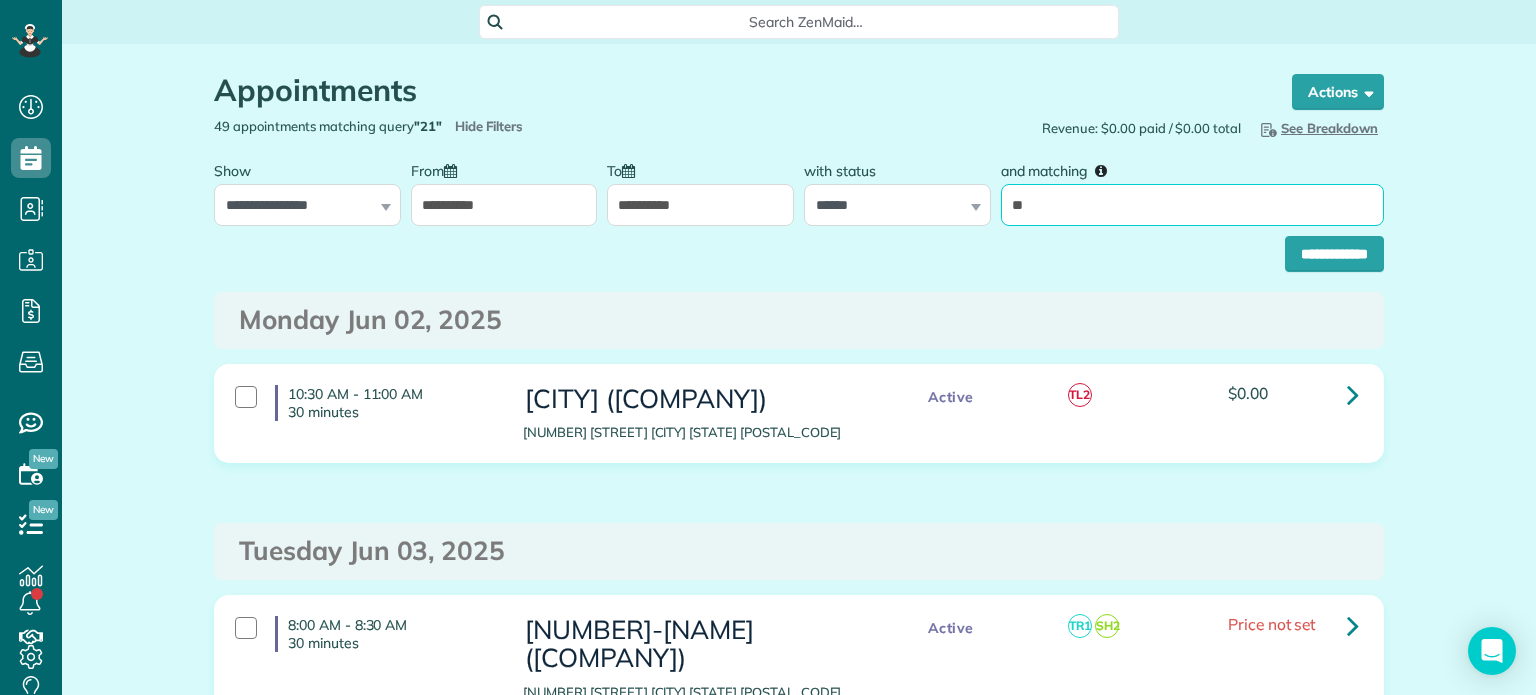 drag, startPoint x: 1029, startPoint y: 205, endPoint x: 986, endPoint y: 209, distance: 43.185646 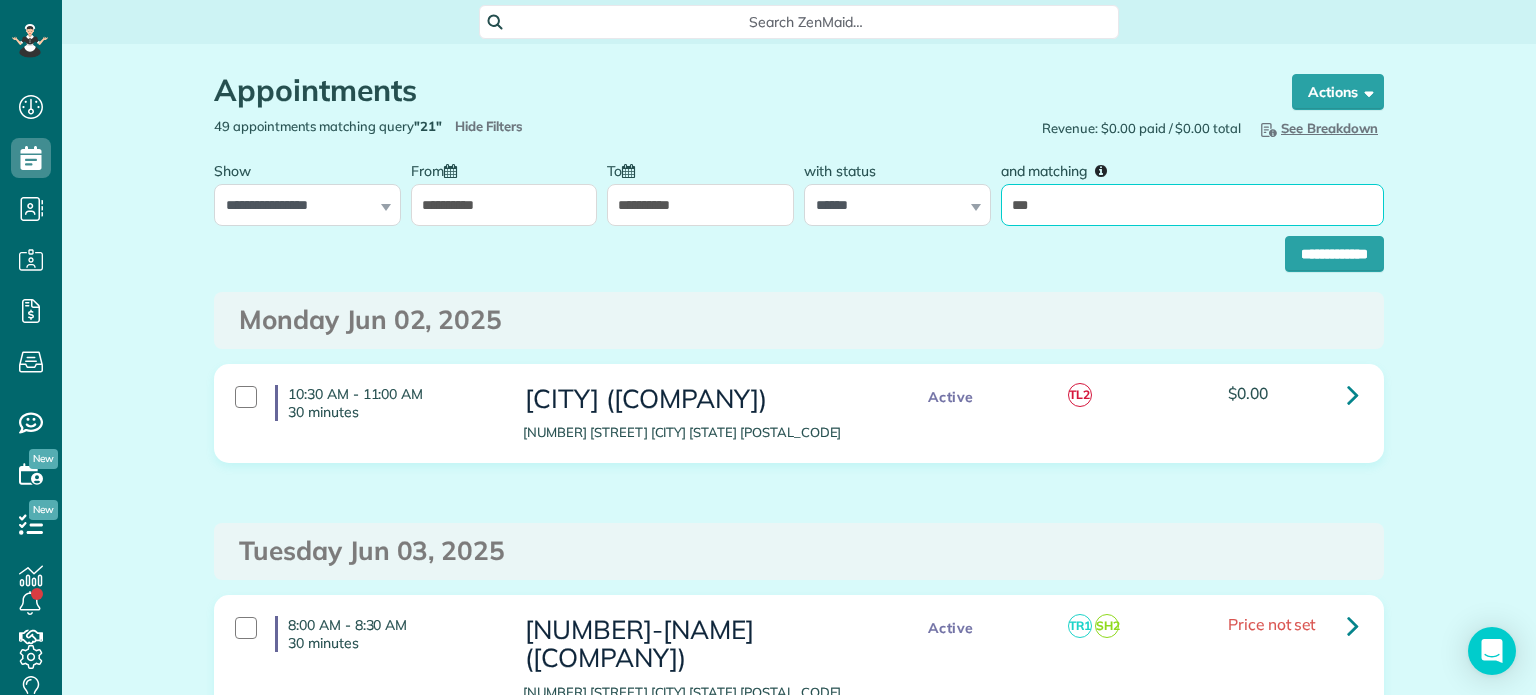 type on "***" 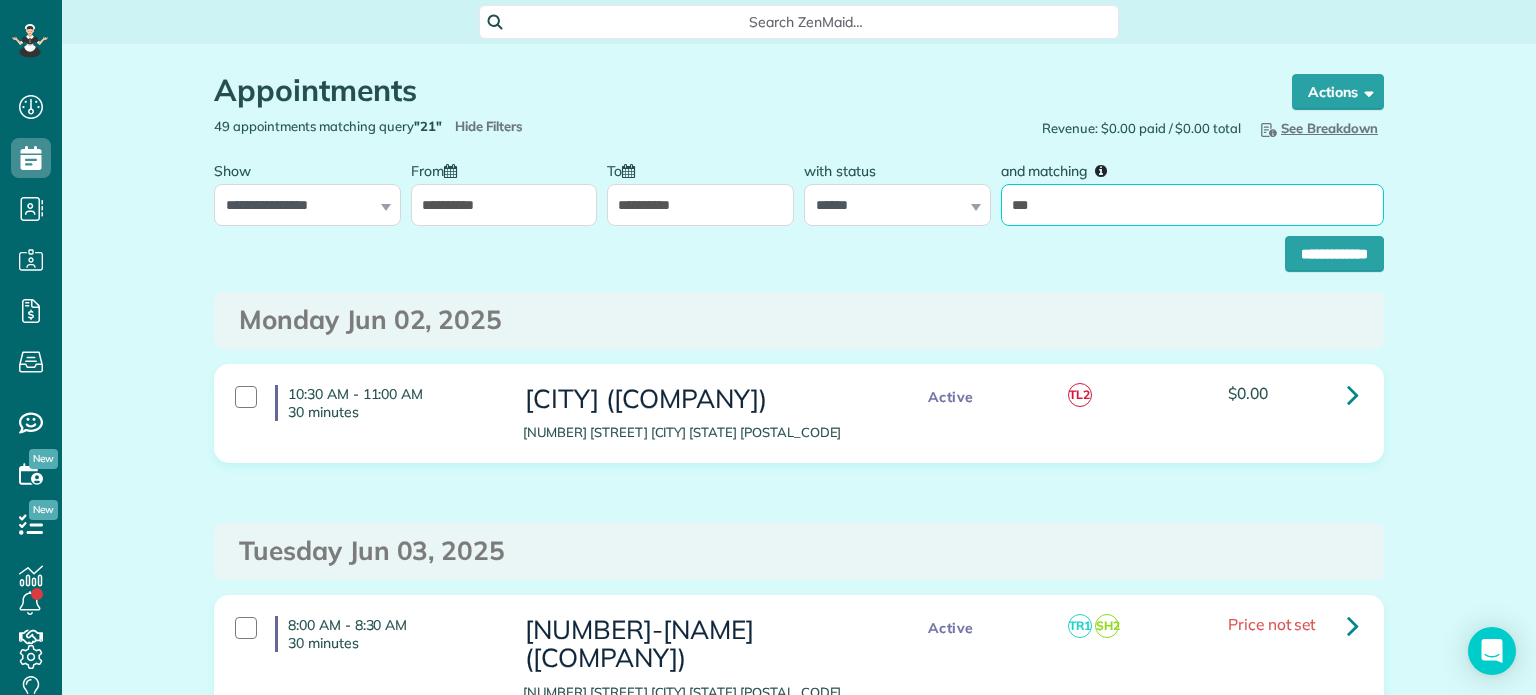 click on "**********" at bounding box center [1334, 254] 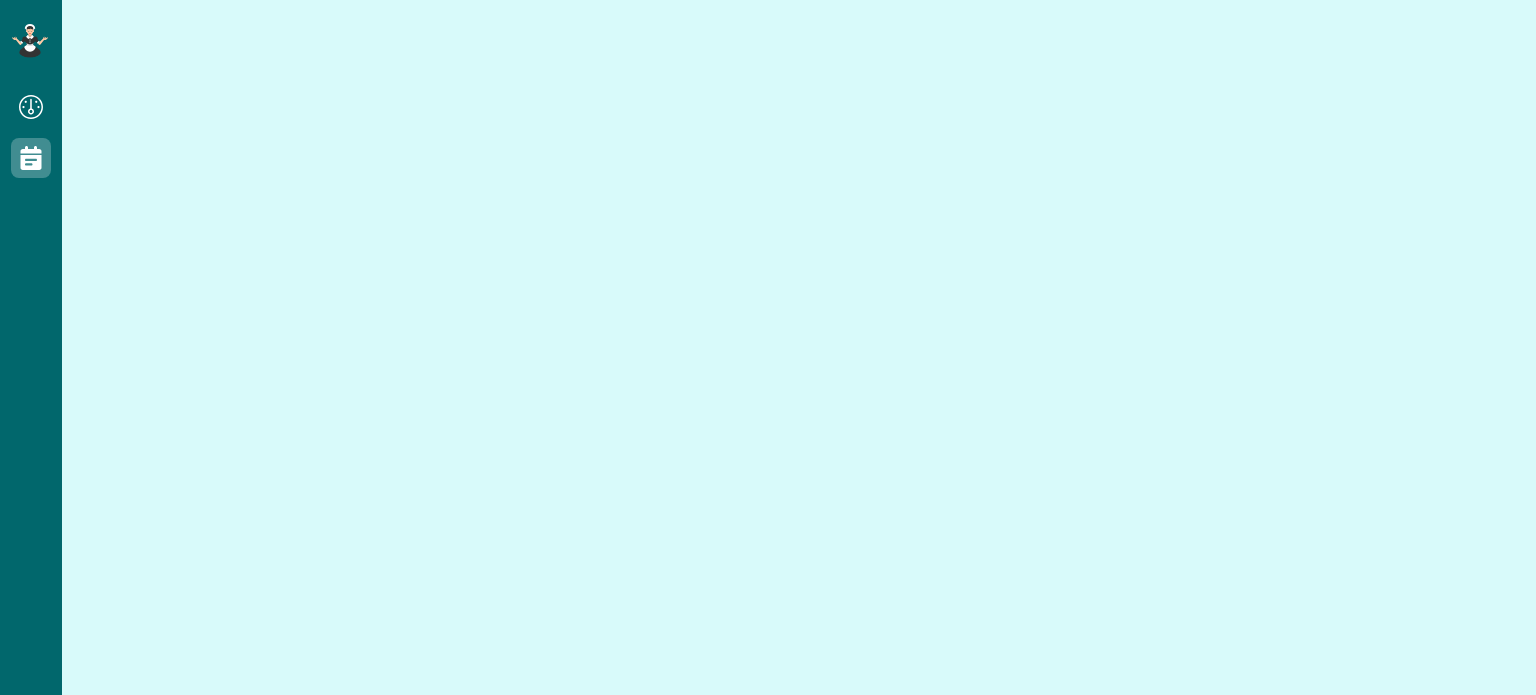 scroll, scrollTop: 0, scrollLeft: 0, axis: both 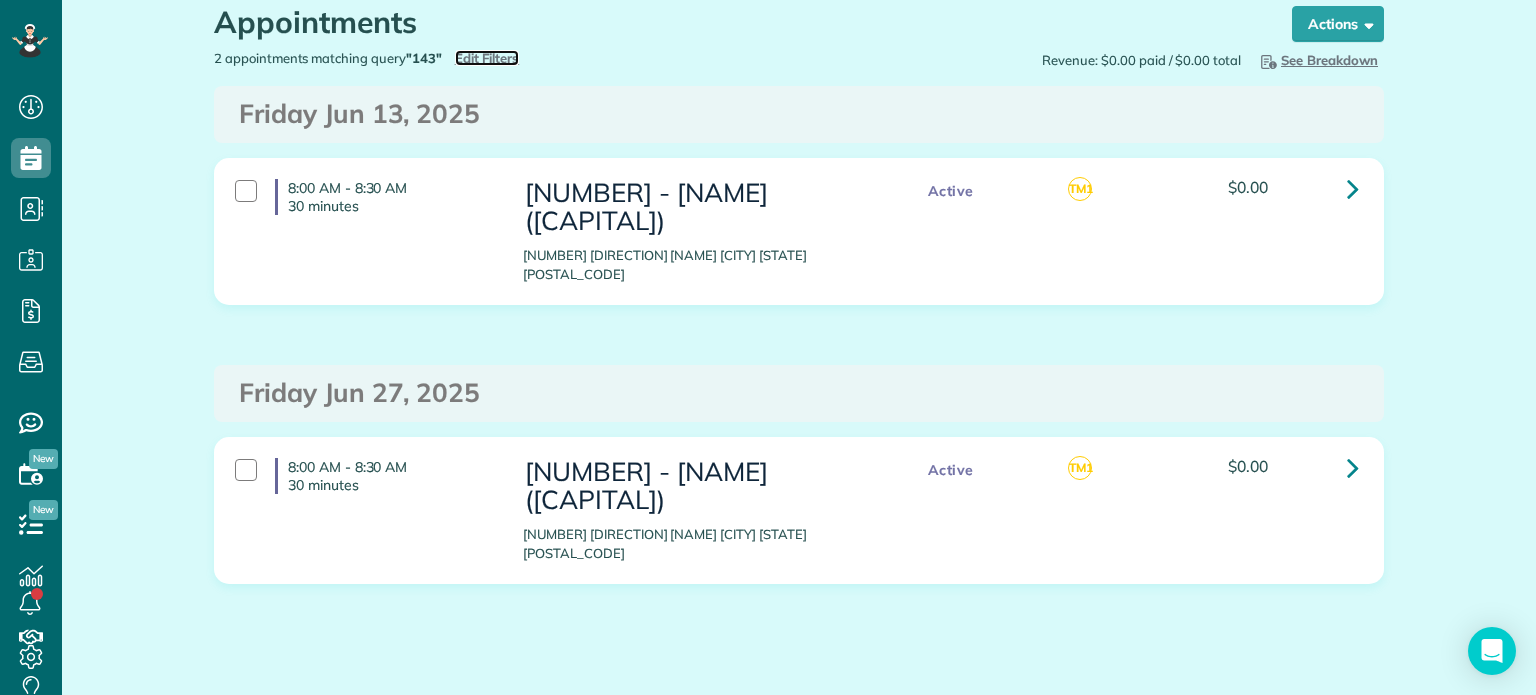 click on "Edit Filters" at bounding box center (487, 58) 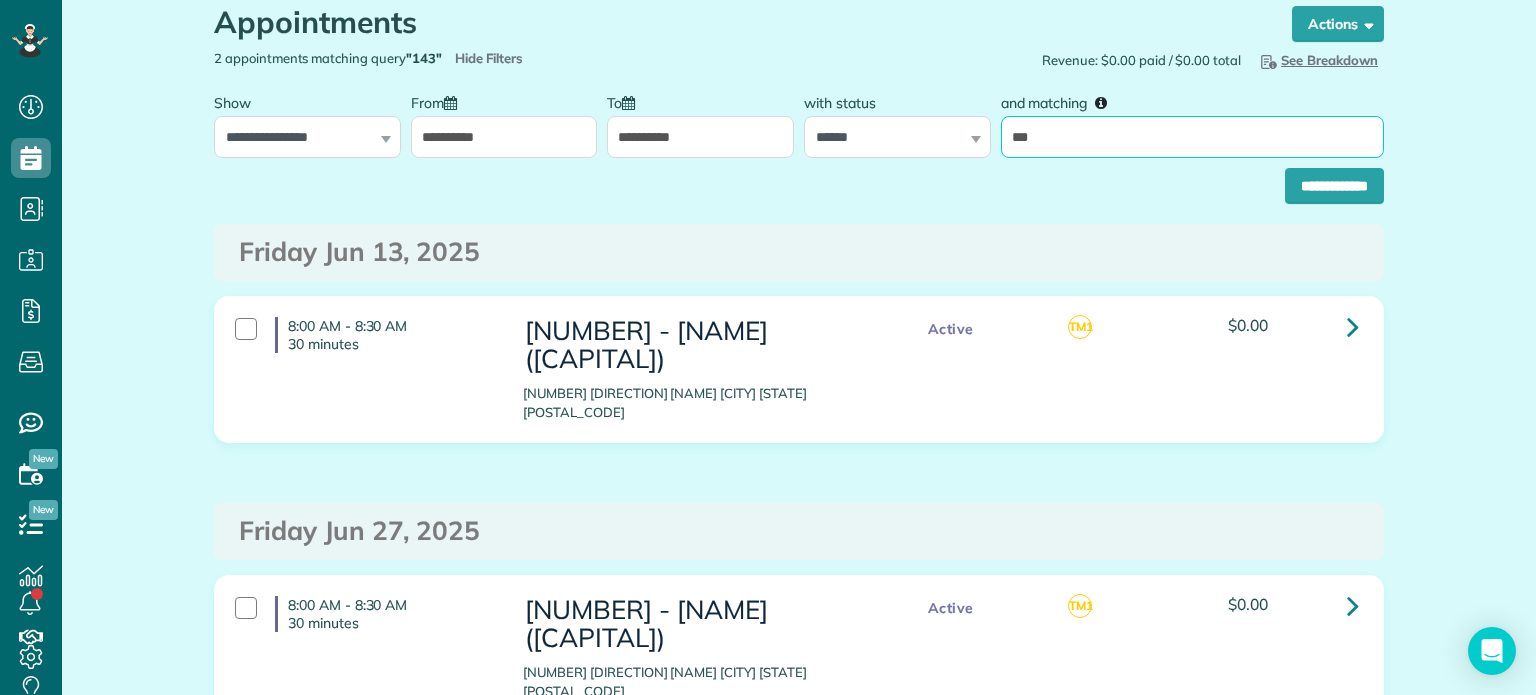 drag, startPoint x: 1031, startPoint y: 139, endPoint x: 996, endPoint y: 144, distance: 35.35534 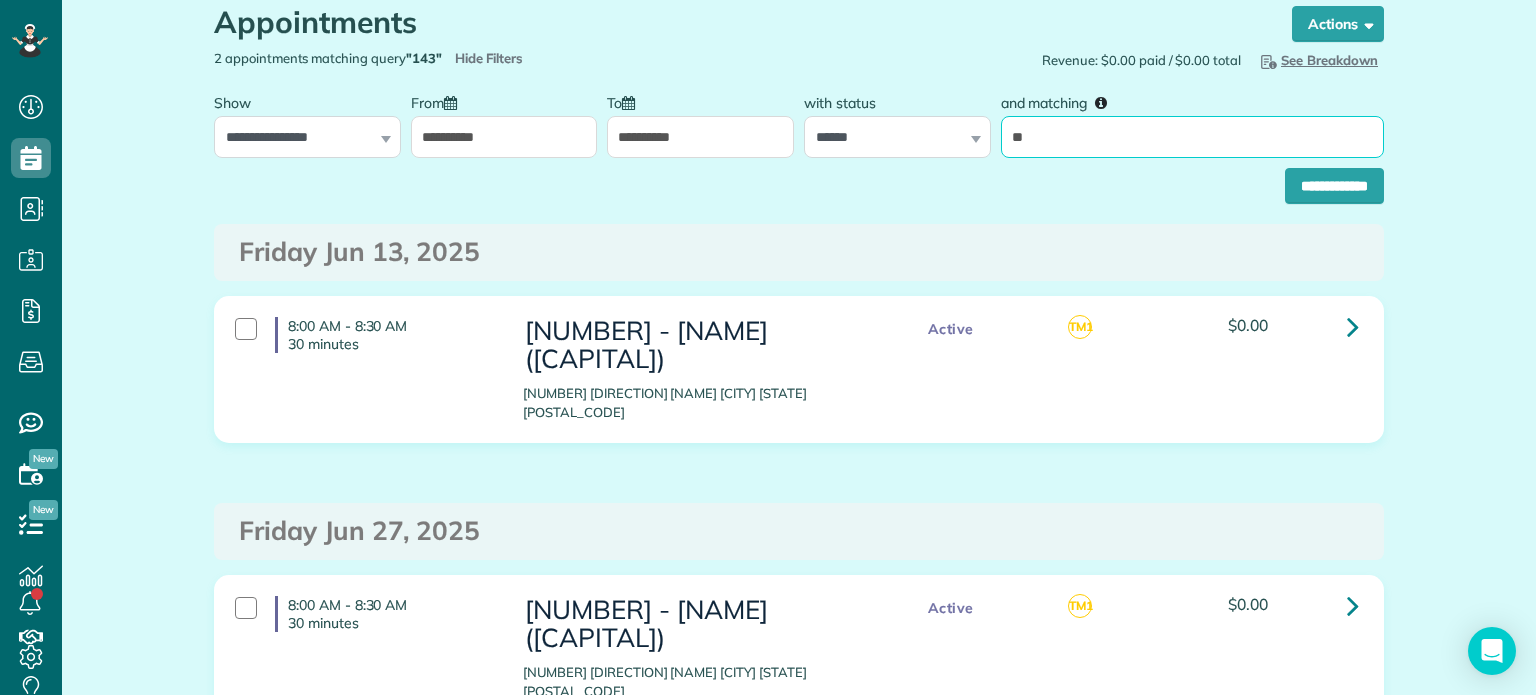 type on "***" 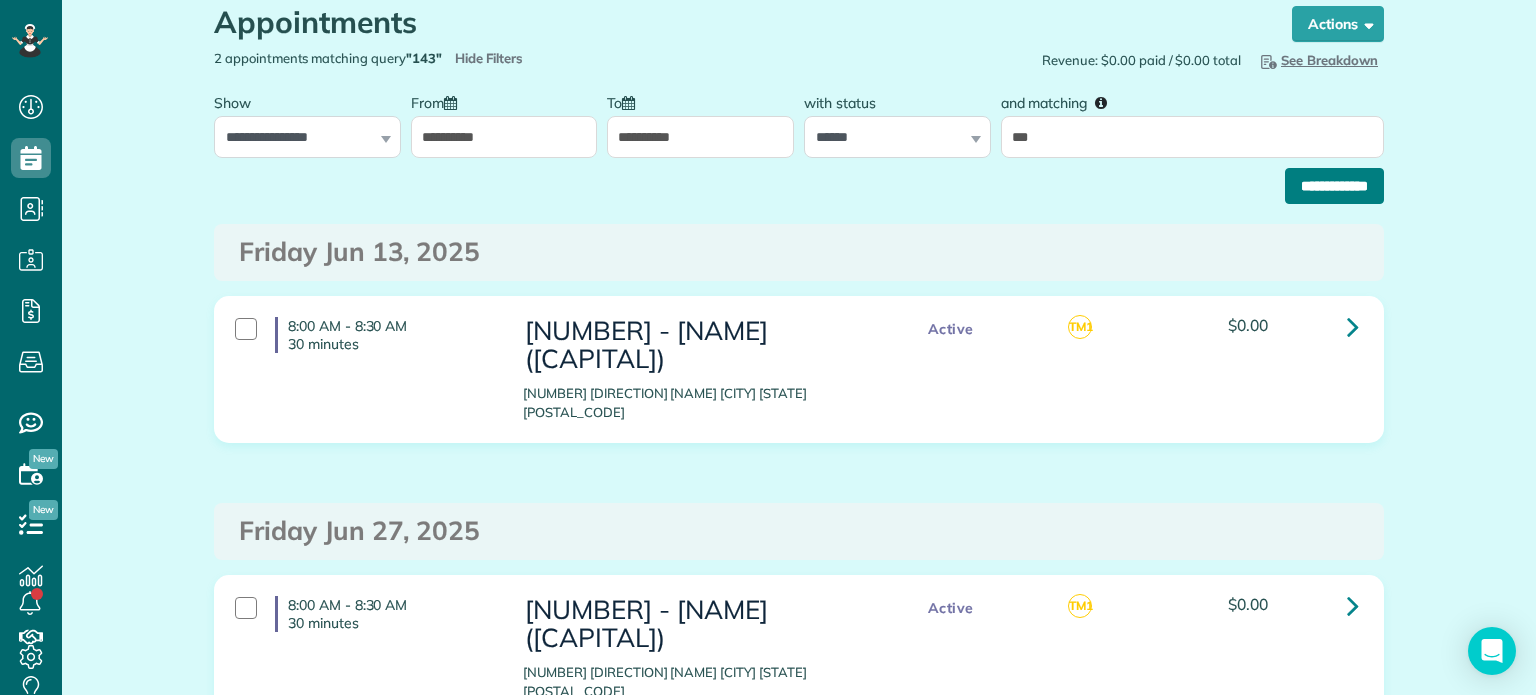 click on "**********" at bounding box center [1334, 186] 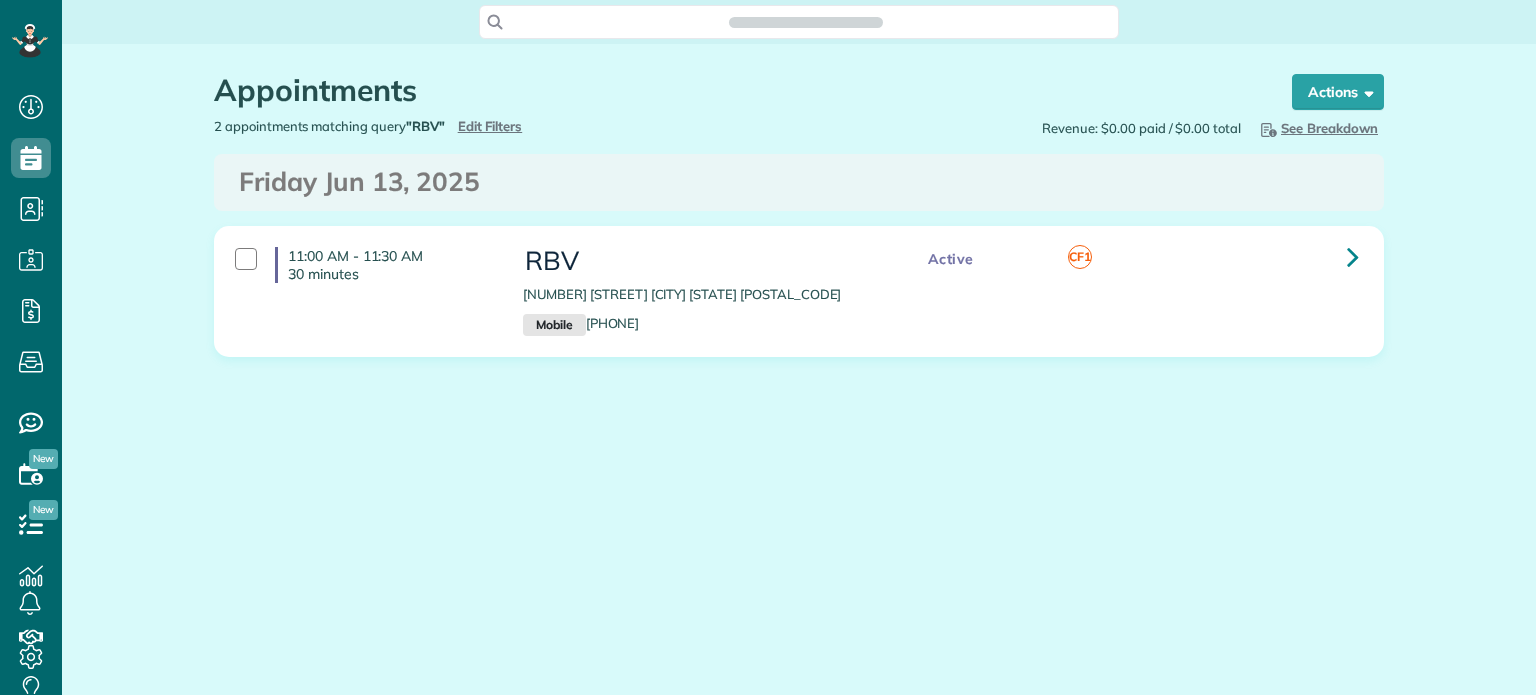 scroll, scrollTop: 0, scrollLeft: 0, axis: both 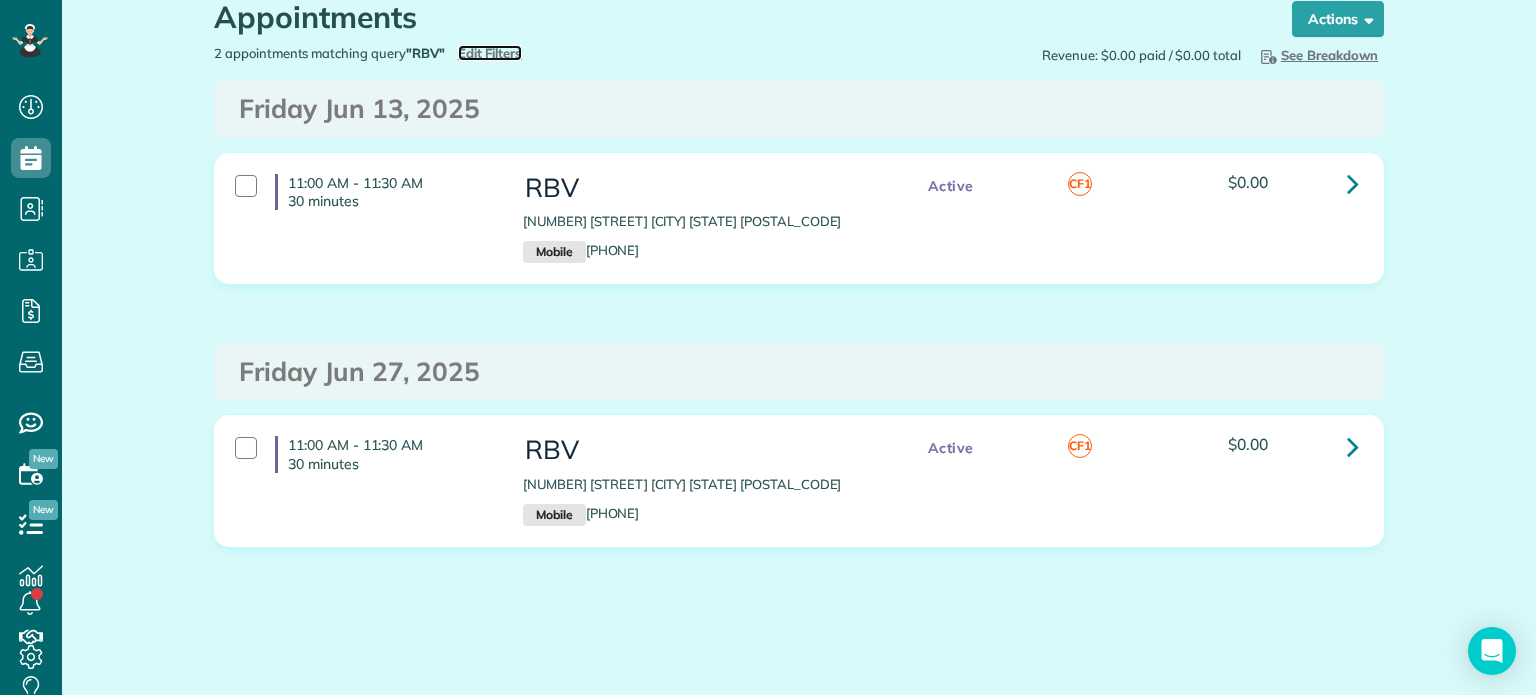 click on "Edit Filters" at bounding box center (490, 53) 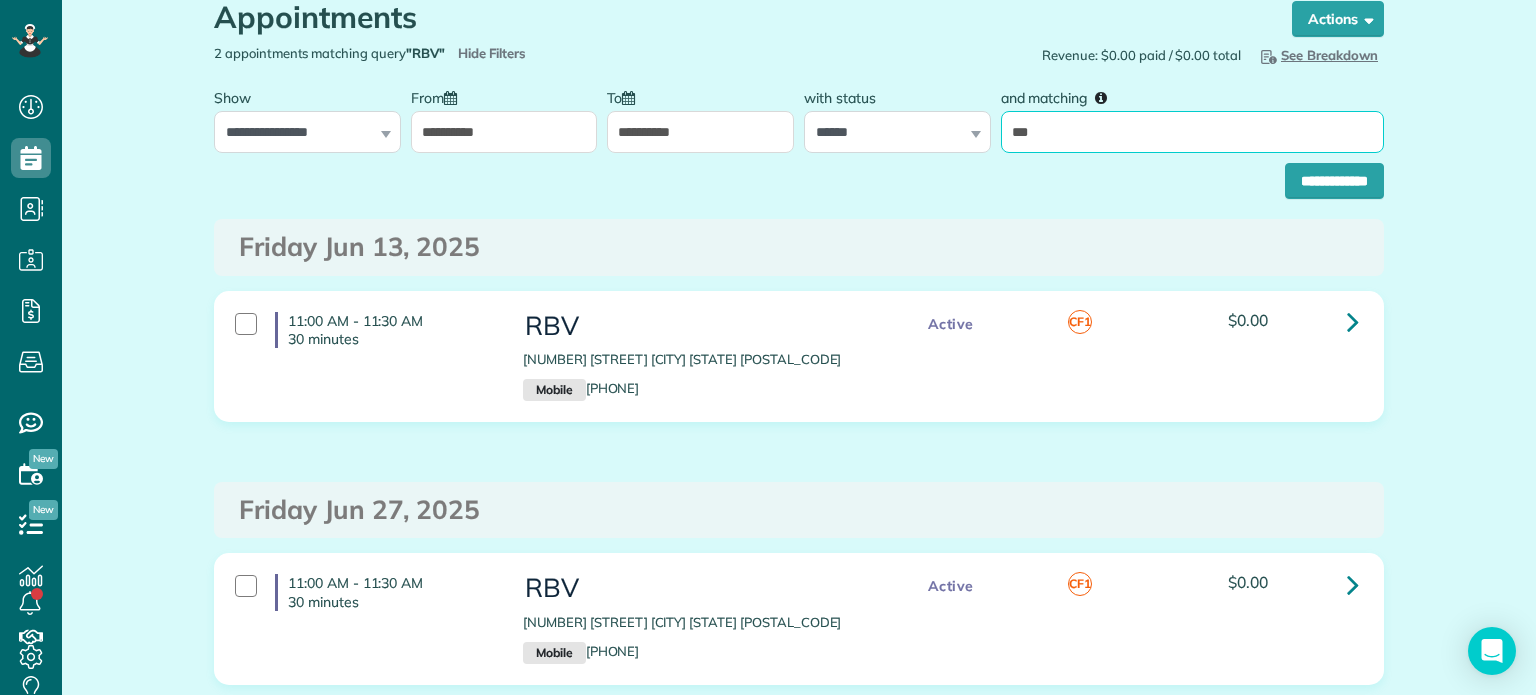 drag, startPoint x: 1061, startPoint y: 132, endPoint x: 996, endPoint y: 131, distance: 65.00769 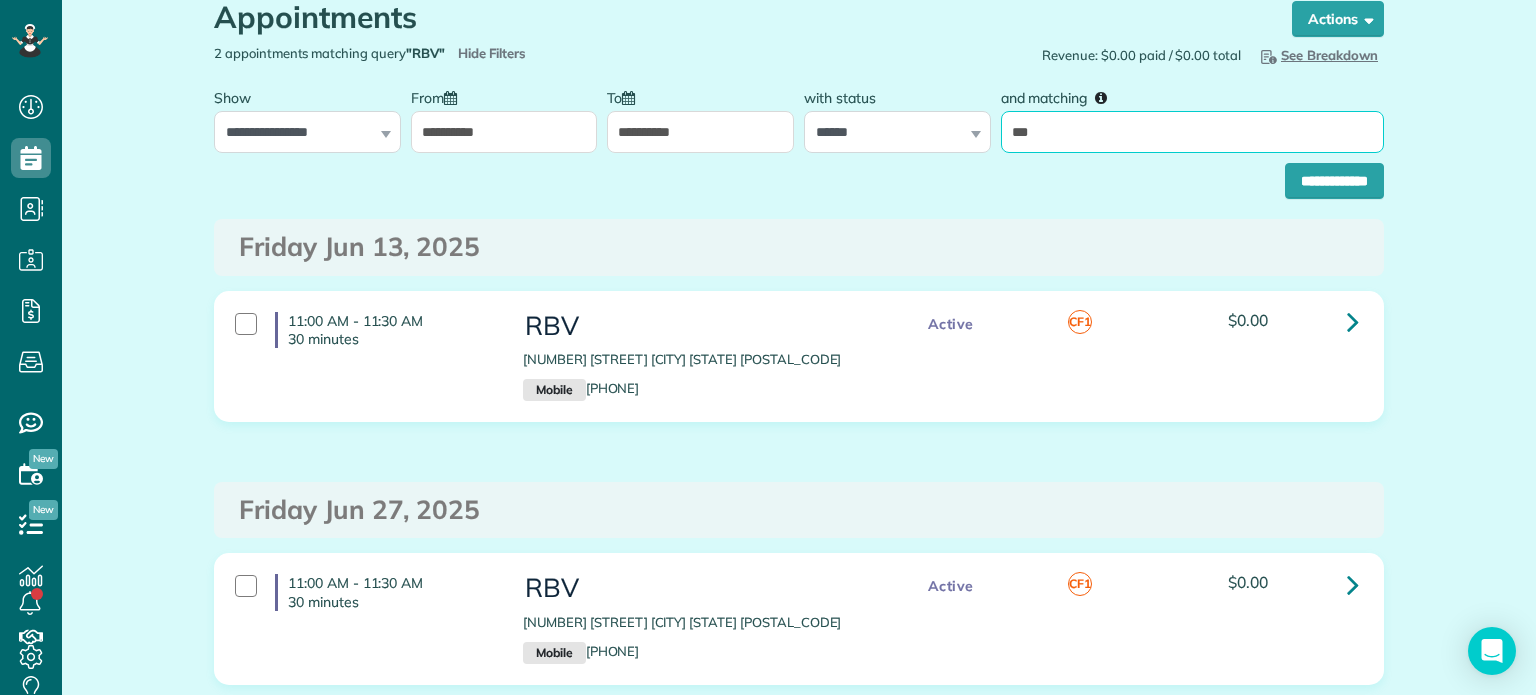 type on "***" 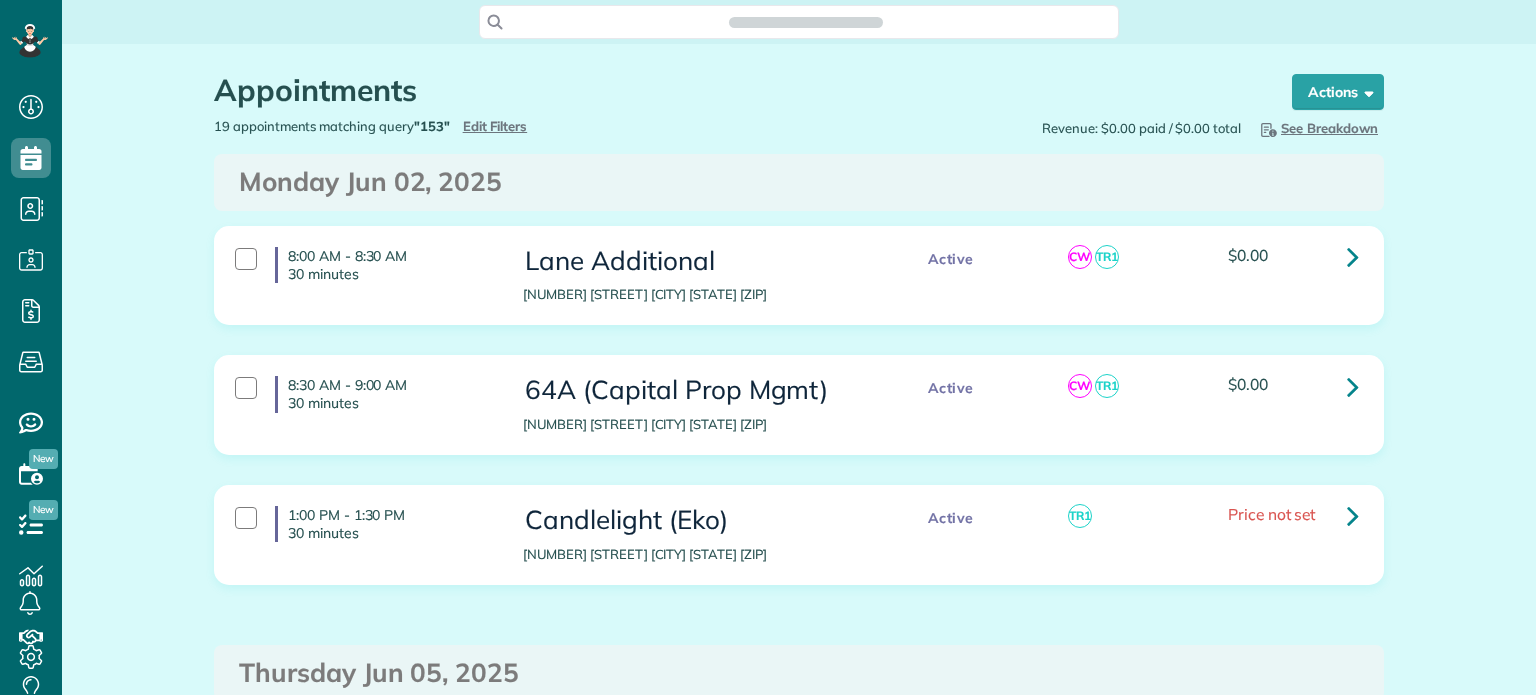 scroll, scrollTop: 0, scrollLeft: 0, axis: both 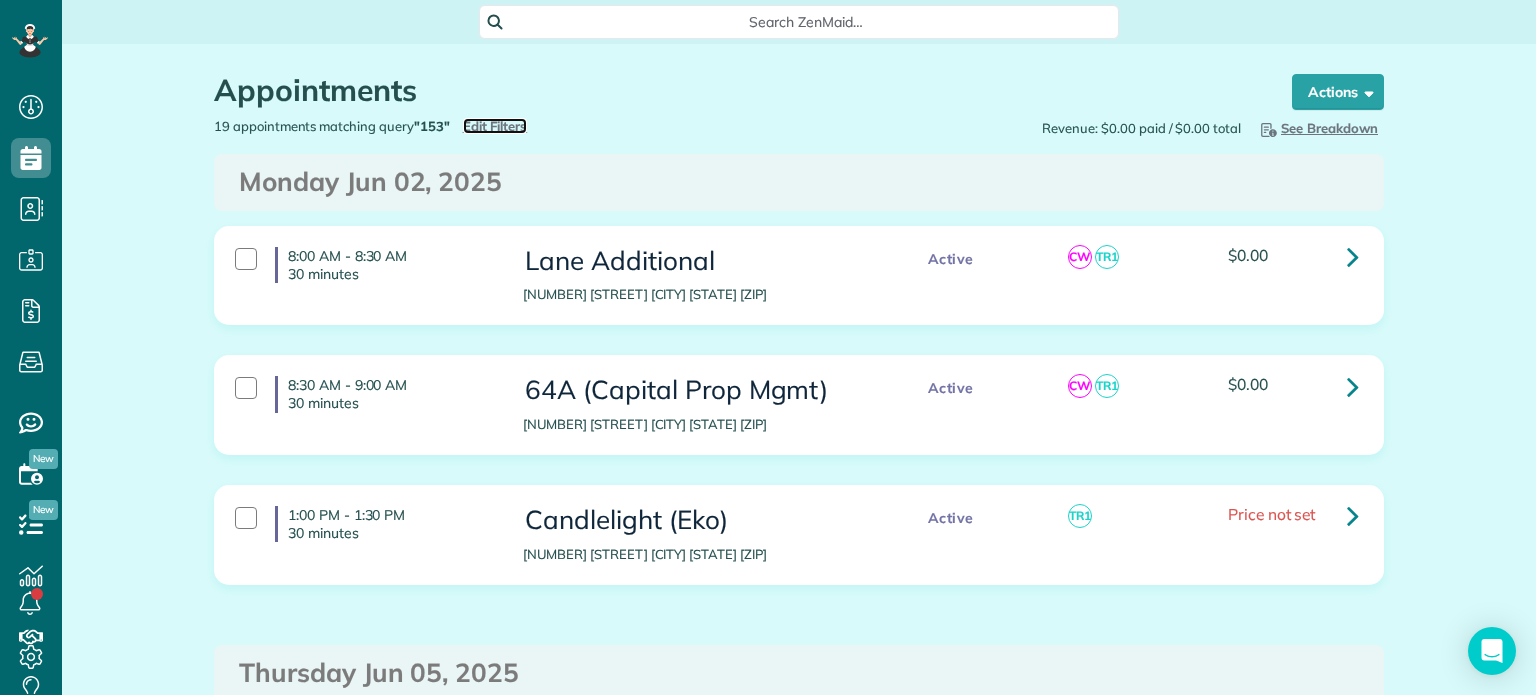 click on "Edit Filters" at bounding box center (495, 126) 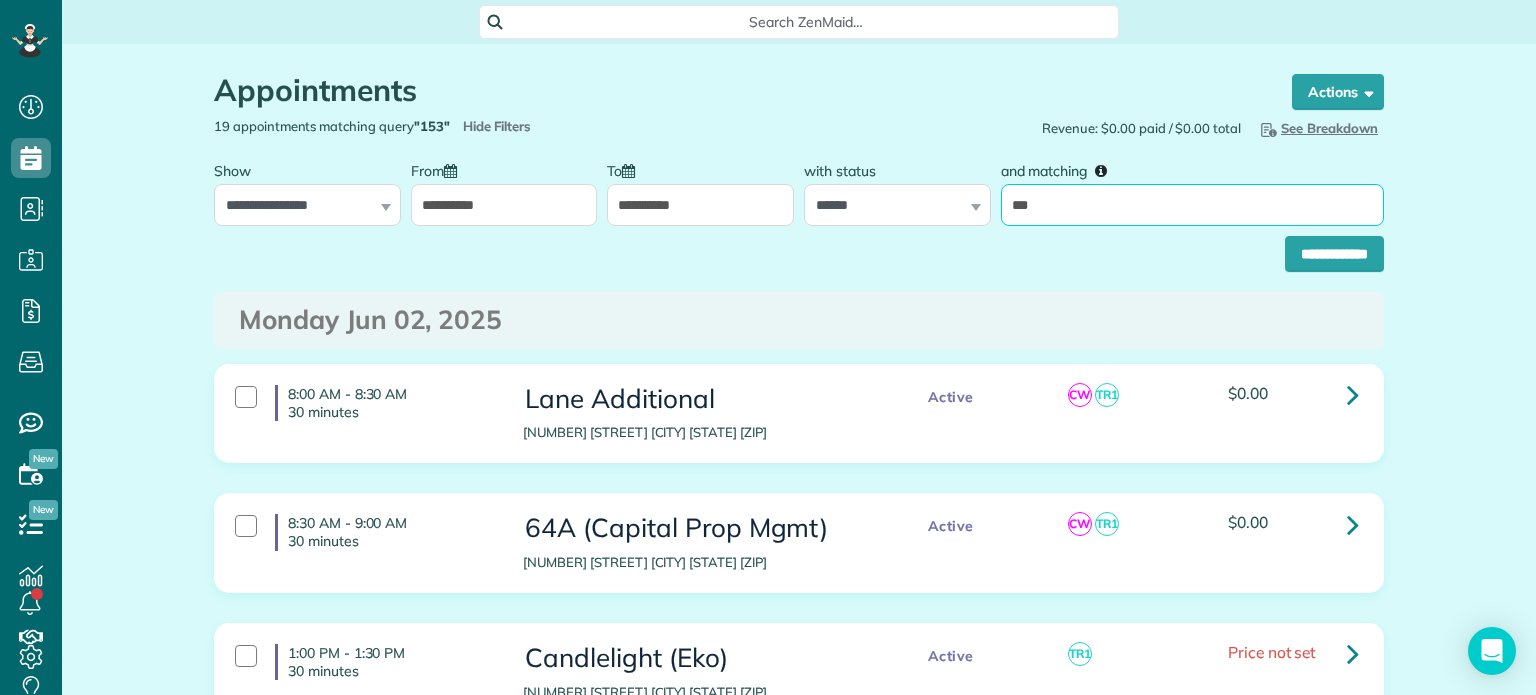 drag, startPoint x: 1057, startPoint y: 198, endPoint x: 986, endPoint y: 207, distance: 71.568146 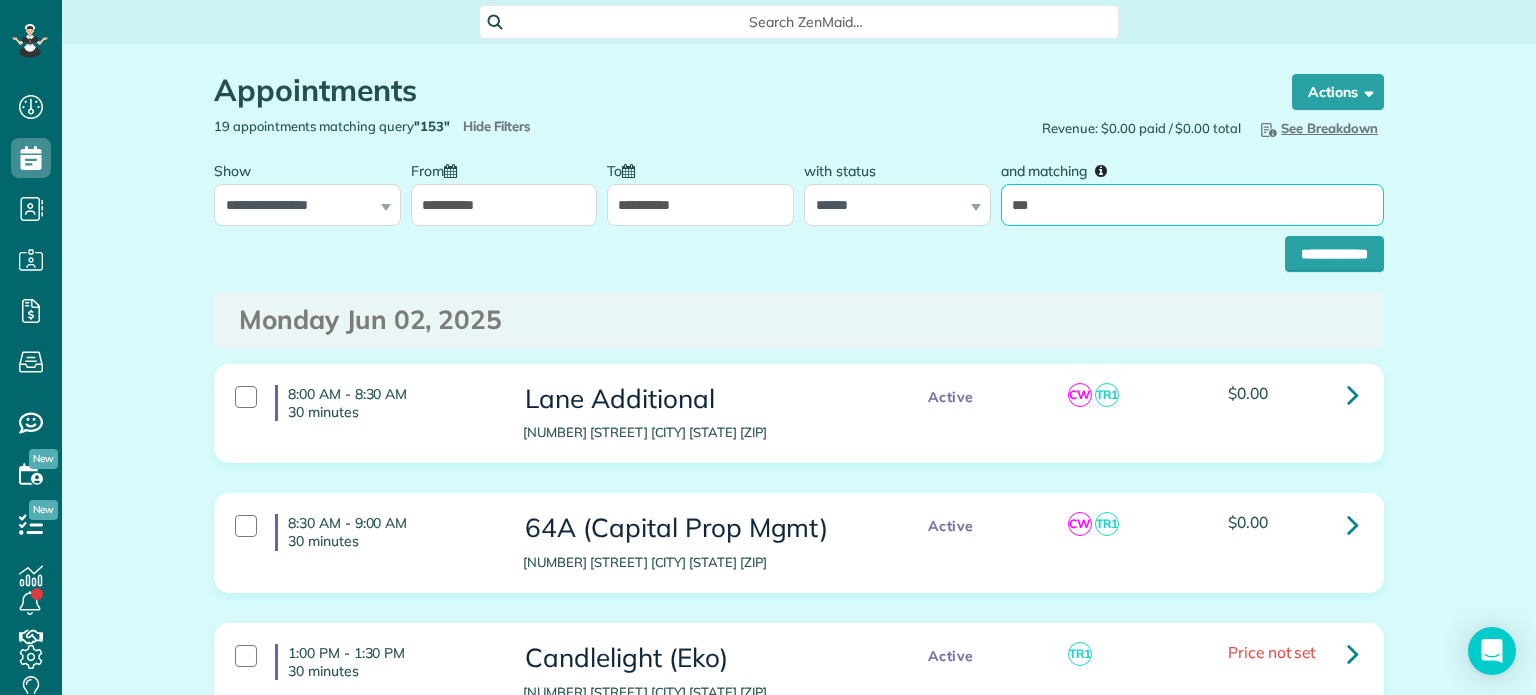 type on "*******" 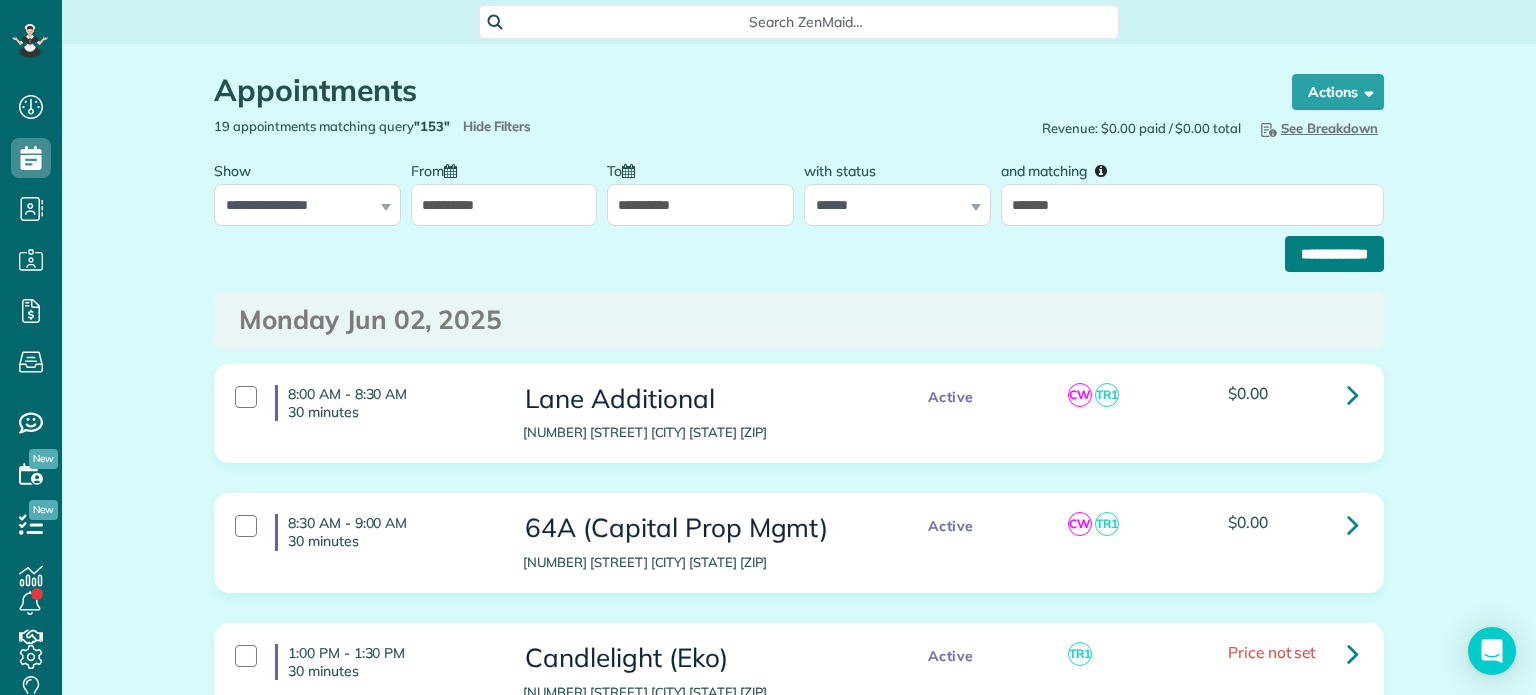 click on "**********" at bounding box center (1334, 254) 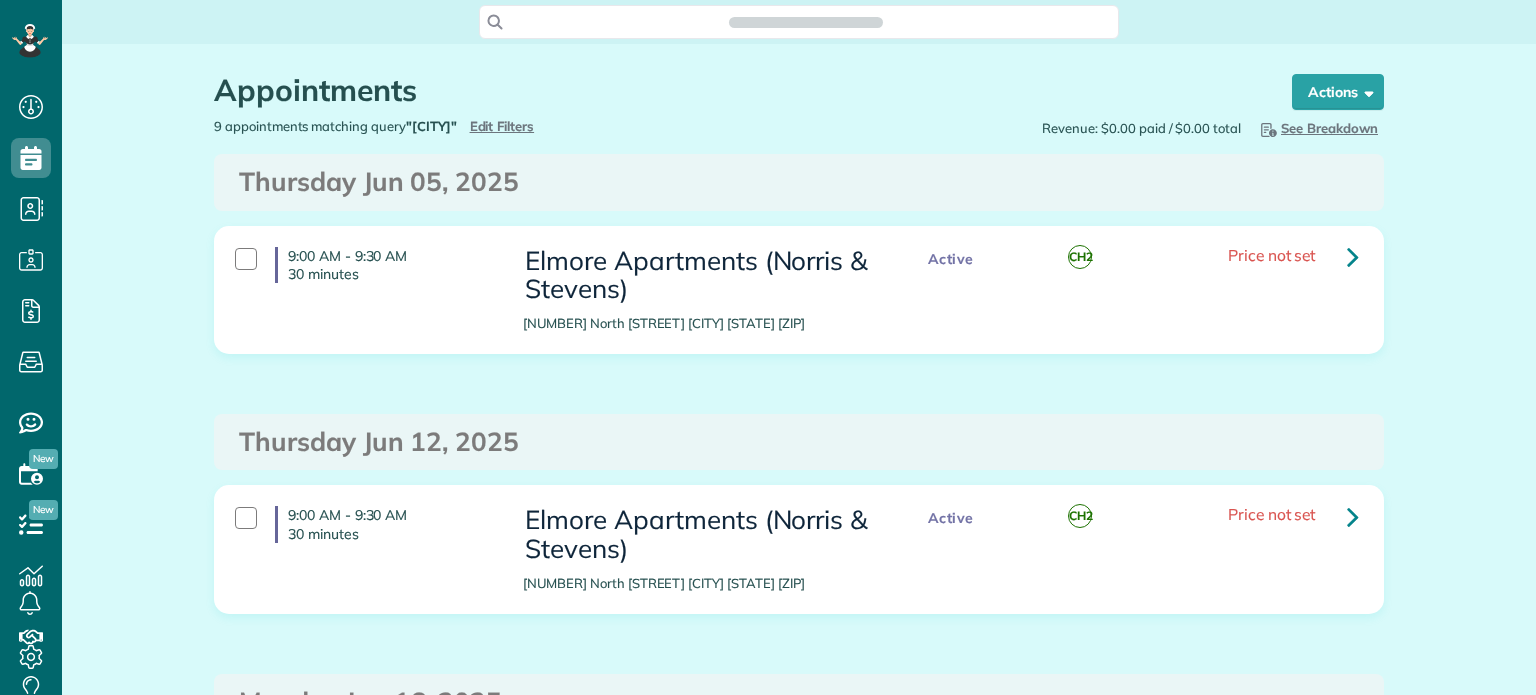 scroll, scrollTop: 0, scrollLeft: 0, axis: both 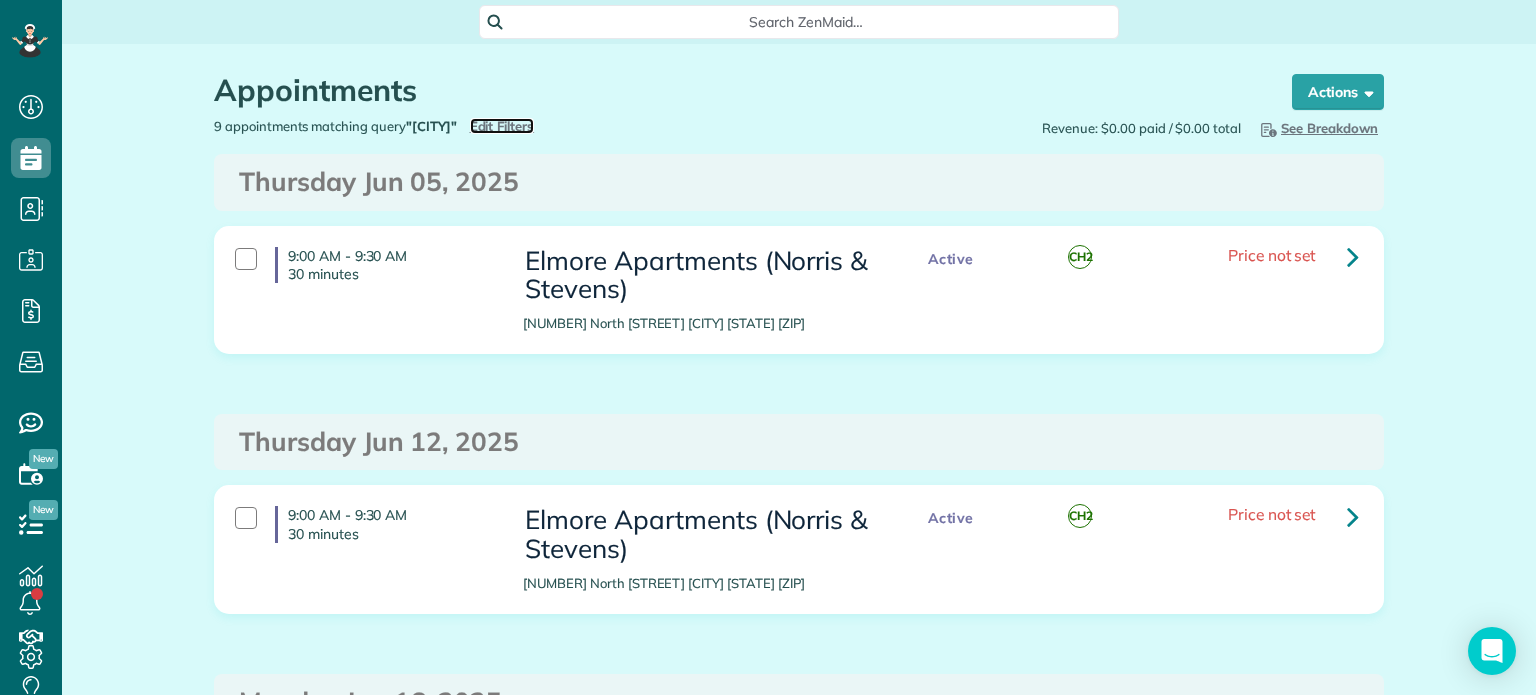 click on "Edit Filters" at bounding box center (502, 126) 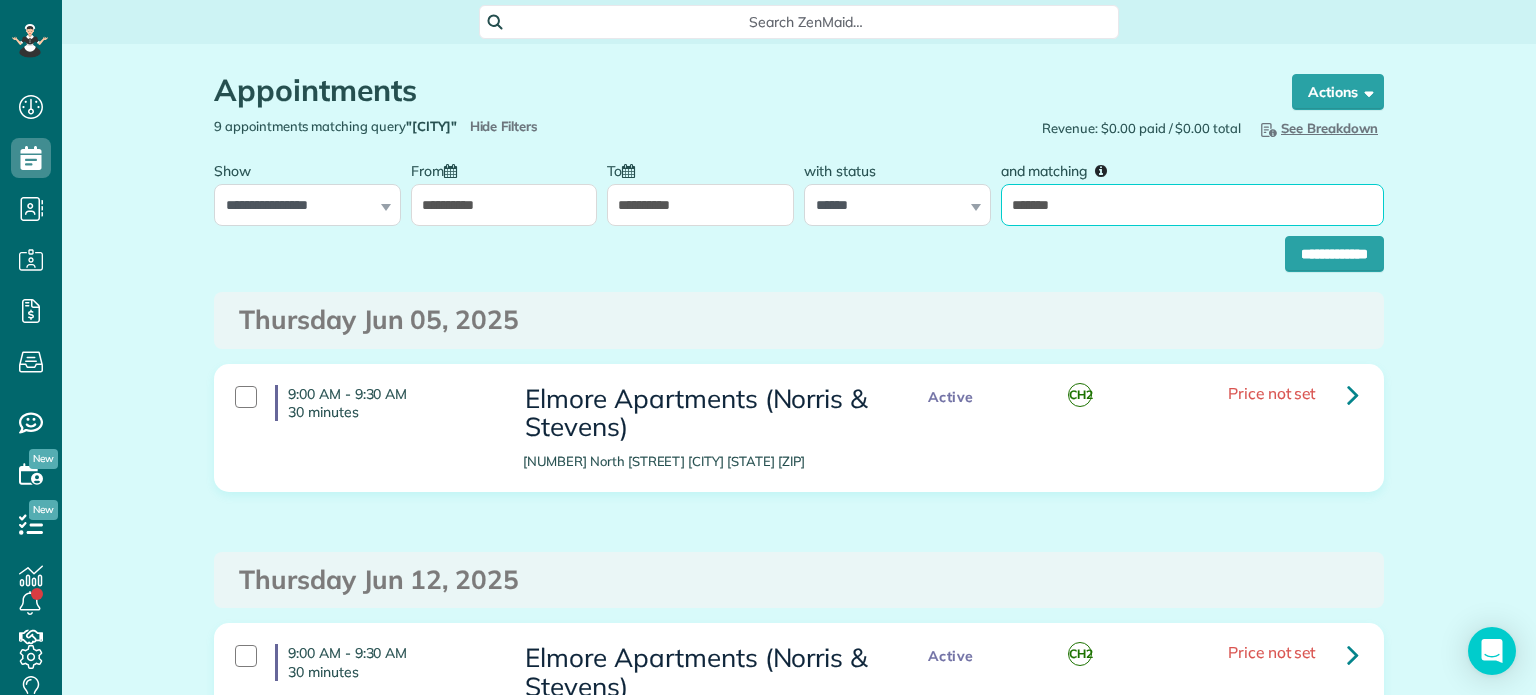 drag, startPoint x: 1105, startPoint y: 207, endPoint x: 989, endPoint y: 214, distance: 116.21101 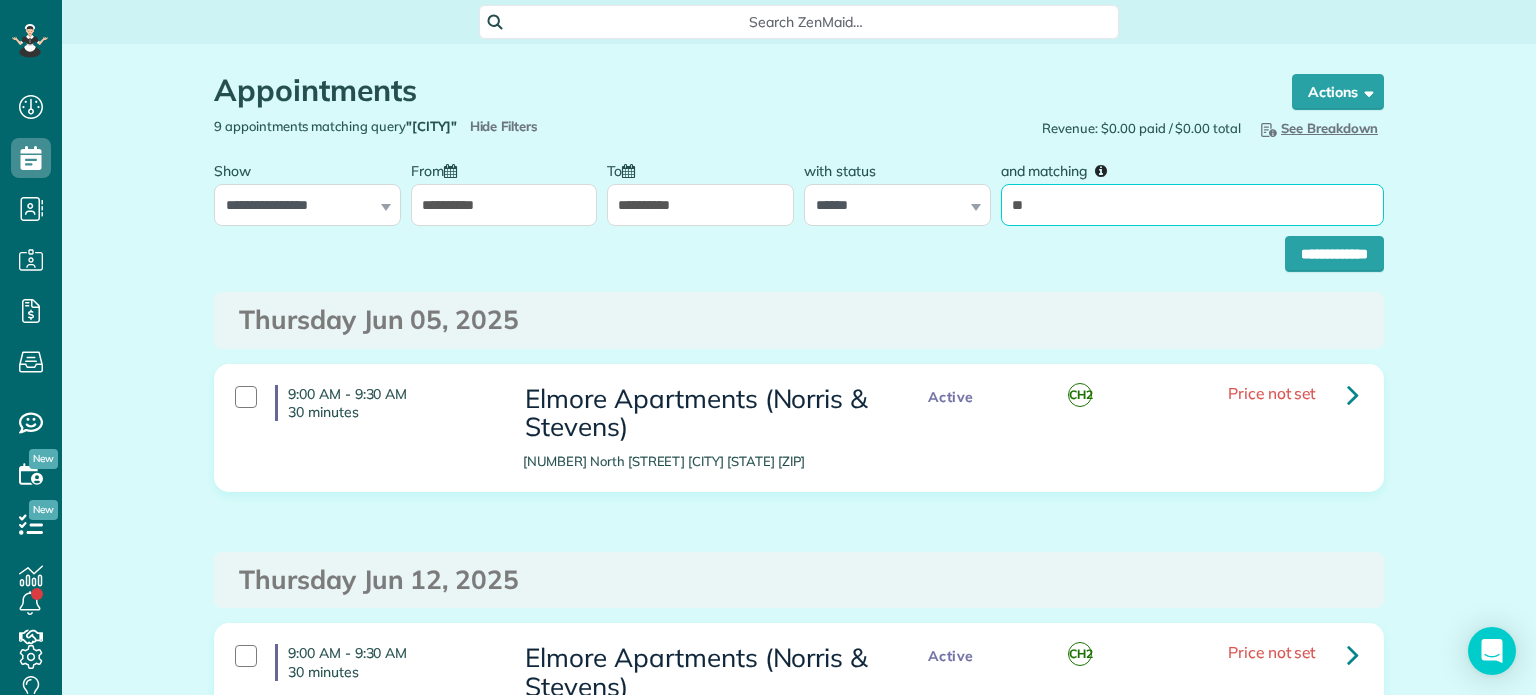 type on "**" 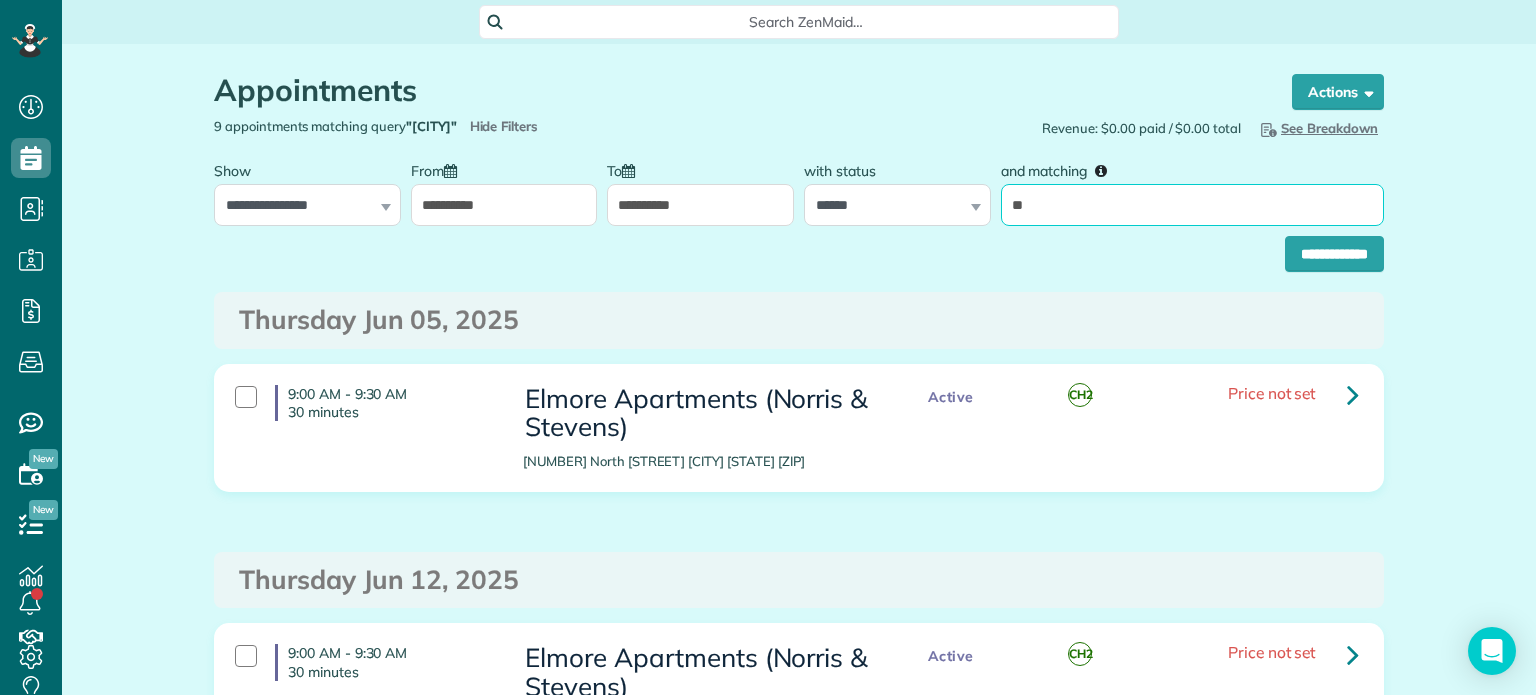 click on "**********" at bounding box center (1334, 254) 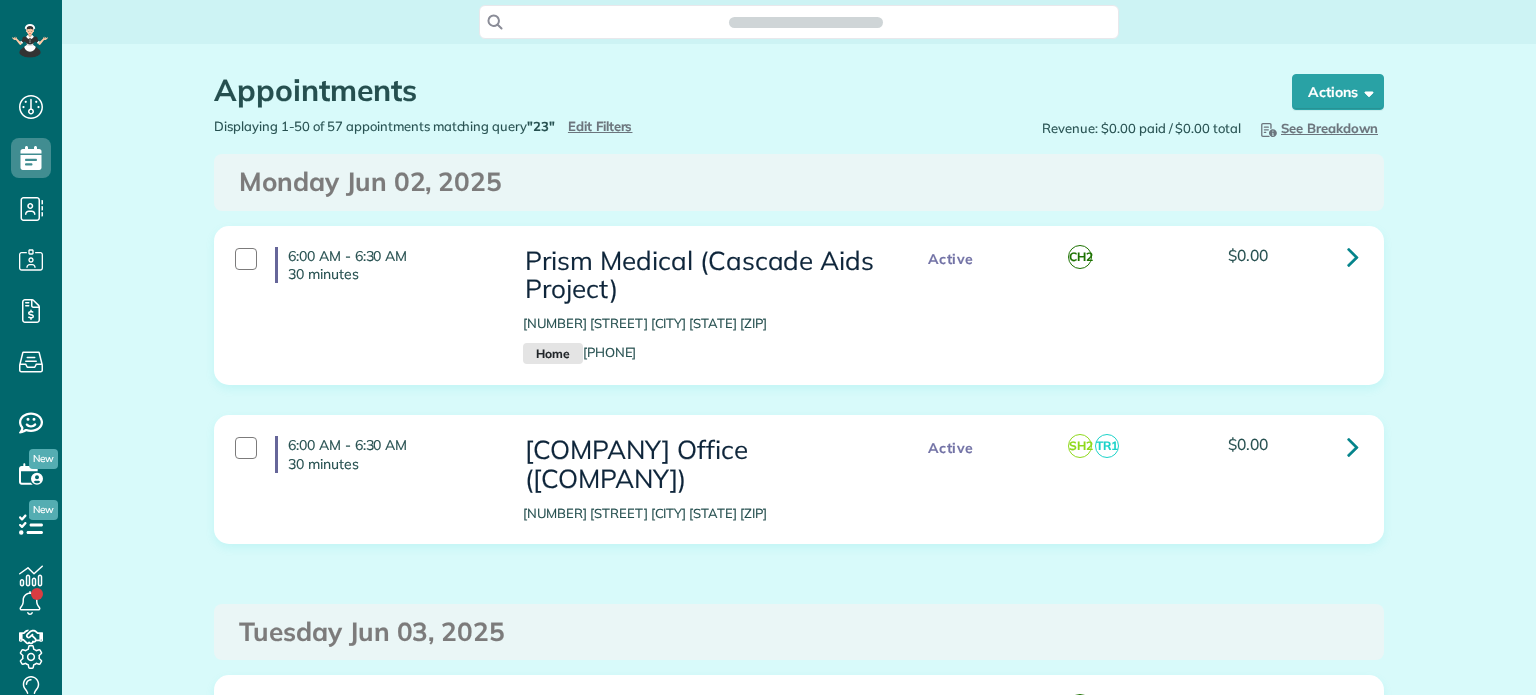 scroll, scrollTop: 0, scrollLeft: 0, axis: both 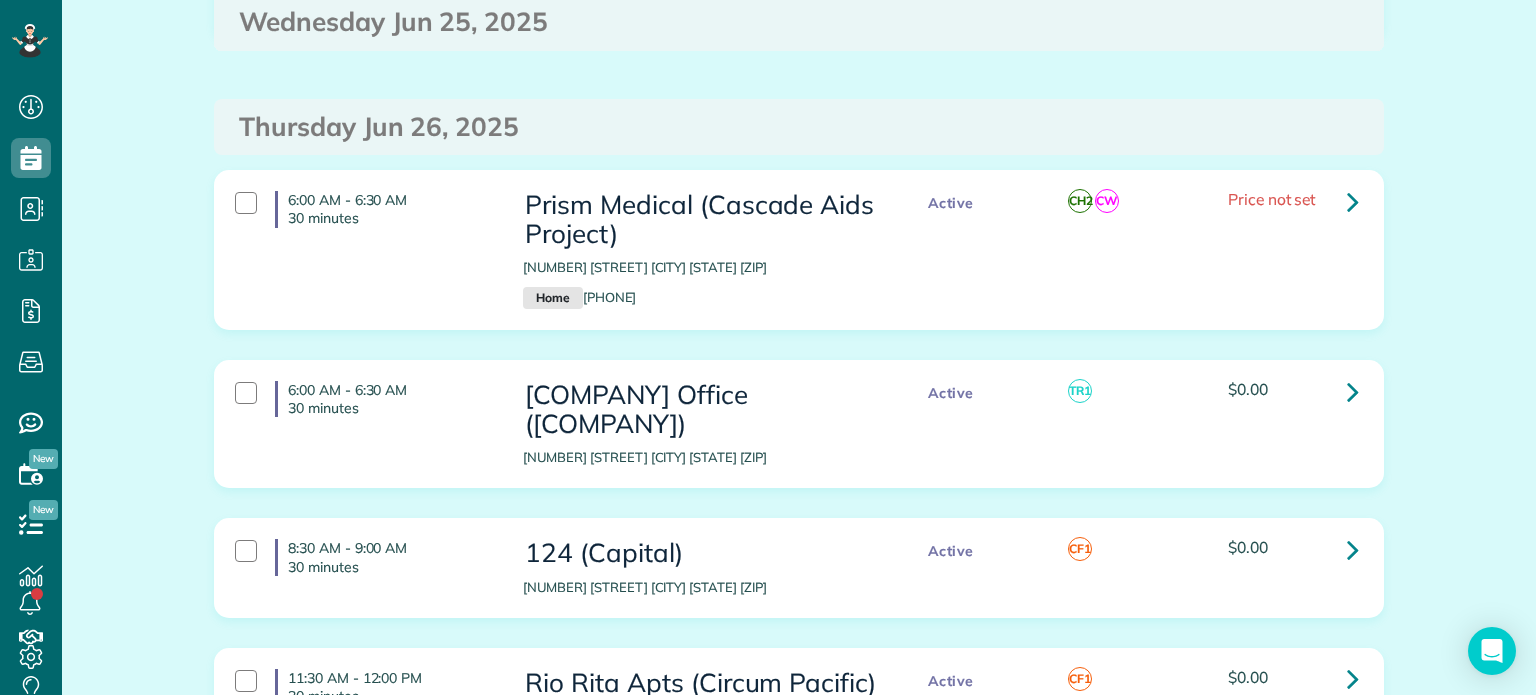 click on "2" at bounding box center (831, 806) 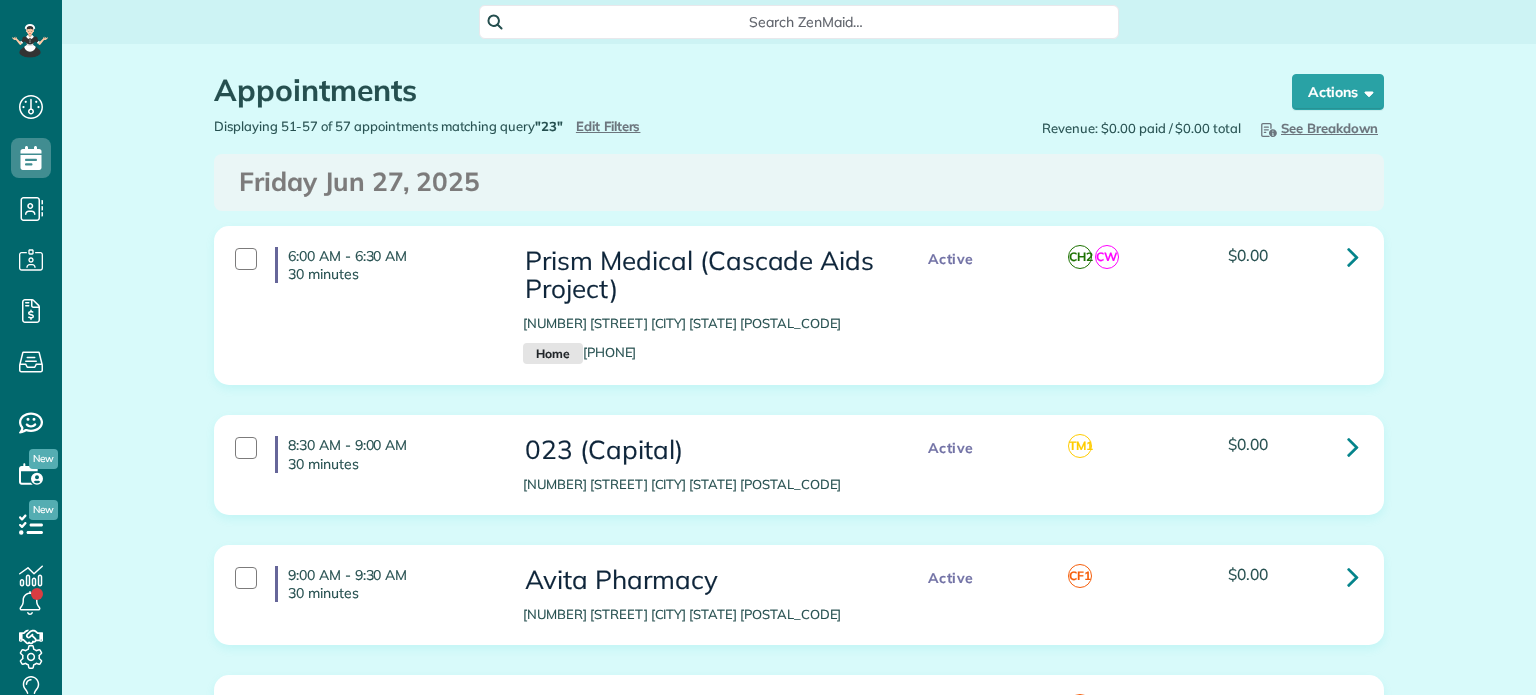 scroll, scrollTop: 0, scrollLeft: 0, axis: both 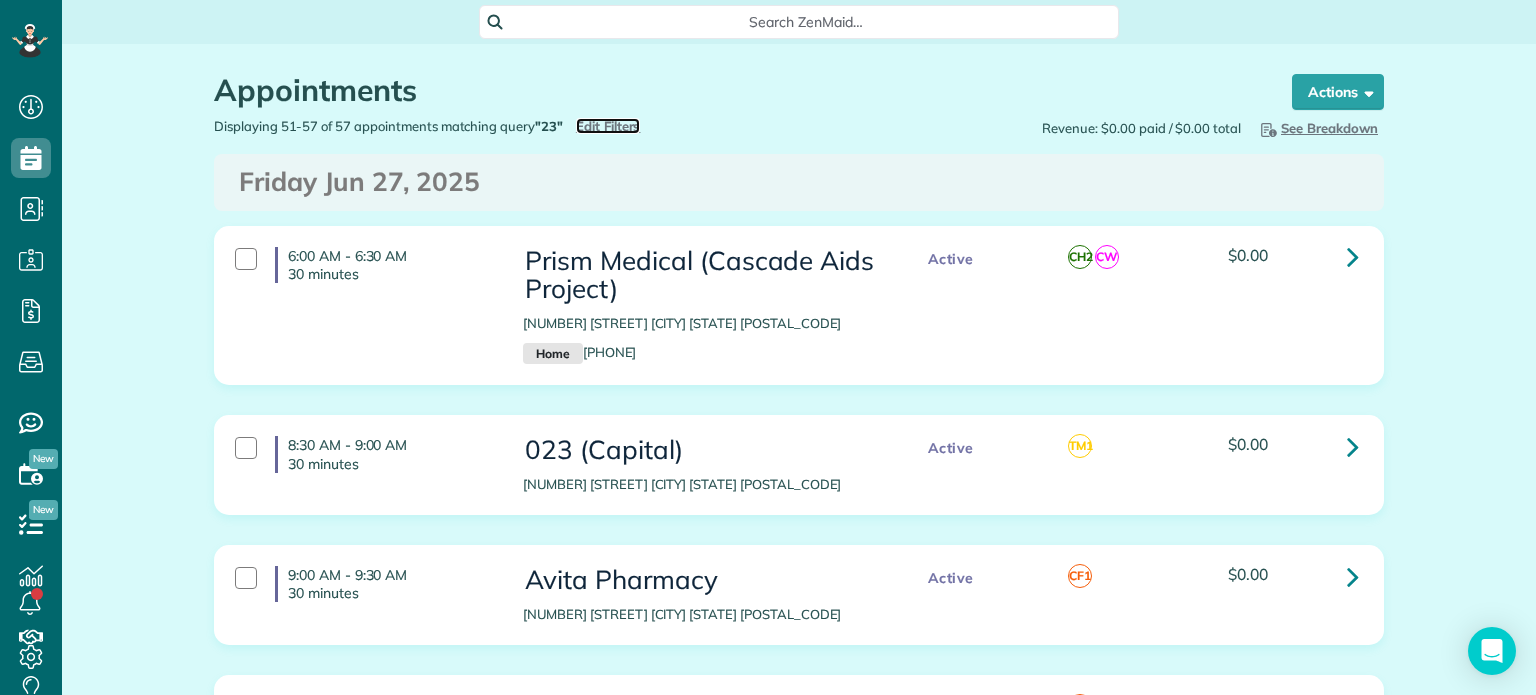 click on "Edit Filters" at bounding box center [608, 126] 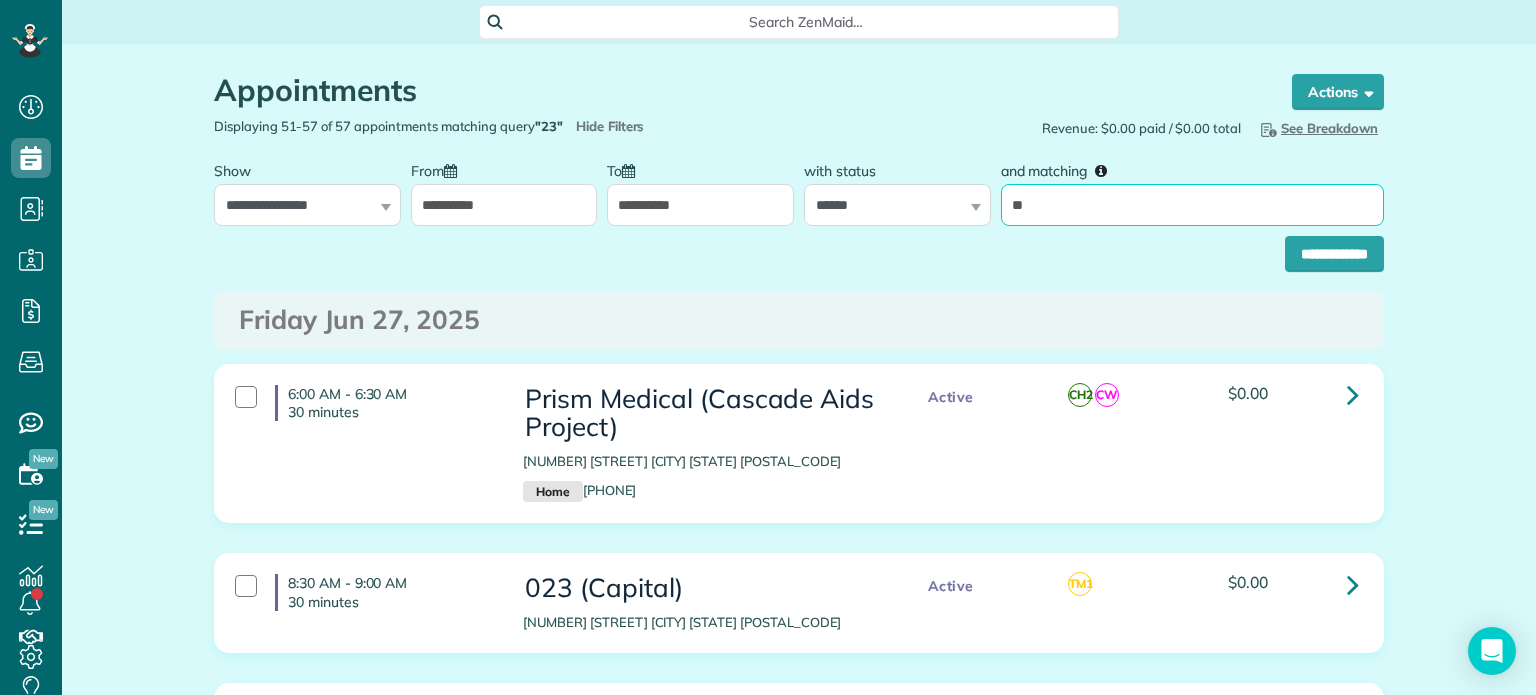 drag, startPoint x: 1048, startPoint y: 206, endPoint x: 992, endPoint y: 210, distance: 56.142673 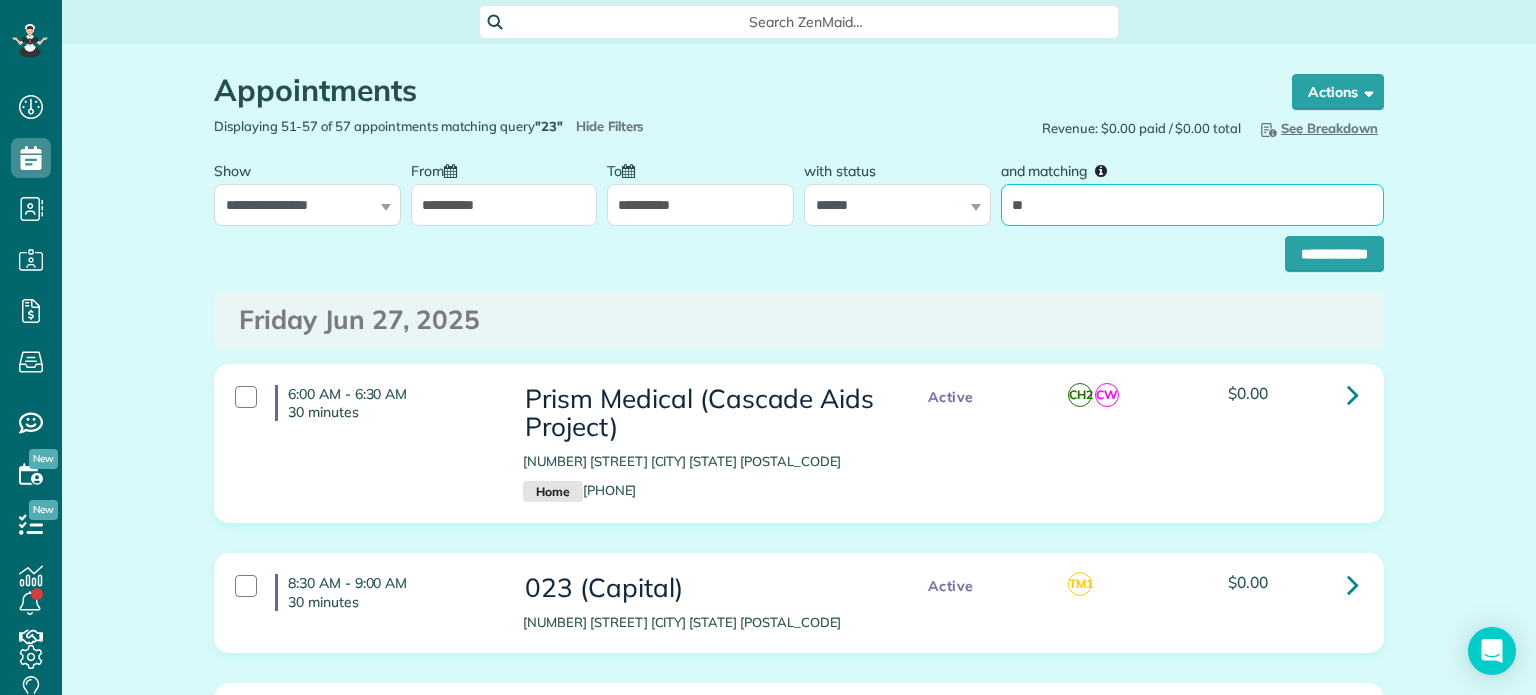 type on "**" 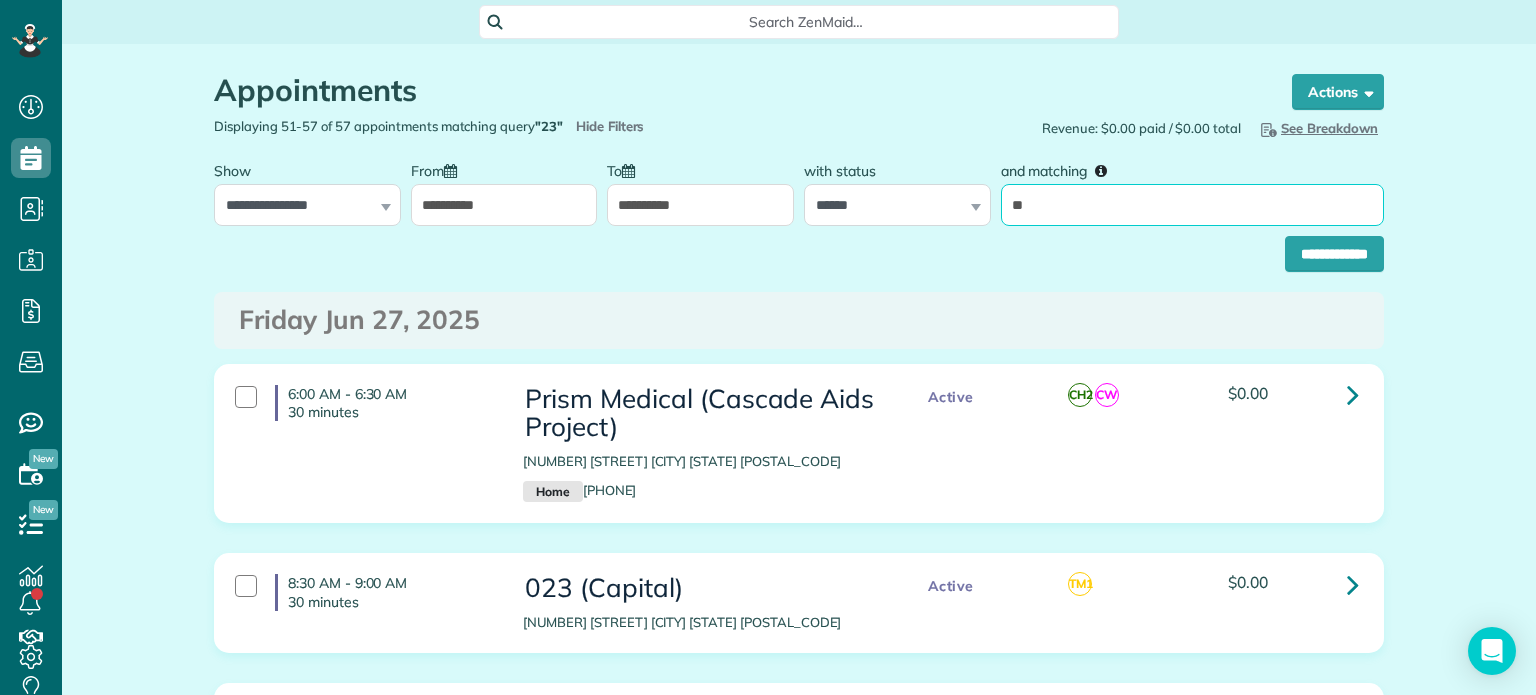 click on "**********" at bounding box center (1334, 254) 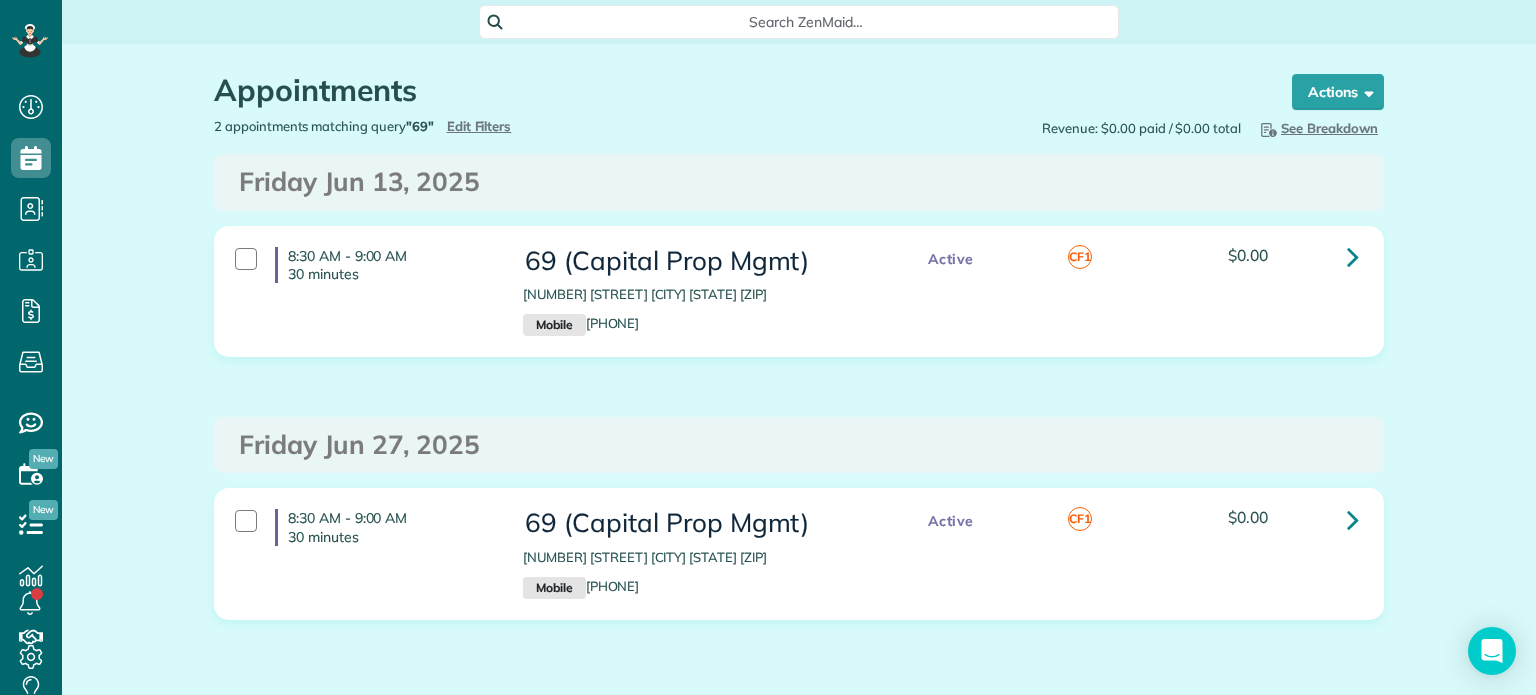 scroll, scrollTop: 0, scrollLeft: 0, axis: both 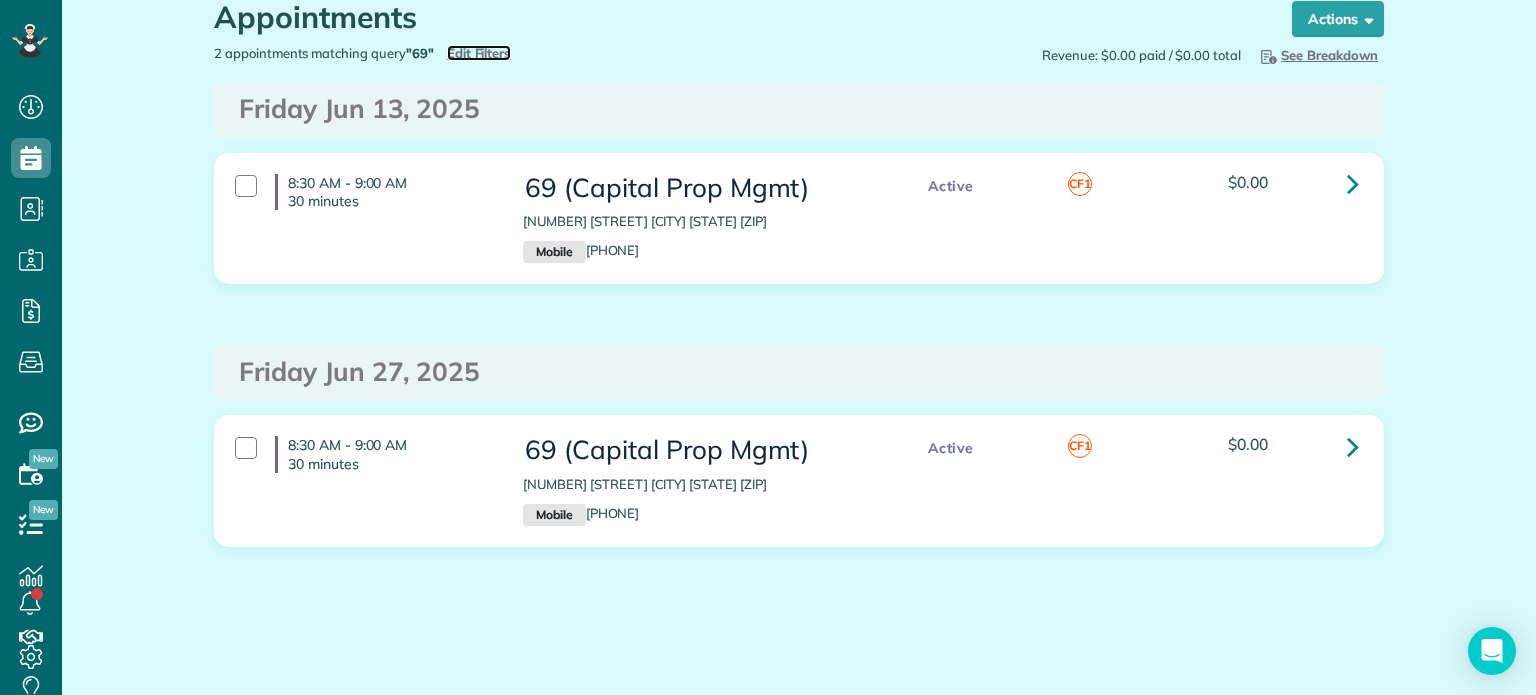 click on "Edit Filters" at bounding box center (479, 53) 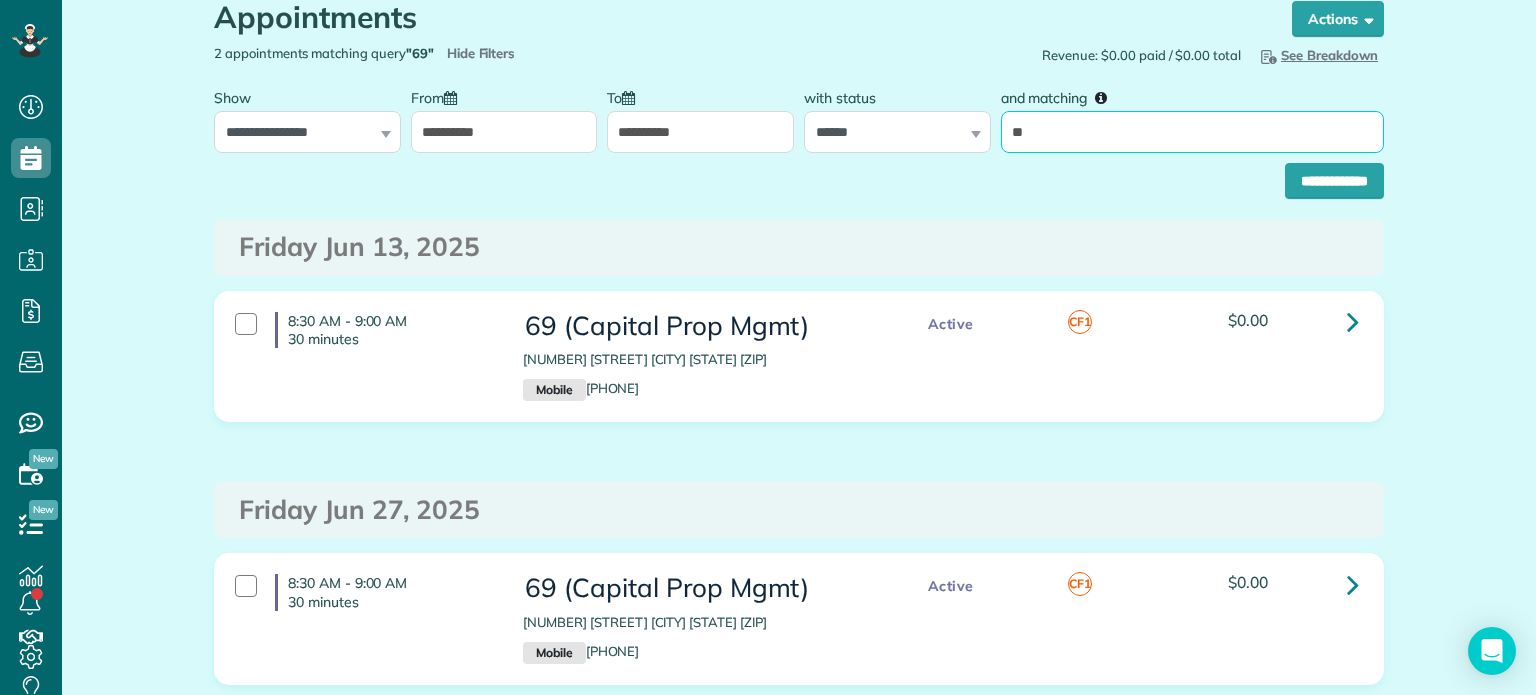 drag, startPoint x: 1024, startPoint y: 139, endPoint x: 1003, endPoint y: 138, distance: 21.023796 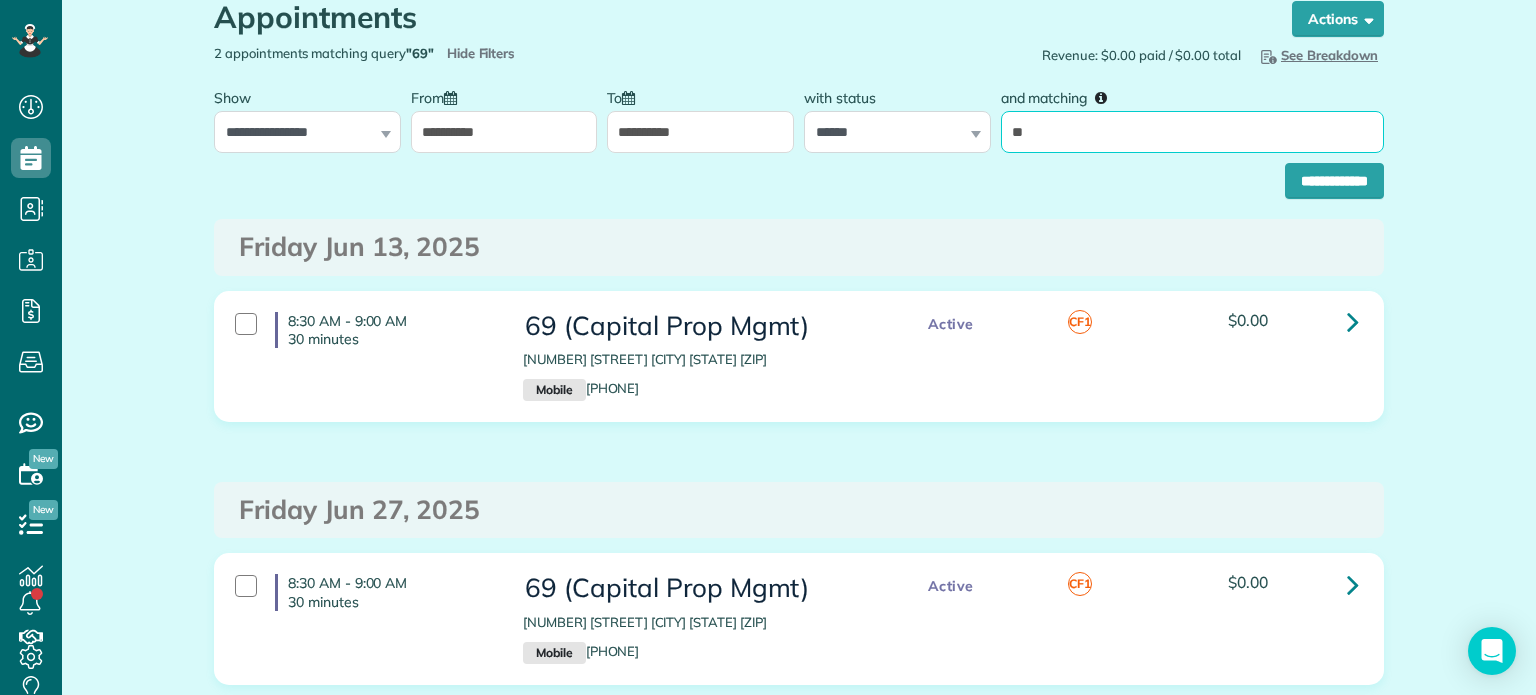 type on "*********" 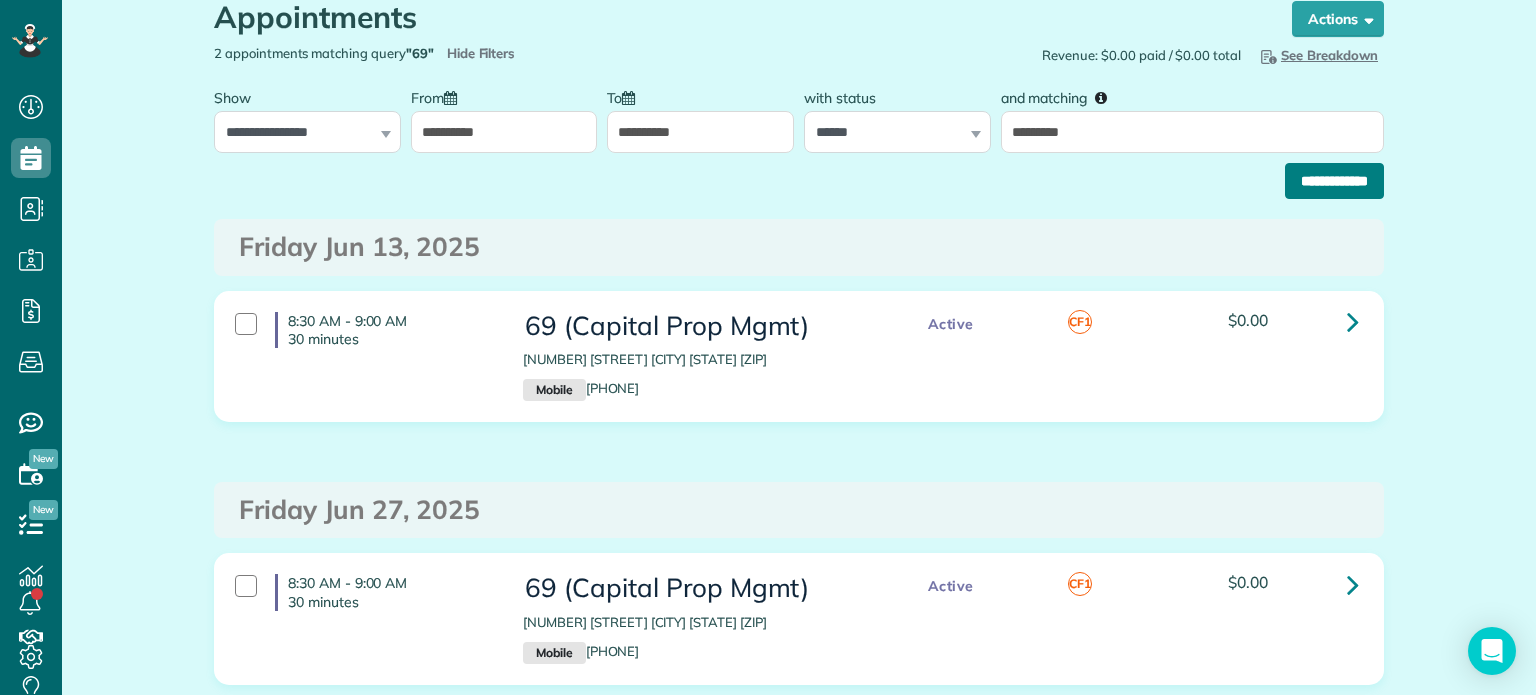 click on "**********" at bounding box center (1334, 181) 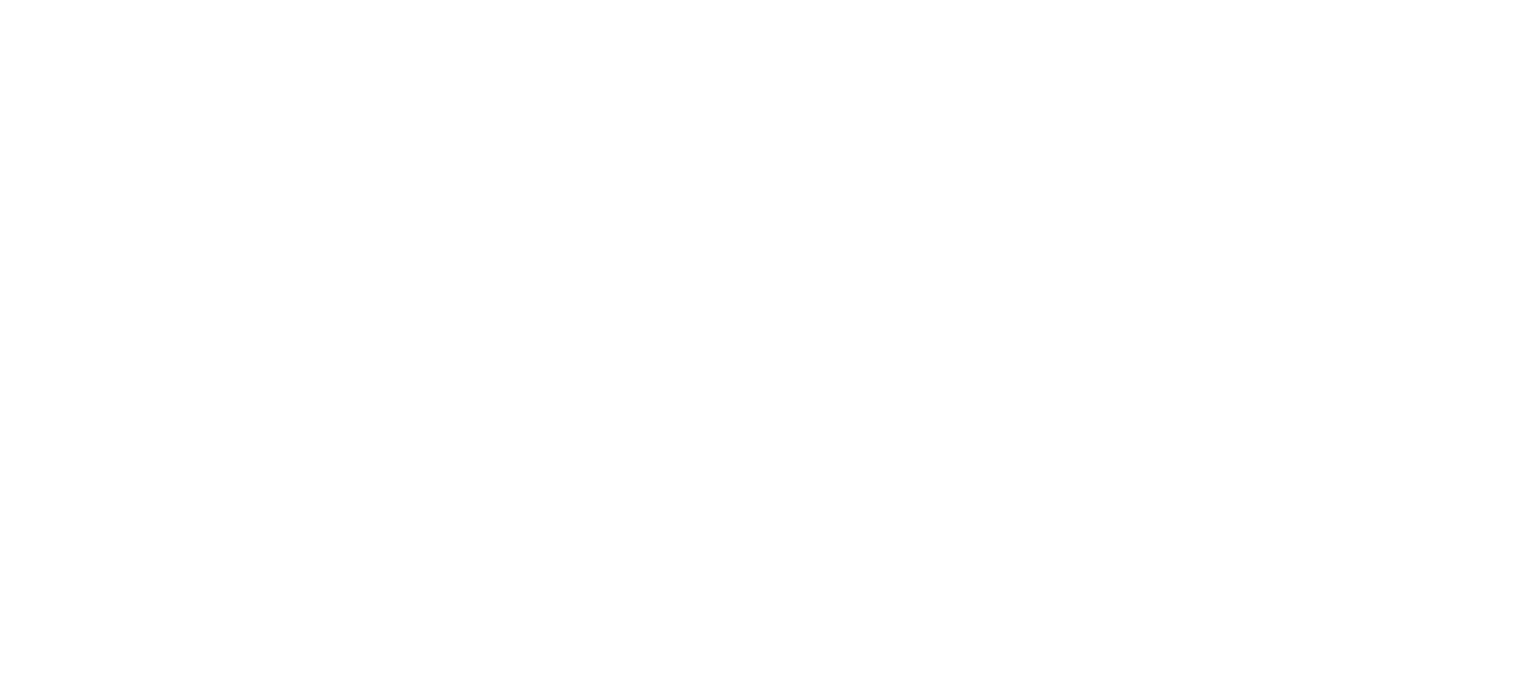 scroll, scrollTop: 0, scrollLeft: 0, axis: both 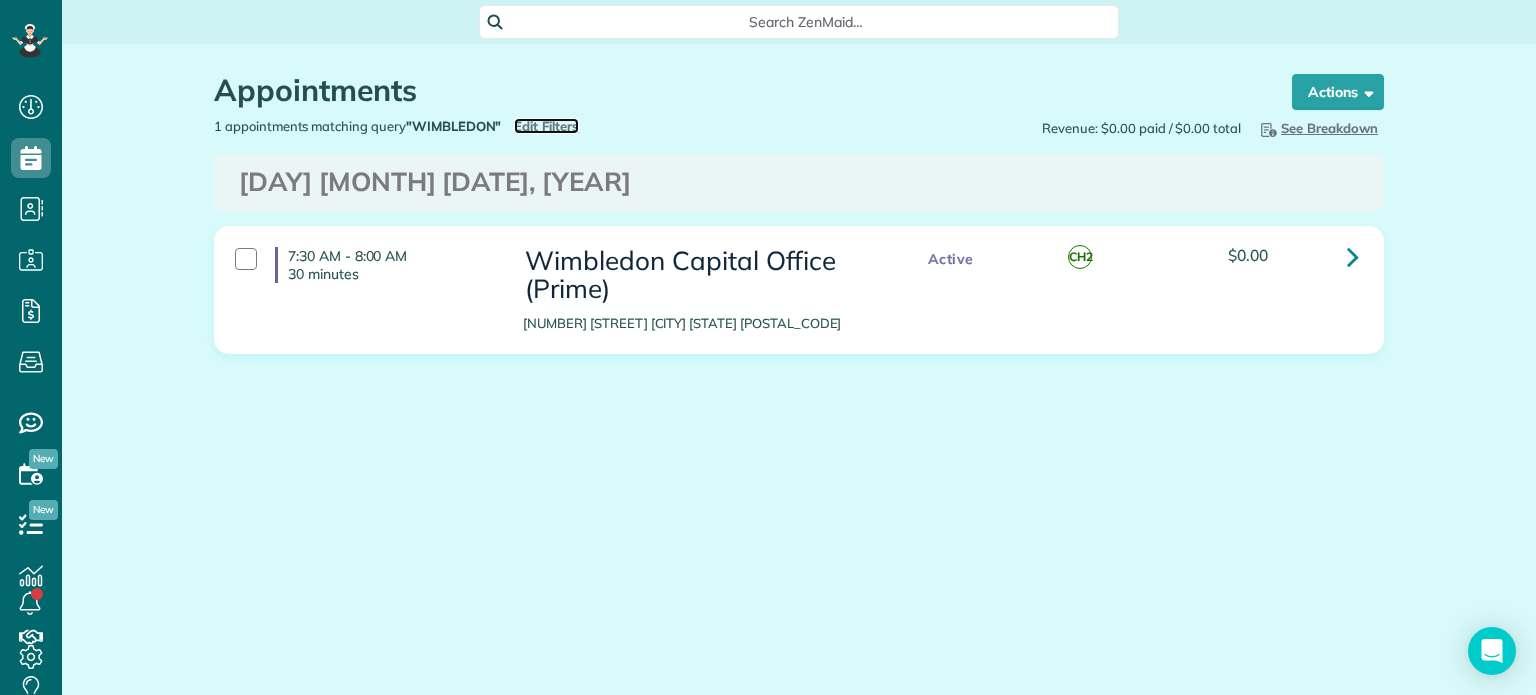 click on "Edit Filters" at bounding box center [546, 126] 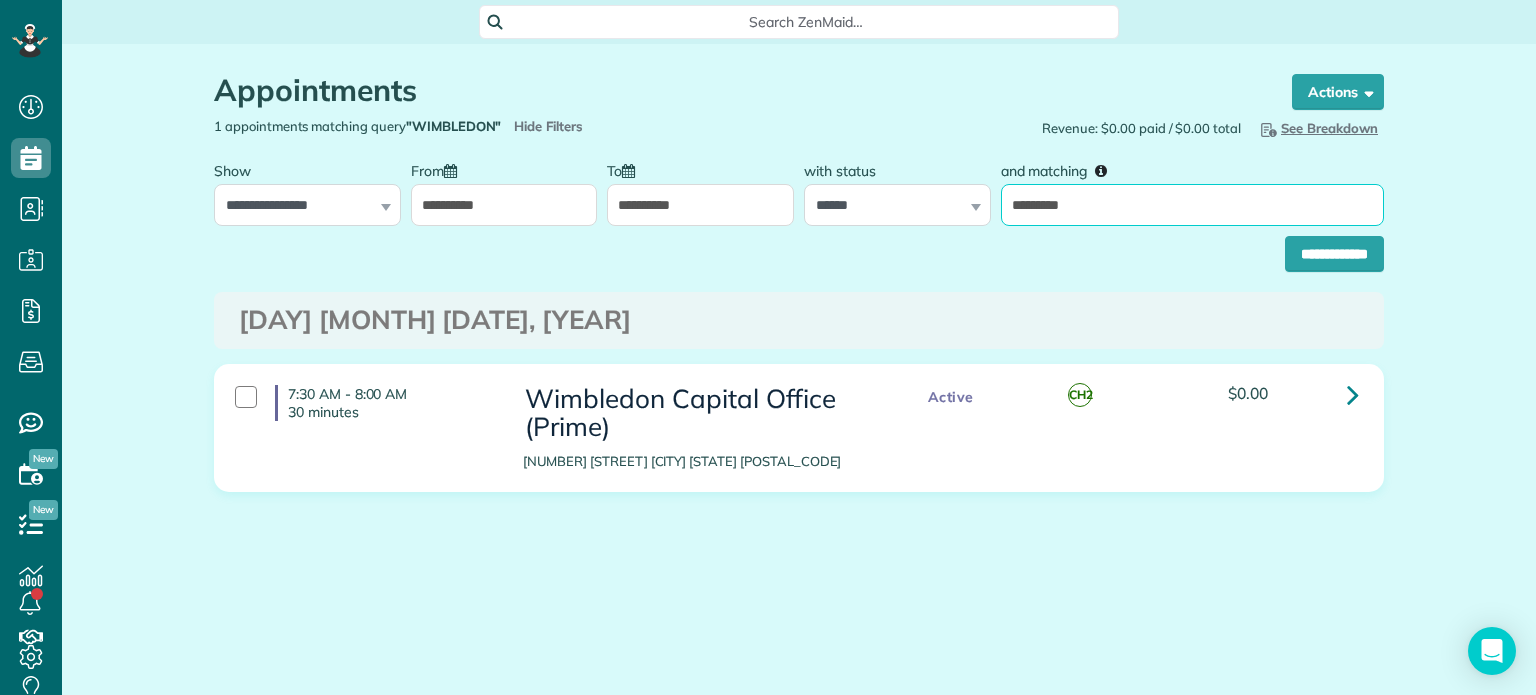 drag, startPoint x: 1140, startPoint y: 207, endPoint x: 1000, endPoint y: 213, distance: 140.12851 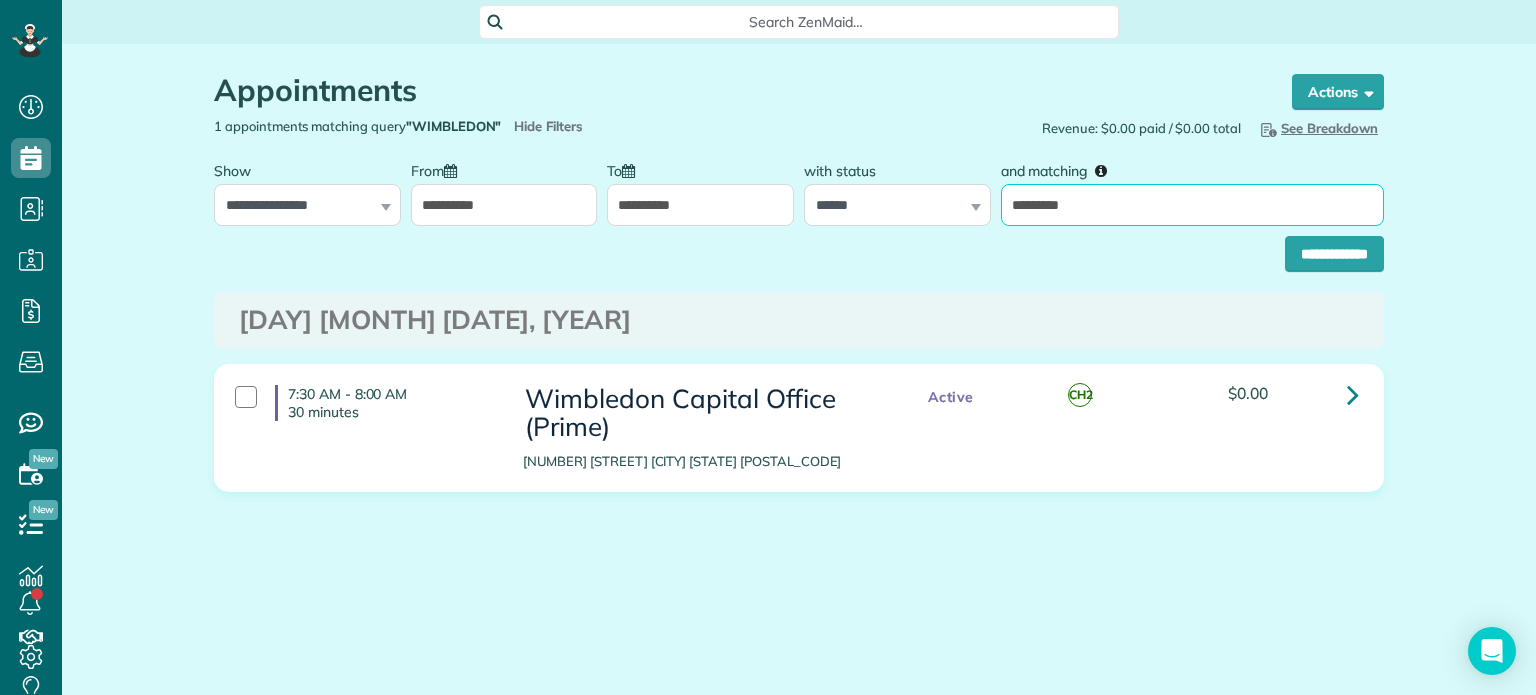 click on "*********" at bounding box center (1192, 205) 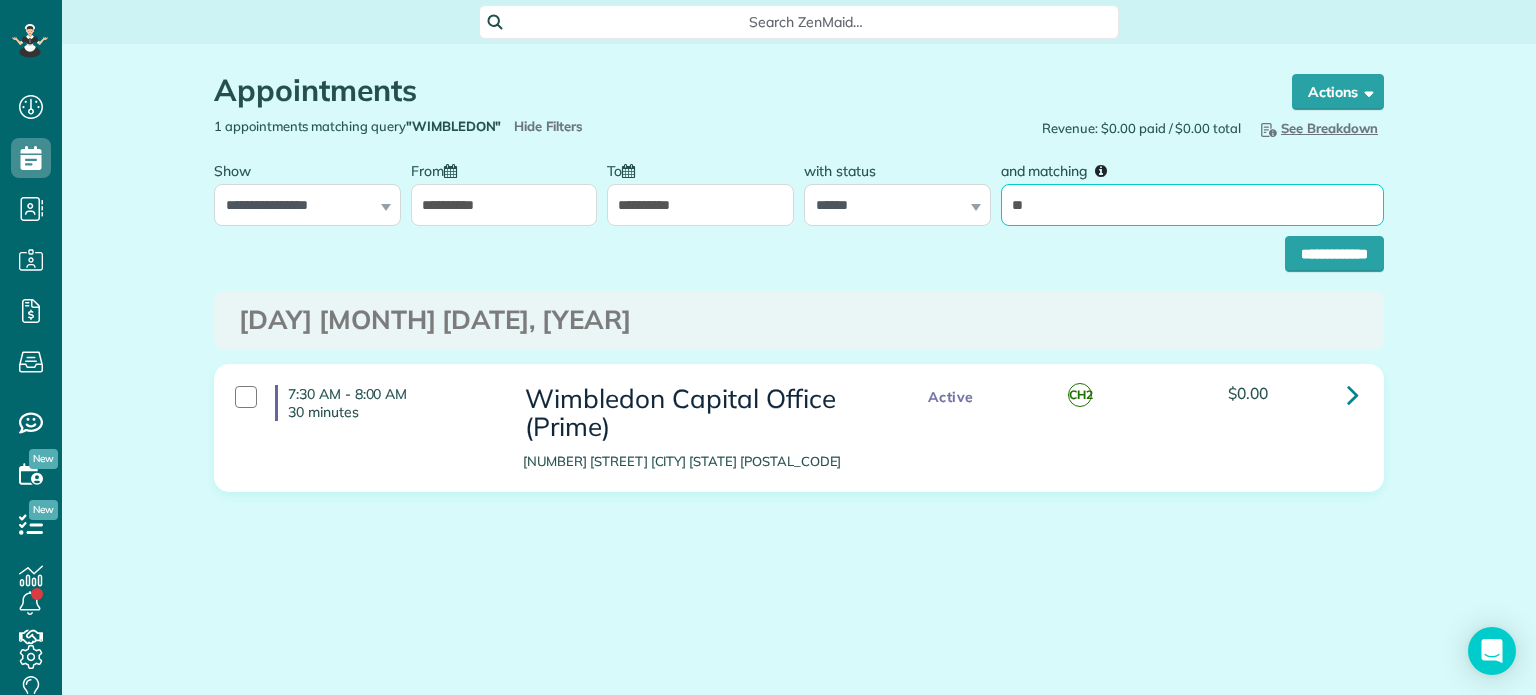 type on "*******" 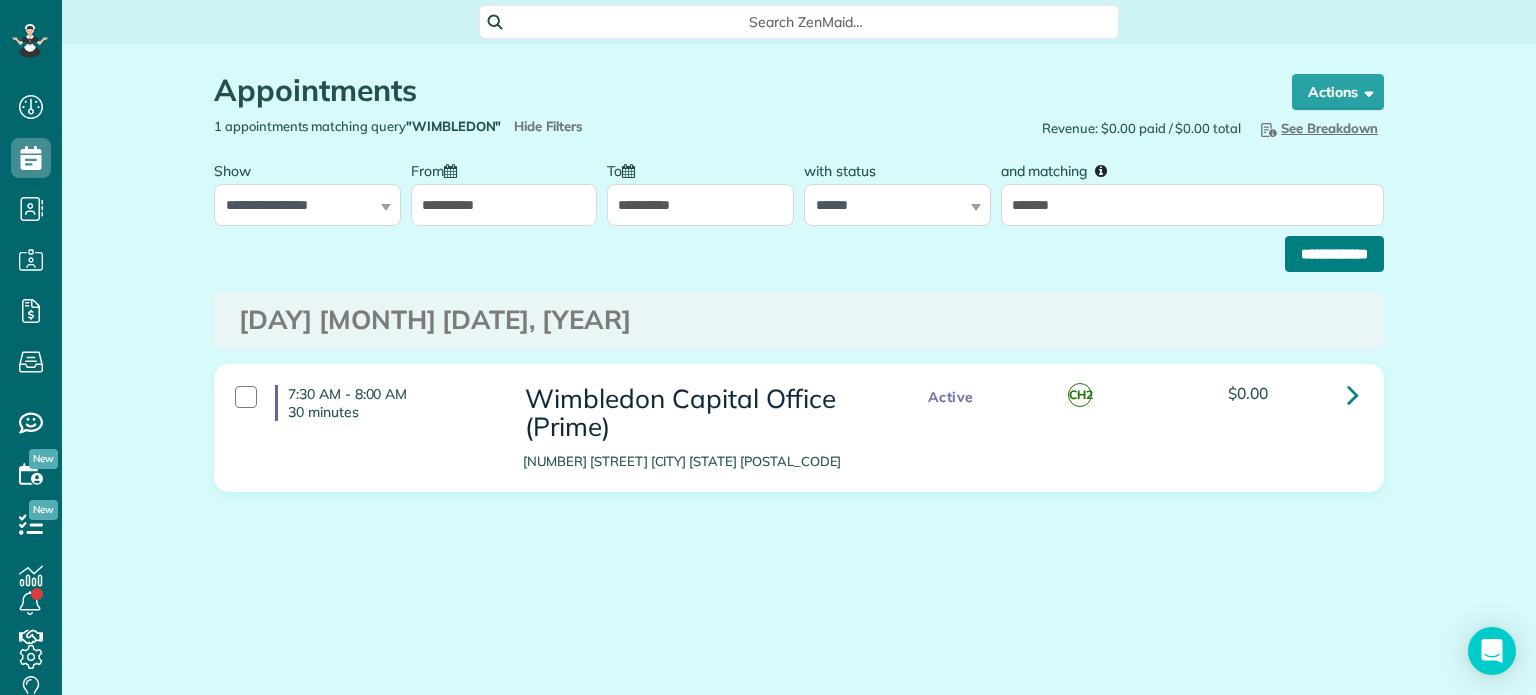 click on "**********" at bounding box center (1334, 254) 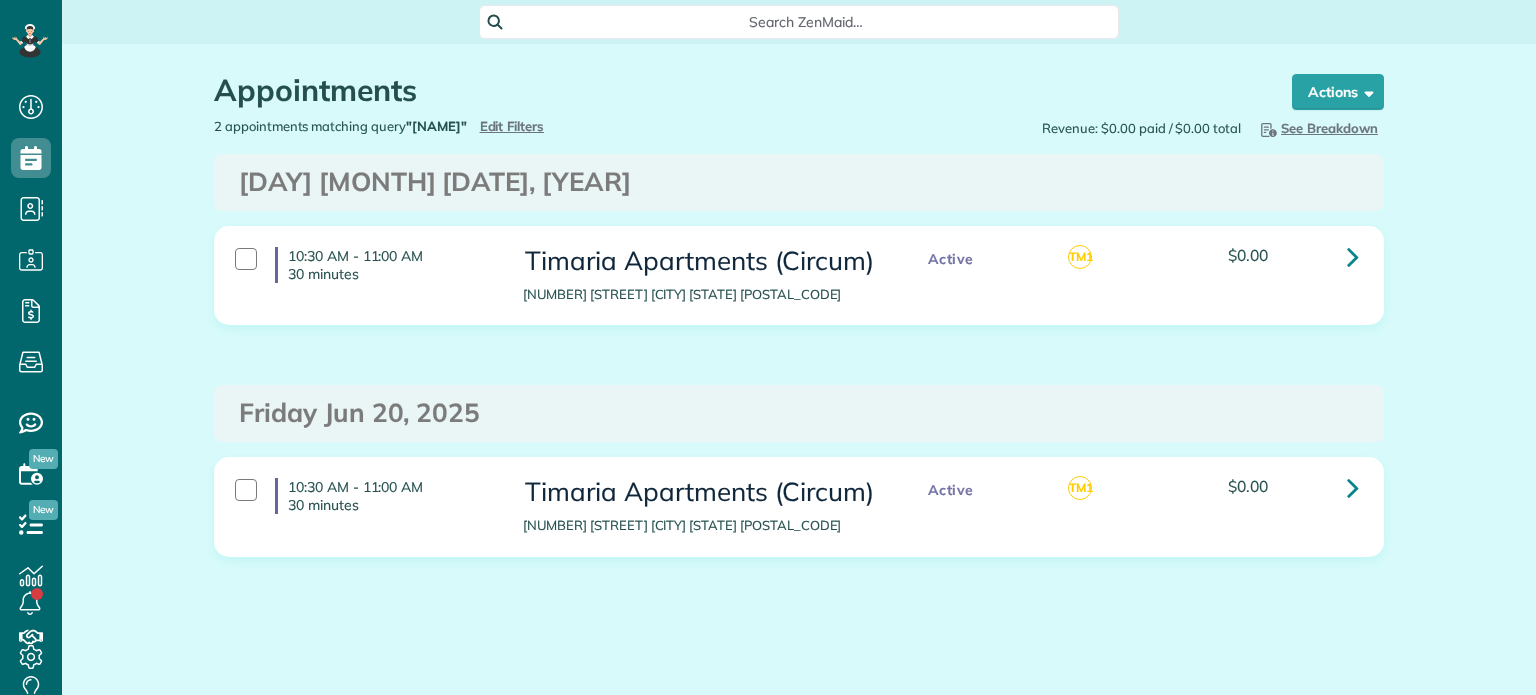 scroll, scrollTop: 0, scrollLeft: 0, axis: both 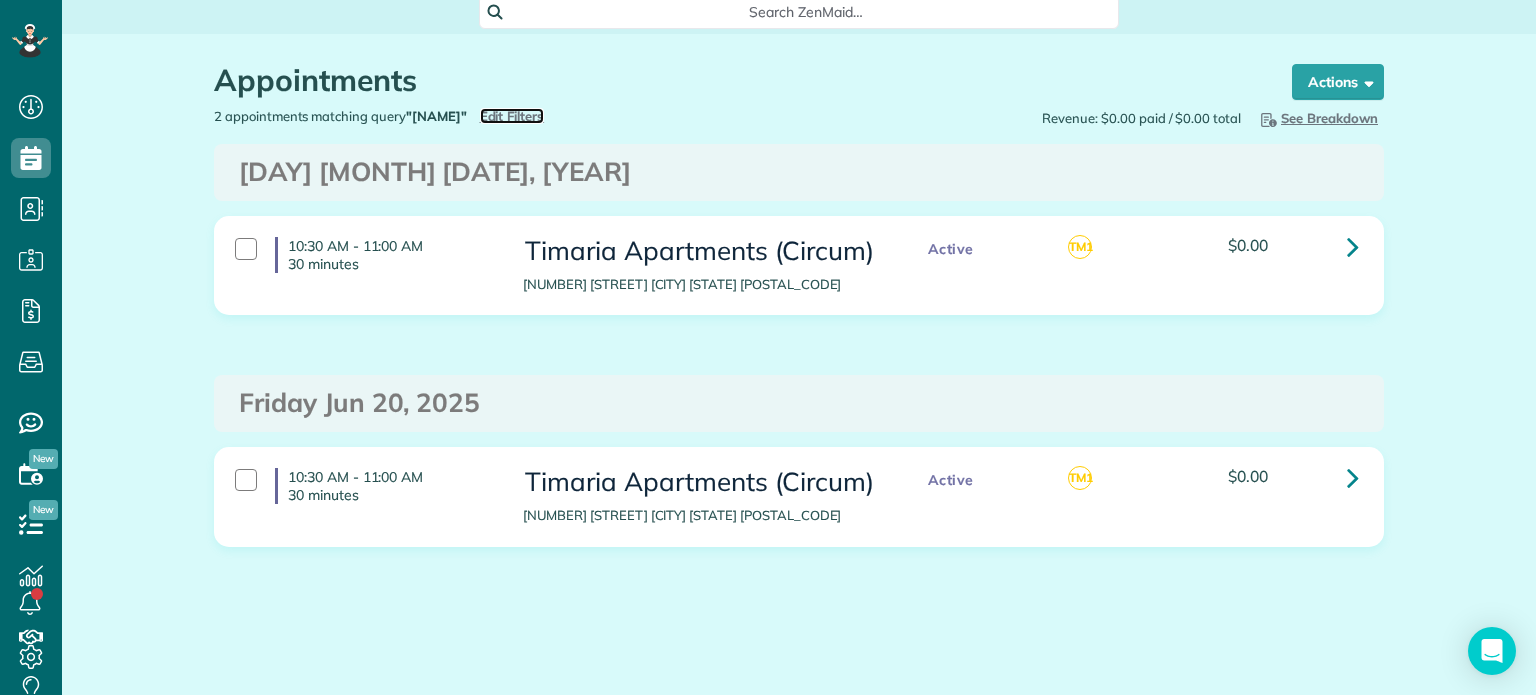 click on "Edit Filters" at bounding box center (512, 116) 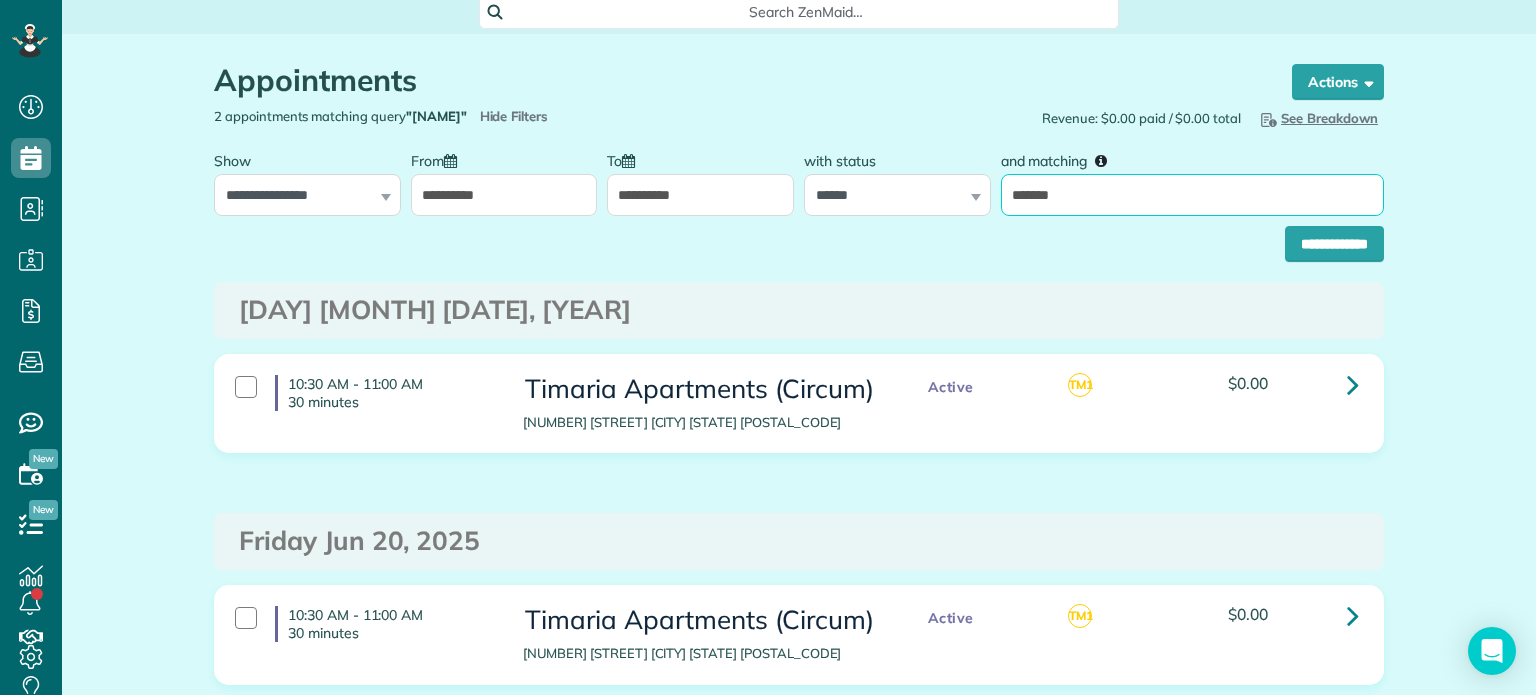 drag, startPoint x: 1092, startPoint y: 187, endPoint x: 999, endPoint y: 180, distance: 93.26307 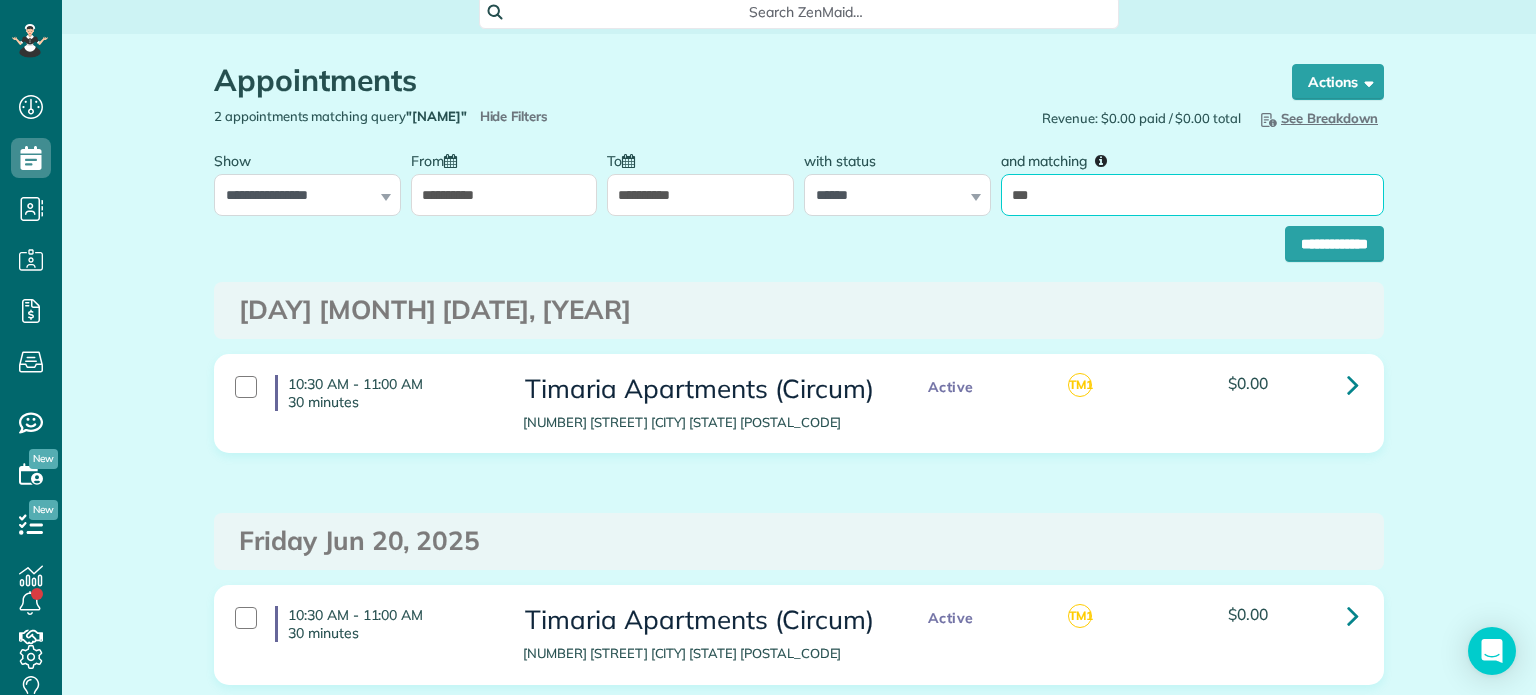 type on "*******" 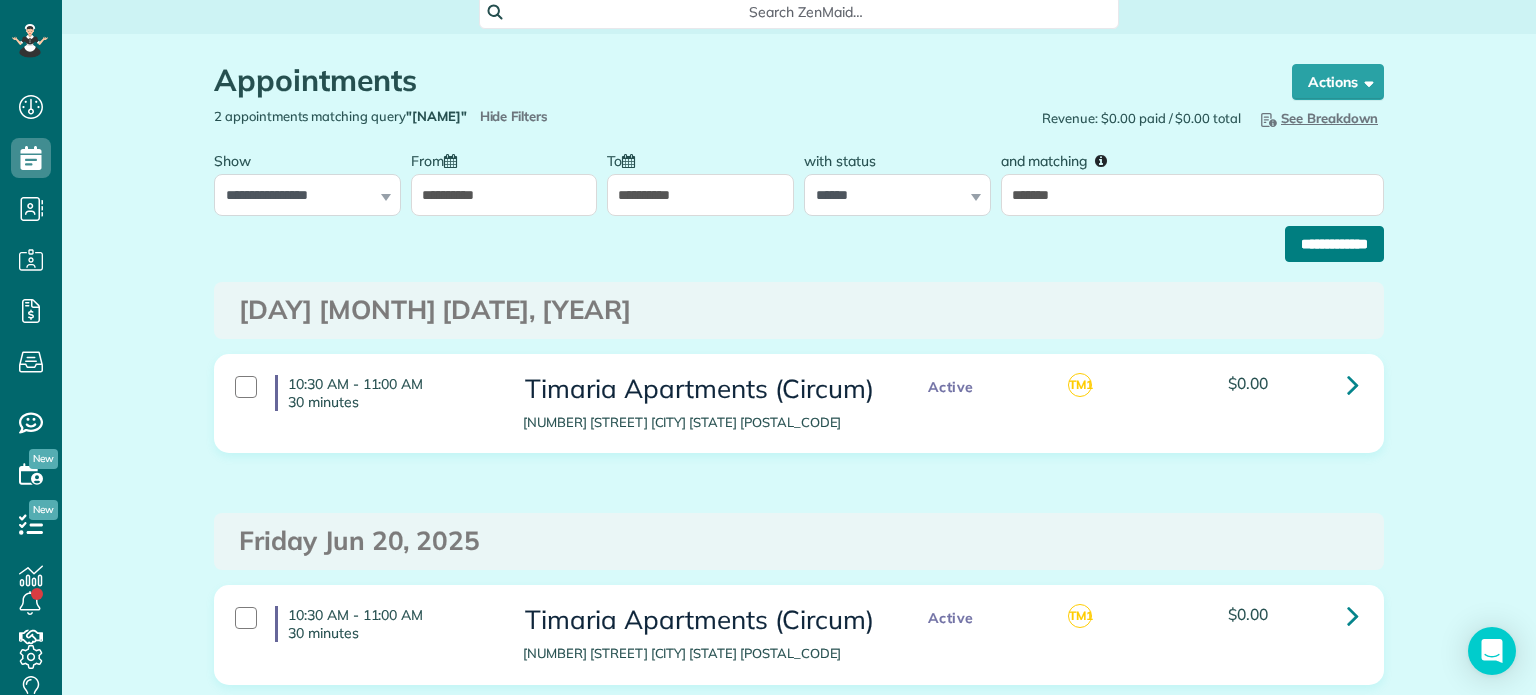 click on "**********" at bounding box center [1334, 244] 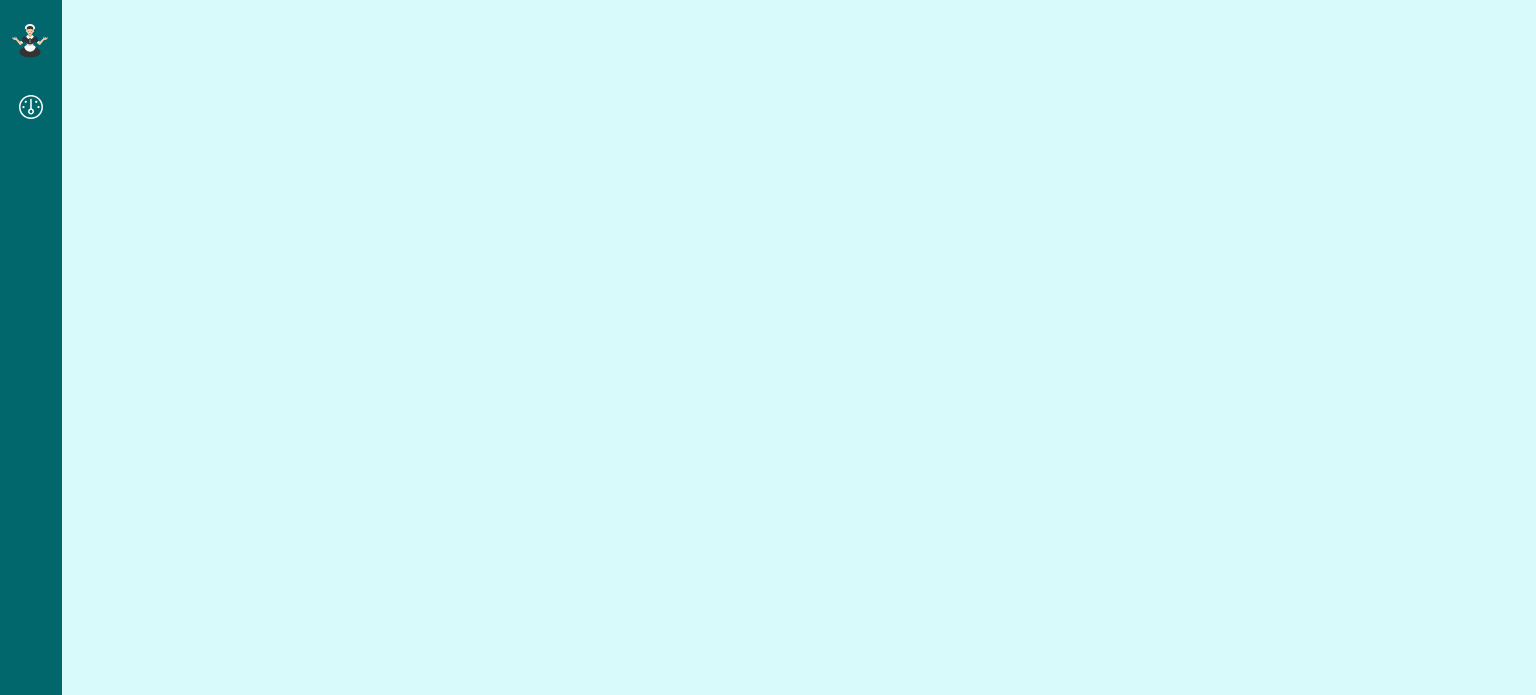 scroll, scrollTop: 0, scrollLeft: 0, axis: both 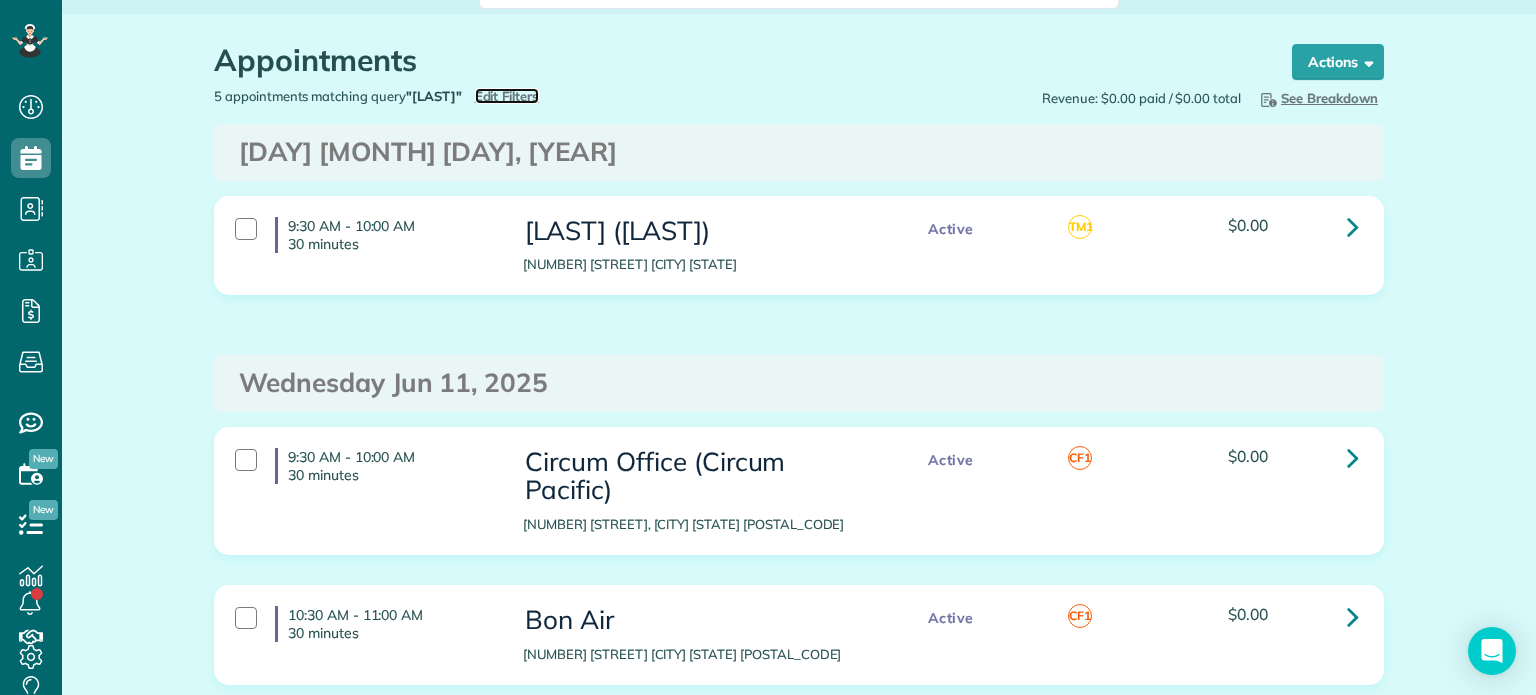click on "Edit Filters" at bounding box center (507, 96) 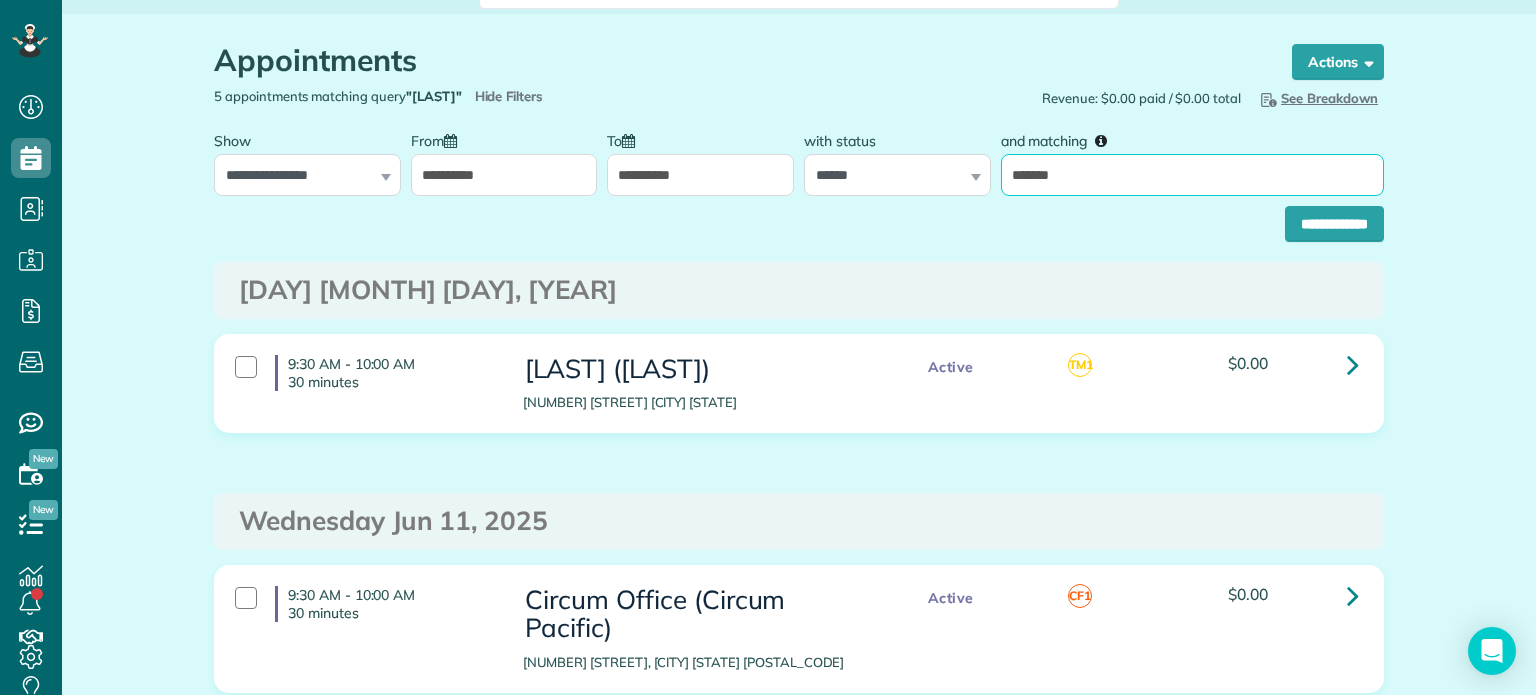 drag, startPoint x: 1068, startPoint y: 178, endPoint x: 997, endPoint y: 177, distance: 71.00704 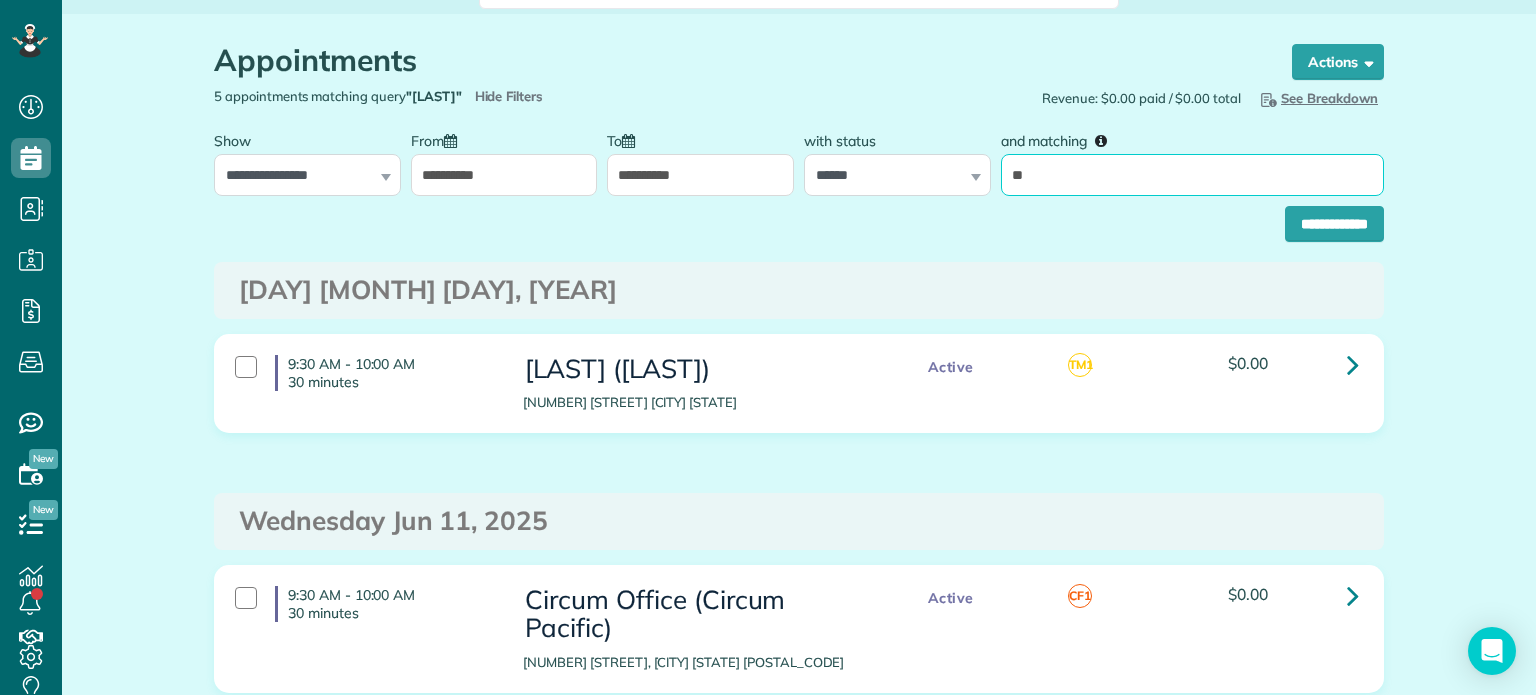 type on "********" 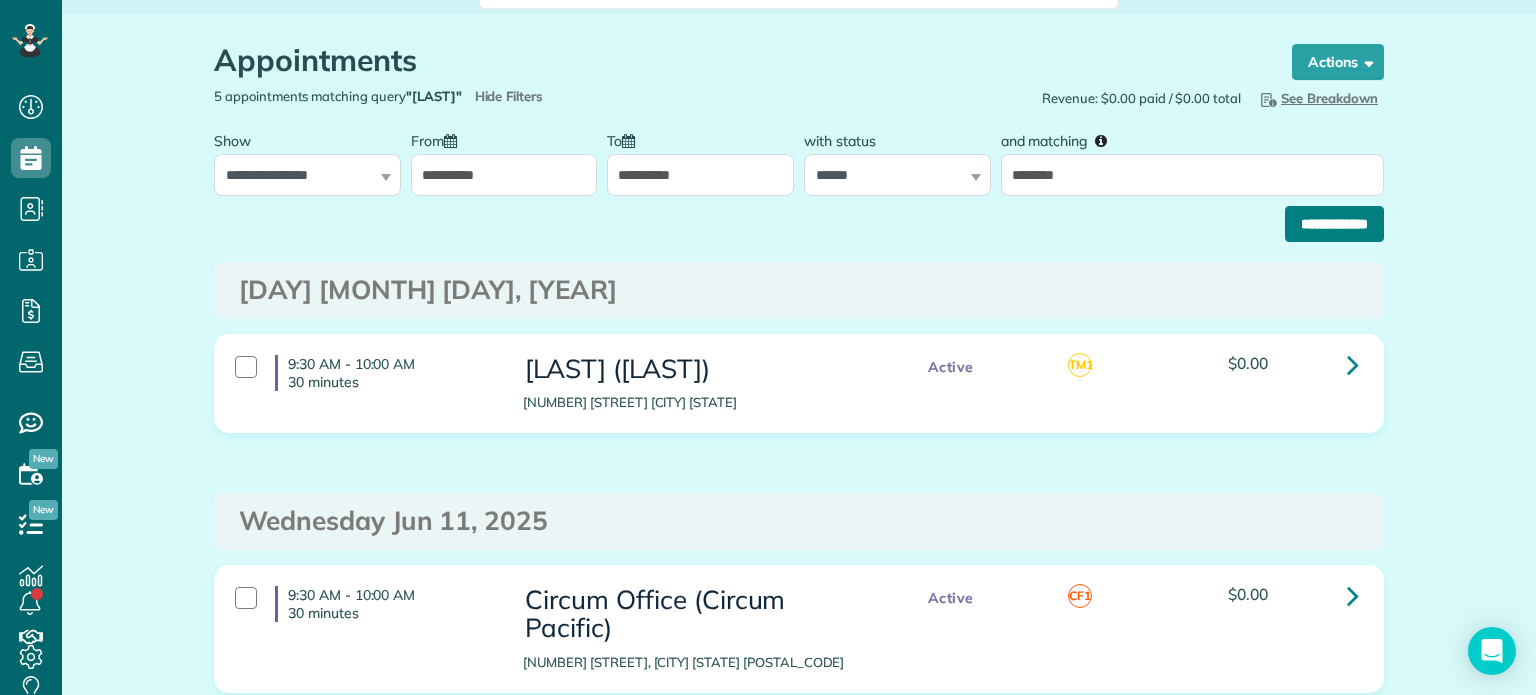 click on "**********" at bounding box center [1334, 224] 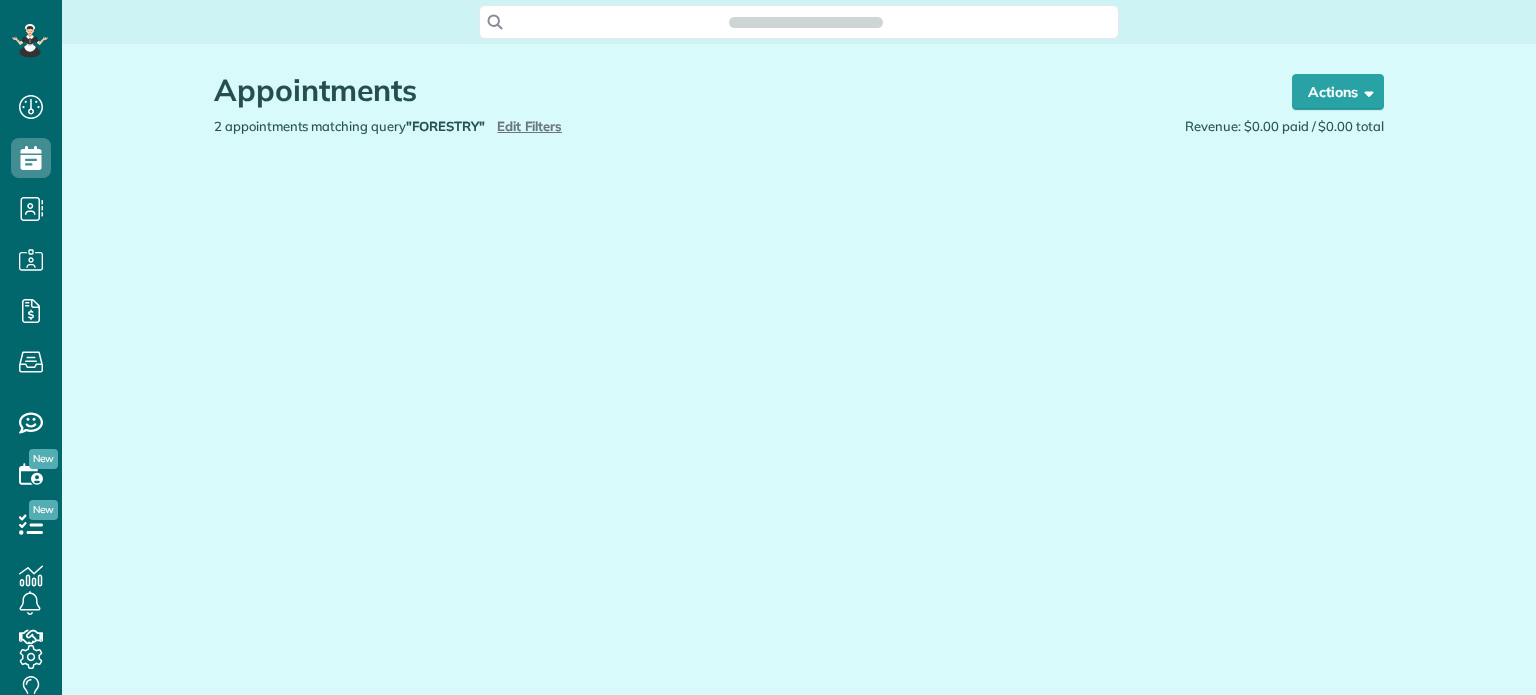 scroll, scrollTop: 0, scrollLeft: 0, axis: both 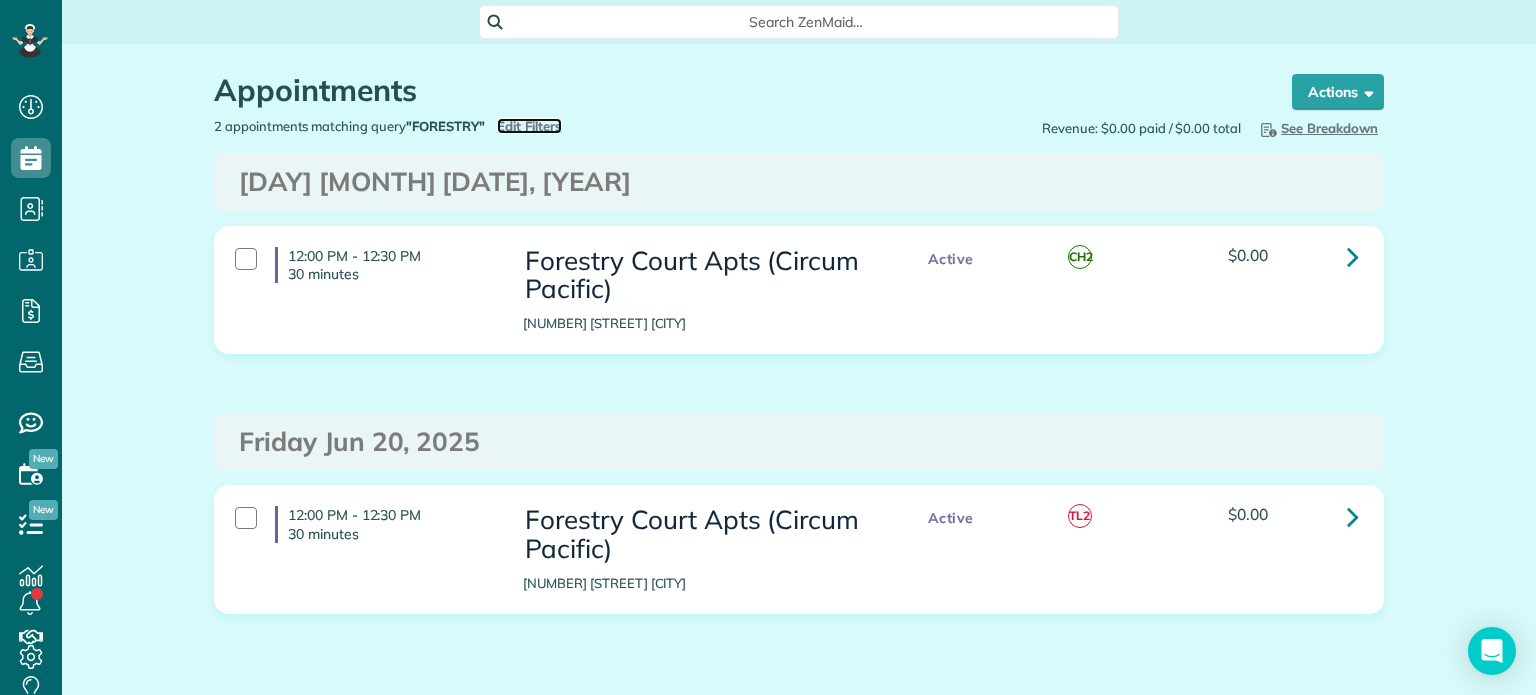 click on "Edit Filters" at bounding box center [529, 126] 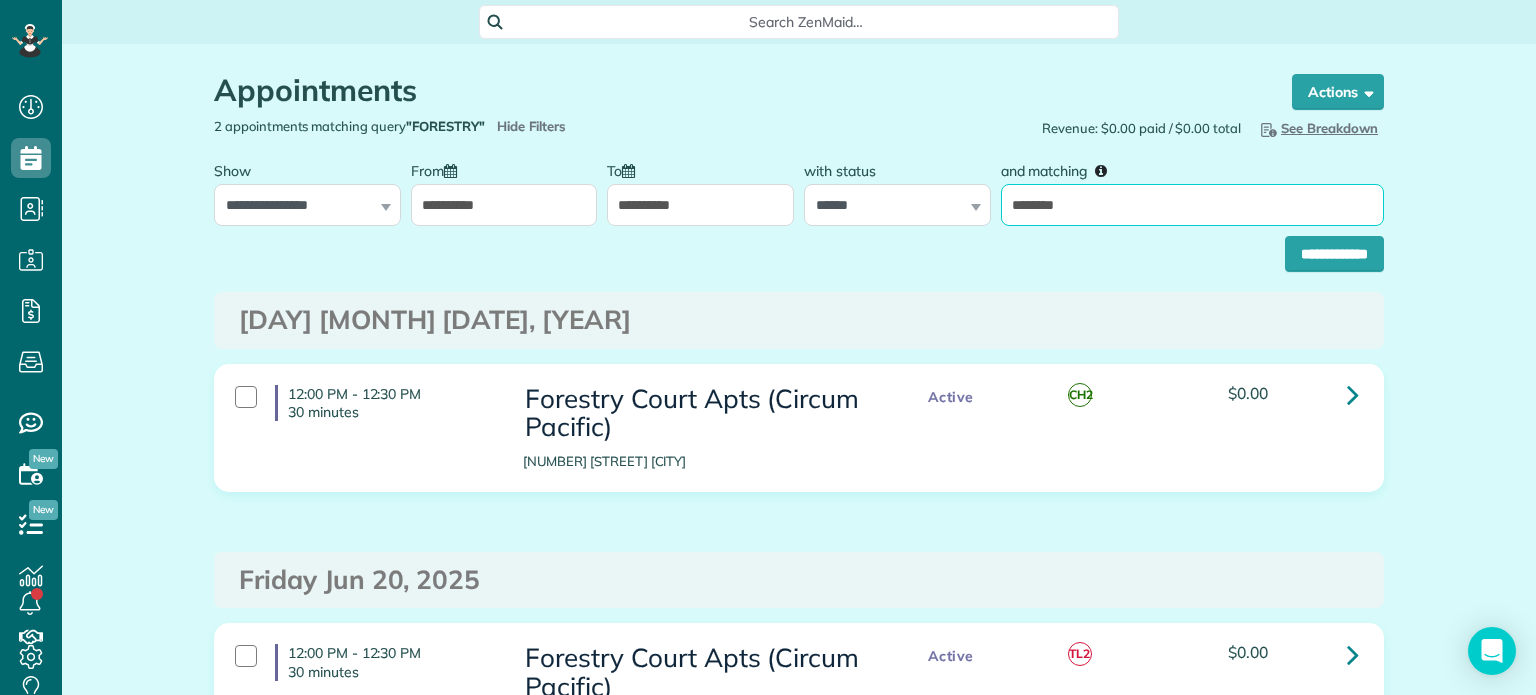 drag, startPoint x: 1111, startPoint y: 202, endPoint x: 1001, endPoint y: 208, distance: 110.16351 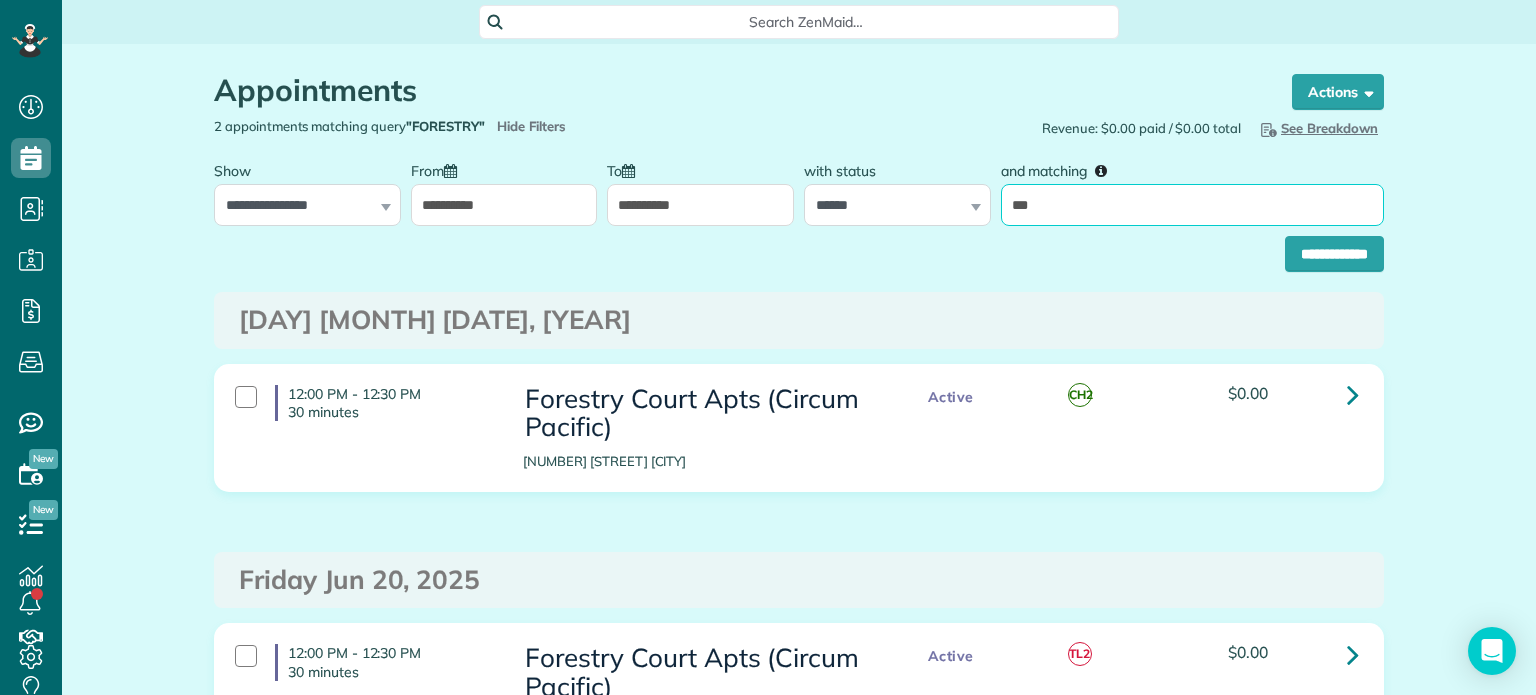 type on "***" 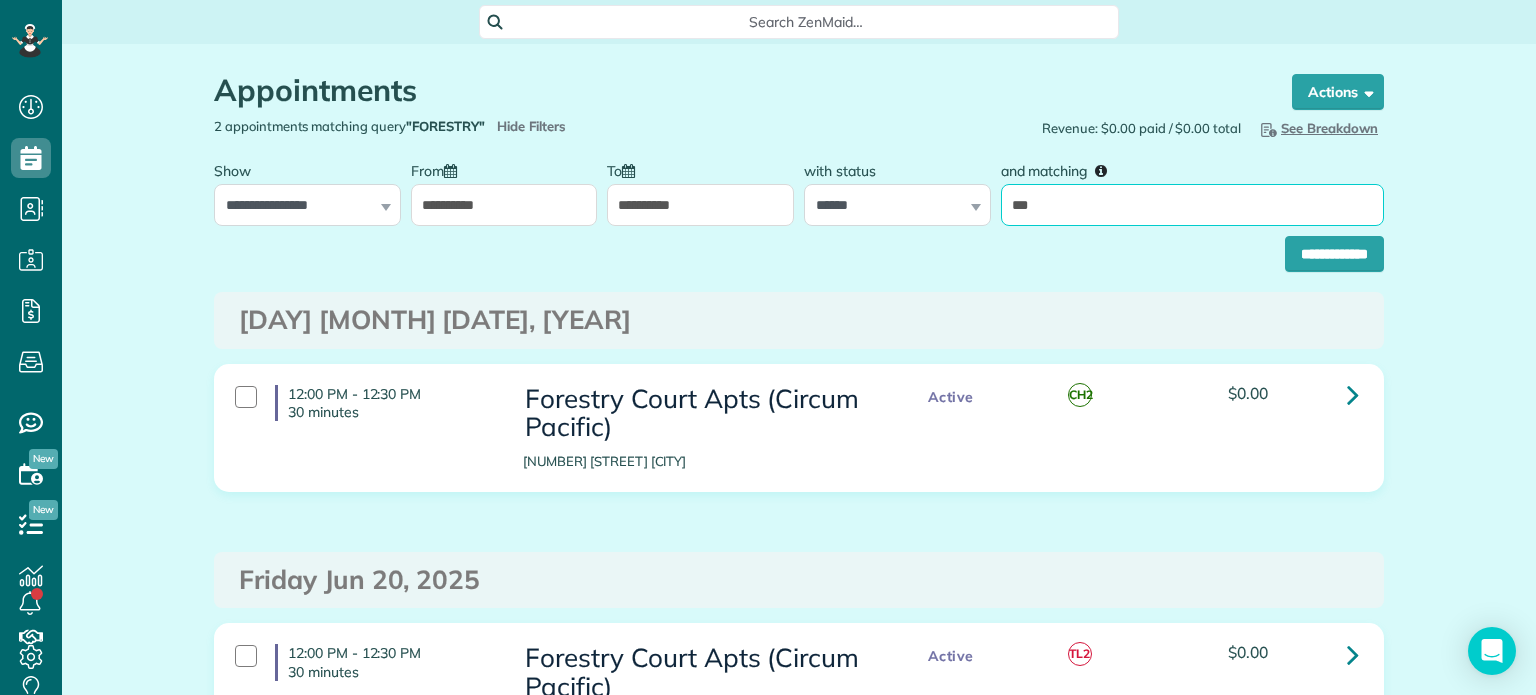 click on "**********" at bounding box center [1334, 254] 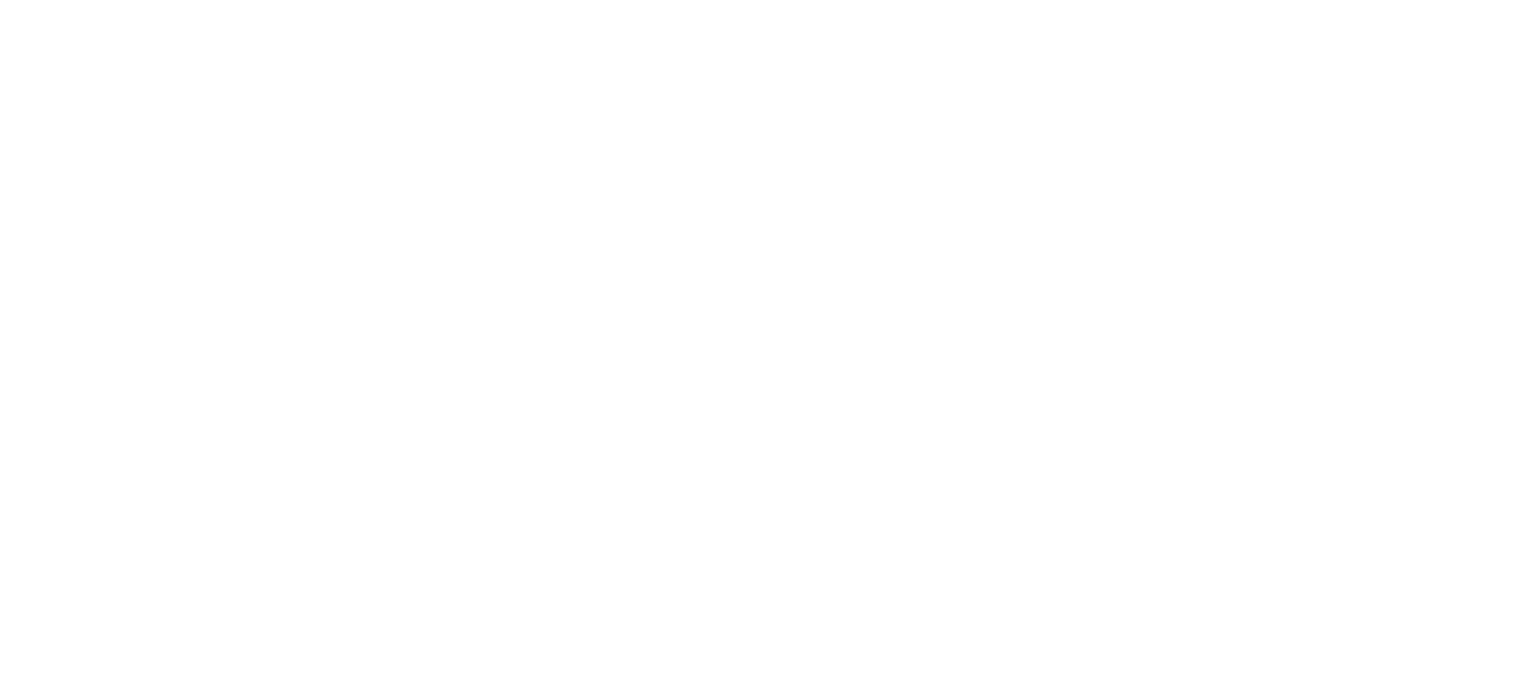 scroll, scrollTop: 0, scrollLeft: 0, axis: both 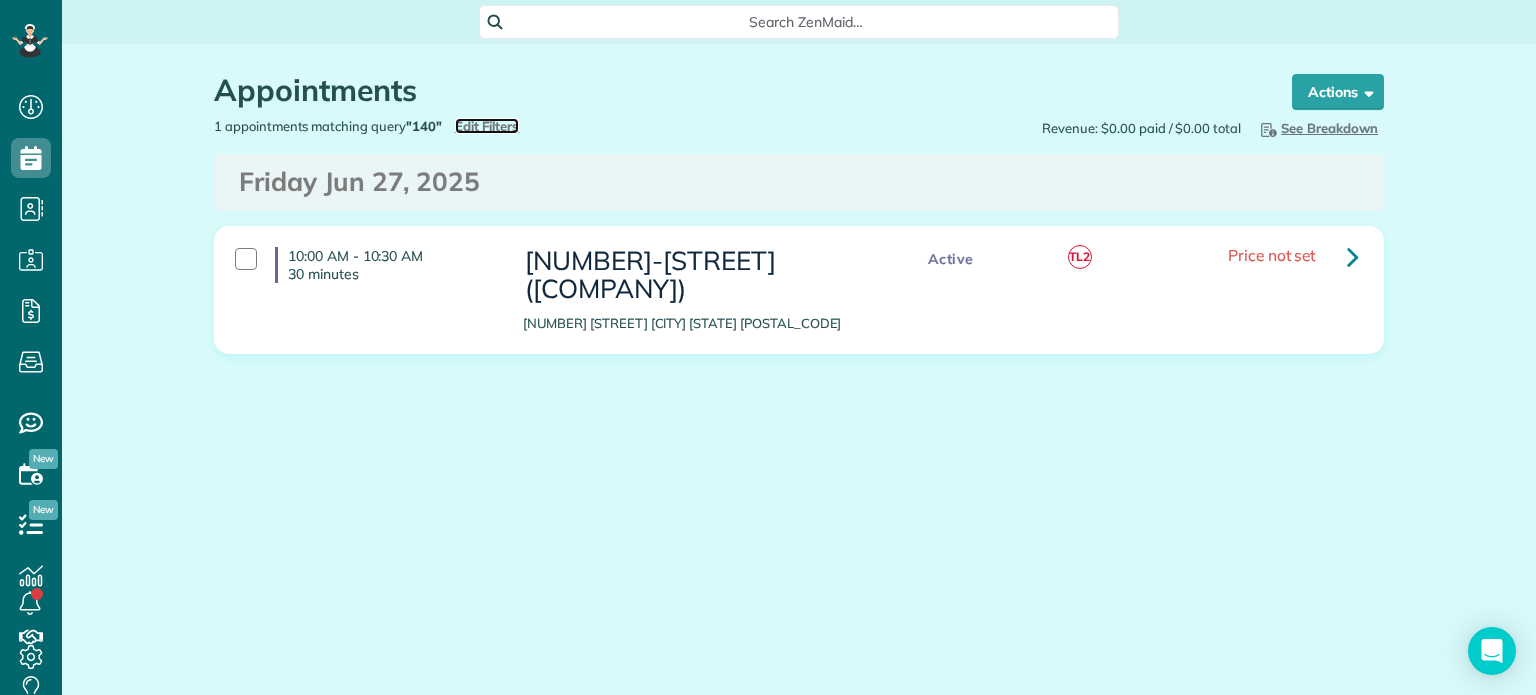 click on "Edit Filters" at bounding box center [487, 126] 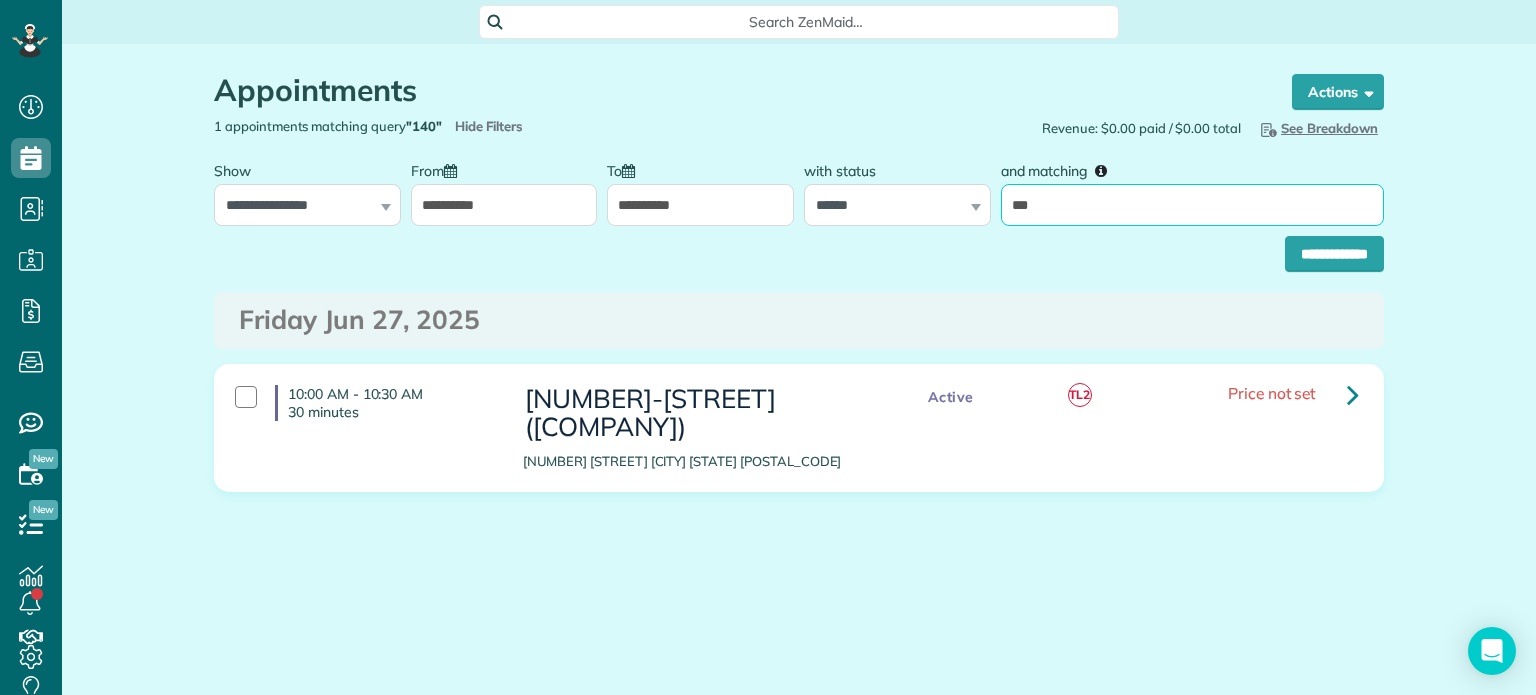 drag, startPoint x: 1060, startPoint y: 211, endPoint x: 992, endPoint y: 215, distance: 68.117546 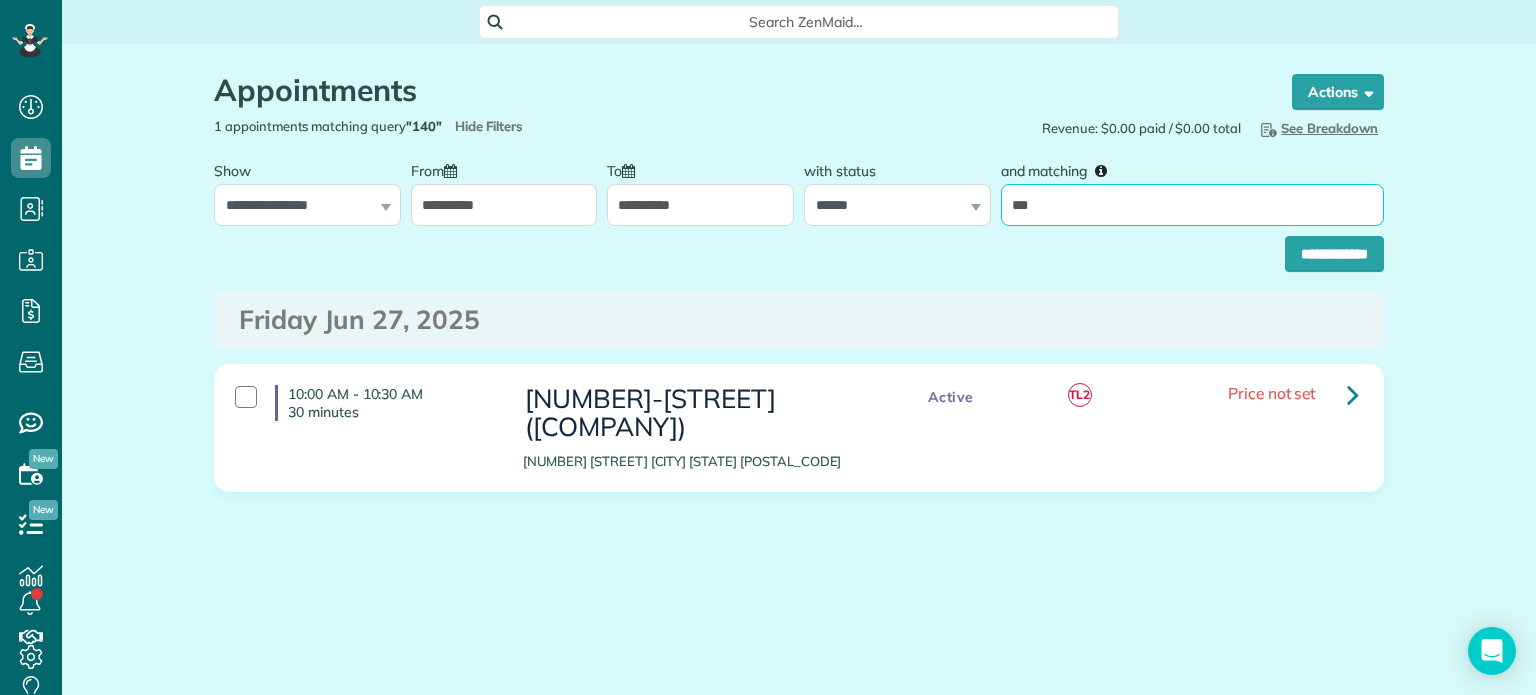 click on "***" at bounding box center (1192, 205) 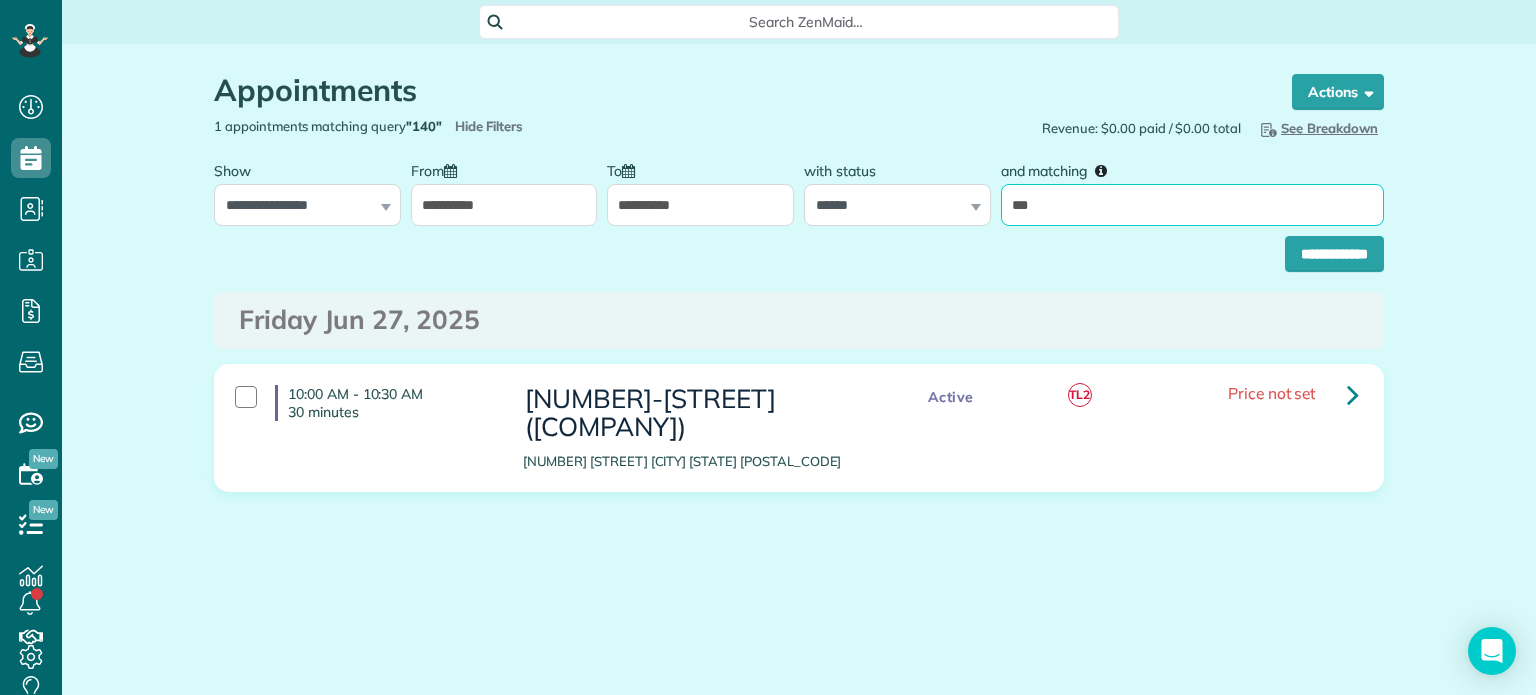 type on "******" 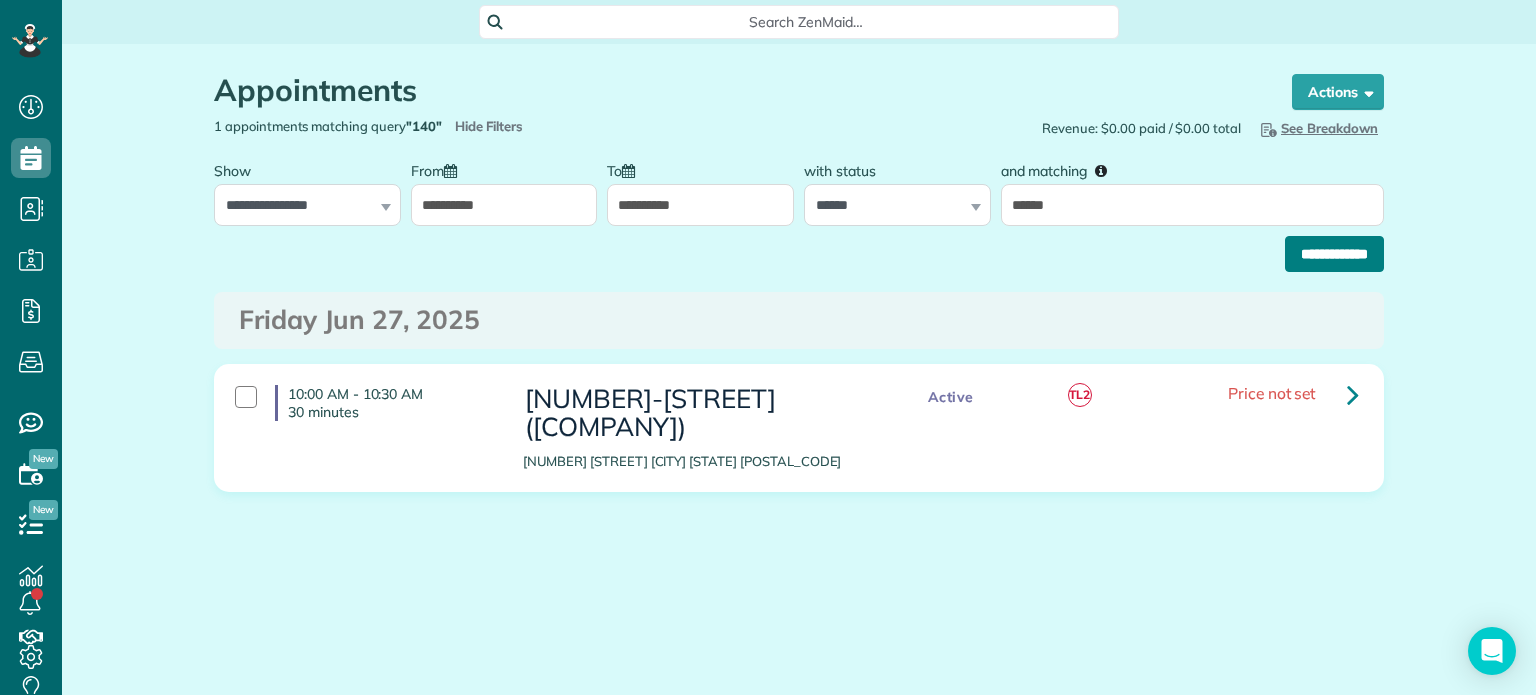 click on "**********" at bounding box center [1334, 254] 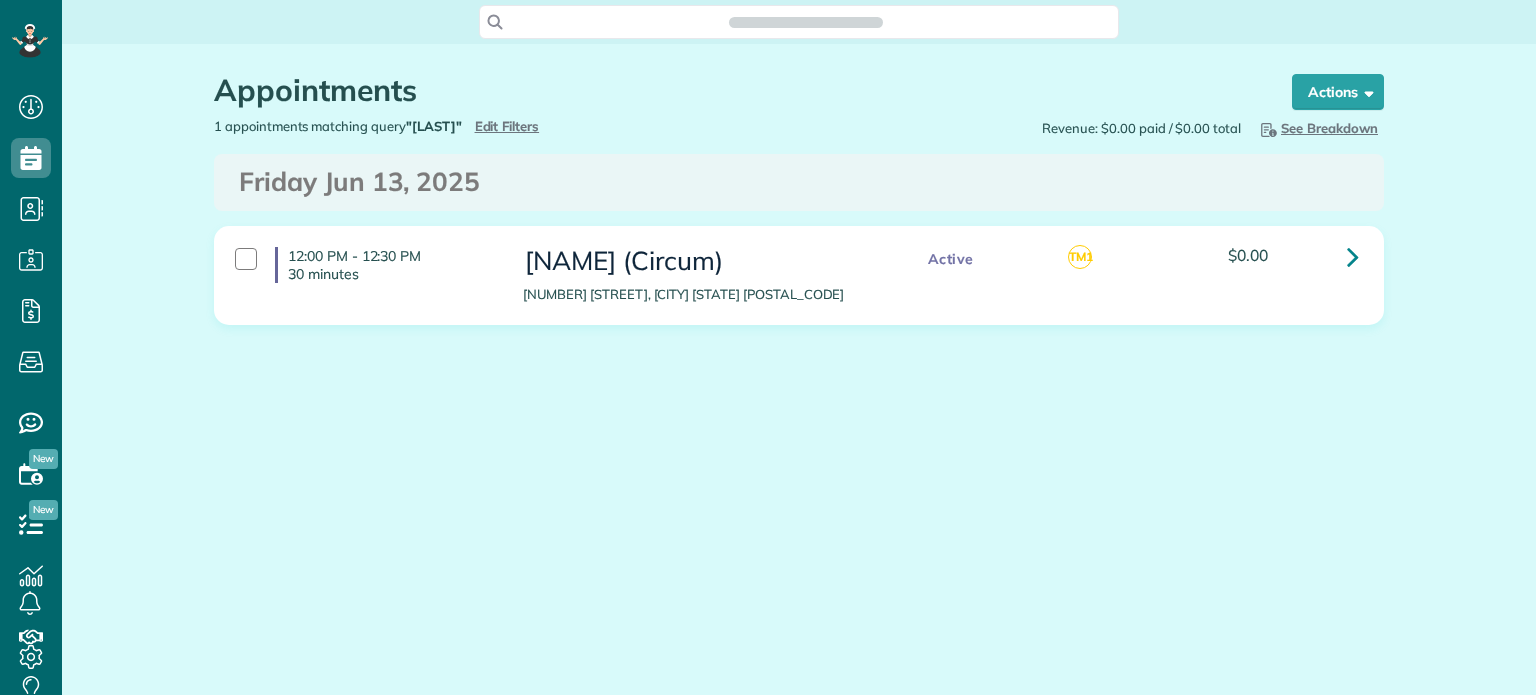 scroll, scrollTop: 0, scrollLeft: 0, axis: both 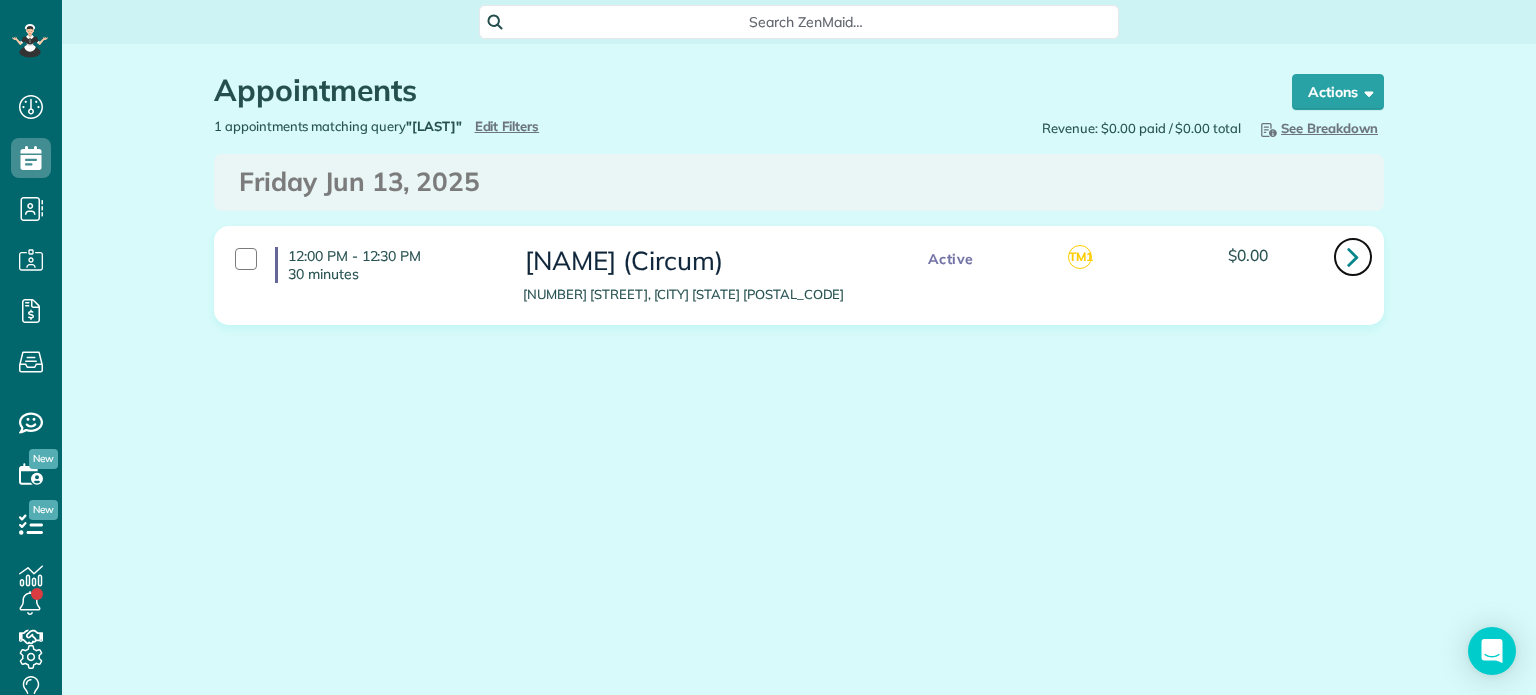 click at bounding box center (1353, 256) 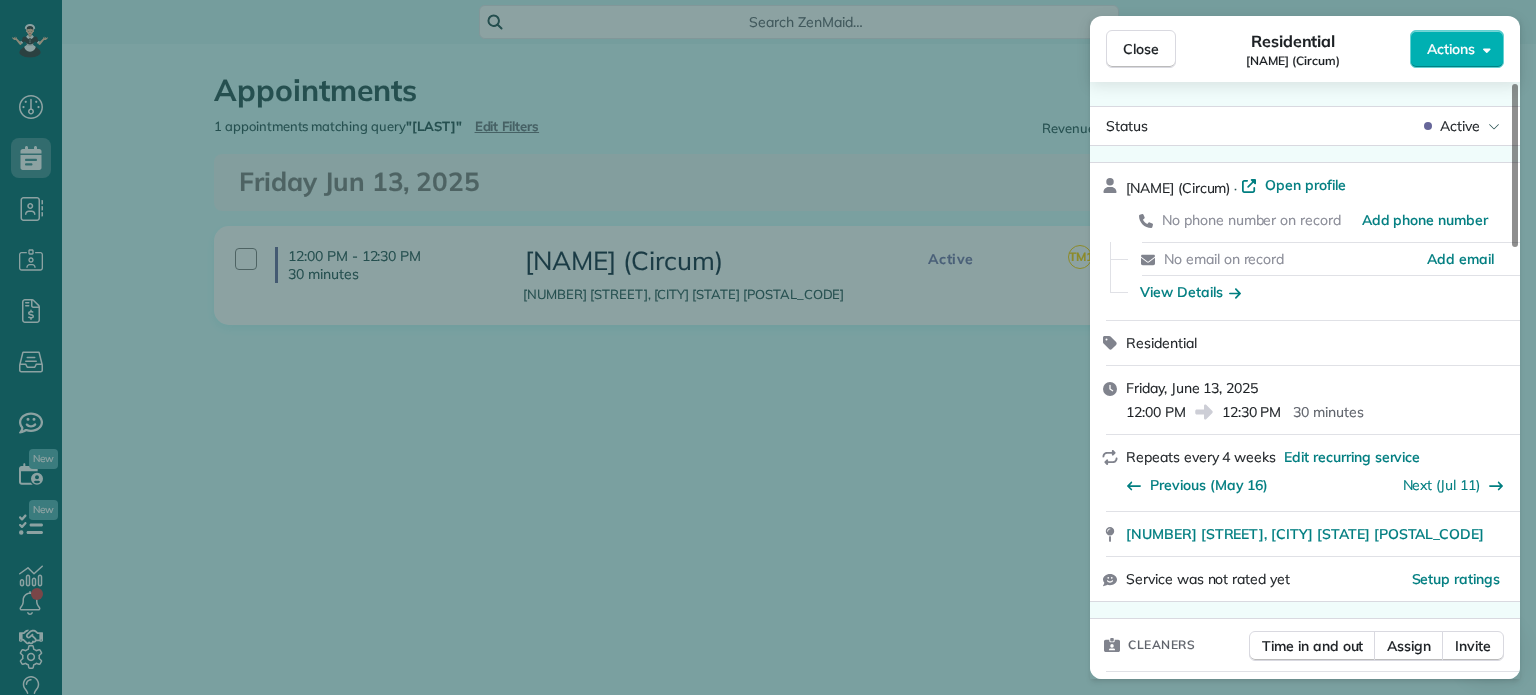 click on "Close Residential Wilson Manor (Circum) Actions Status Active Wilson Manor (Circum) · Open profile No phone number on record Add phone number No email on record Add email View Details Residential Friday, June 13, 2025 12:00 PM 12:30 PM 30 minutes Repeats every 4 weeks Edit recurring service Previous (May 16) Next (Jul 11) 3024 Northwest Wilson Street Portland OR 97210 Service was not rated yet Setup ratings Cleaners Time in and out Assign Invite Cleaners Tony   Middleton 12:00 PM 12:30 PM Checklist Try Now Keep this appointment up to your standards. Stay on top of every detail, keep your cleaners organised, and your client happy. Assign a checklist Watch a 5 min demo Billing Billing actions Price $0.00 Overcharge $0.00 Discount $0.00 Coupon discount - Primary tax - Secondary tax - Total appointment price $0.00 Tips collected New feature! $0.00 Mark as paid Total including tip $0.00 Get paid online in no-time! Send an invoice and reward your cleaners with tips Charge customer credit card Work items   Notes 0" at bounding box center [768, 347] 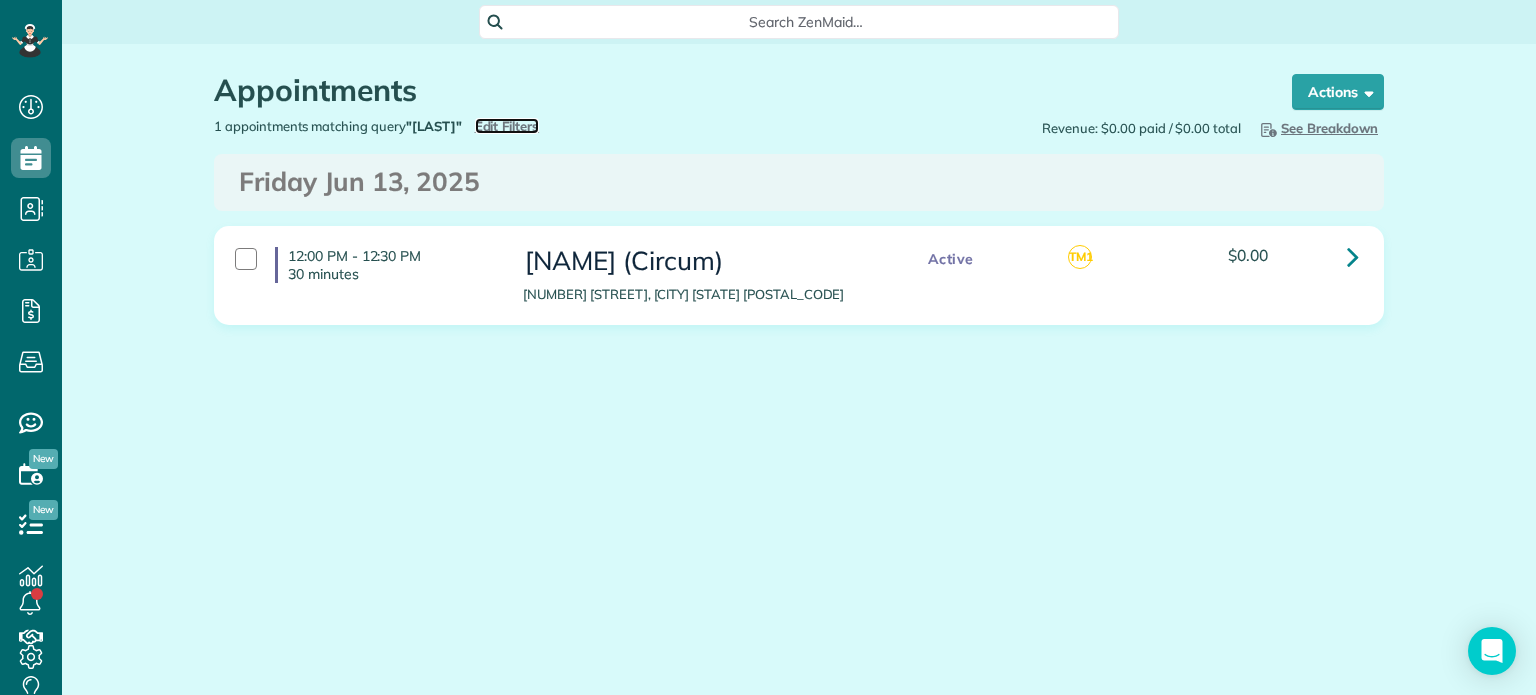 click on "Edit Filters" at bounding box center (507, 126) 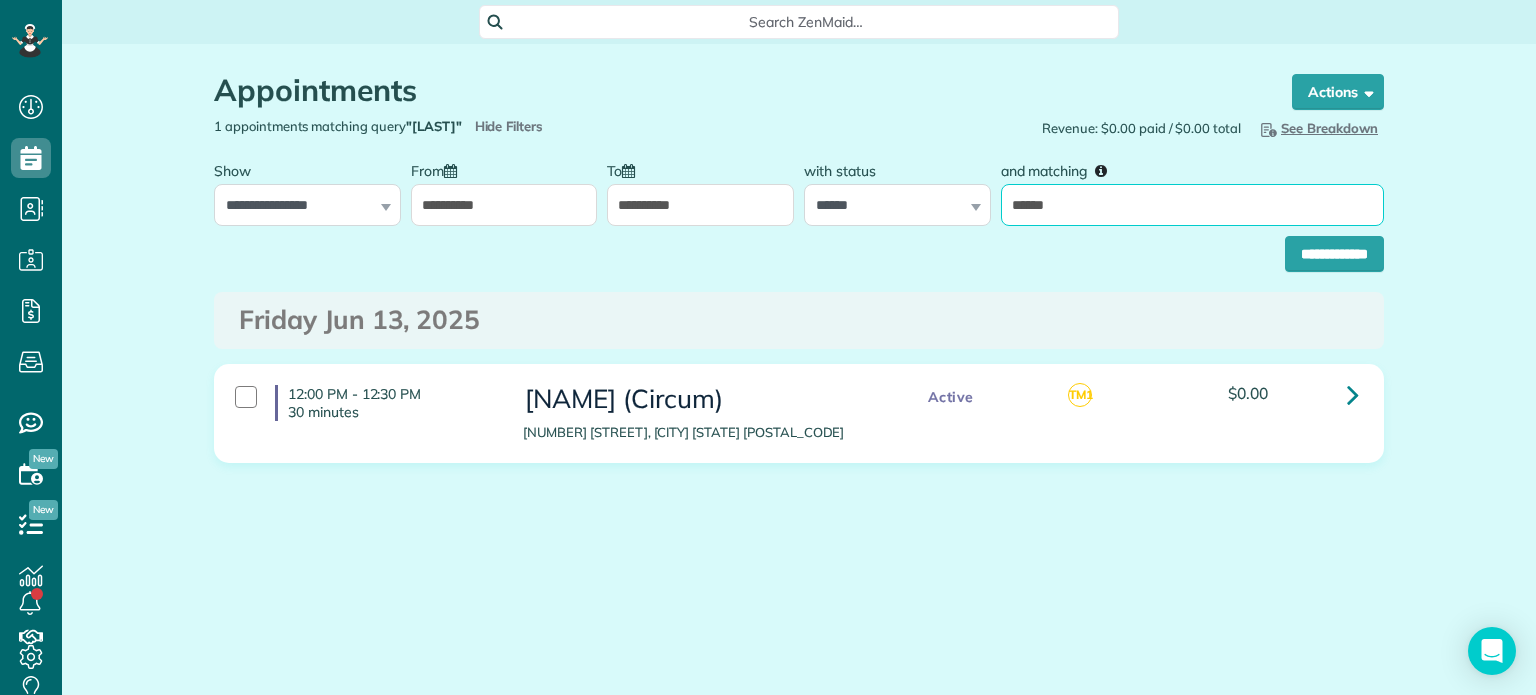 drag, startPoint x: 1096, startPoint y: 199, endPoint x: 979, endPoint y: 208, distance: 117.34564 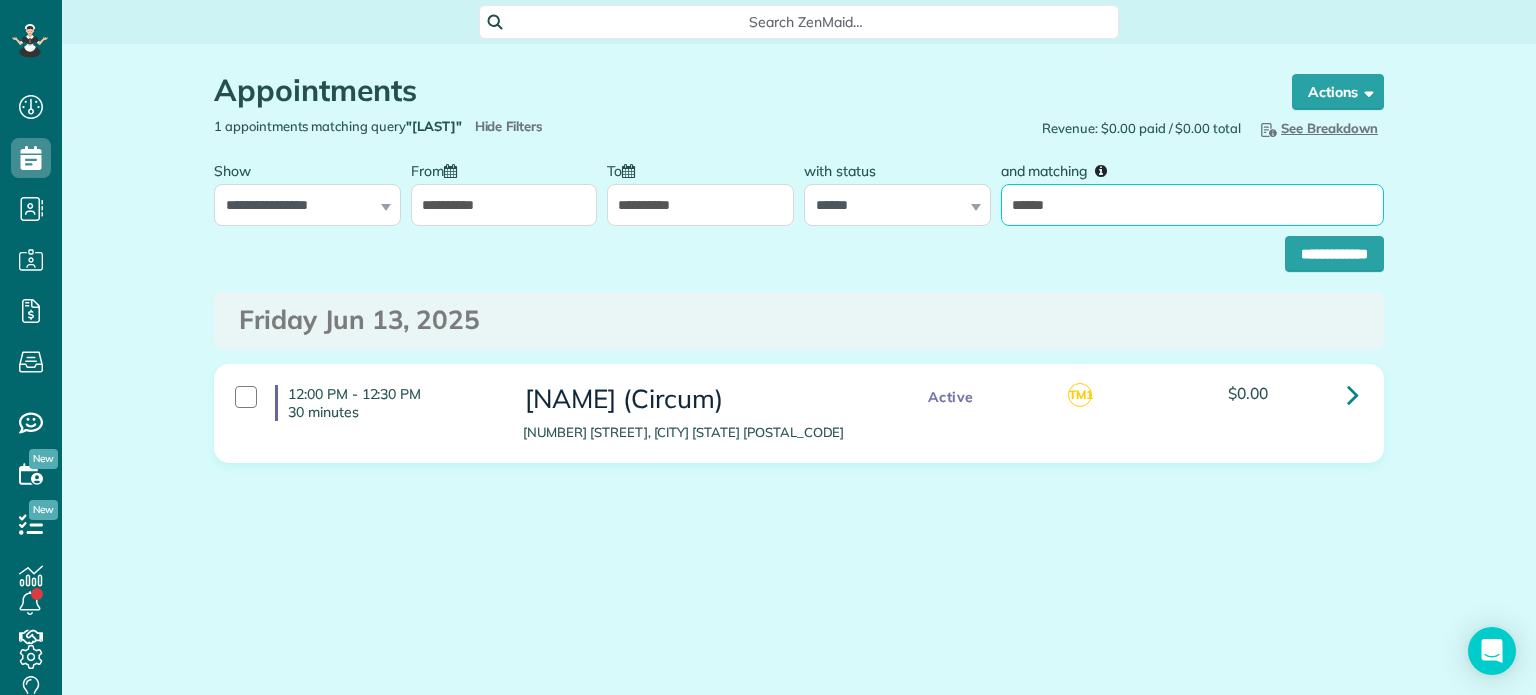 click on "**********" at bounding box center (799, 188) 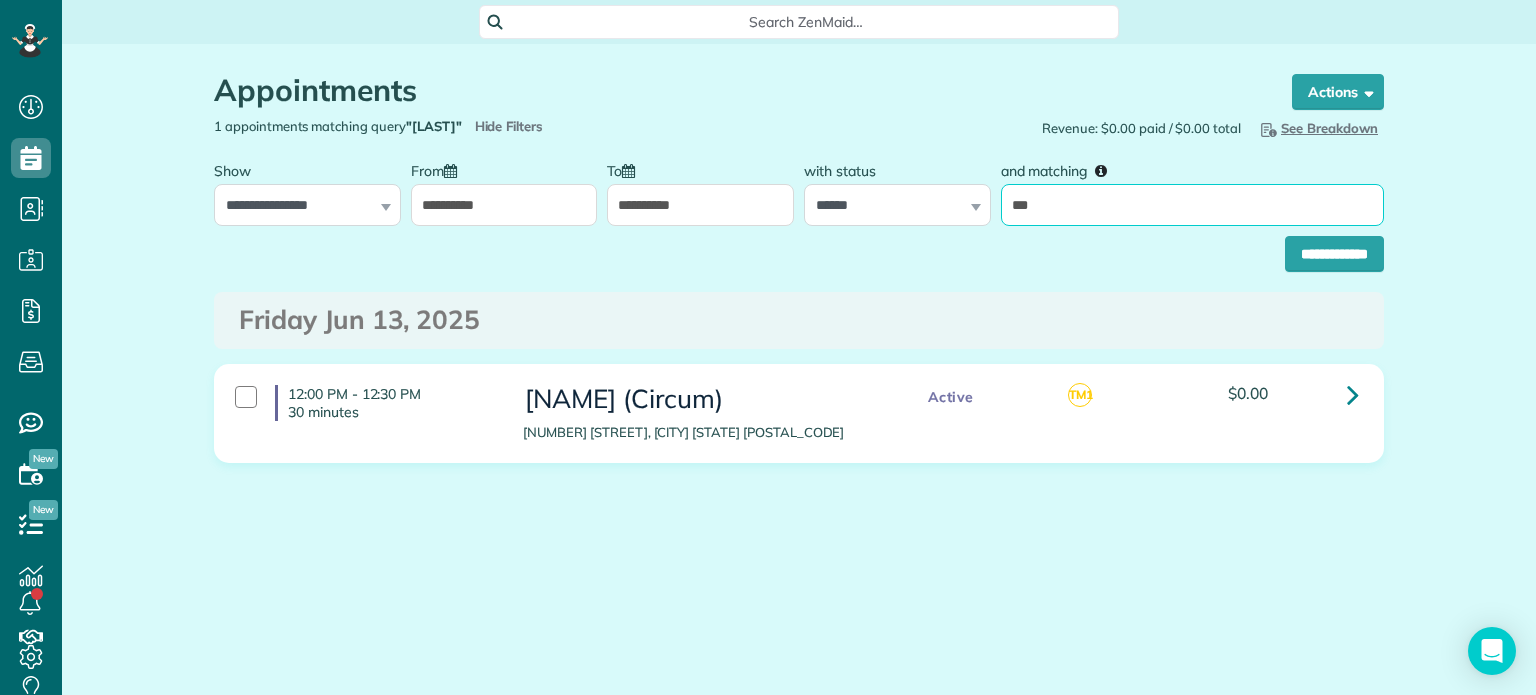 type on "***" 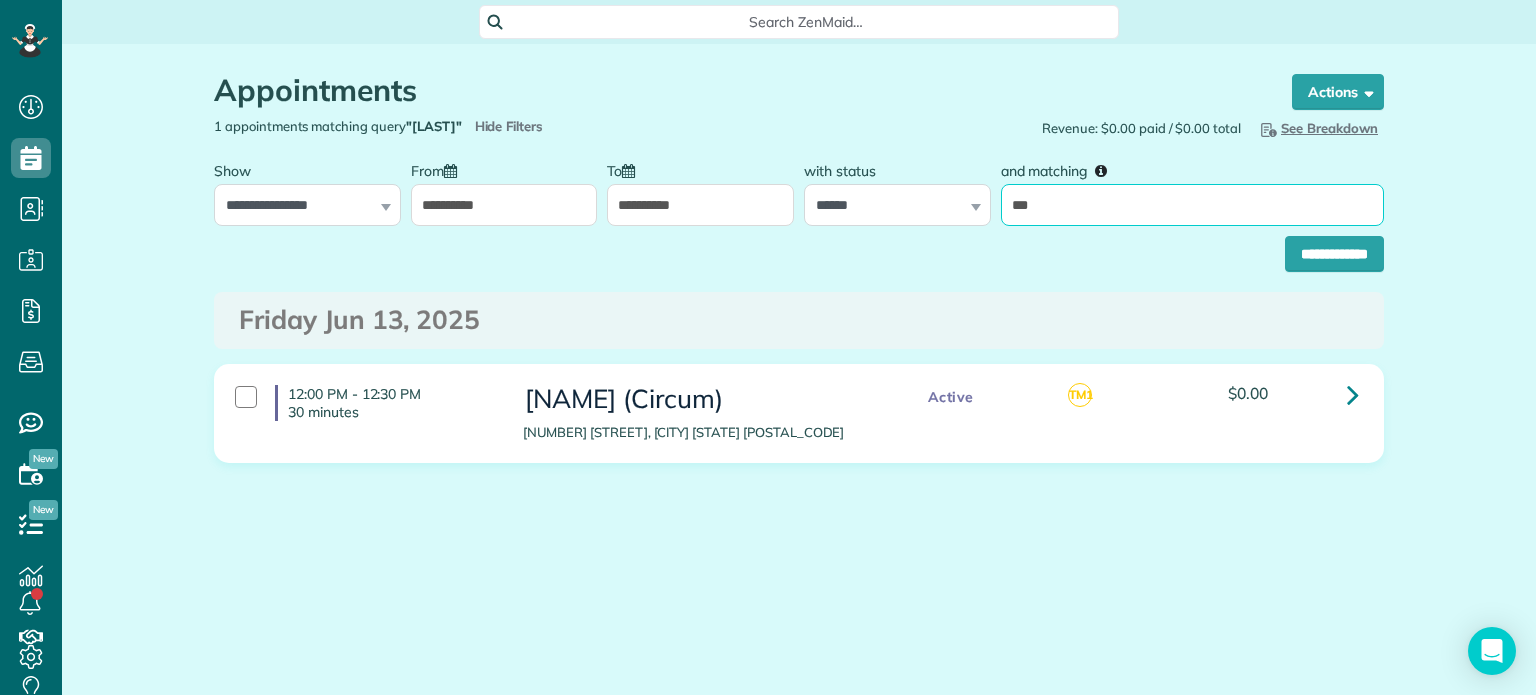 click on "**********" at bounding box center [1334, 254] 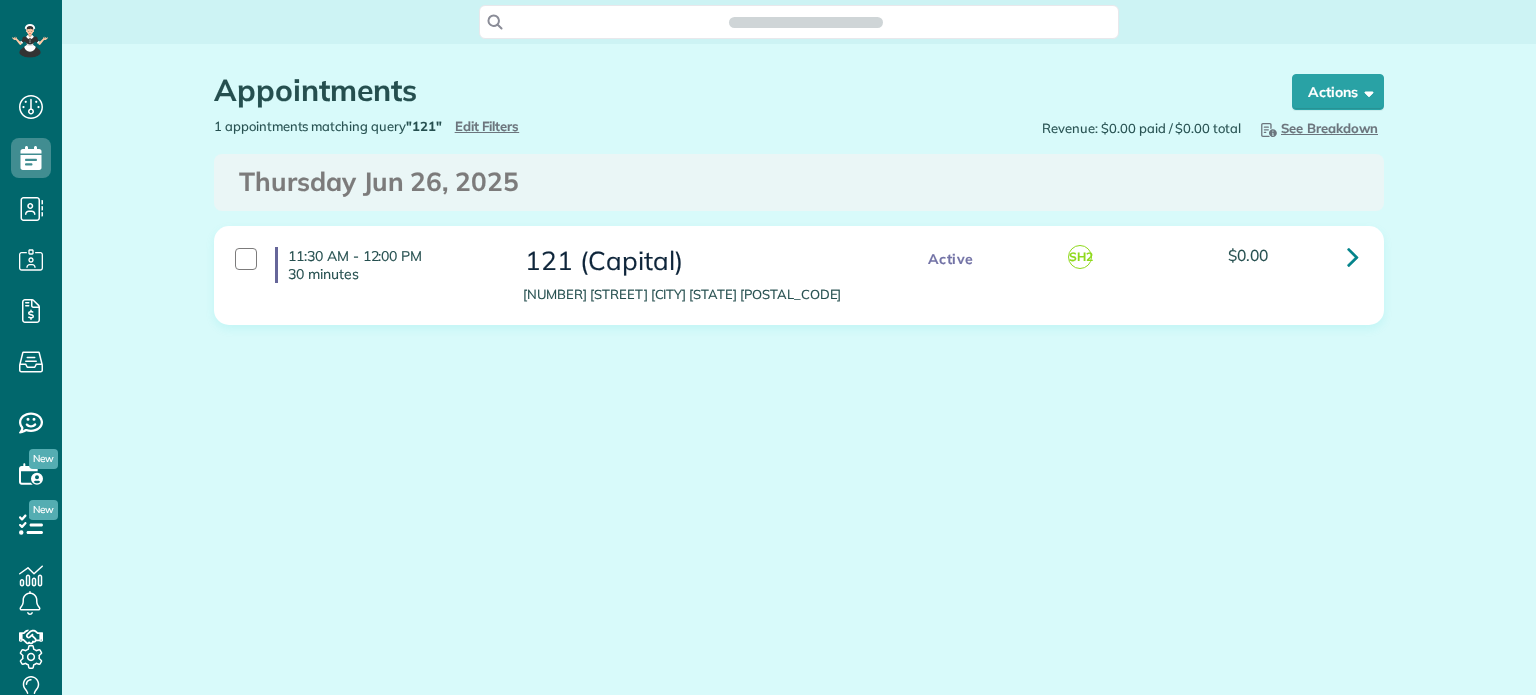 scroll, scrollTop: 0, scrollLeft: 0, axis: both 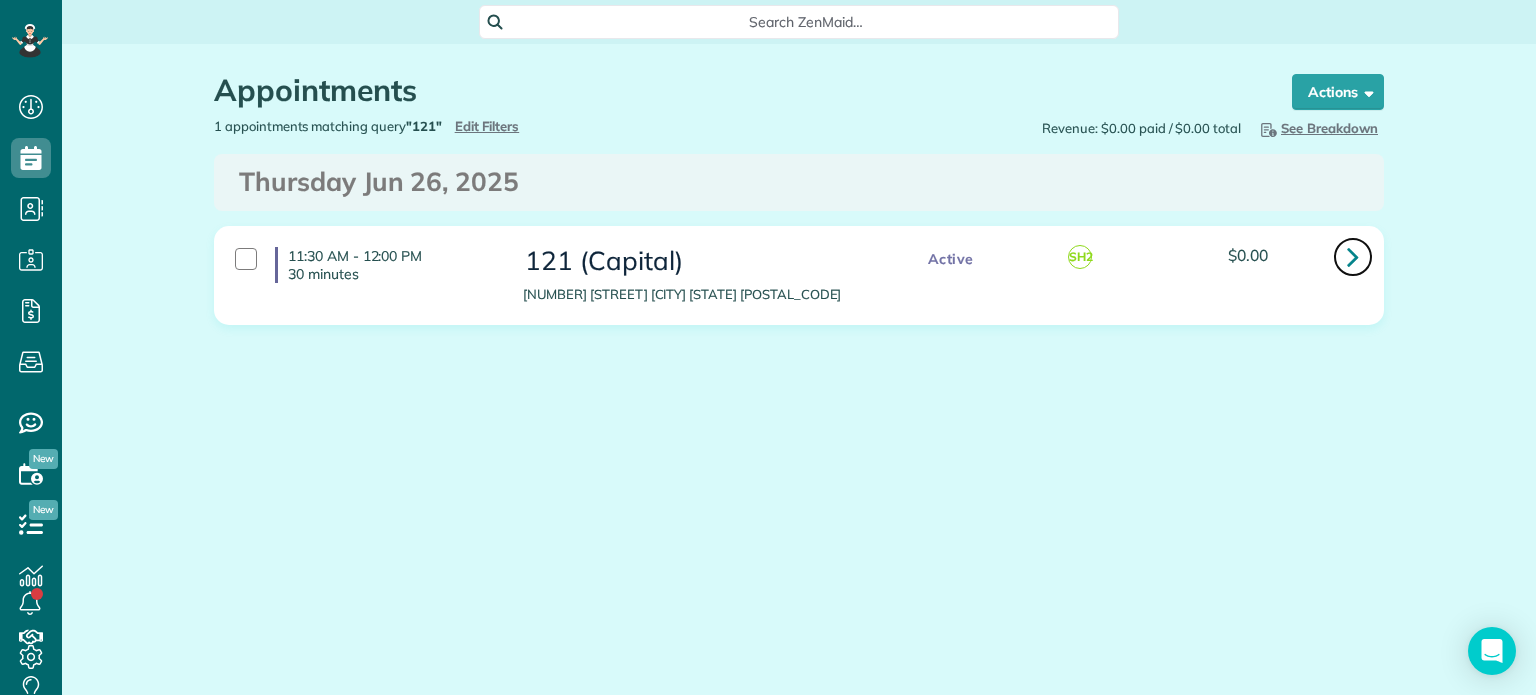 click at bounding box center [1353, 256] 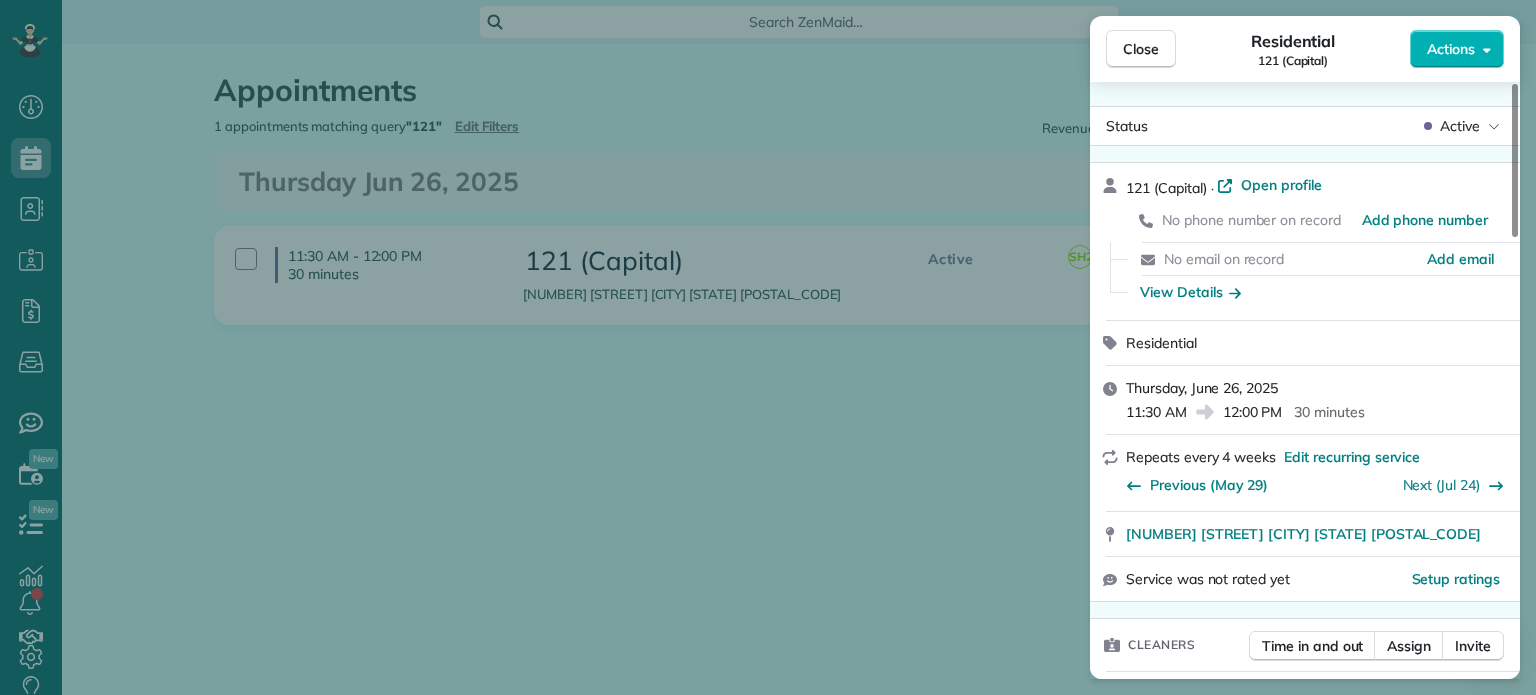 click on "Close Residential [NUMBER] (Capital) Actions Status Active [NUMBER] (Capital) · Open profile No phone number on record Add phone number No email on record Add email View Details Residential Thursday, June 26, [YEAR] [TIME] [TIME] [DURATION] Repeats every [DURATION] Edit recurring service Previous ([DATE]) Next ([DATE]) [NUMBER] [STREET] [CITY] [STATE] [POSTAL_CODE] Service was not rated yet Setup ratings Cleaners Time in and out Assign Invite Cleaners [FIRST] [LAST] [TIME] [TIME] Checklist Try Now Keep this appointment up to your standards. Stay on top of every detail, keep your cleaners organised, and your client happy. Assign a checklist Watch a [DURATION] min demo Billing Billing actions Price [PRICE] Overcharge [PRICE] Discount [PRICE] Coupon discount - Primary tax - Secondary tax - Total appointment price [PRICE] Tips collected New feature! [PRICE] Mark as paid Total including tip [PRICE] Get paid online in no-time! Send an invoice and reward your cleaners with tips Charge customer credit card Appointment custom fields Work items" at bounding box center (768, 347) 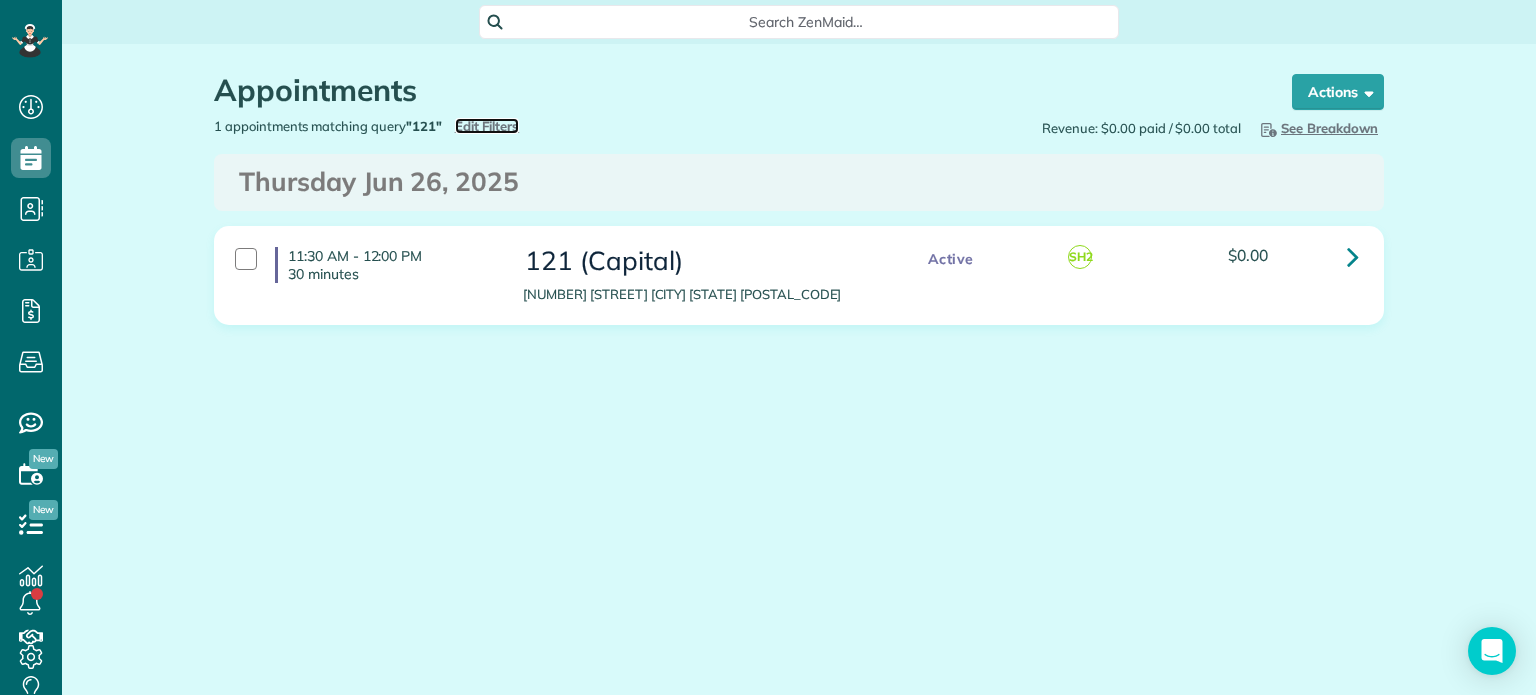 click on "Edit Filters" at bounding box center [487, 126] 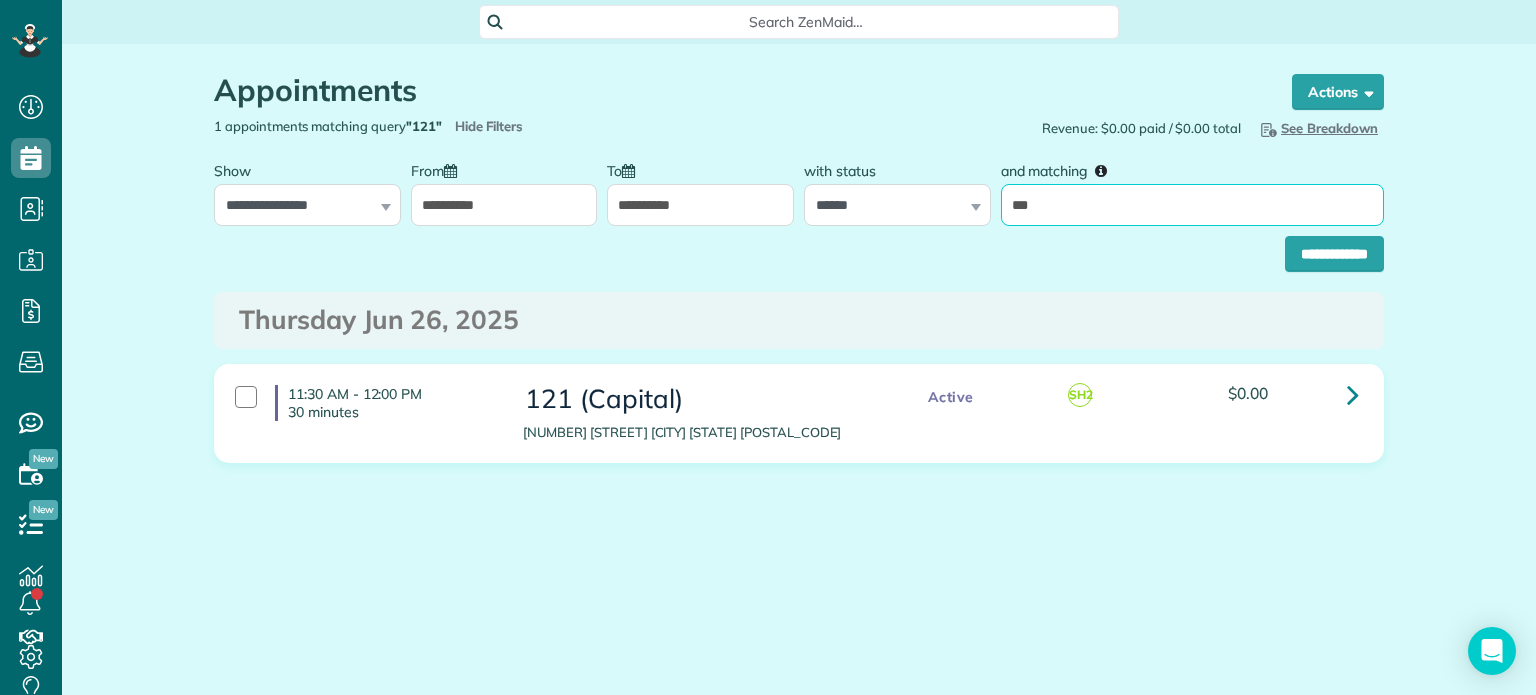drag, startPoint x: 1044, startPoint y: 204, endPoint x: 991, endPoint y: 209, distance: 53.235325 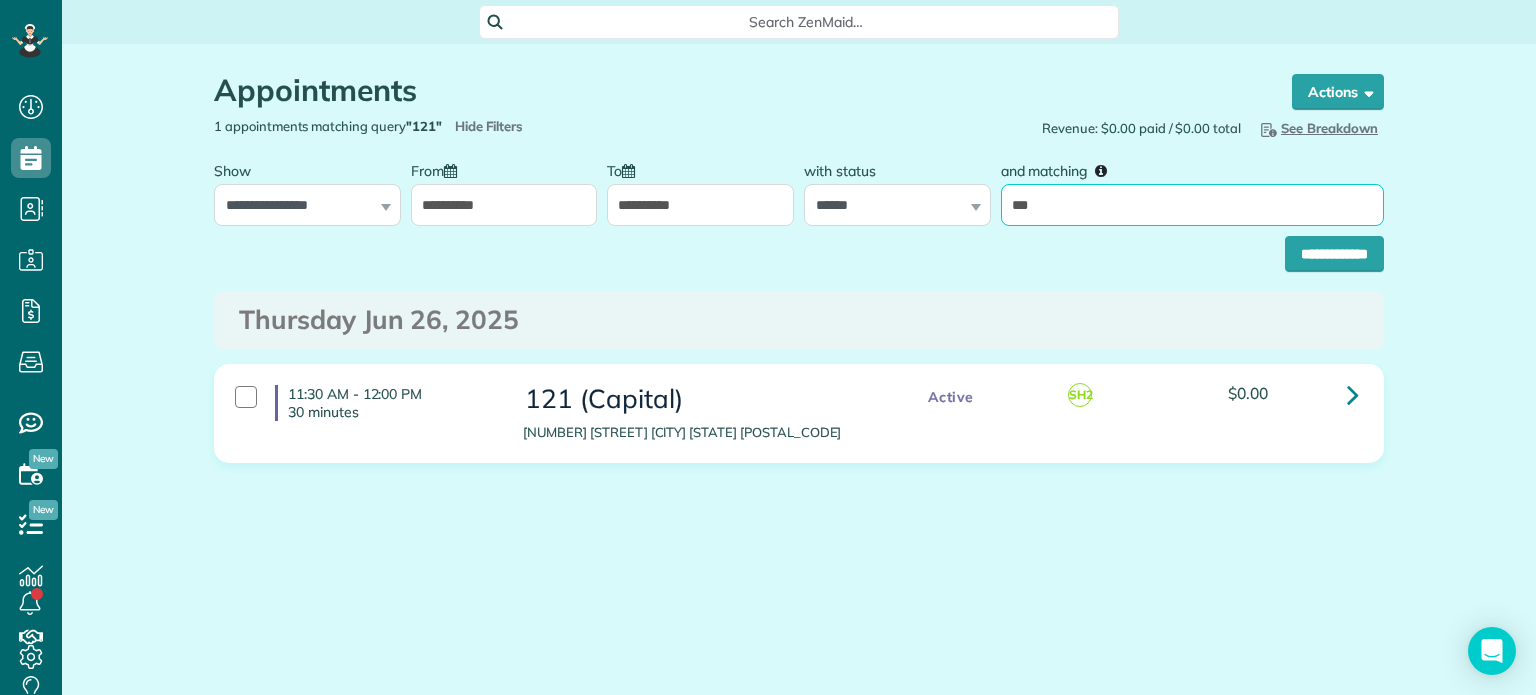 click on "**********" at bounding box center [799, 188] 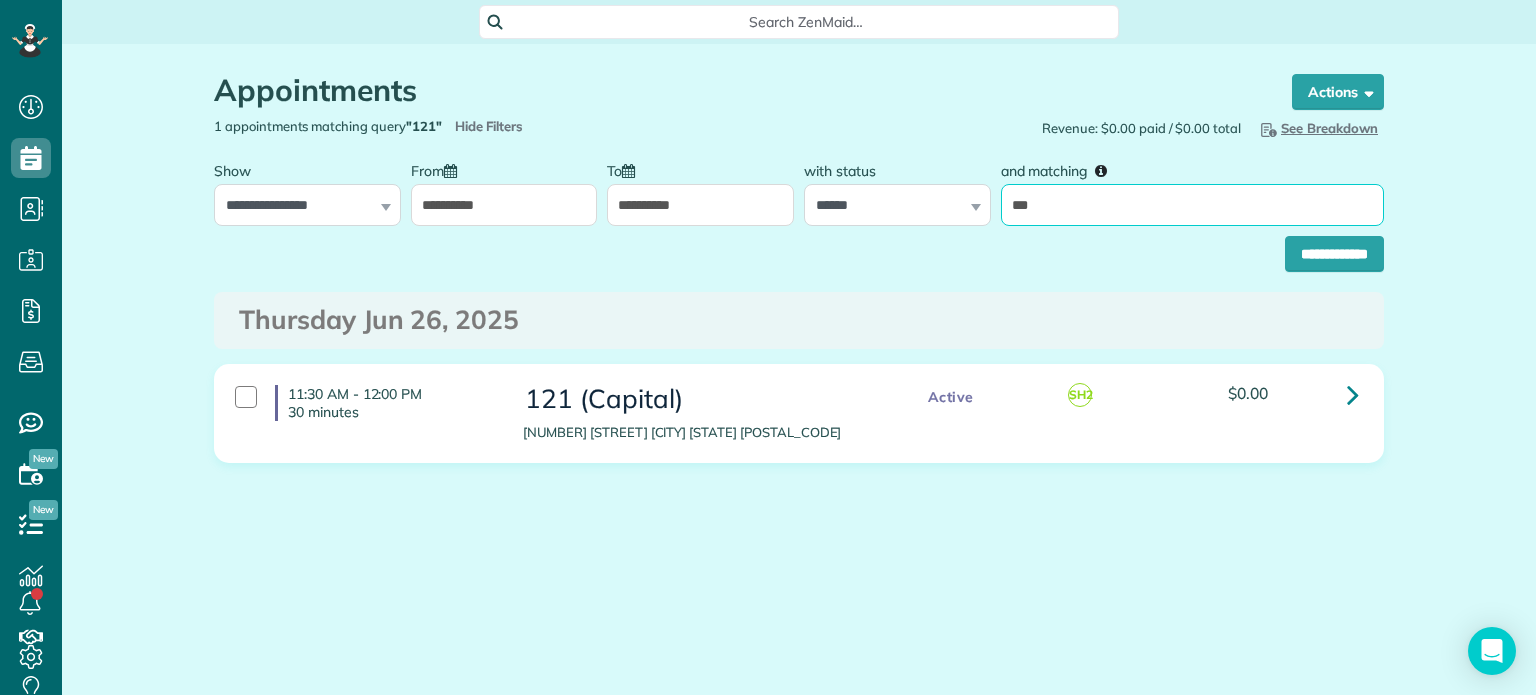 type on "*******" 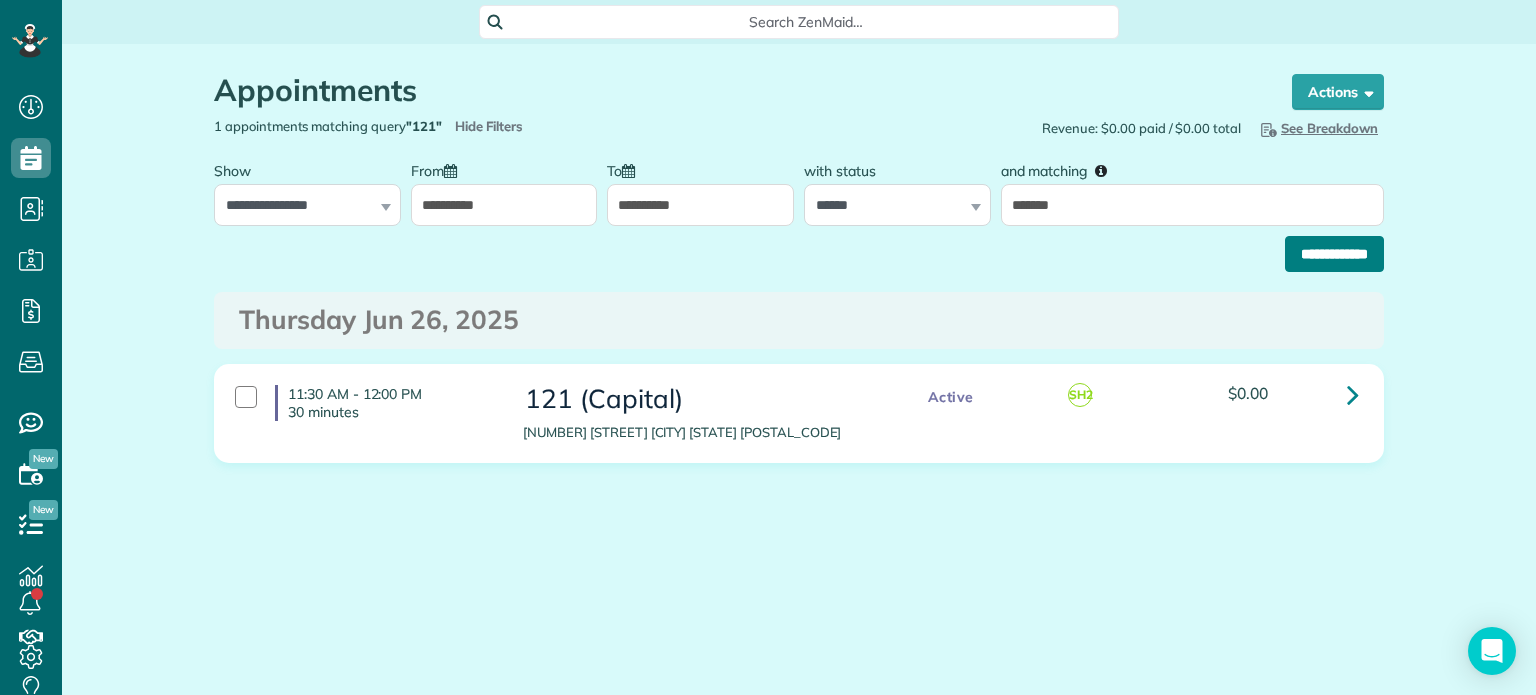 click on "**********" at bounding box center (1334, 254) 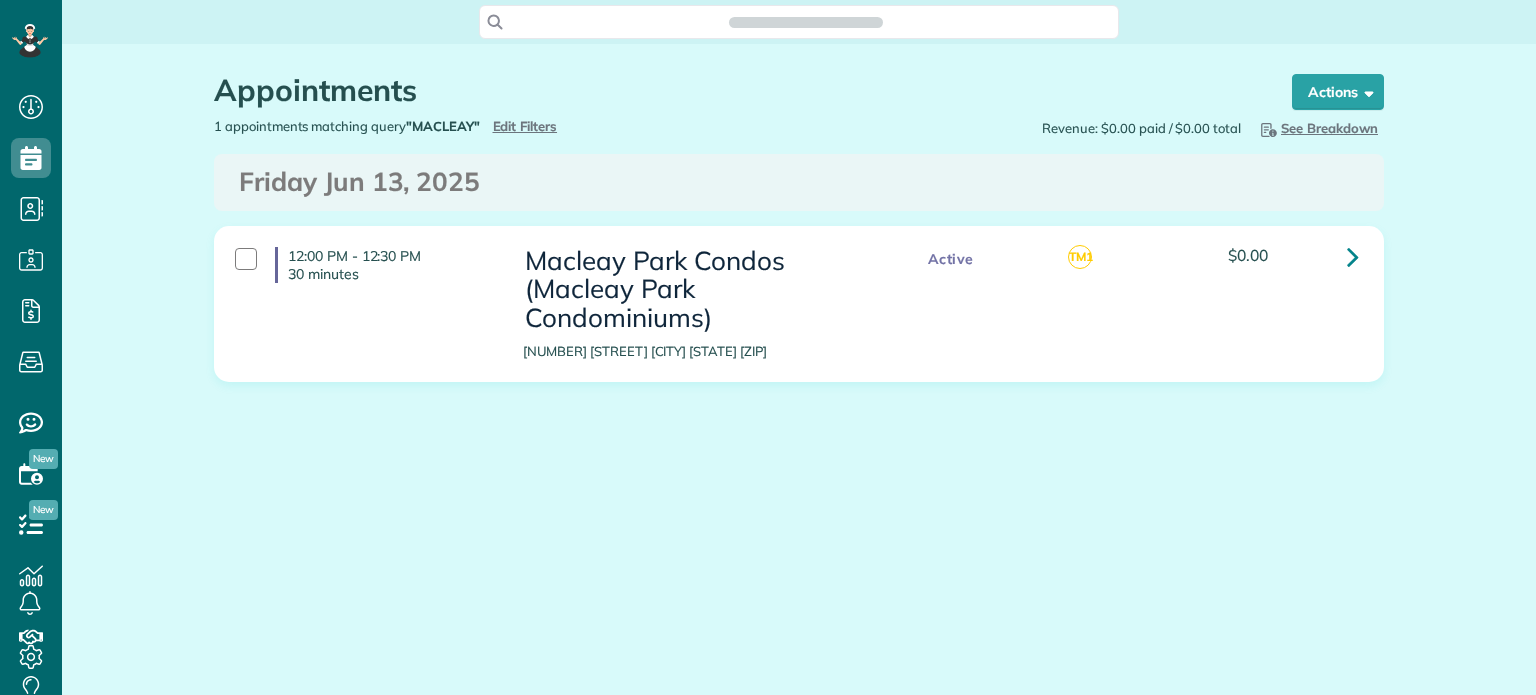 scroll, scrollTop: 0, scrollLeft: 0, axis: both 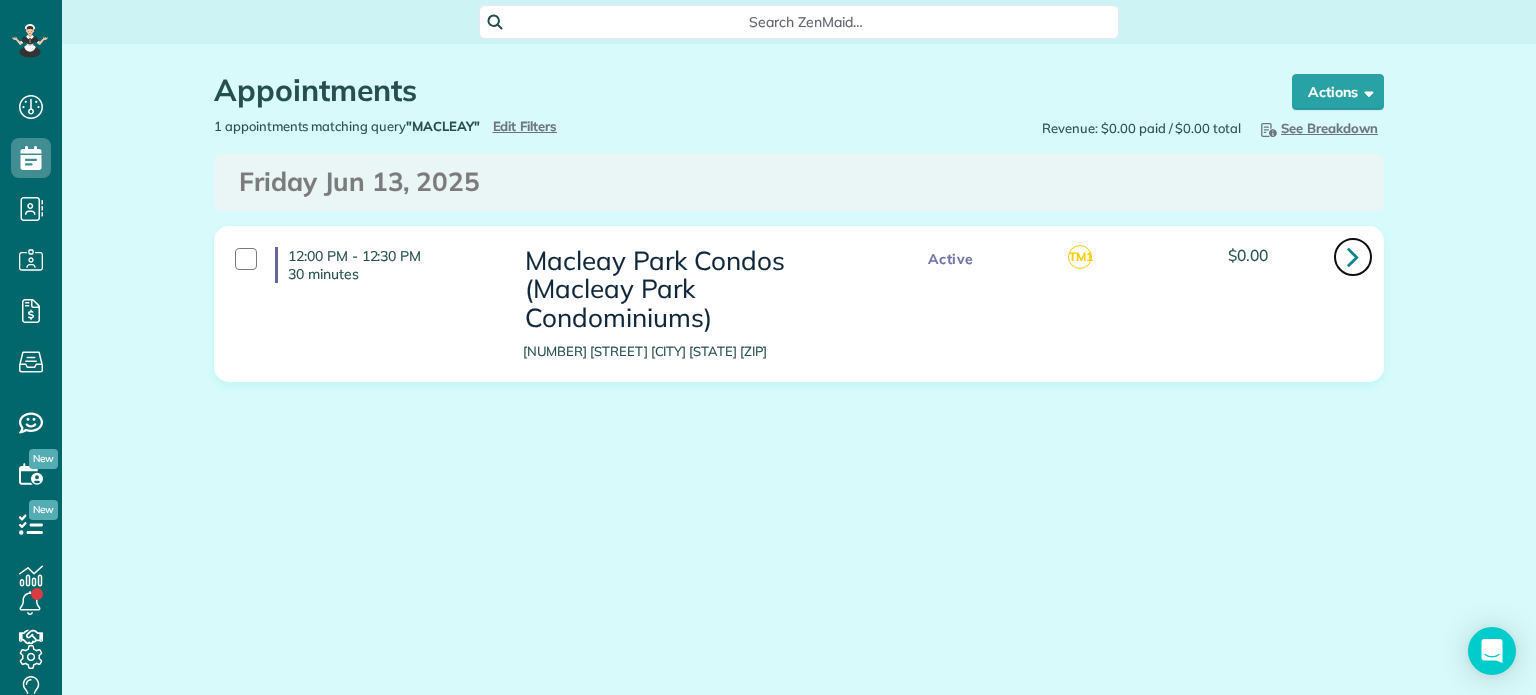 click at bounding box center [1353, 256] 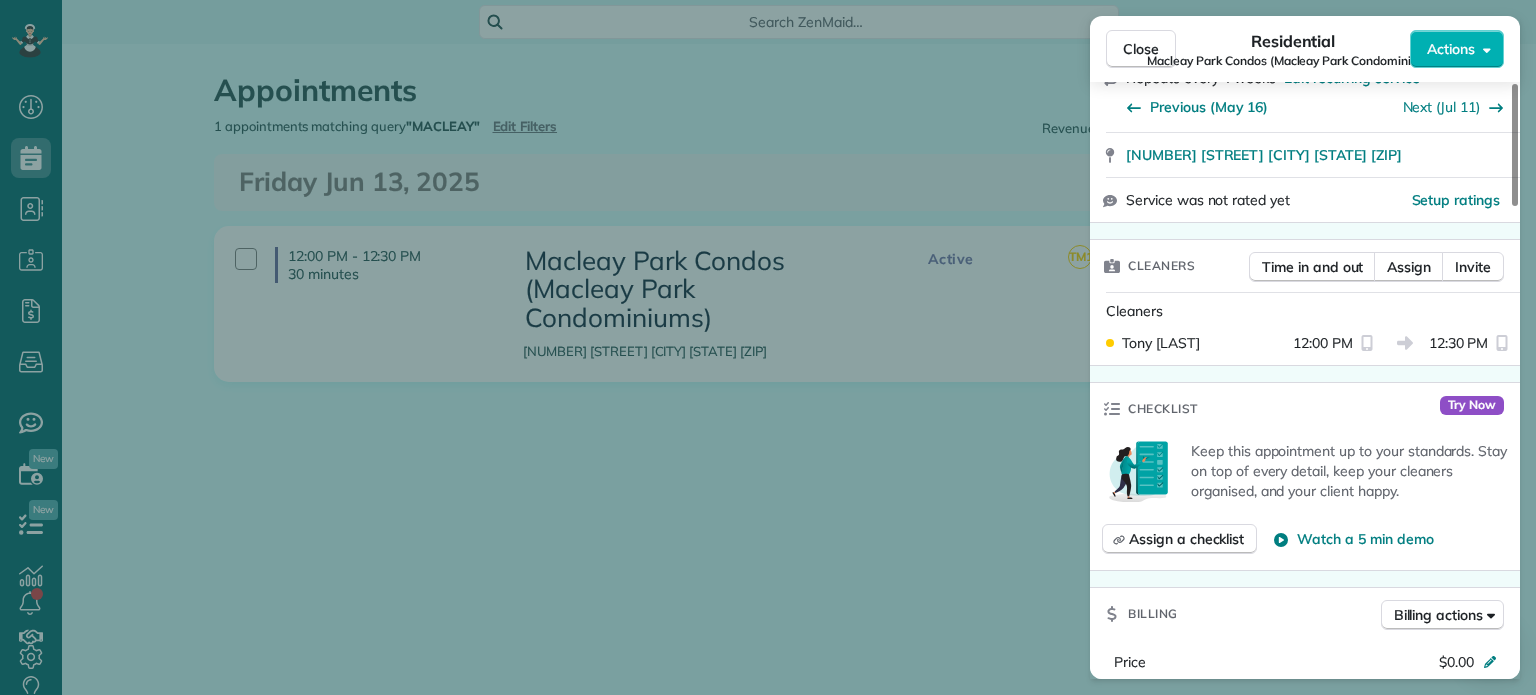 scroll, scrollTop: 200, scrollLeft: 0, axis: vertical 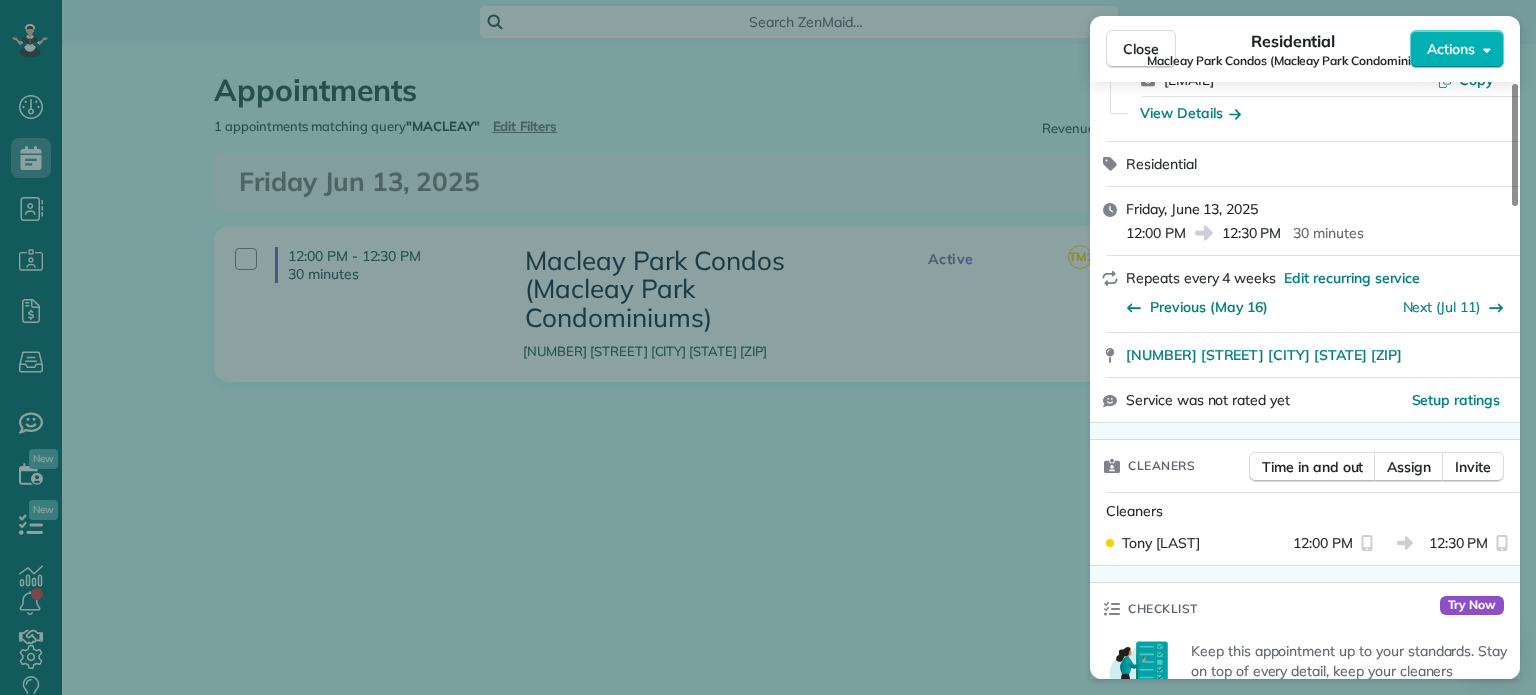 drag, startPoint x: 882, startPoint y: 498, endPoint x: 865, endPoint y: 494, distance: 17.464249 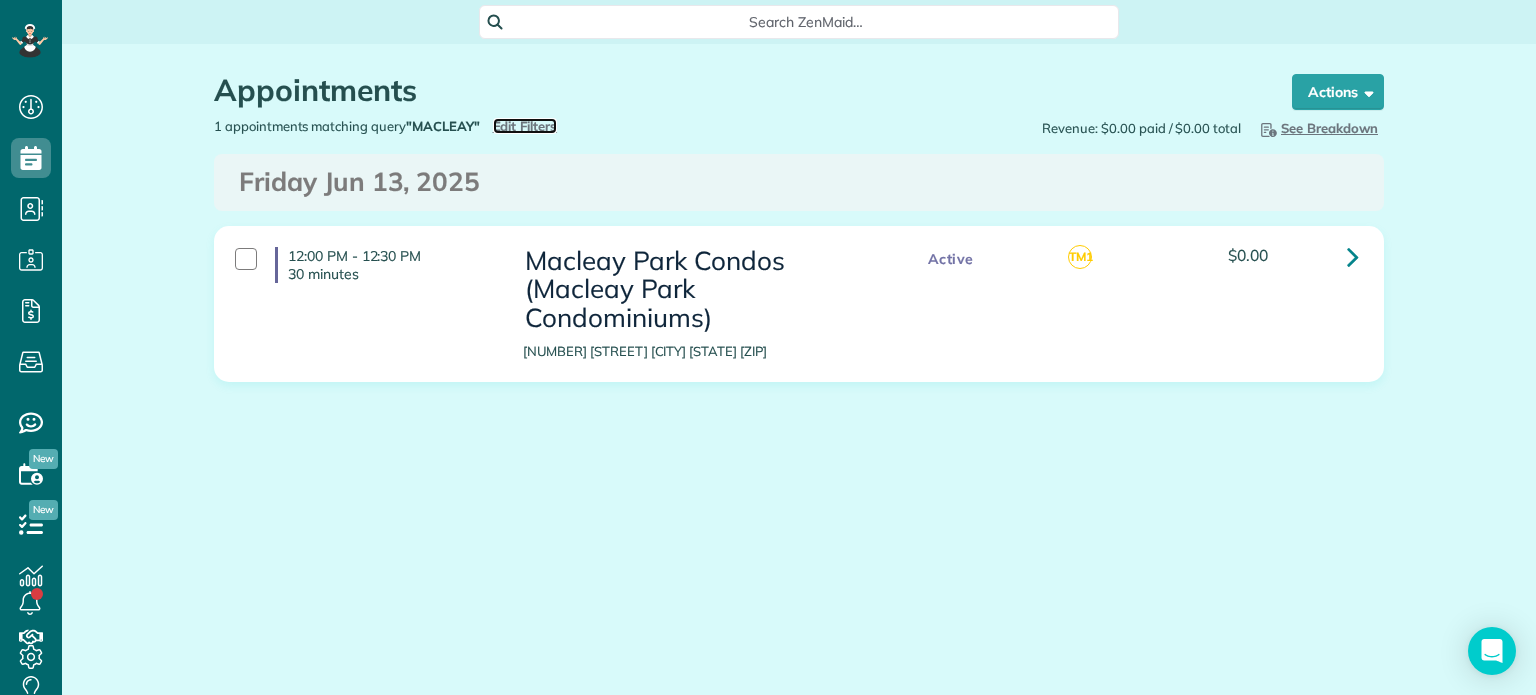 click on "Edit Filters" at bounding box center [525, 126] 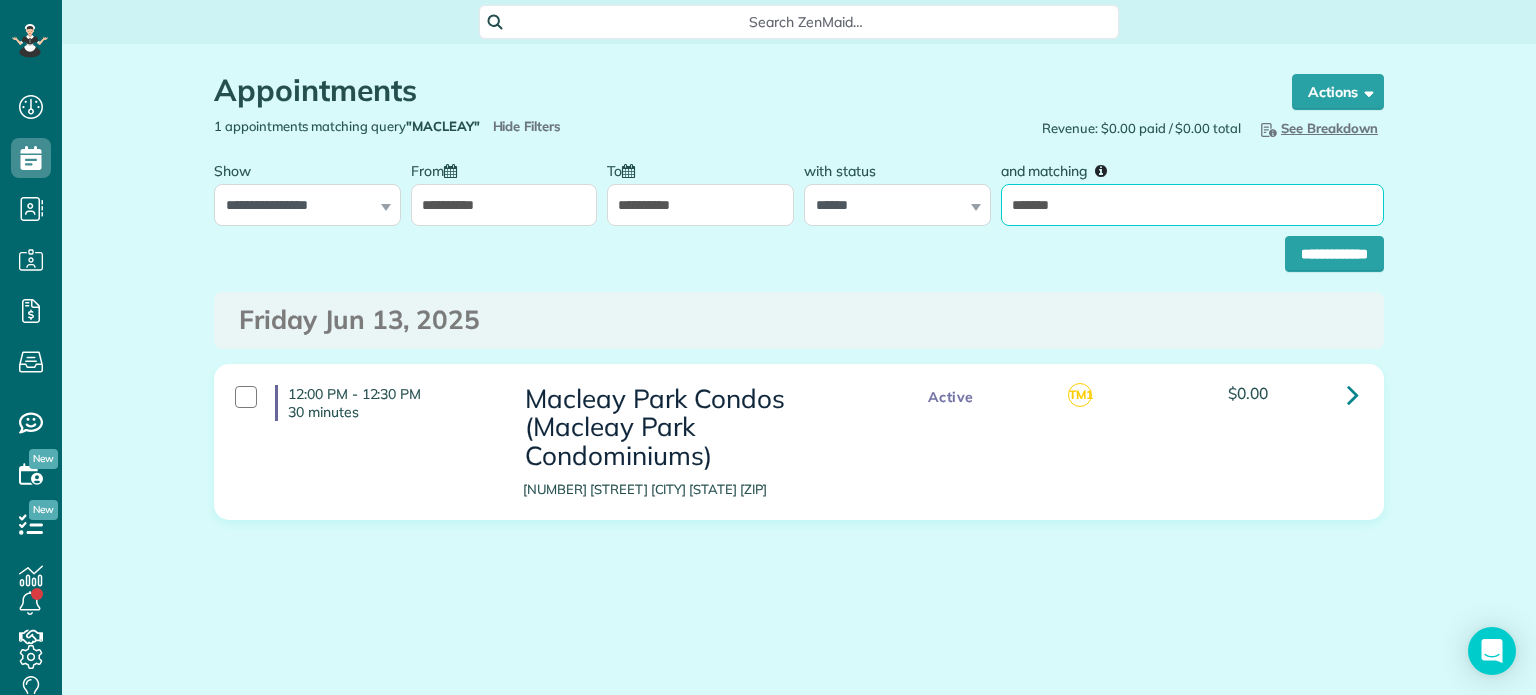 drag, startPoint x: 1084, startPoint y: 195, endPoint x: 996, endPoint y: 215, distance: 90.24411 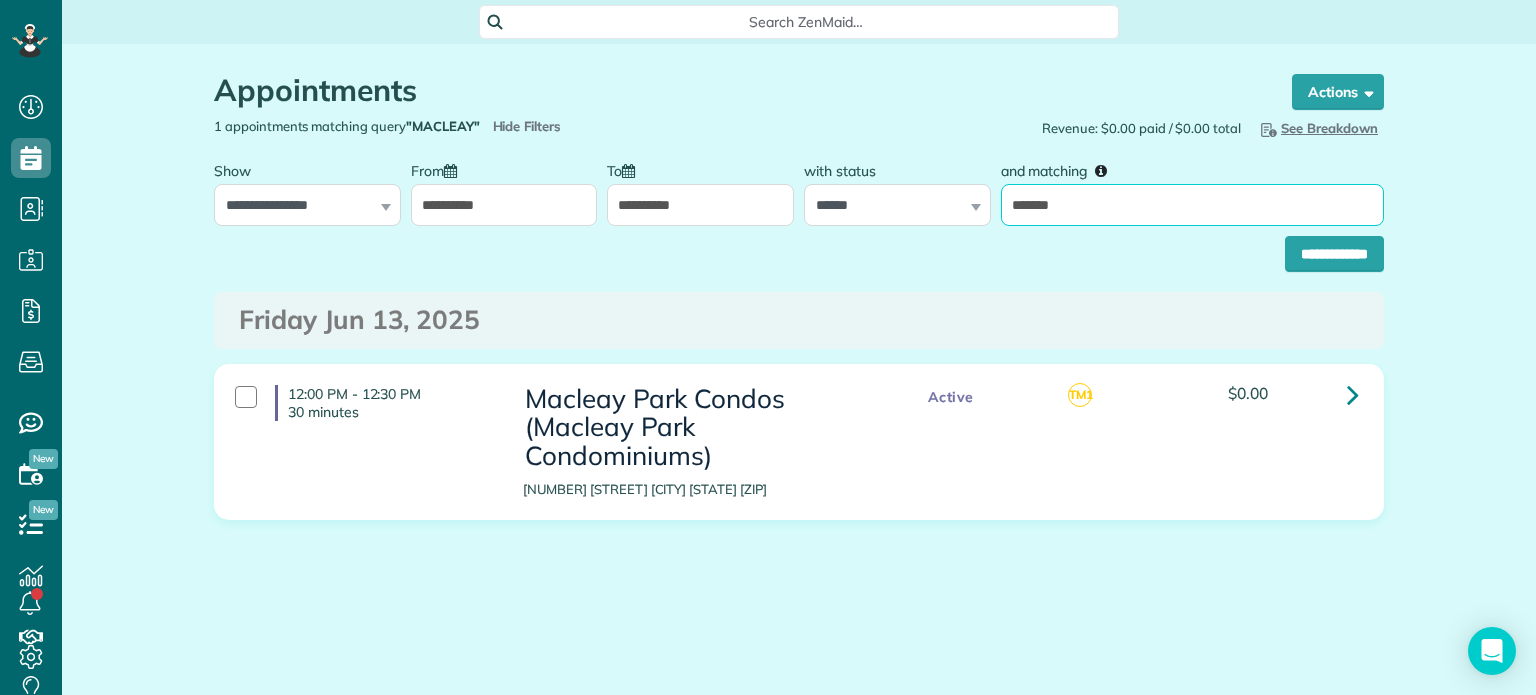 click on "and matching
*******" at bounding box center [1192, 188] 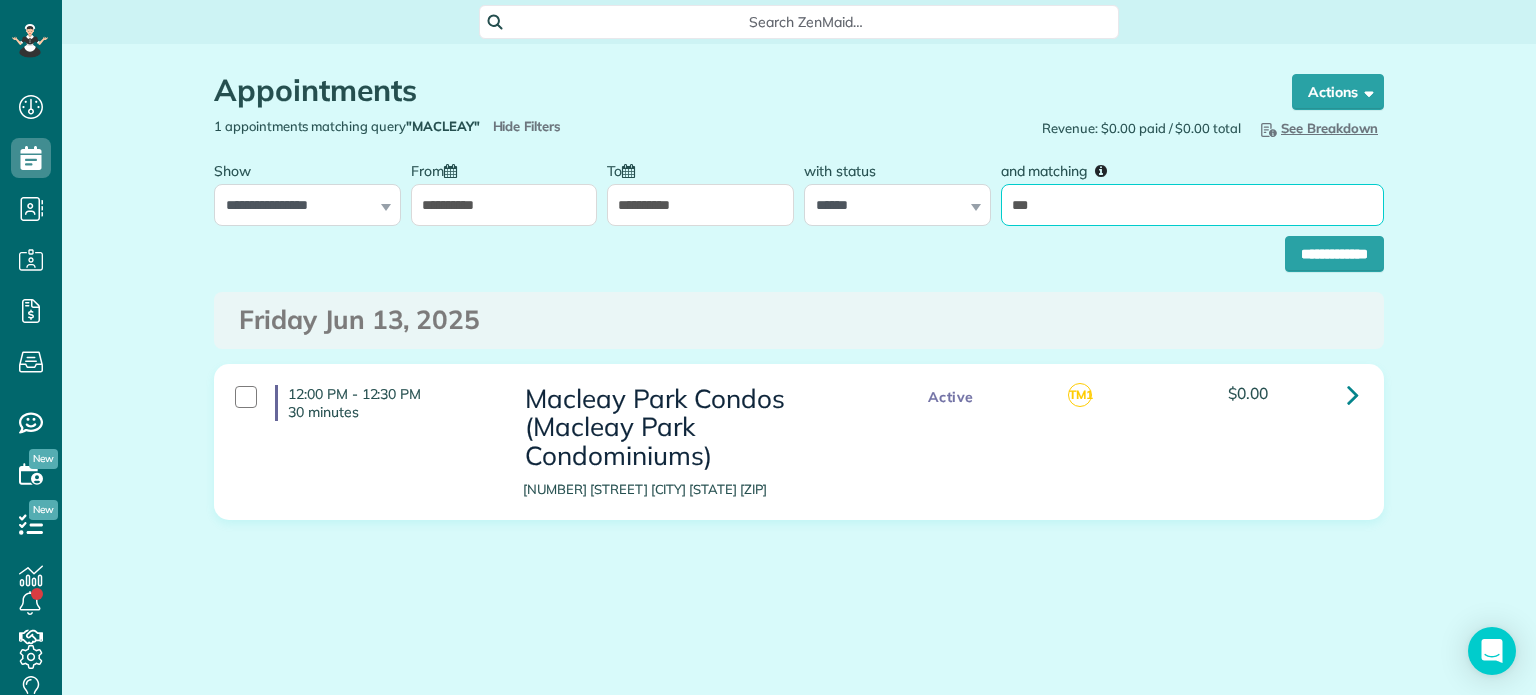 type on "*******" 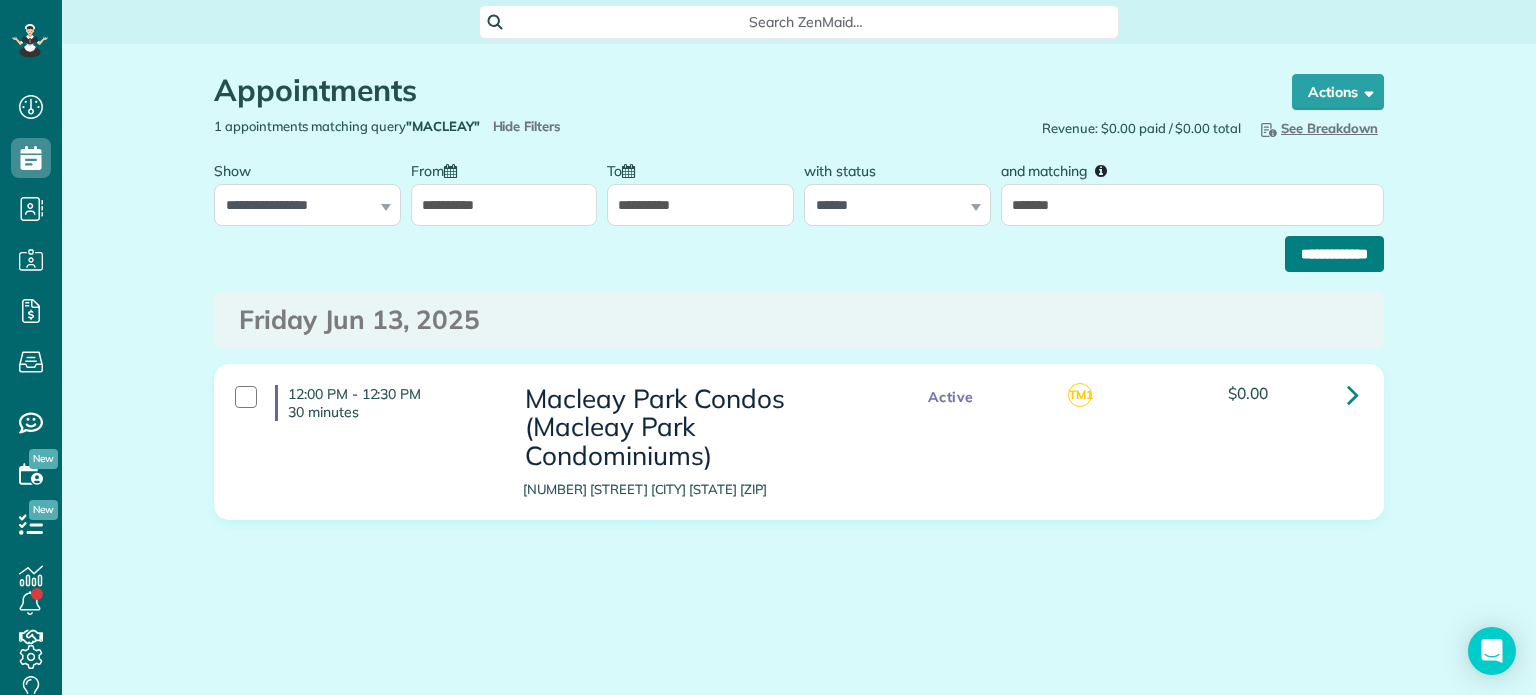 click on "**********" at bounding box center [1334, 254] 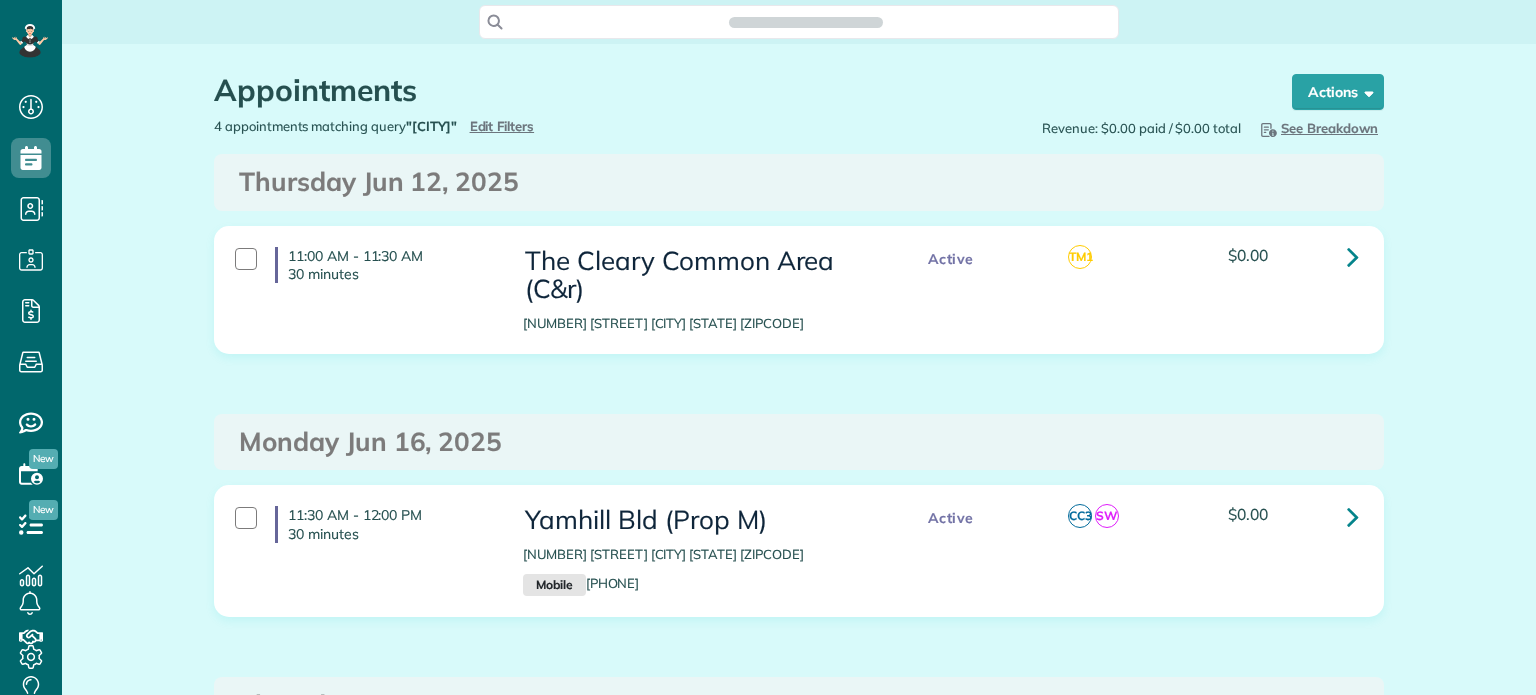 scroll, scrollTop: 0, scrollLeft: 0, axis: both 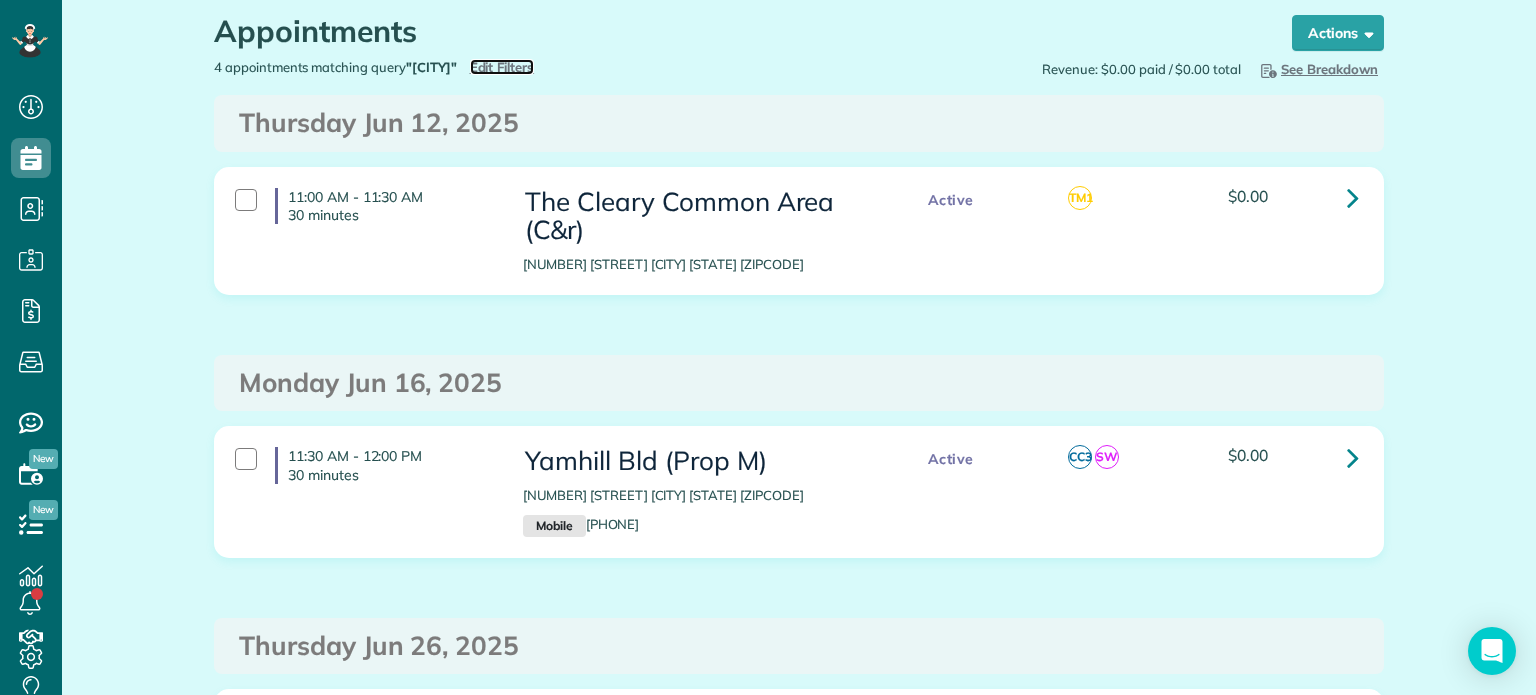 click on "Edit Filters" at bounding box center (502, 67) 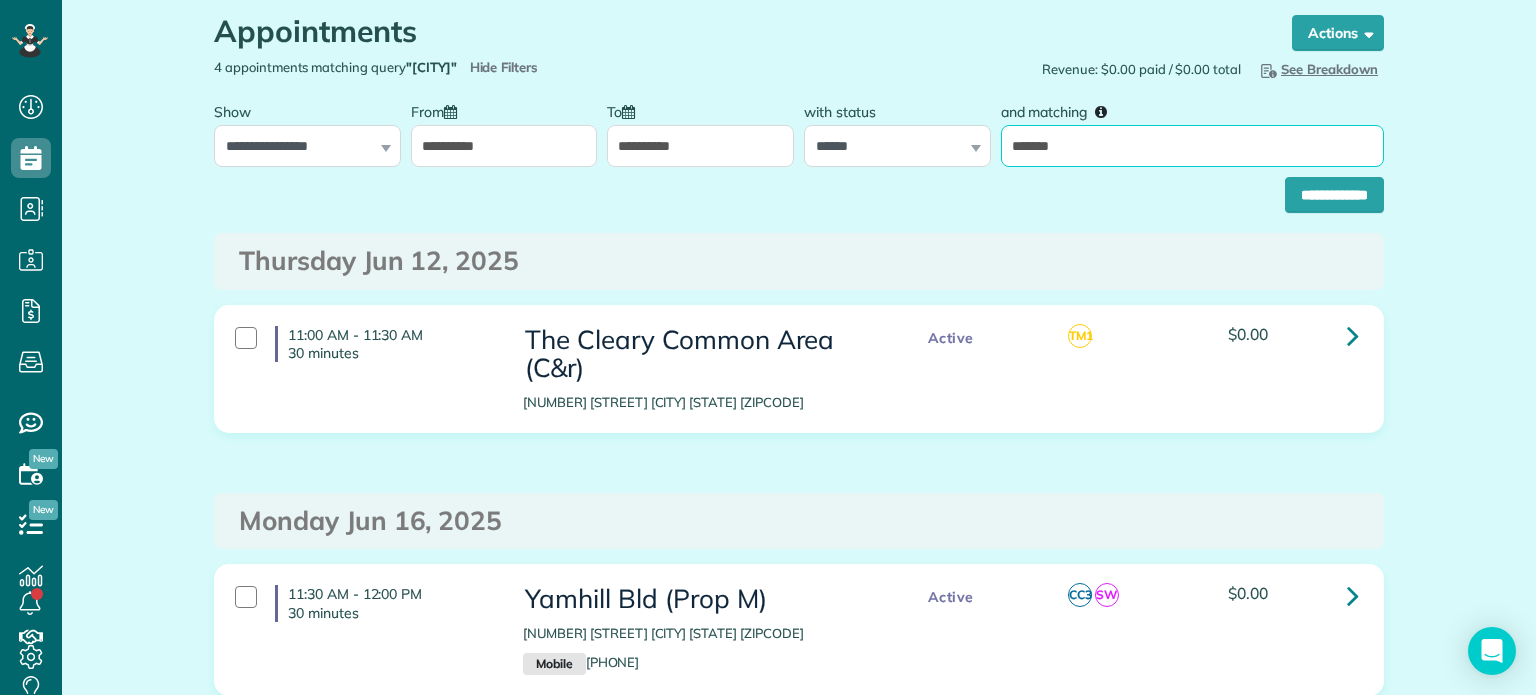 drag, startPoint x: 1073, startPoint y: 151, endPoint x: 997, endPoint y: 152, distance: 76.00658 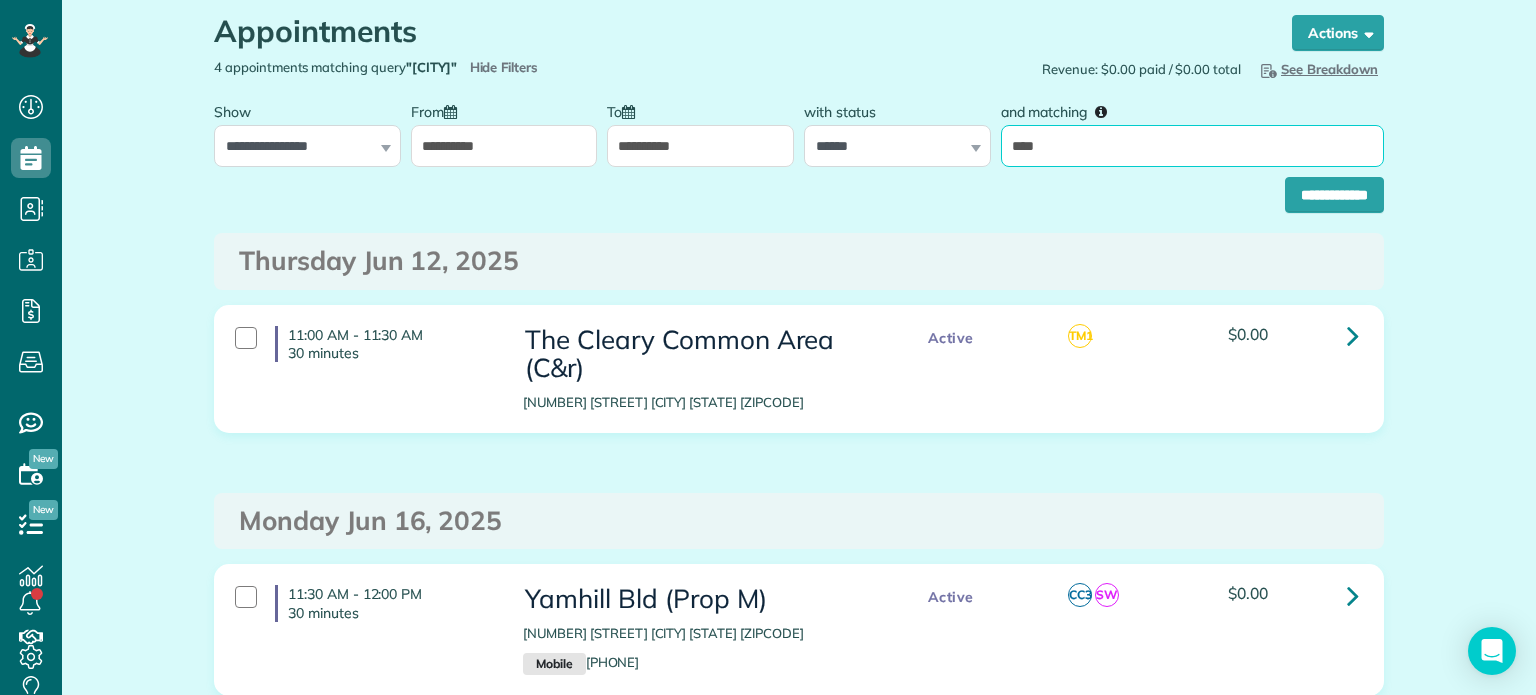 type on "****" 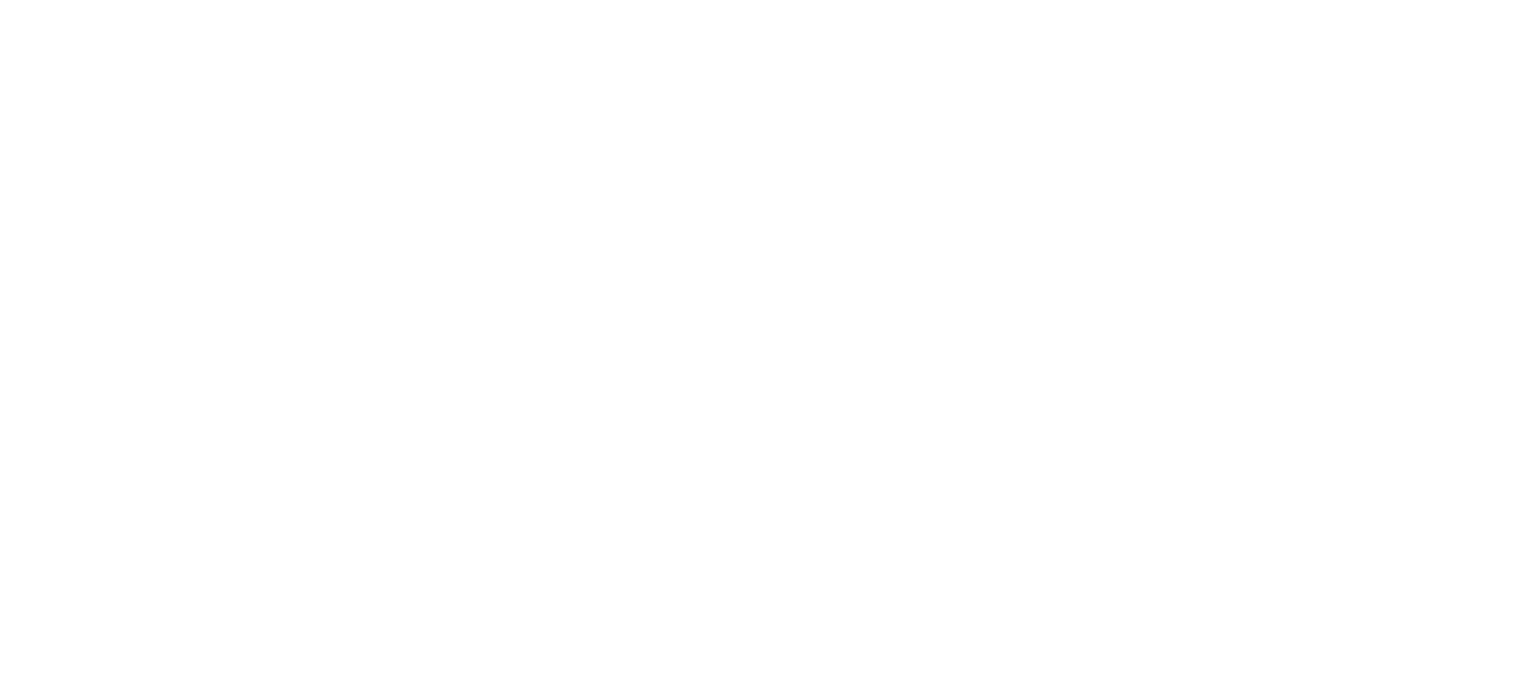 scroll, scrollTop: 0, scrollLeft: 0, axis: both 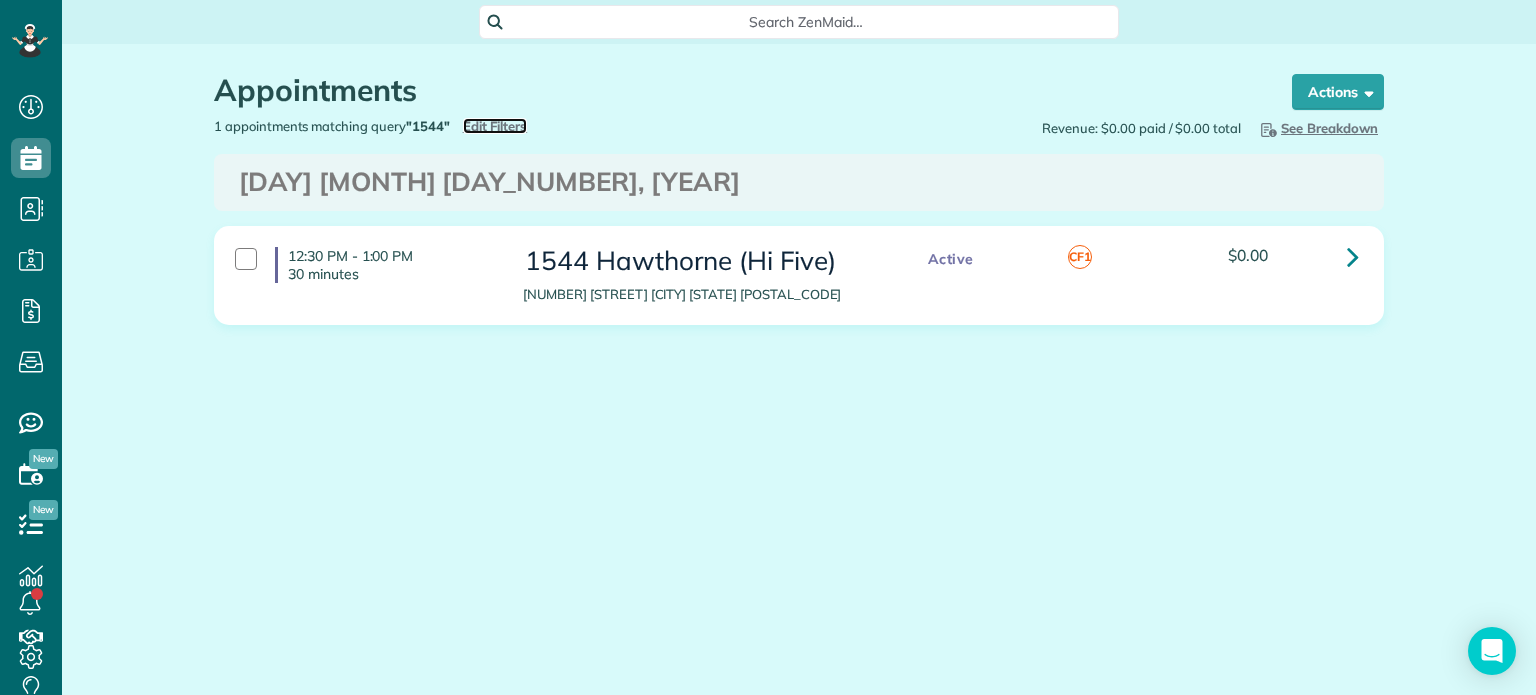 click on "Edit Filters" at bounding box center (495, 126) 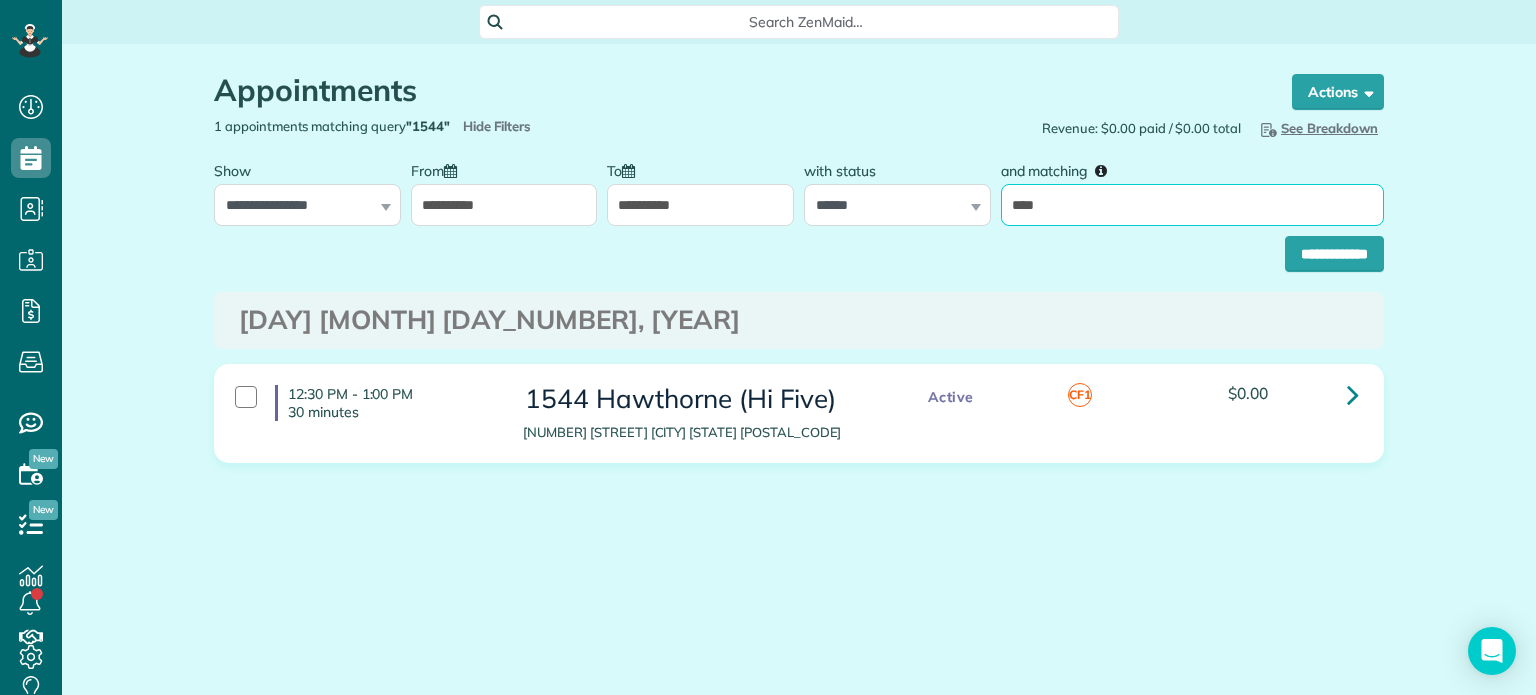 drag, startPoint x: 1061, startPoint y: 203, endPoint x: 1000, endPoint y: 216, distance: 62.369865 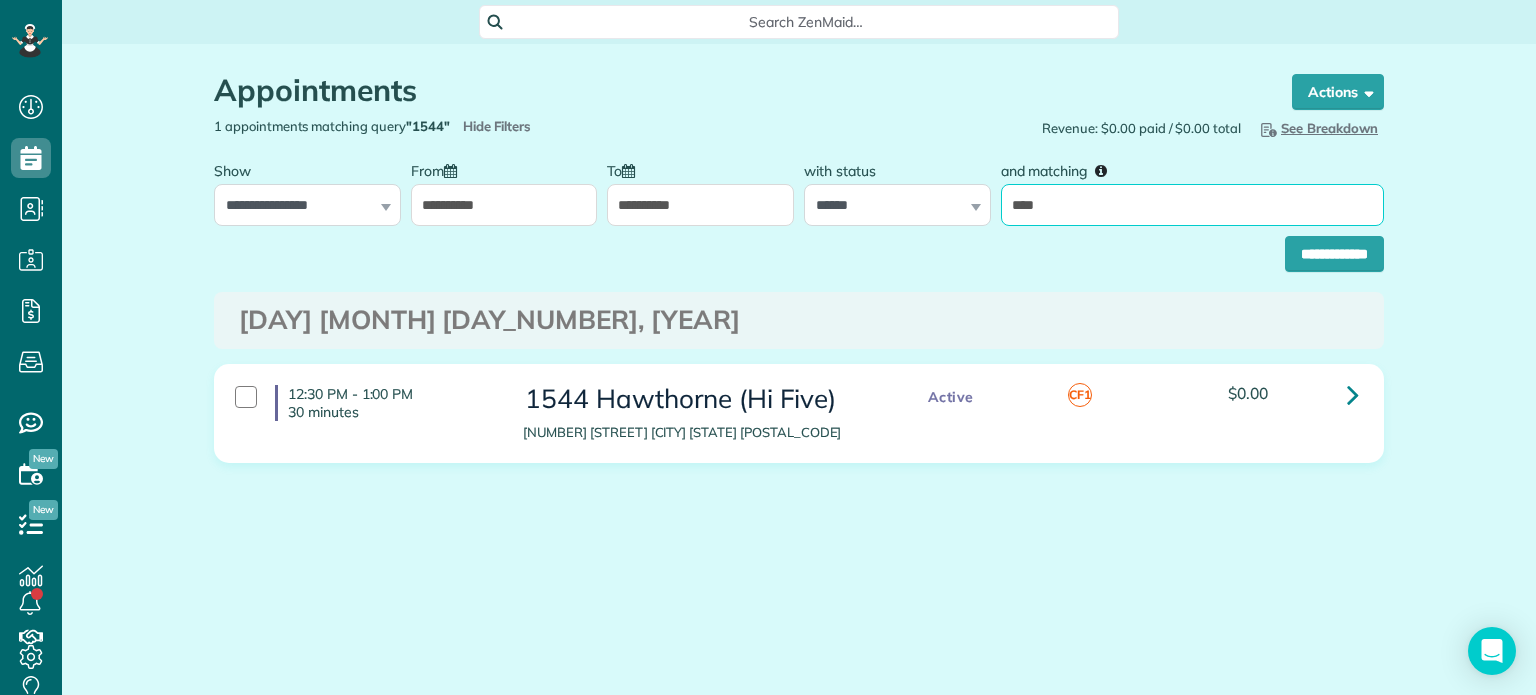 click on "****" at bounding box center (1192, 205) 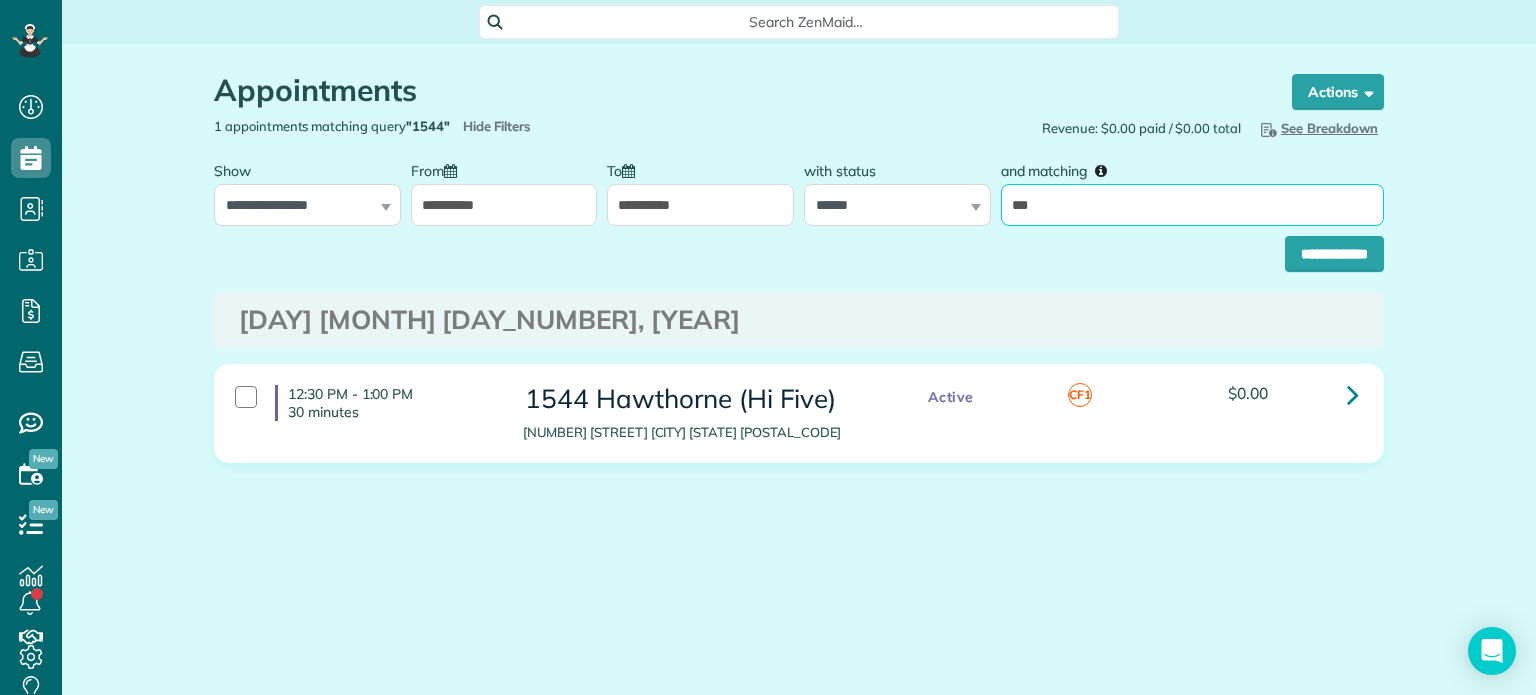 type on "***" 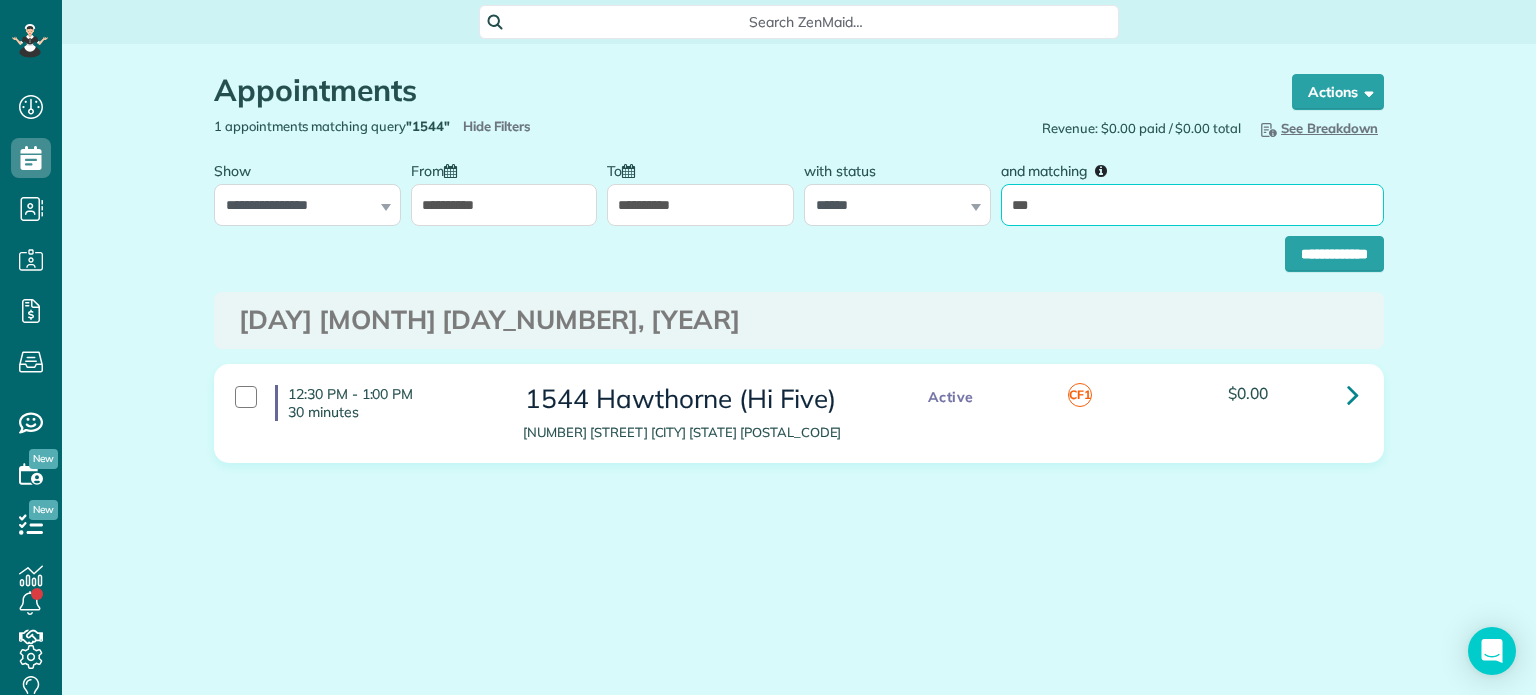 click on "**********" at bounding box center (1334, 254) 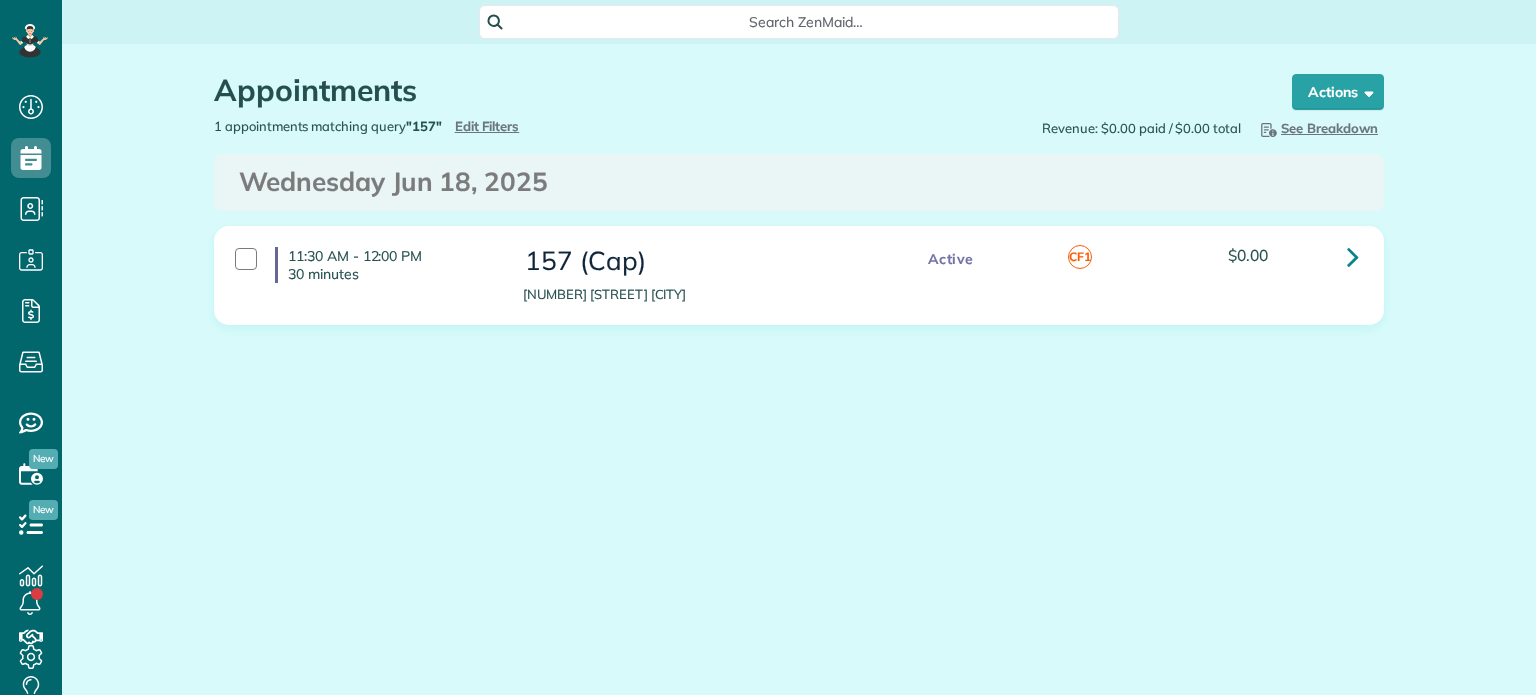scroll, scrollTop: 0, scrollLeft: 0, axis: both 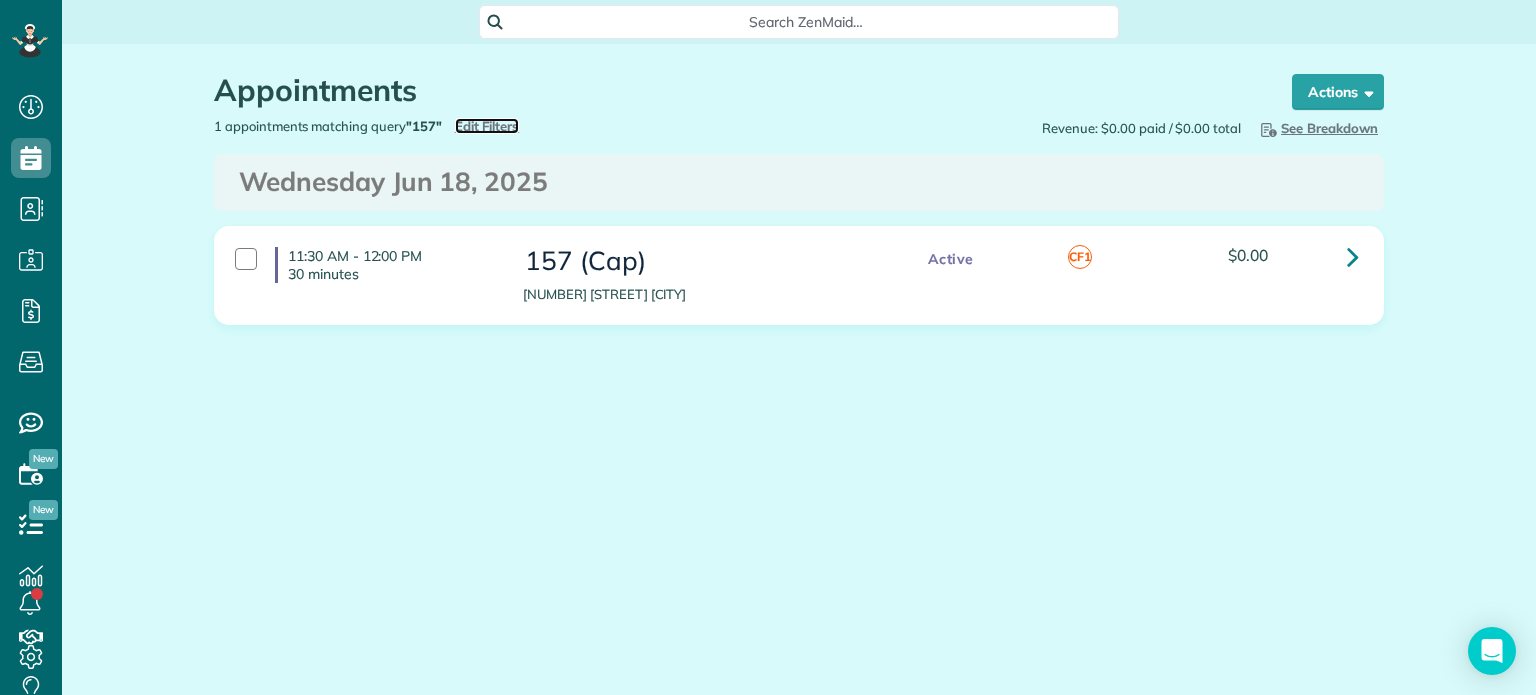 click on "Edit Filters" at bounding box center (487, 126) 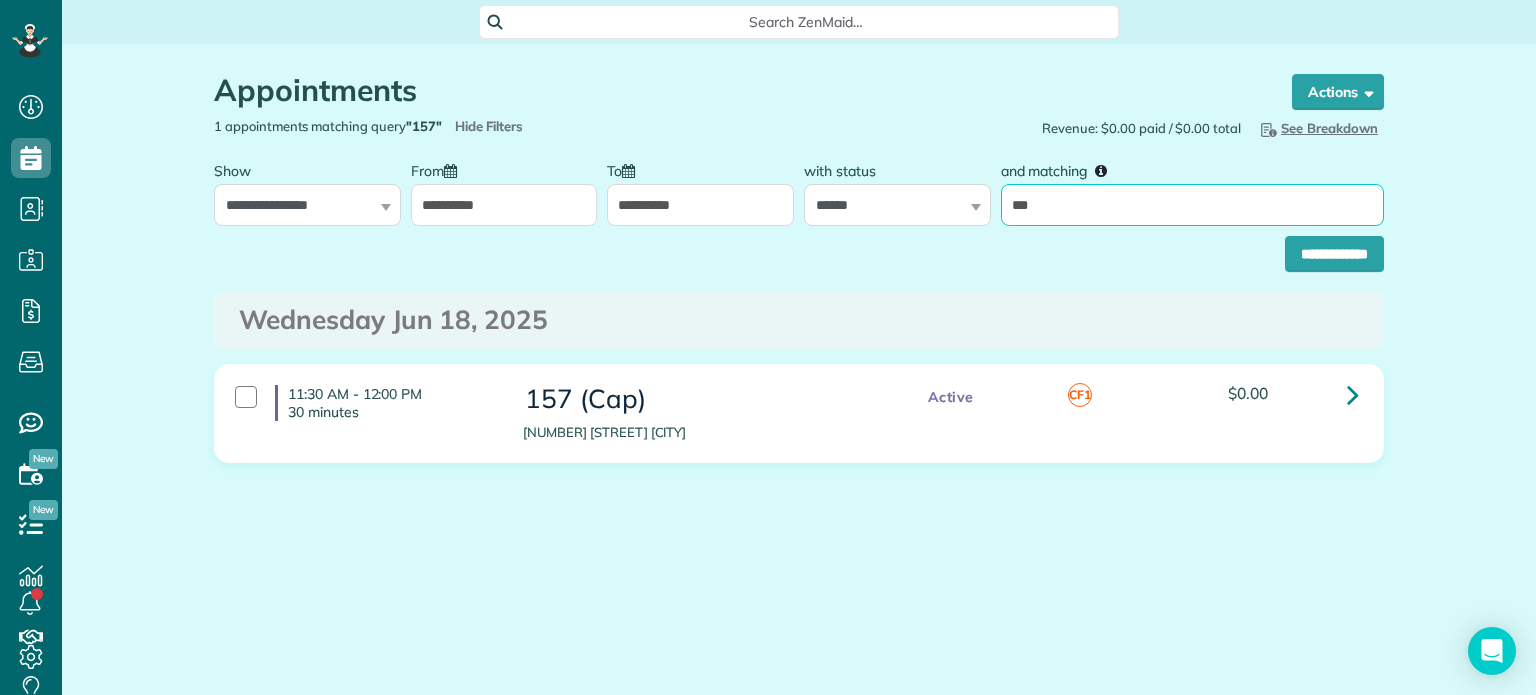 drag, startPoint x: 1096, startPoint y: 206, endPoint x: 1004, endPoint y: 203, distance: 92.0489 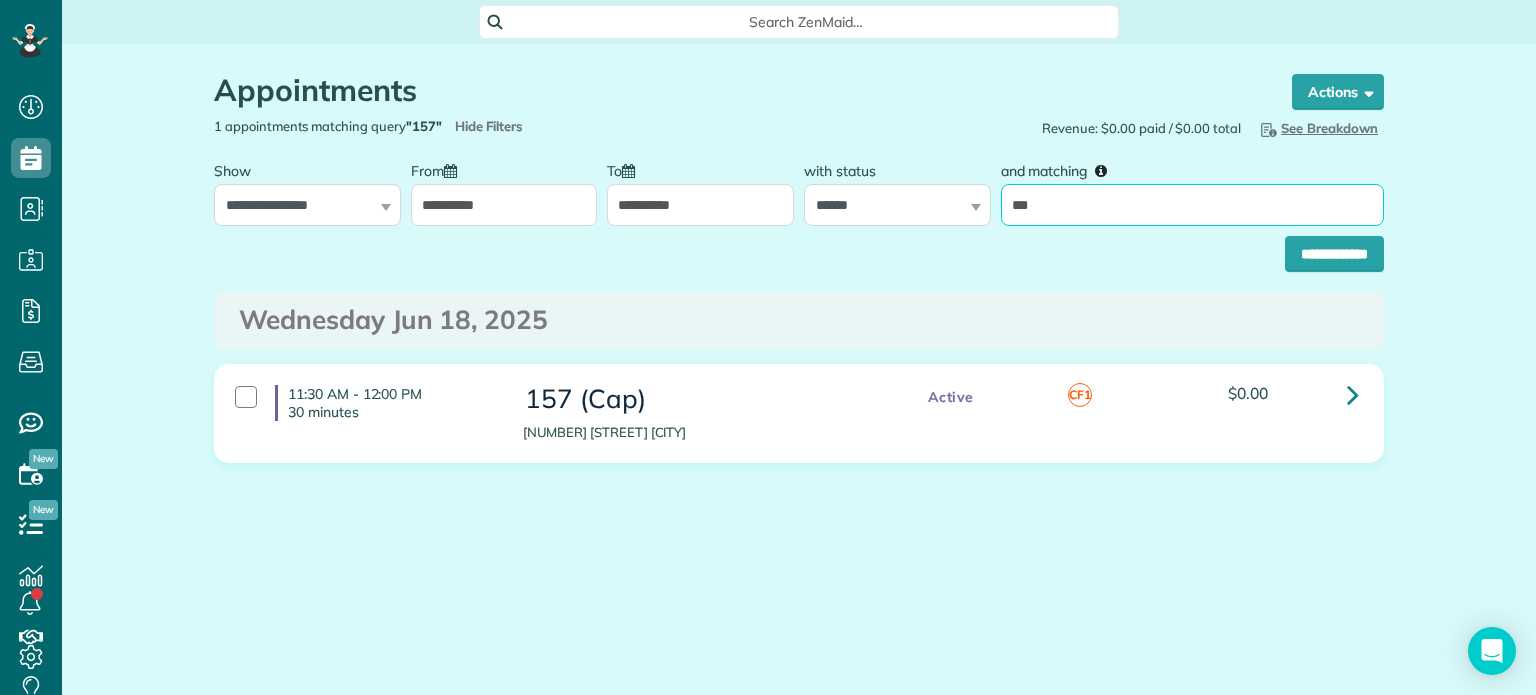 click on "***" at bounding box center (1192, 205) 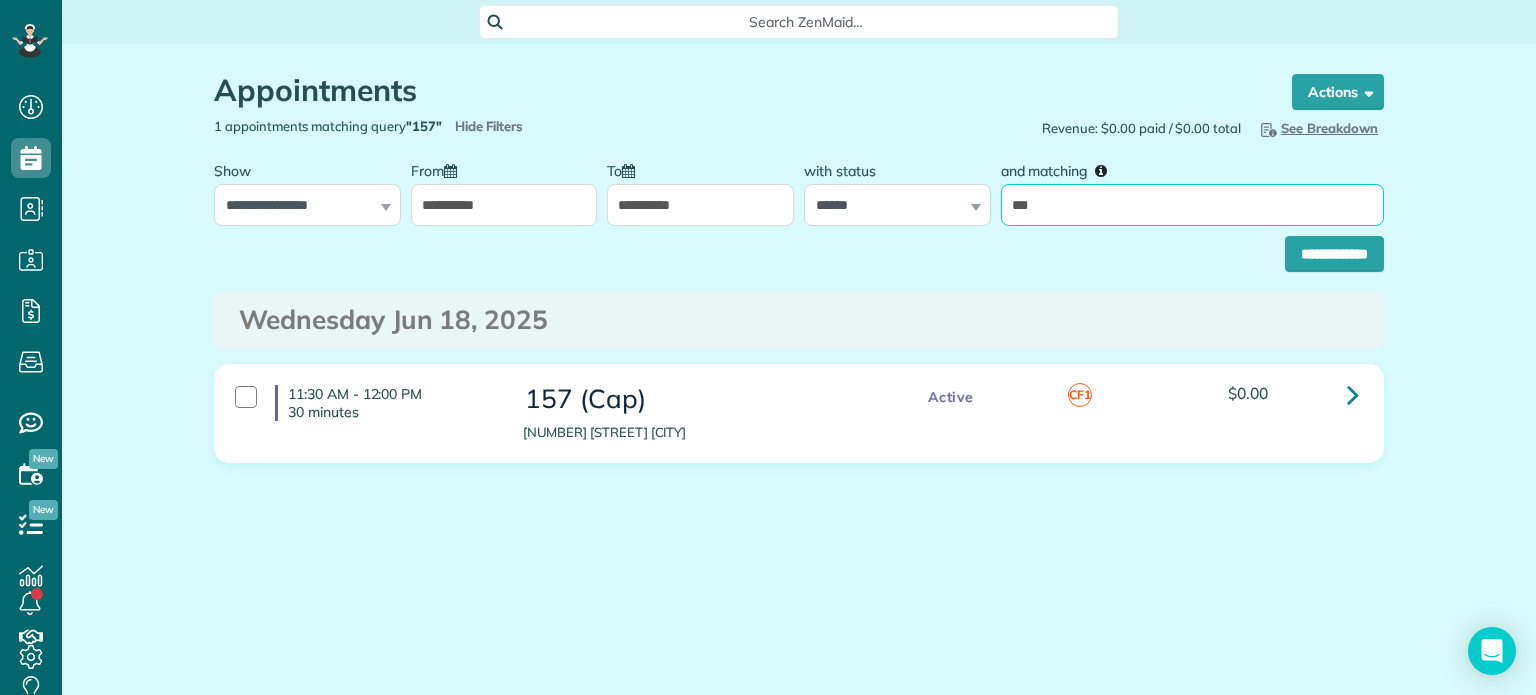 type on "***" 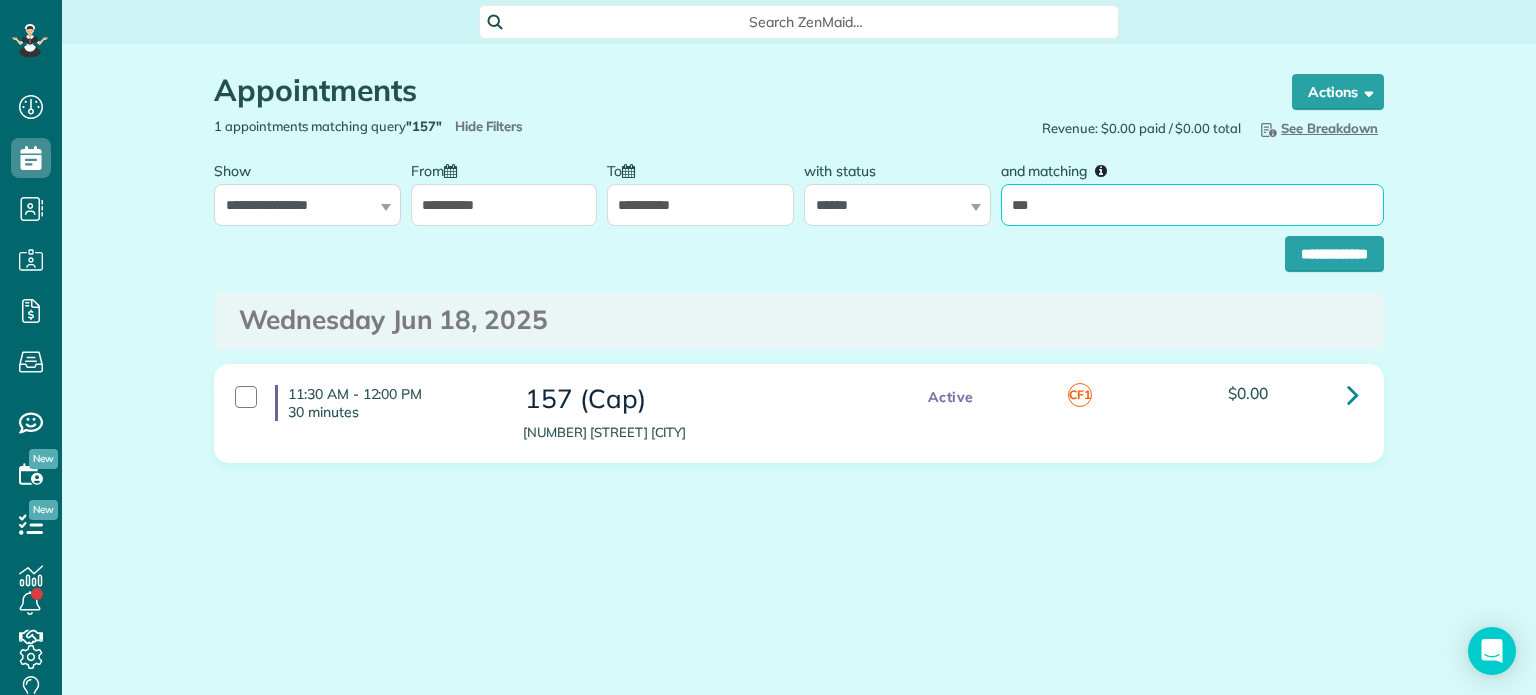 click on "**********" at bounding box center (1334, 254) 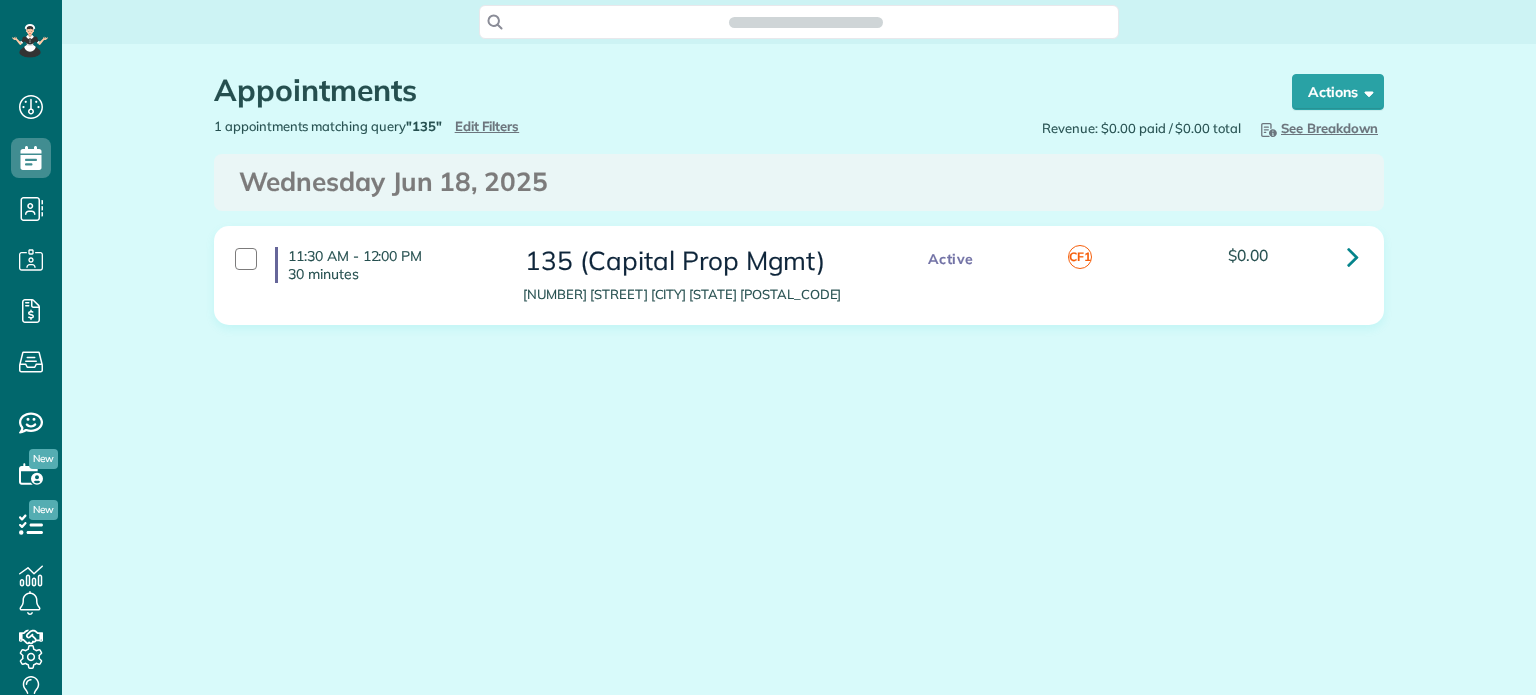 scroll, scrollTop: 0, scrollLeft: 0, axis: both 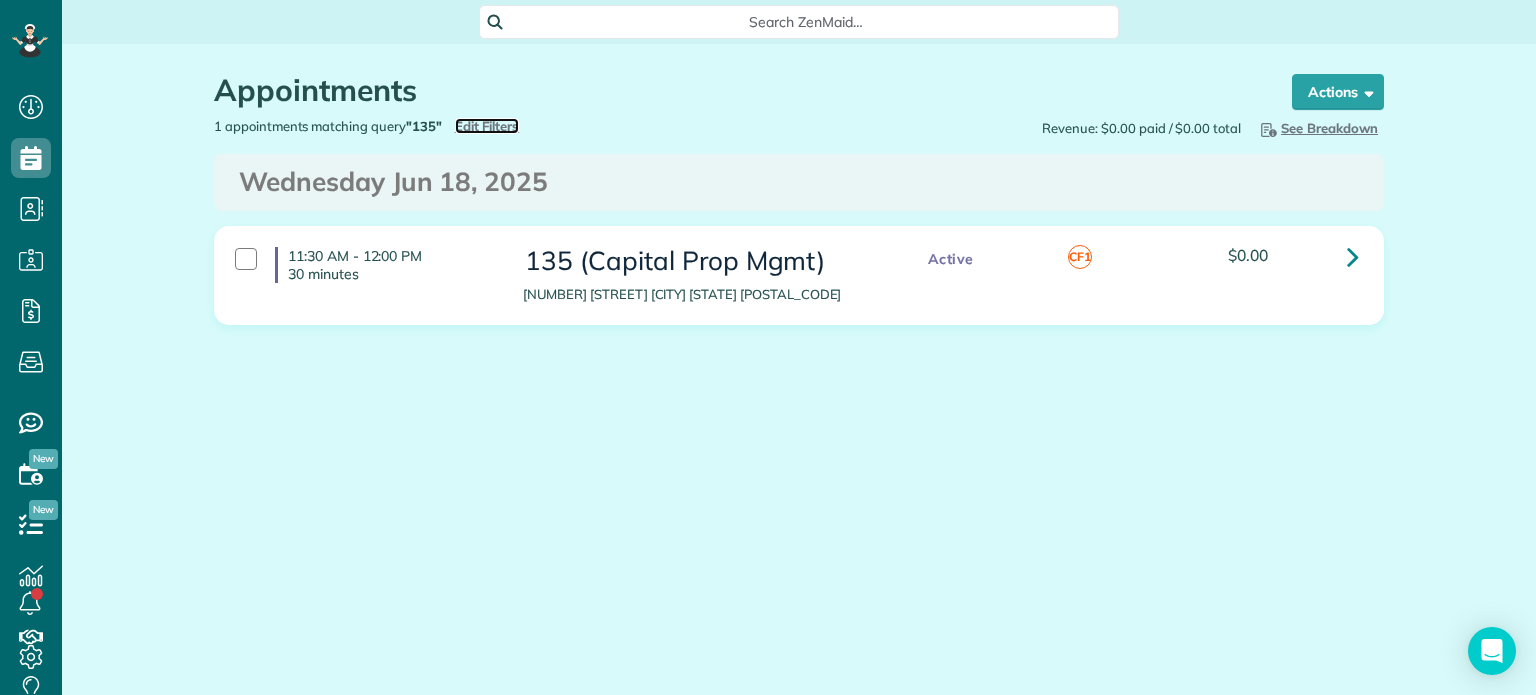 click on "Edit Filters" at bounding box center [487, 126] 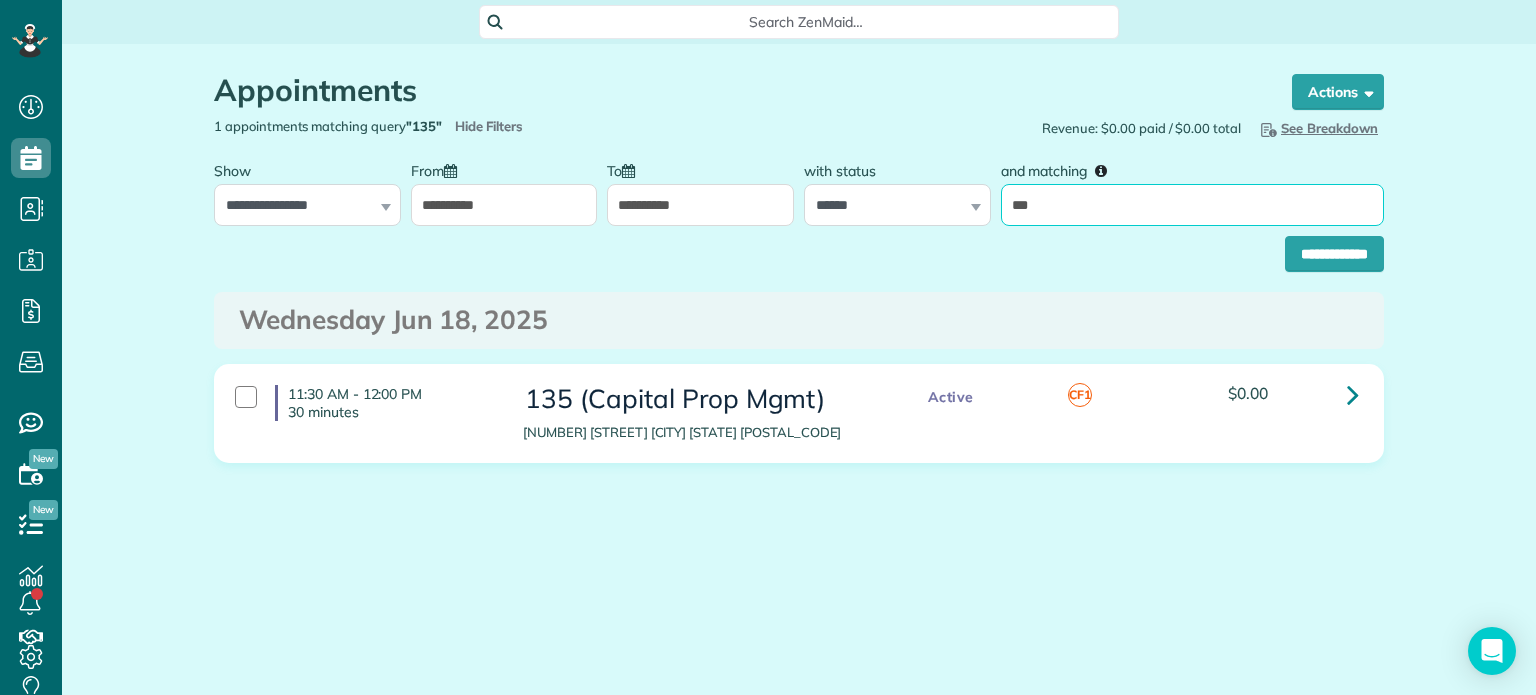 drag, startPoint x: 1056, startPoint y: 207, endPoint x: 1007, endPoint y: 206, distance: 49.010204 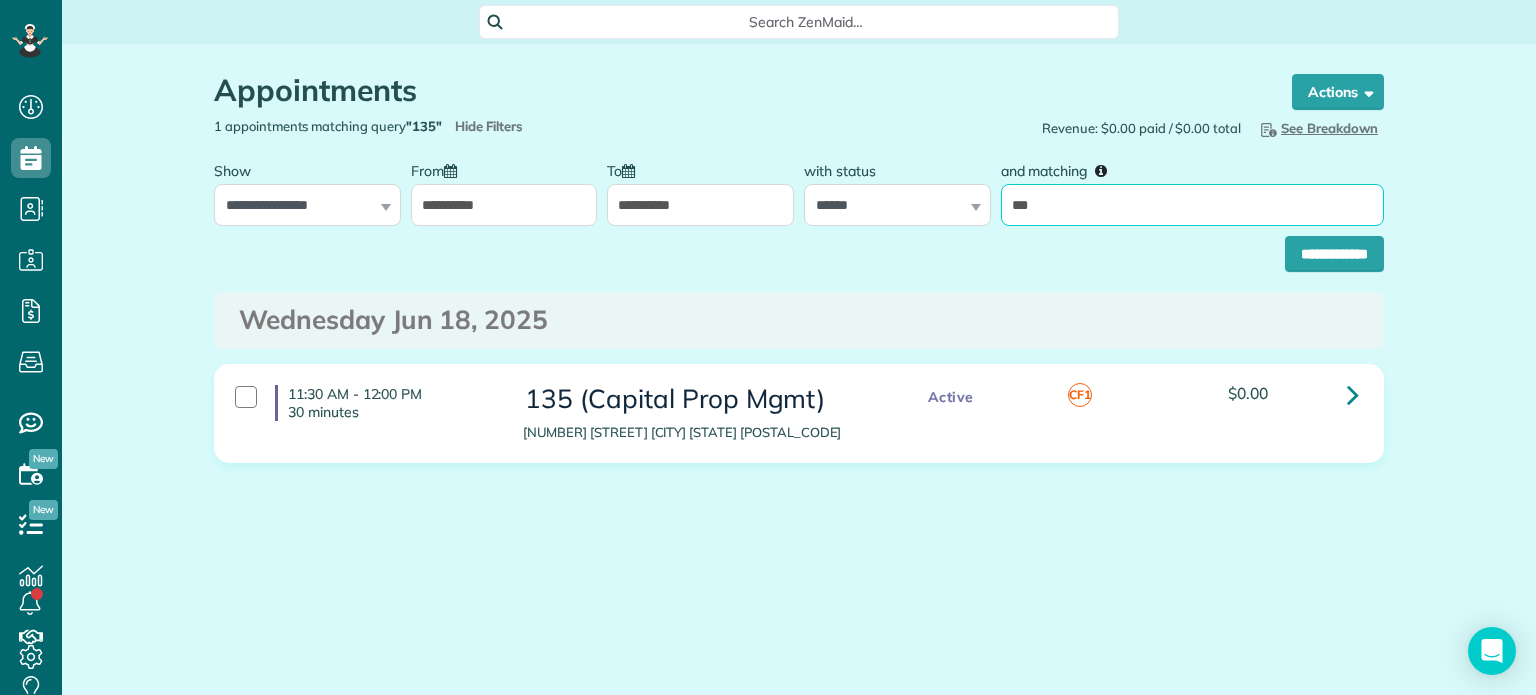 click on "***" at bounding box center [1192, 205] 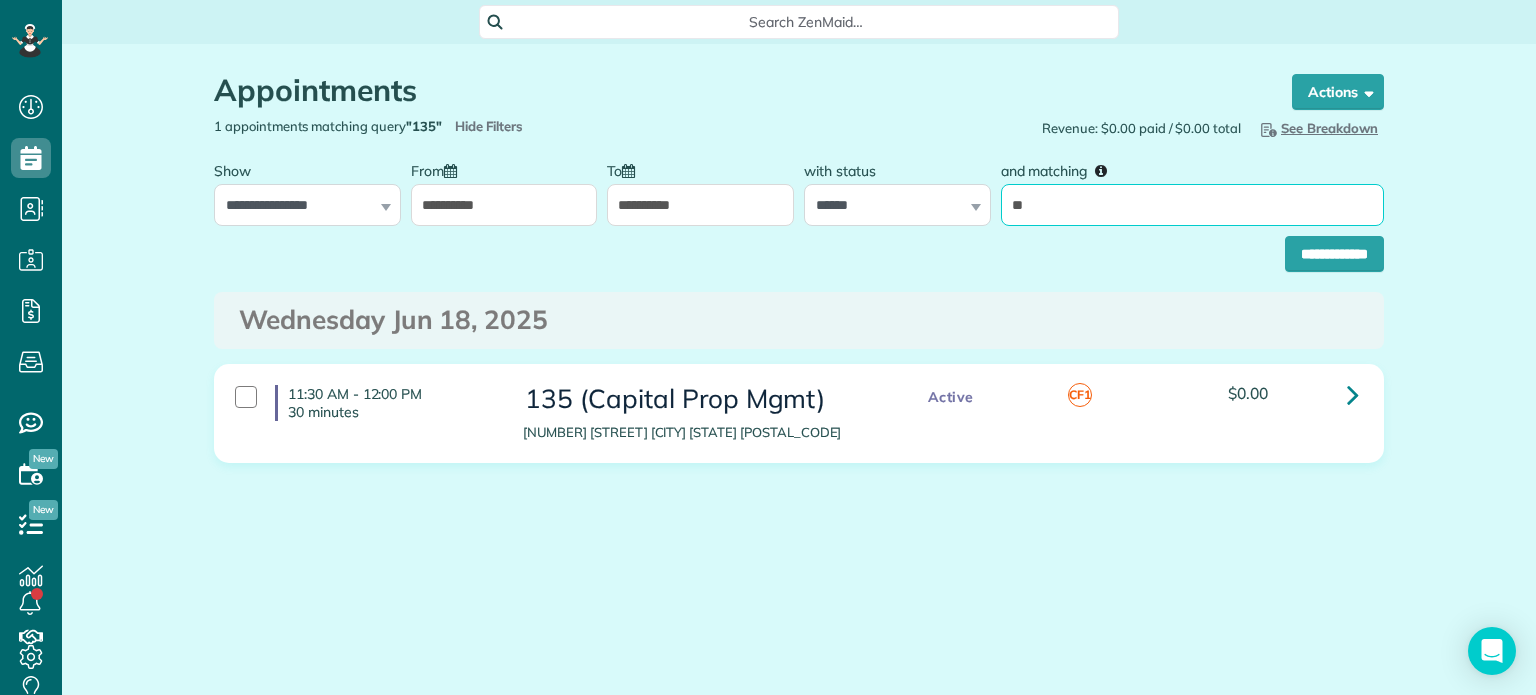 type on "*******" 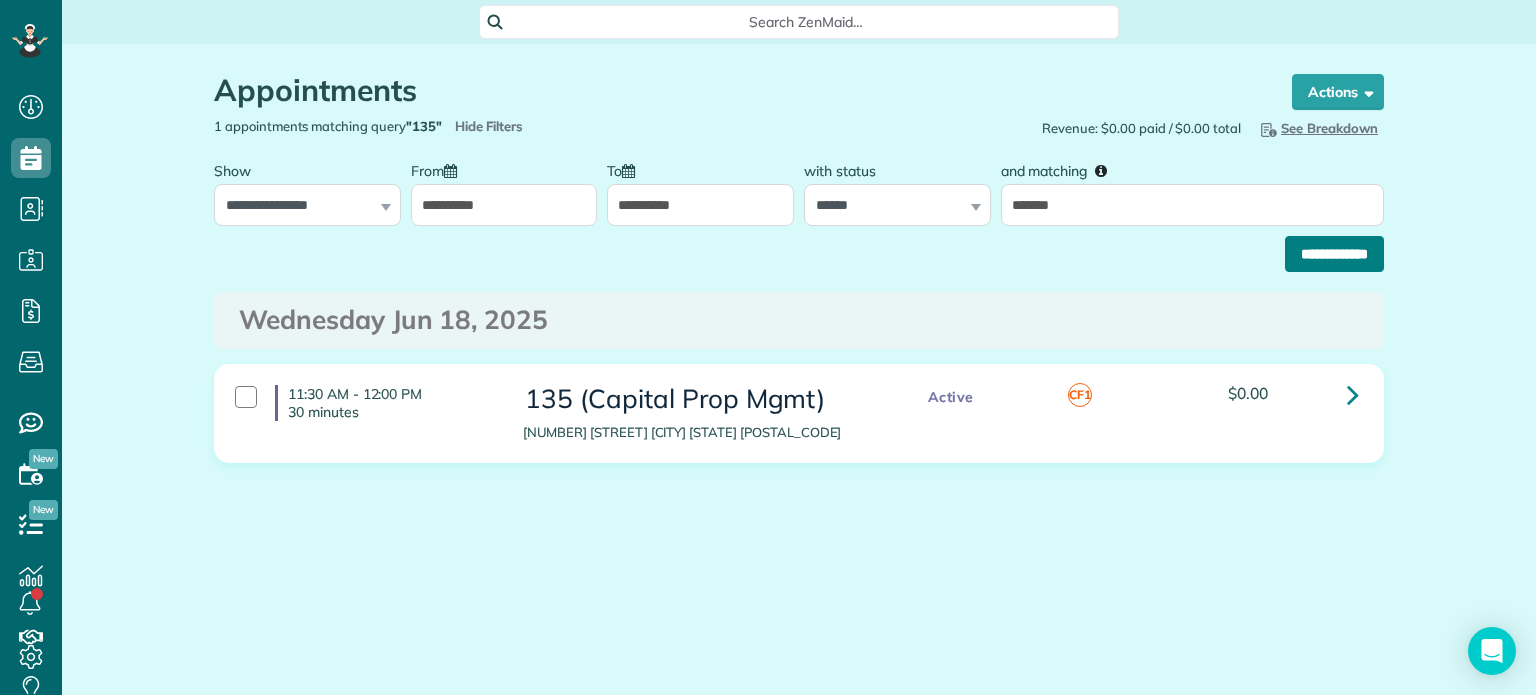 click on "**********" at bounding box center (1334, 254) 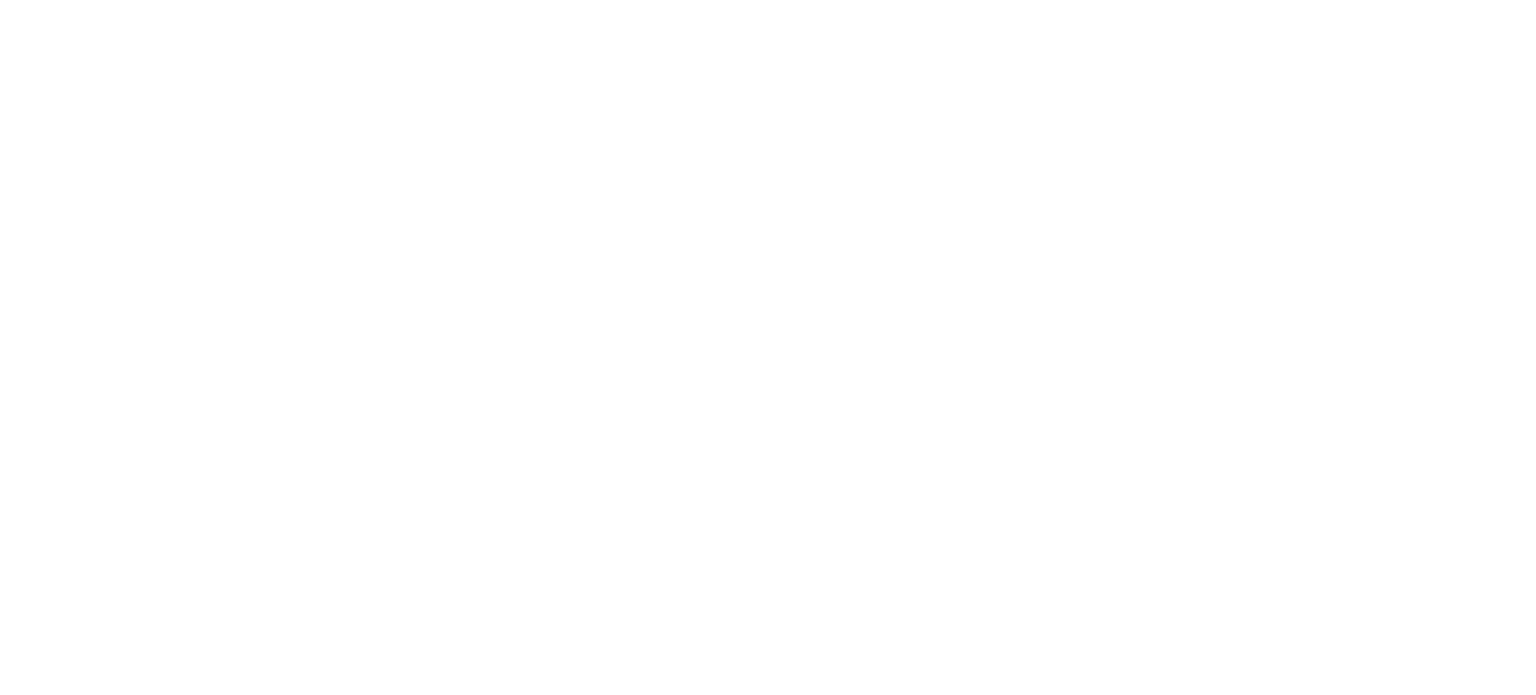 scroll, scrollTop: 0, scrollLeft: 0, axis: both 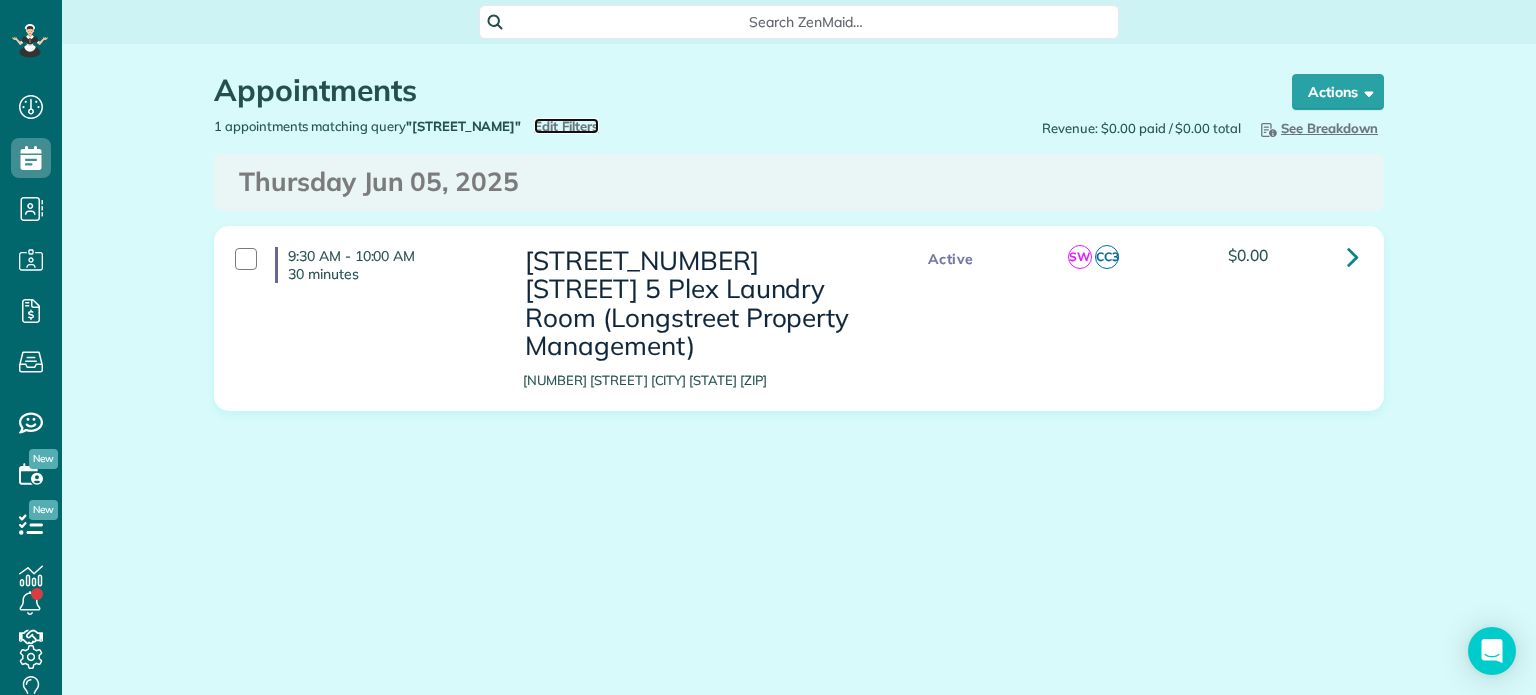 click on "Edit Filters" at bounding box center [566, 126] 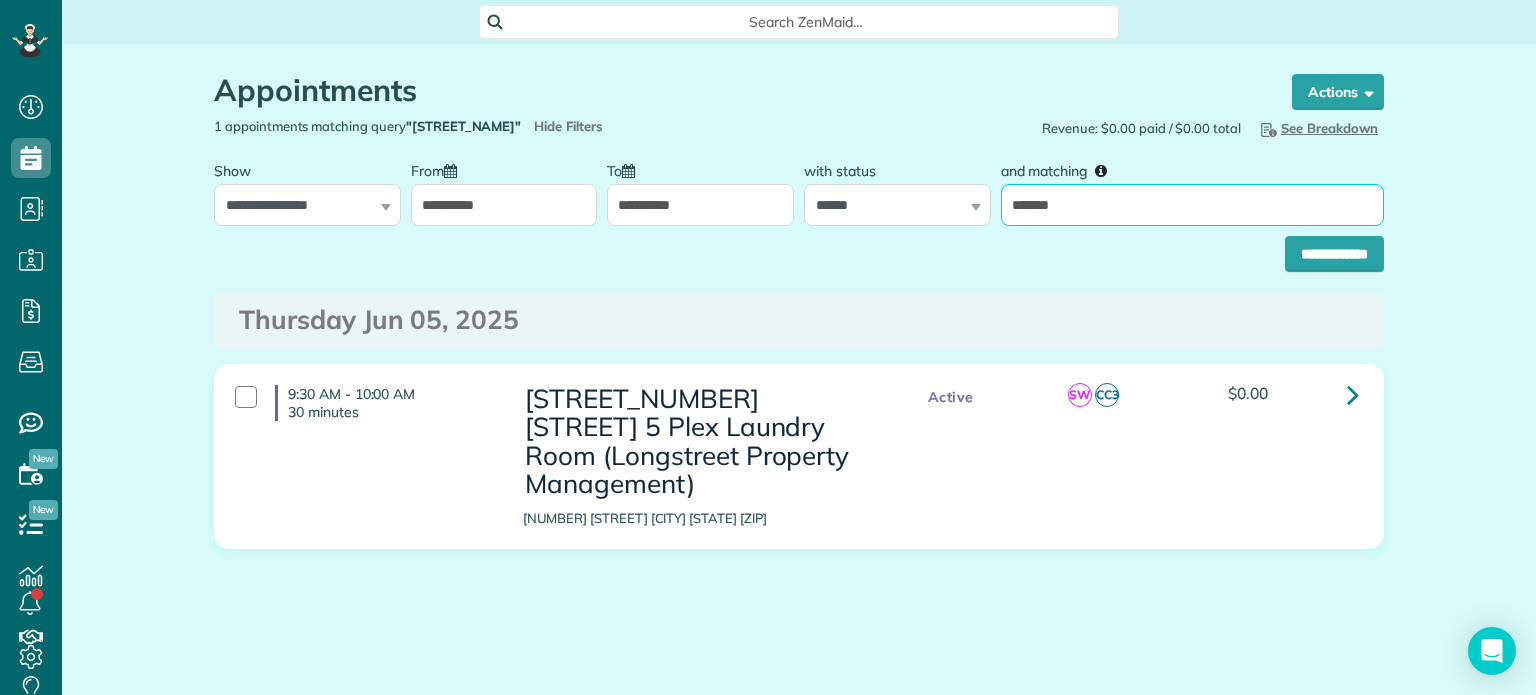 drag, startPoint x: 1070, startPoint y: 213, endPoint x: 1004, endPoint y: 209, distance: 66.1211 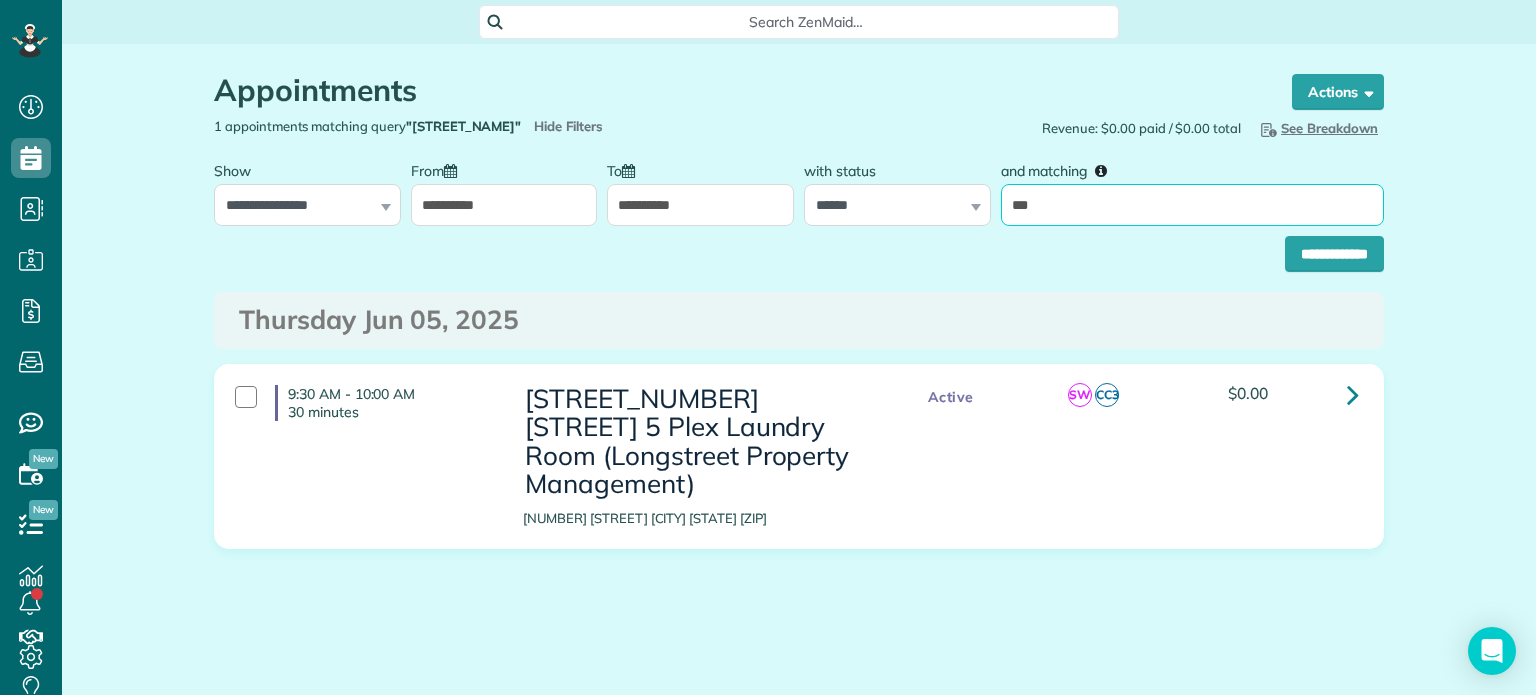 type on "**********" 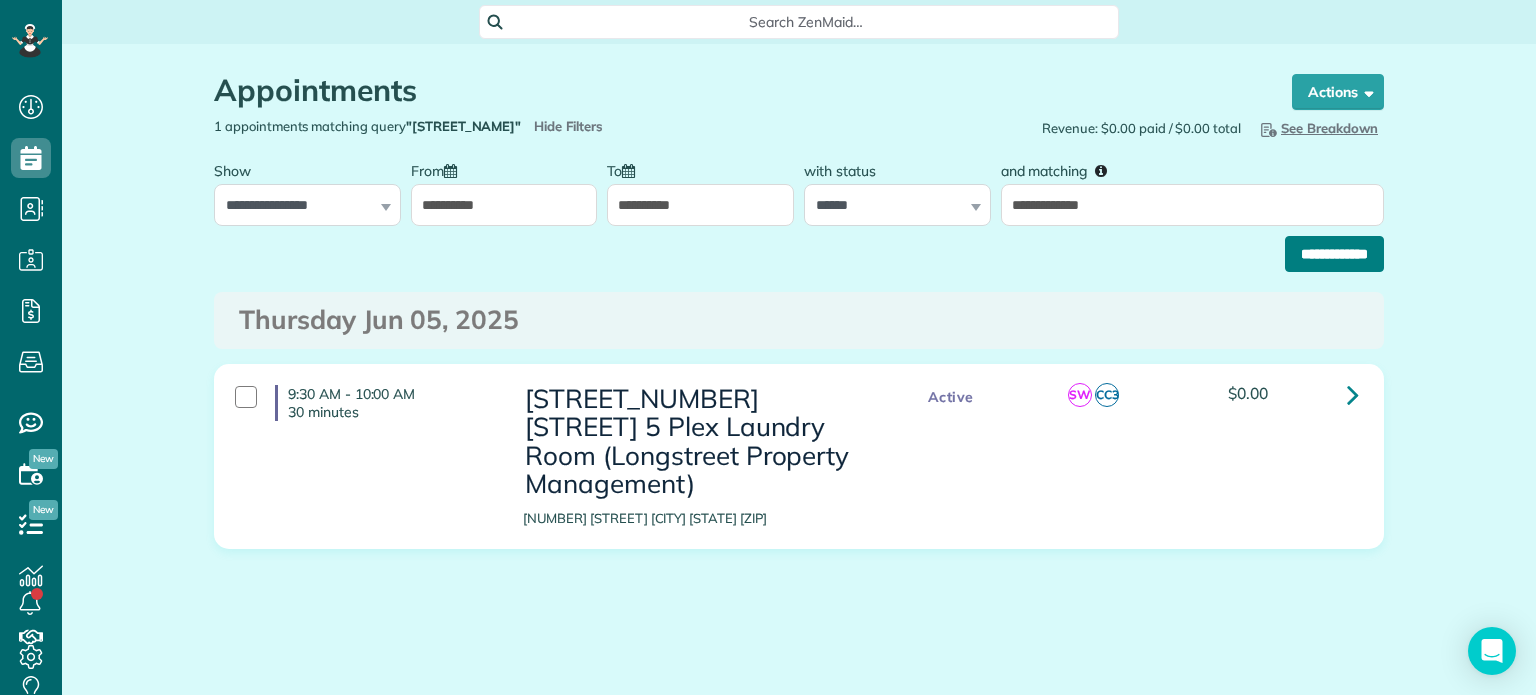 click on "**********" at bounding box center [1334, 254] 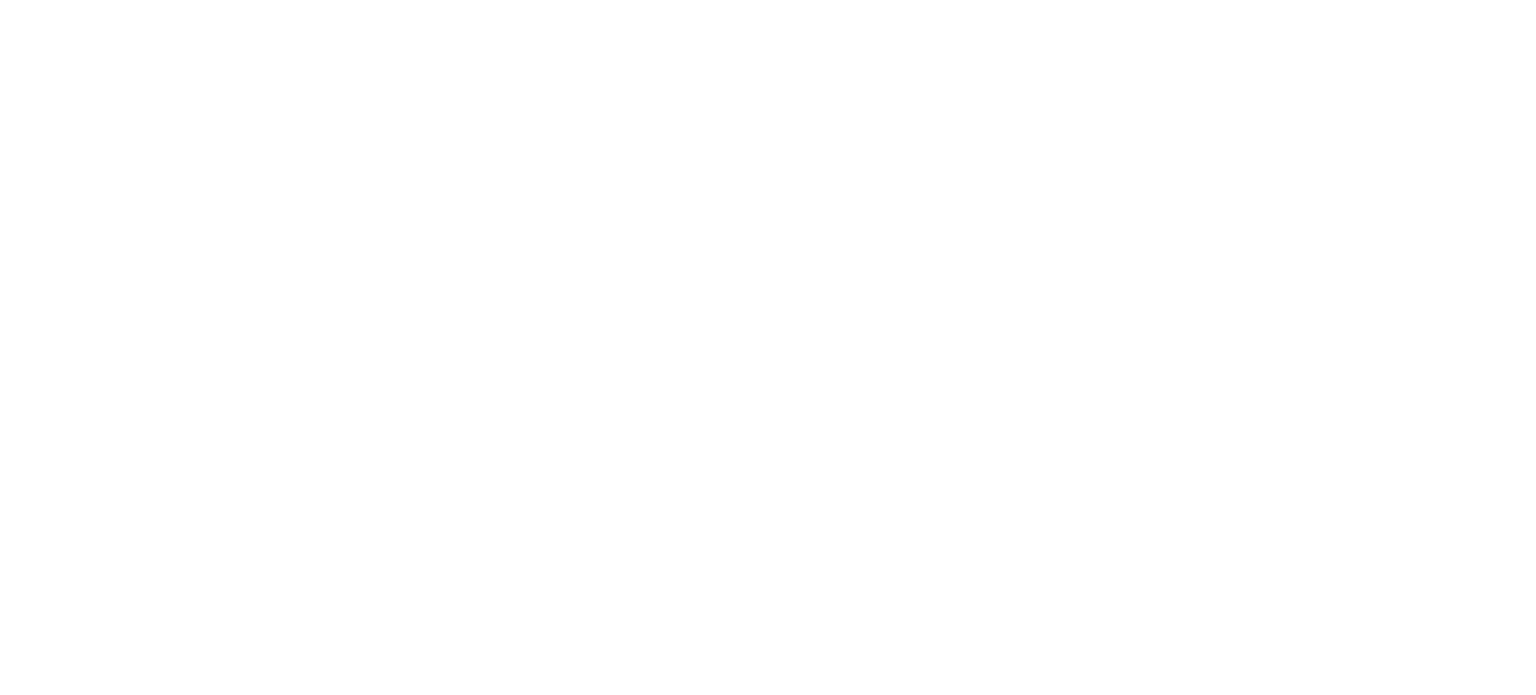 scroll, scrollTop: 0, scrollLeft: 0, axis: both 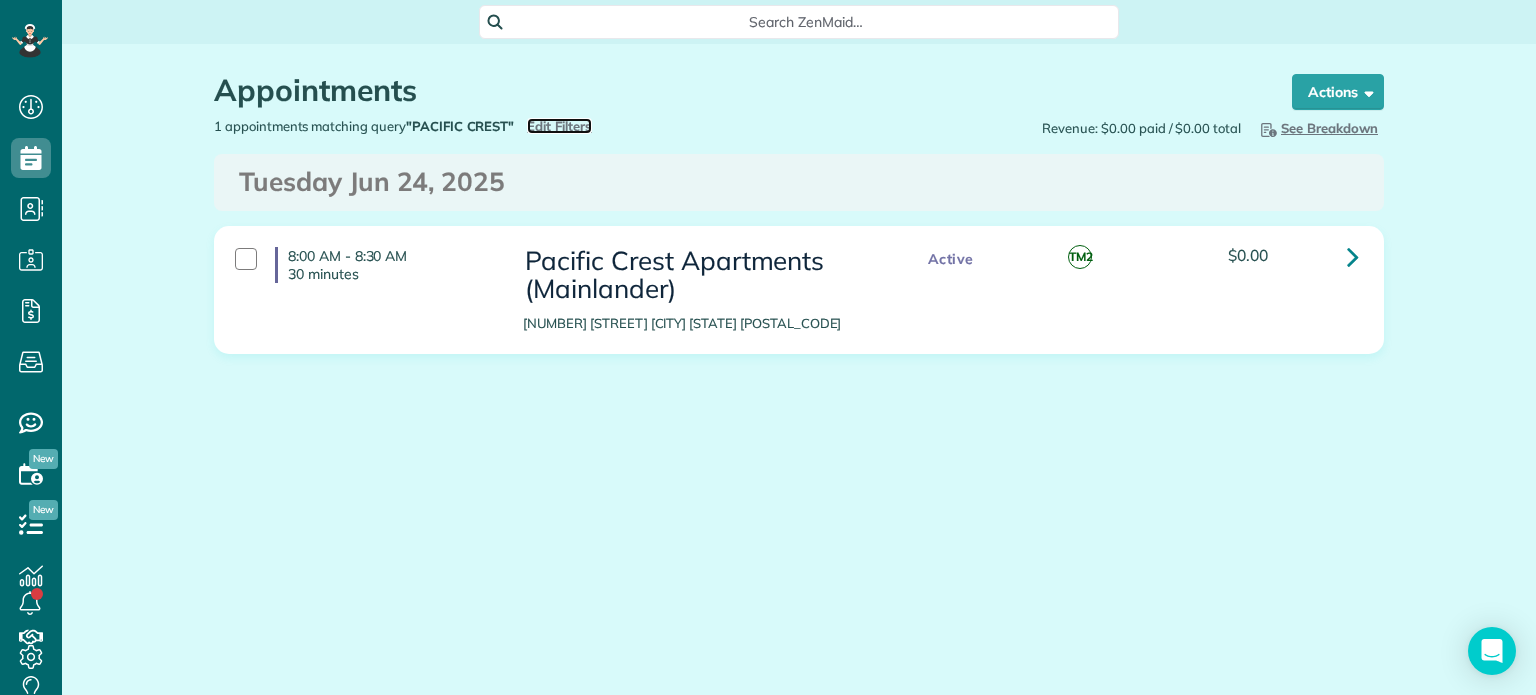 click on "Edit Filters" at bounding box center (559, 126) 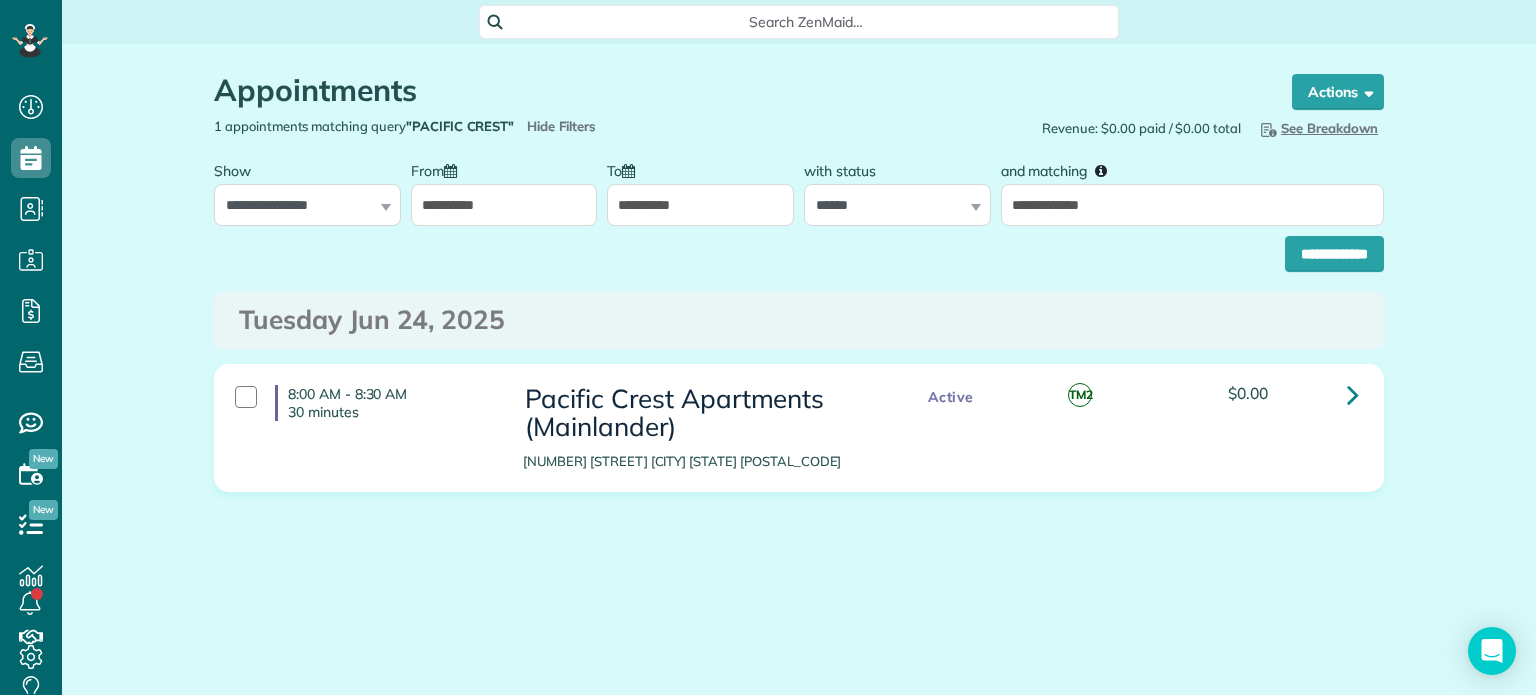 click on "**********" at bounding box center [504, 205] 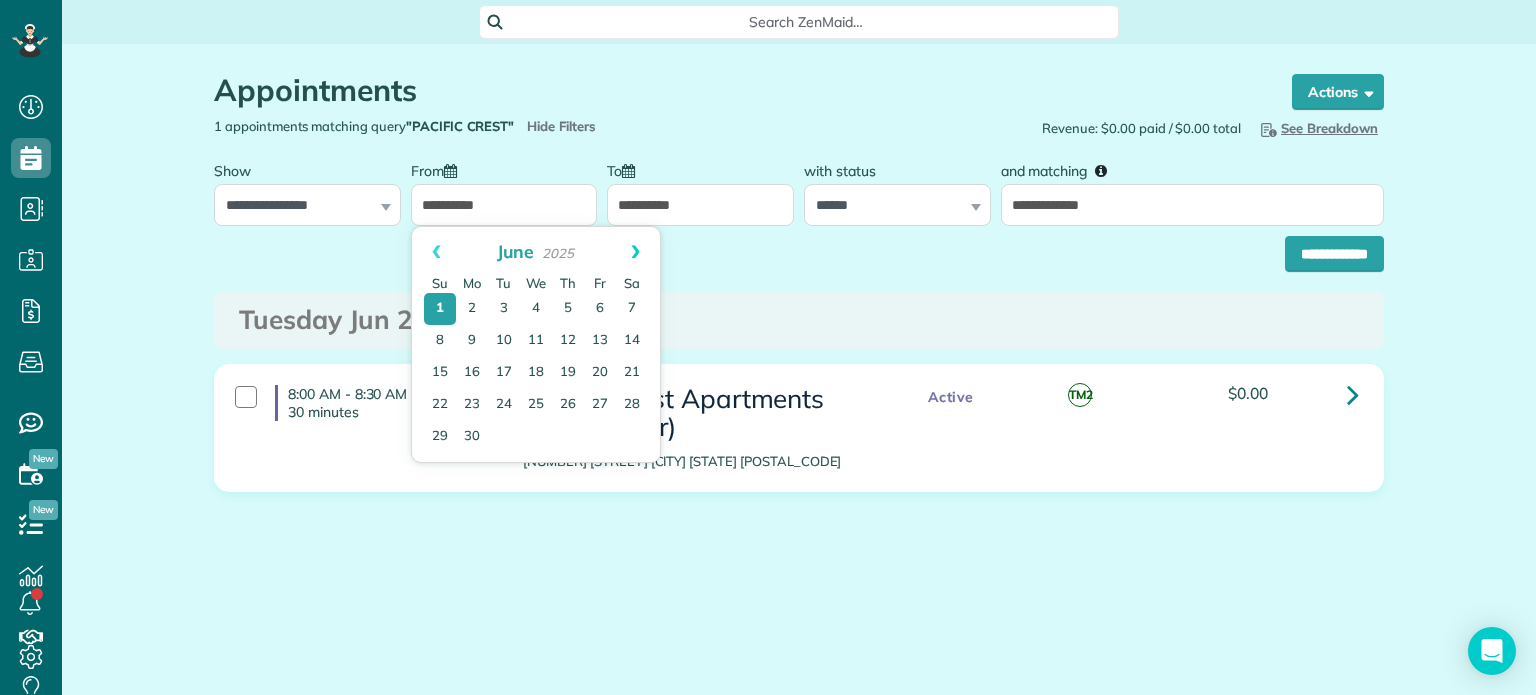 click on "Next" at bounding box center [635, 252] 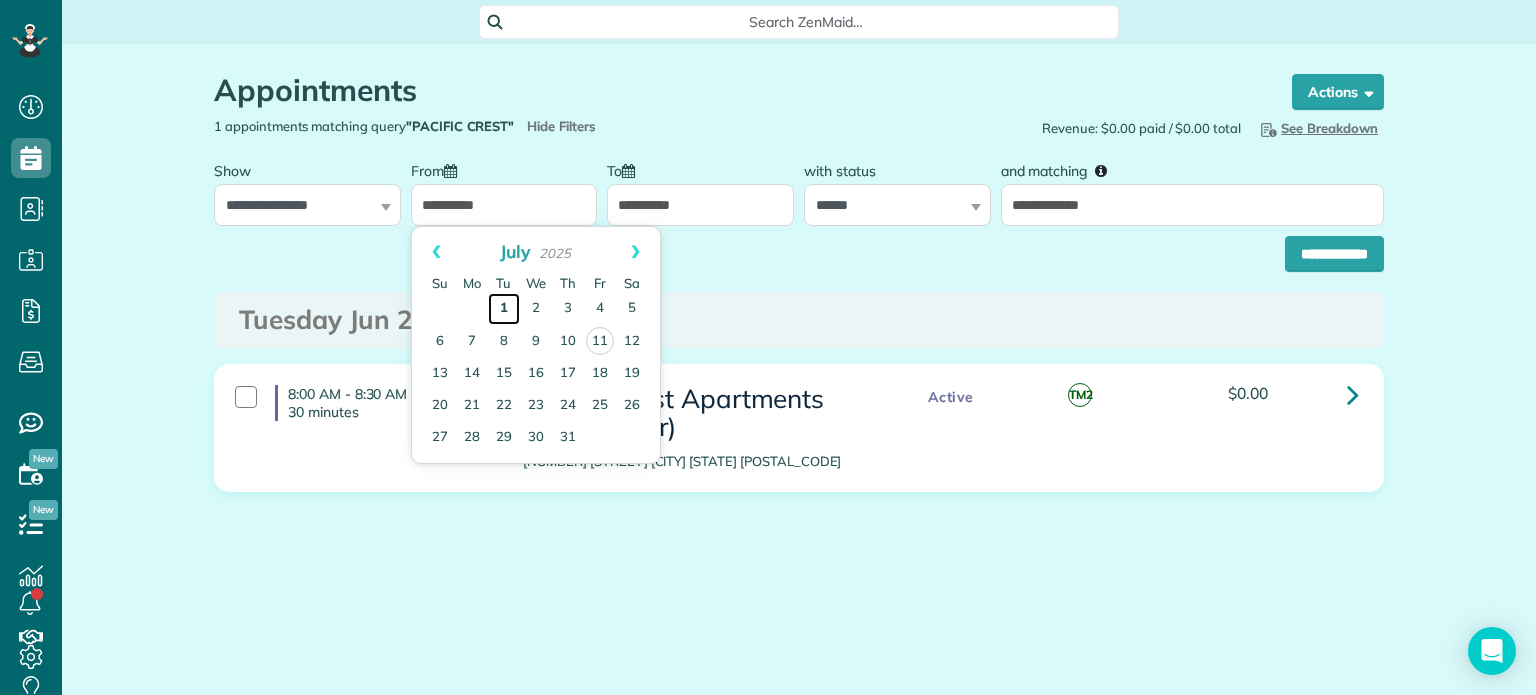 click on "1" at bounding box center [504, 309] 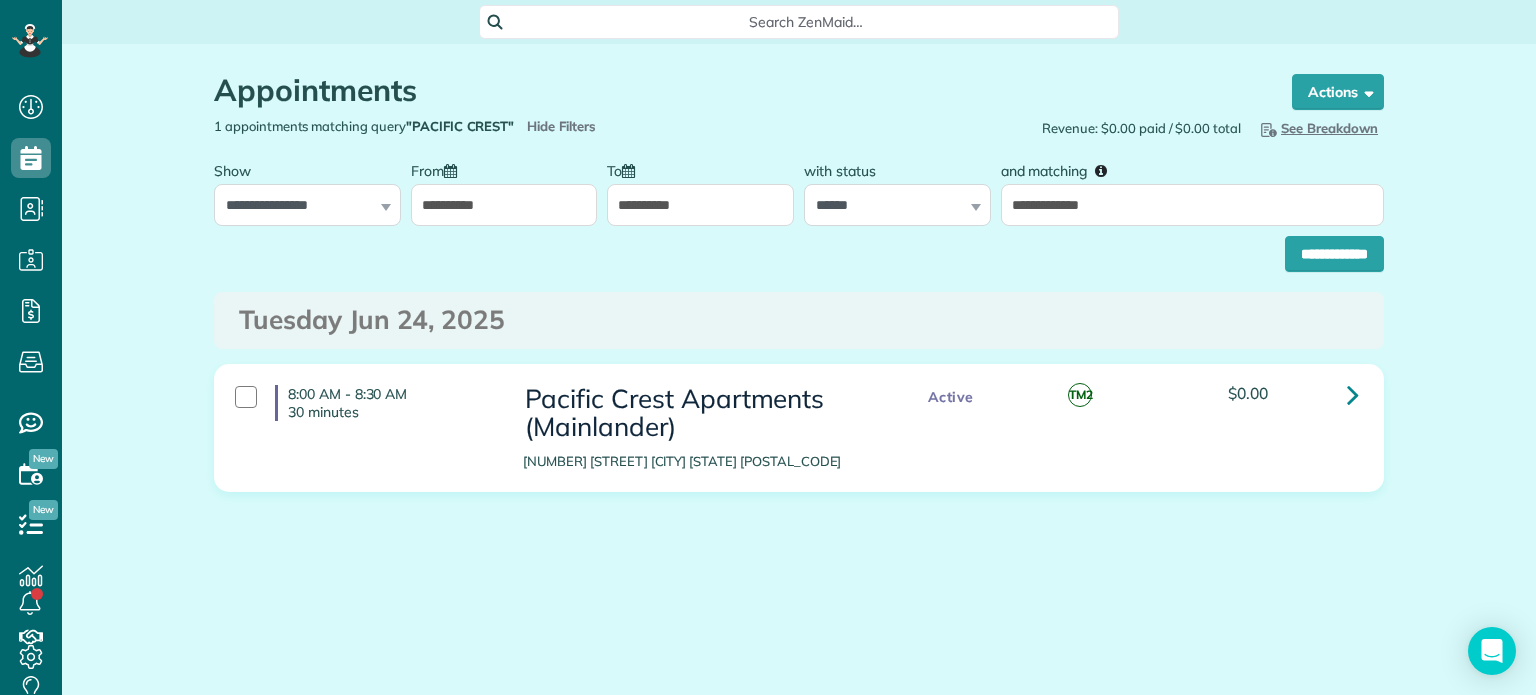 click on "**********" at bounding box center [700, 205] 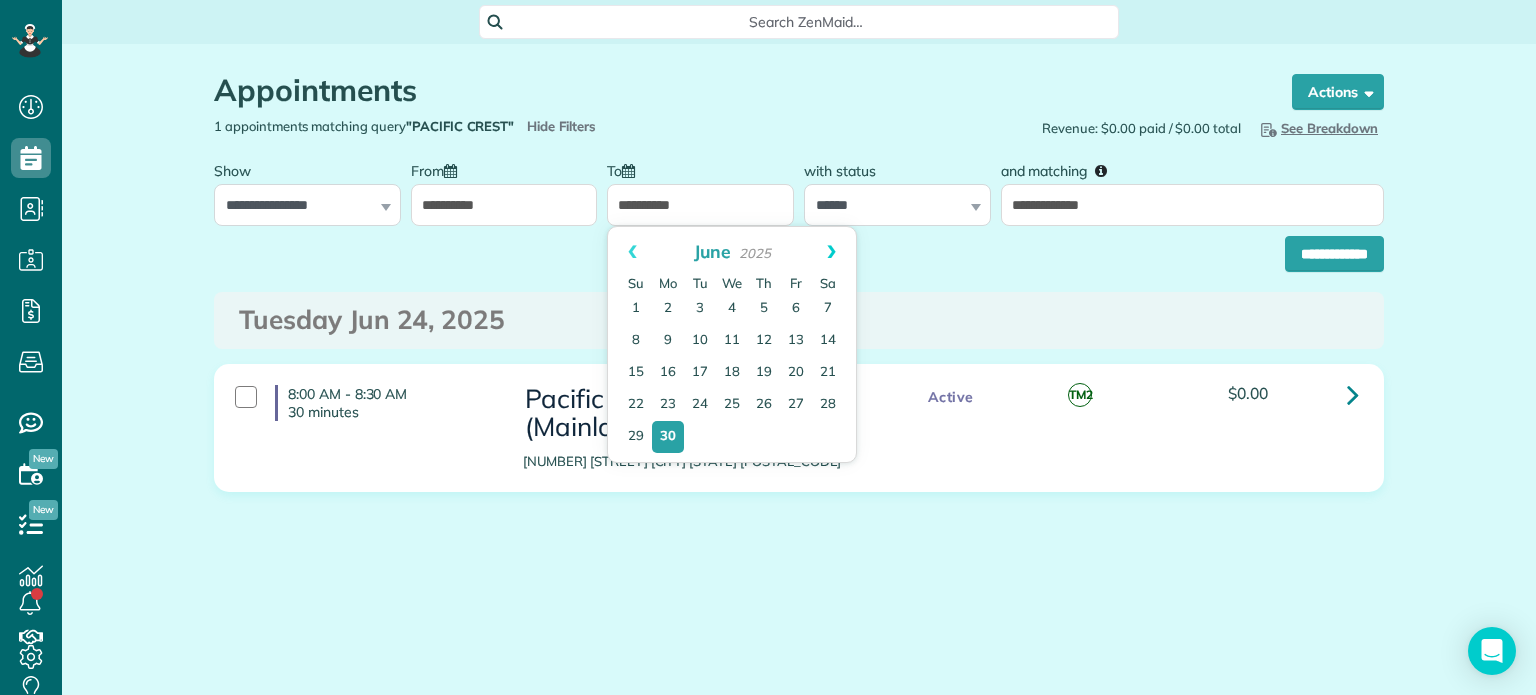 click on "Next" at bounding box center (831, 252) 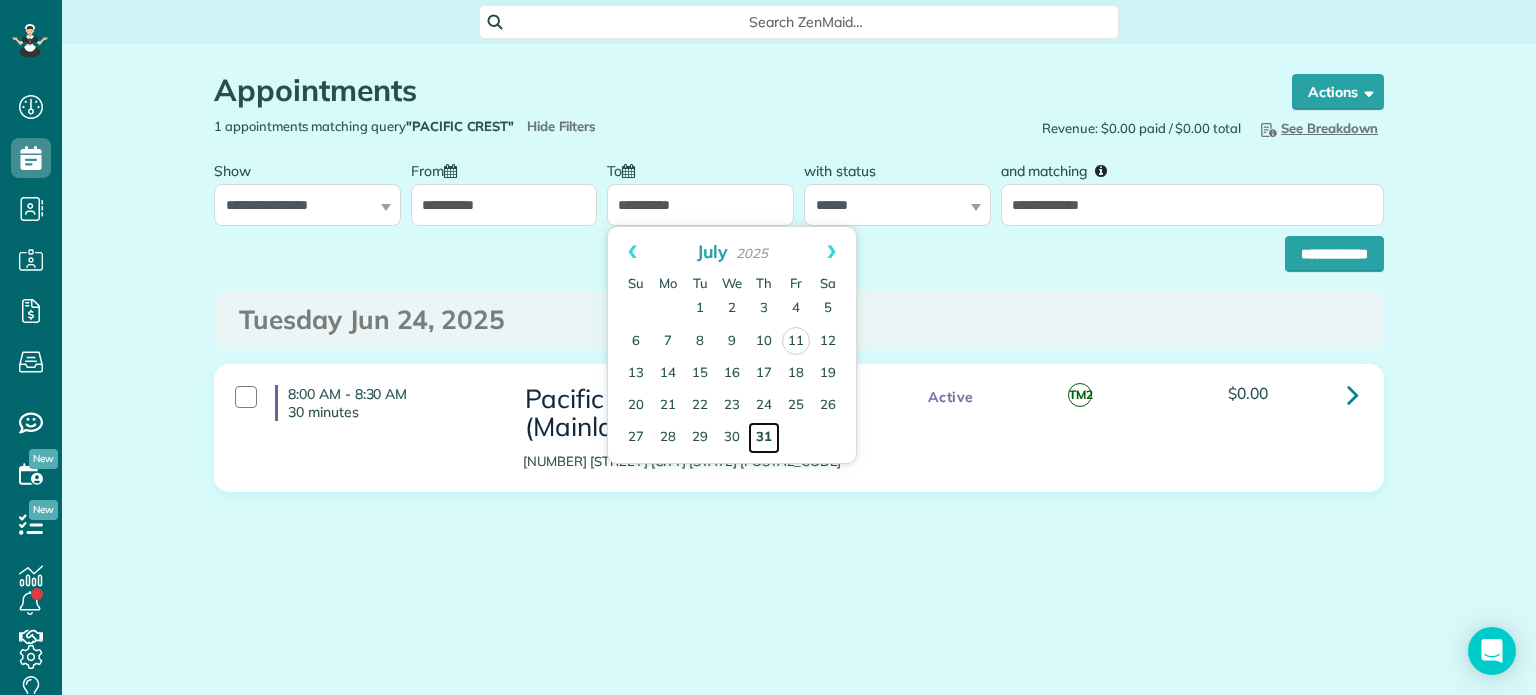 click on "31" at bounding box center [764, 438] 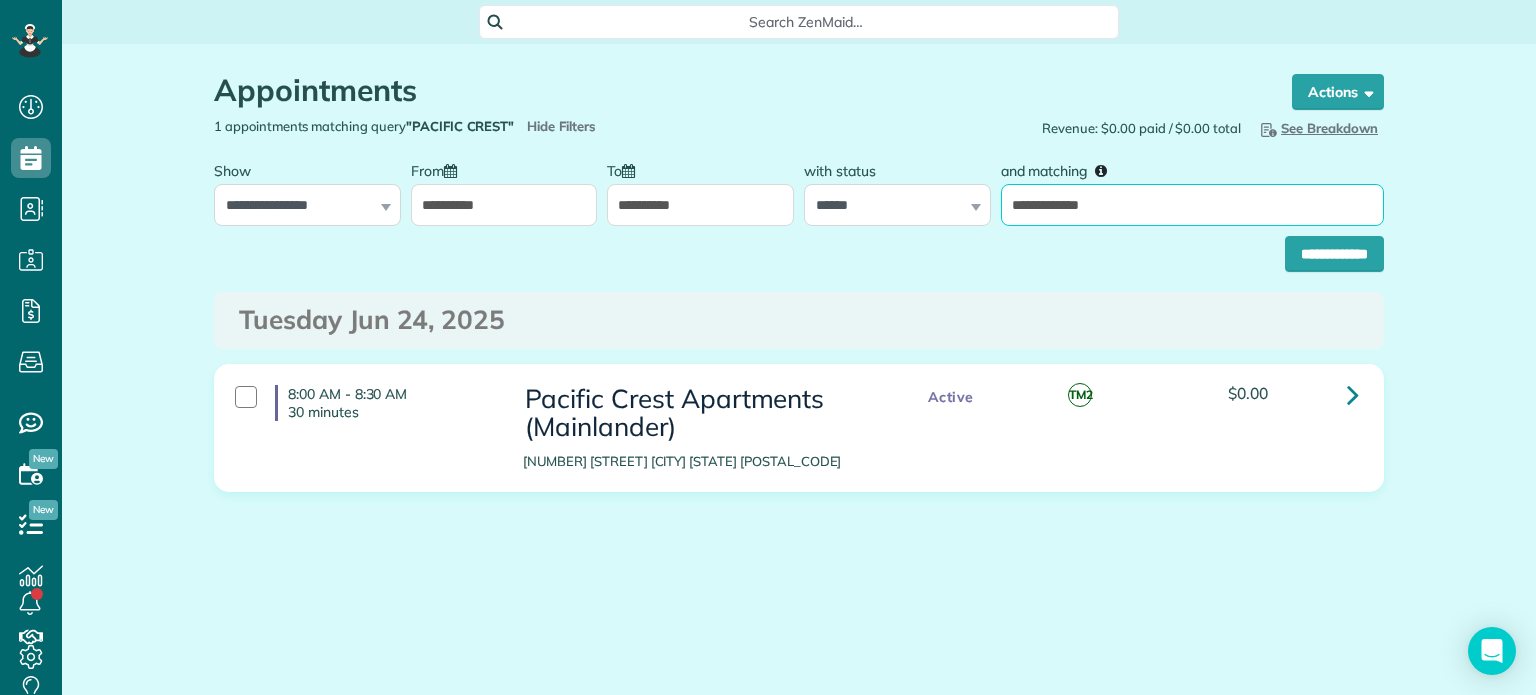 drag, startPoint x: 1138, startPoint y: 210, endPoint x: 1010, endPoint y: 209, distance: 128.0039 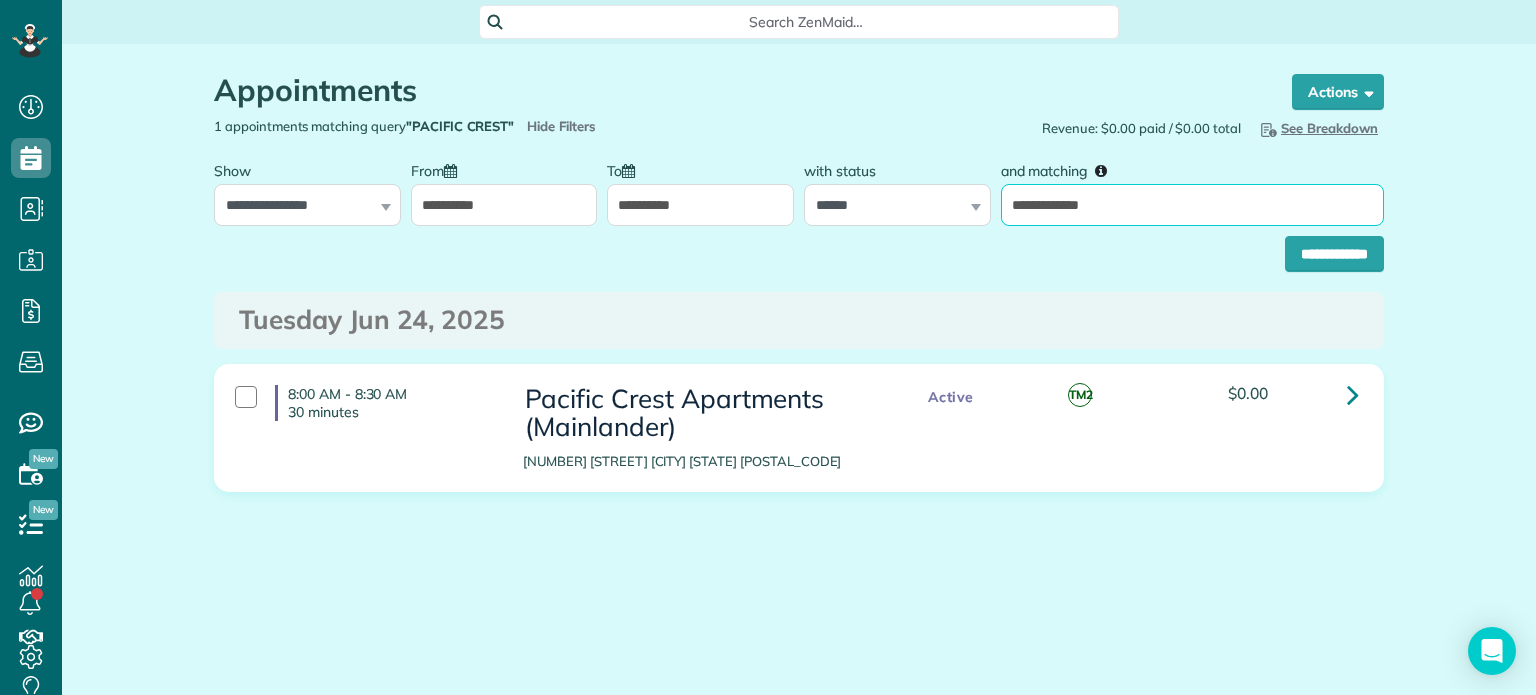 click on "**********" at bounding box center [1192, 205] 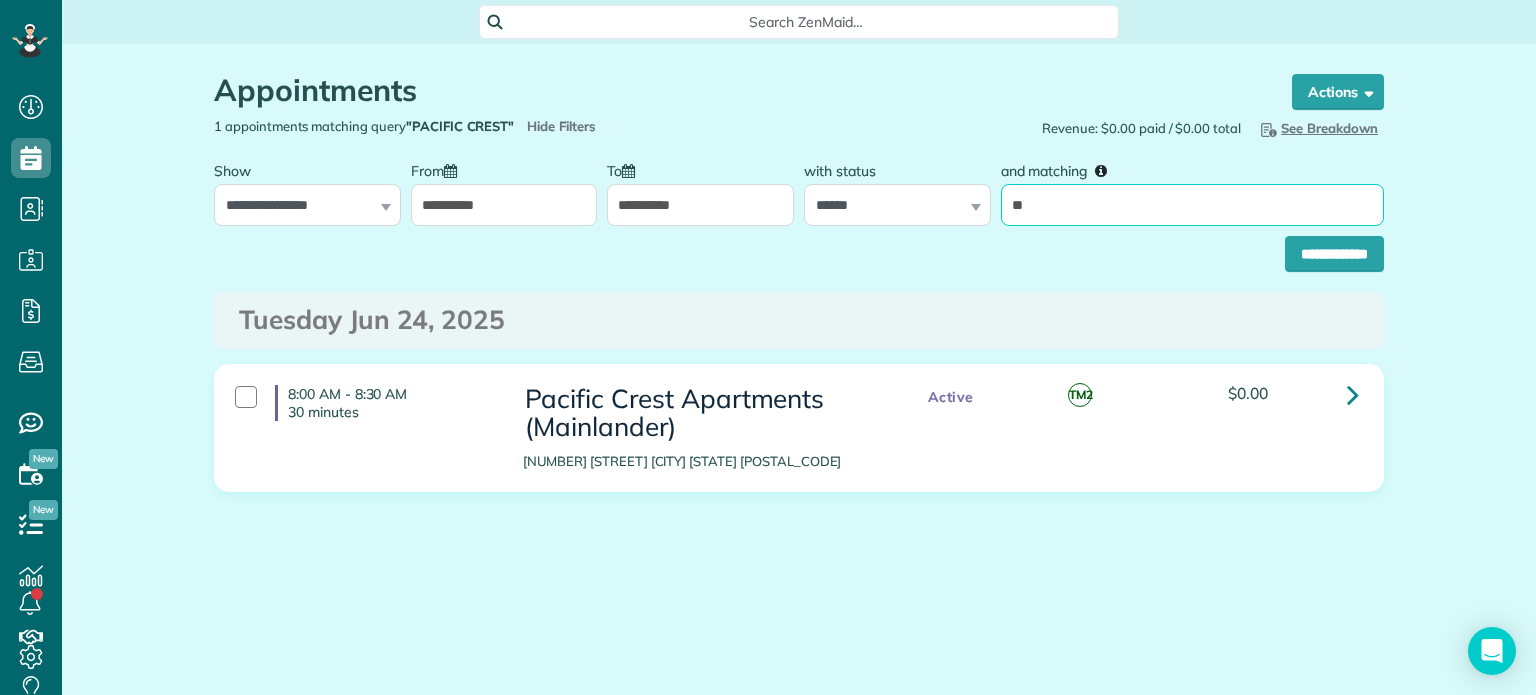 type on "********" 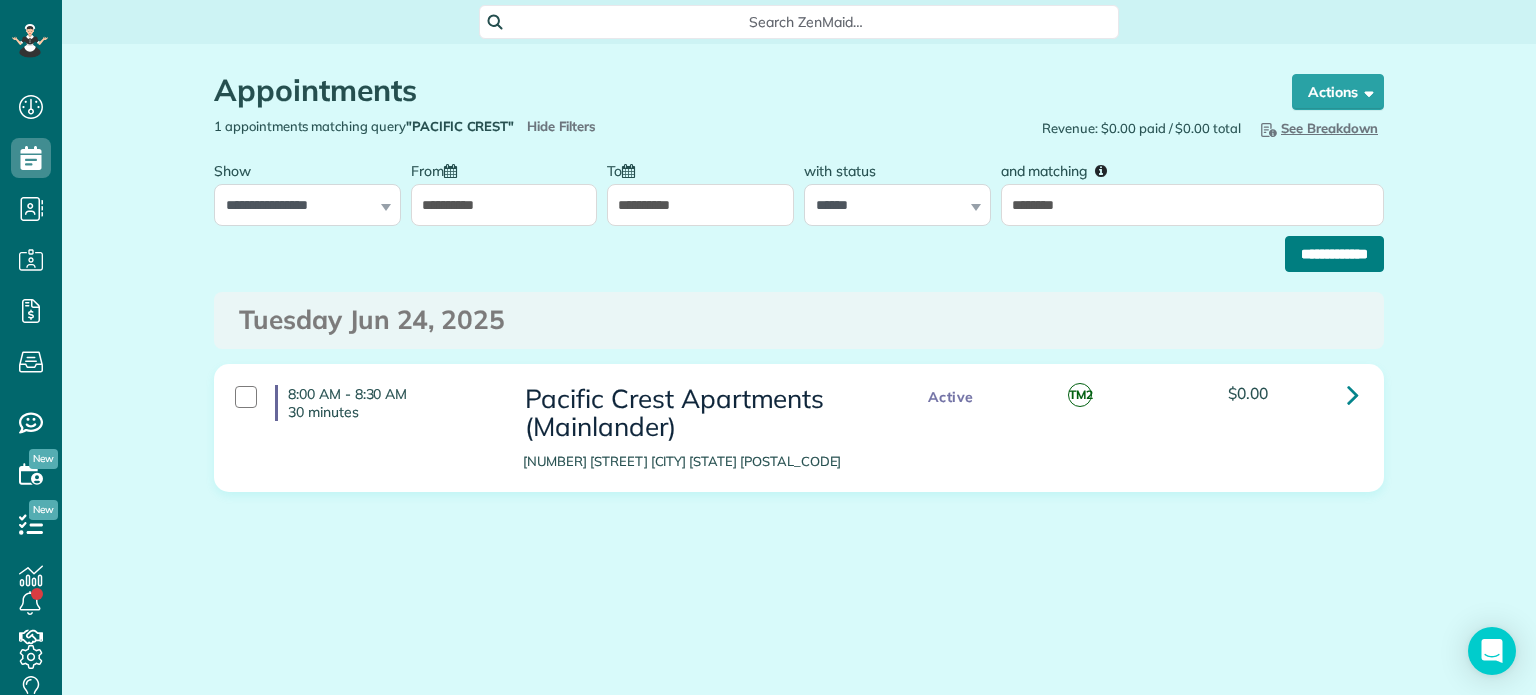 click on "**********" at bounding box center [1334, 254] 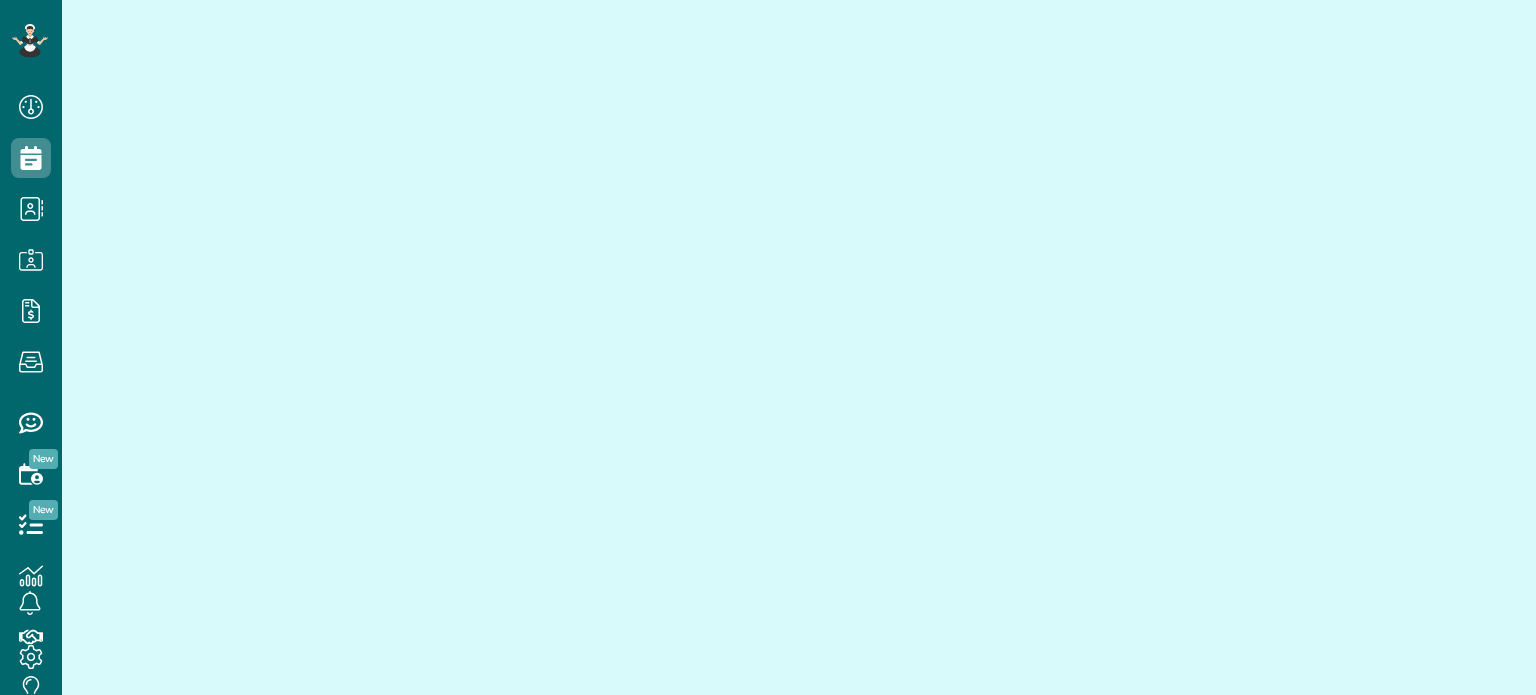 scroll, scrollTop: 0, scrollLeft: 0, axis: both 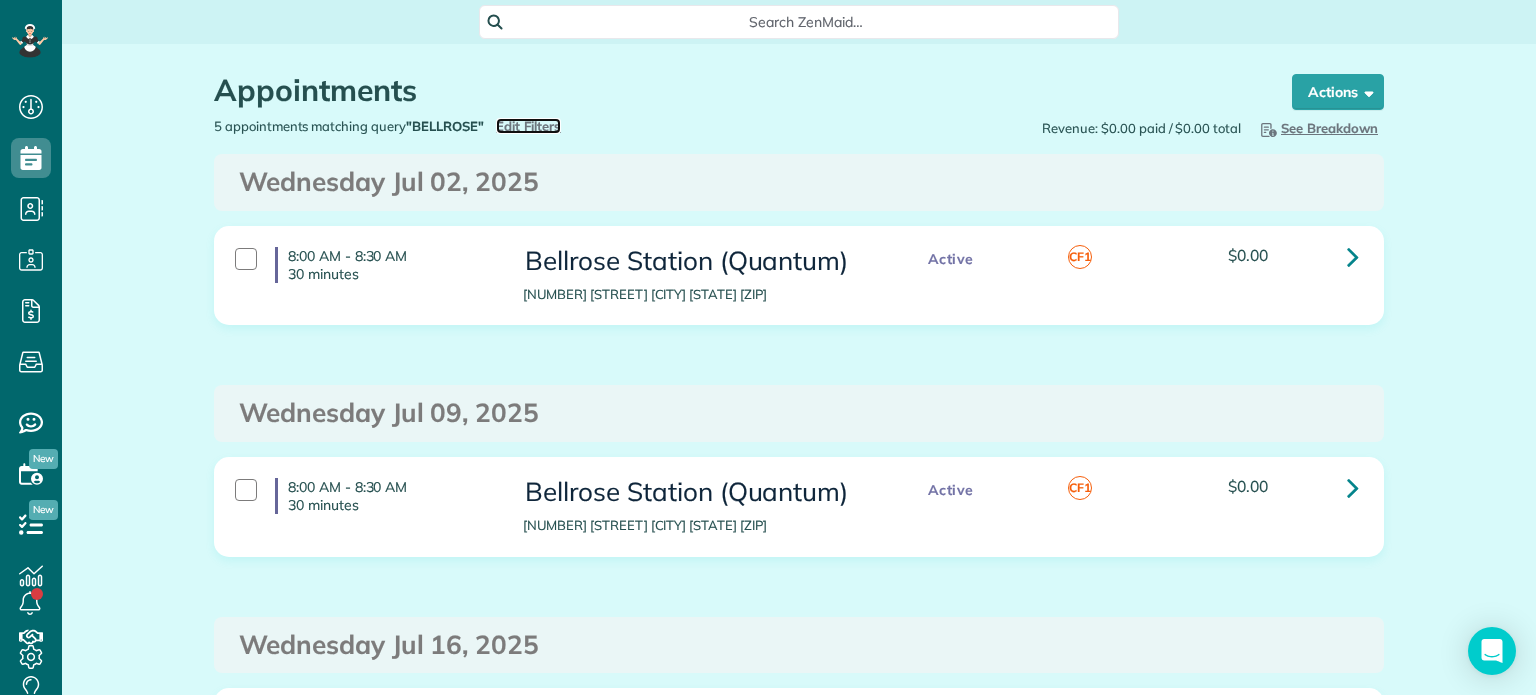click on "Edit Filters" at bounding box center [528, 126] 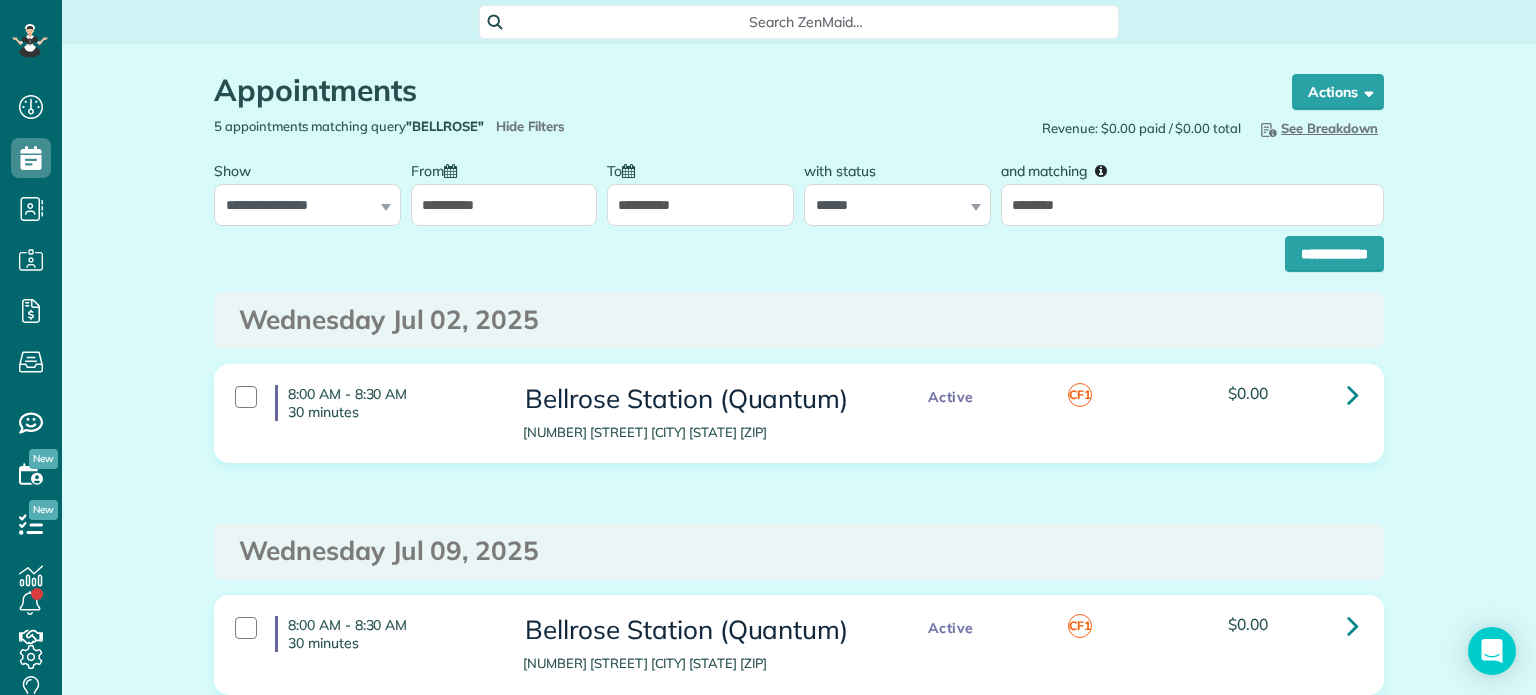 click on "**********" at bounding box center (504, 205) 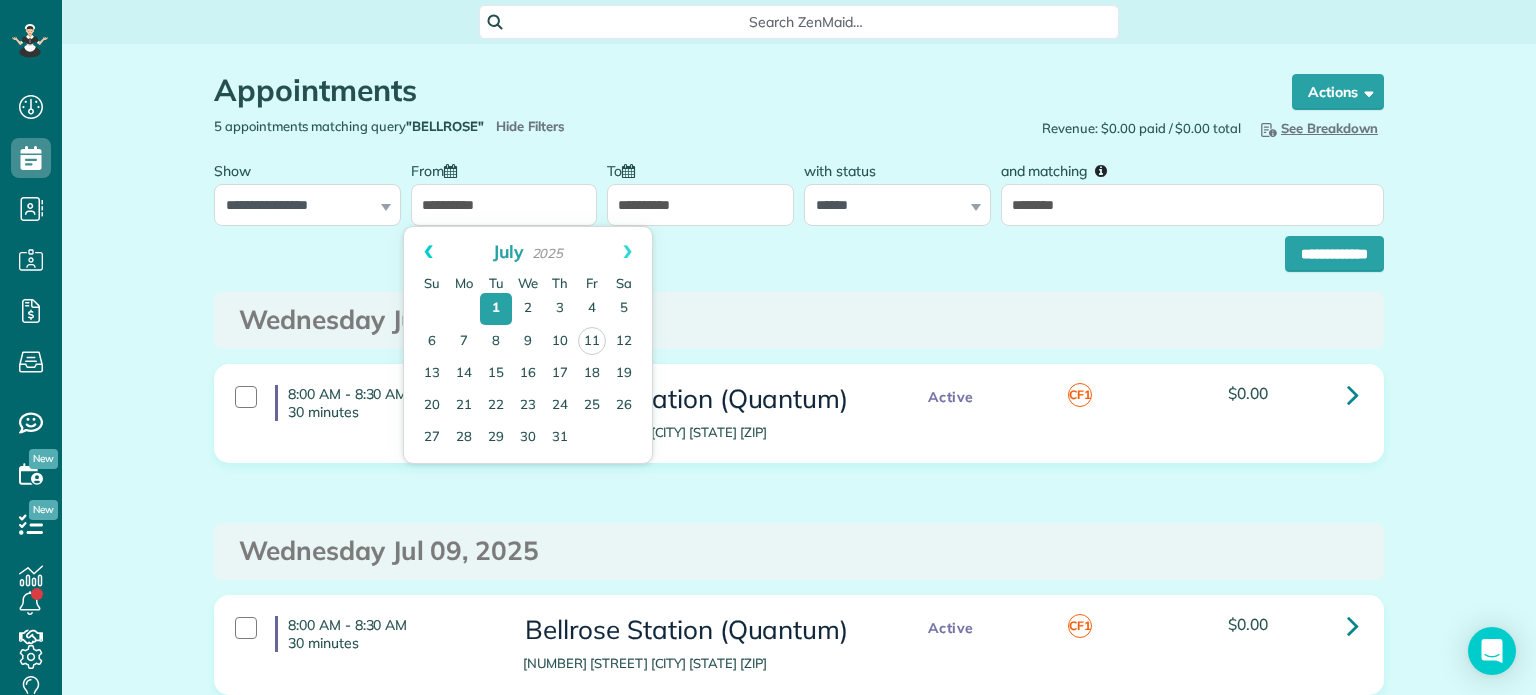 click on "Prev" at bounding box center [428, 252] 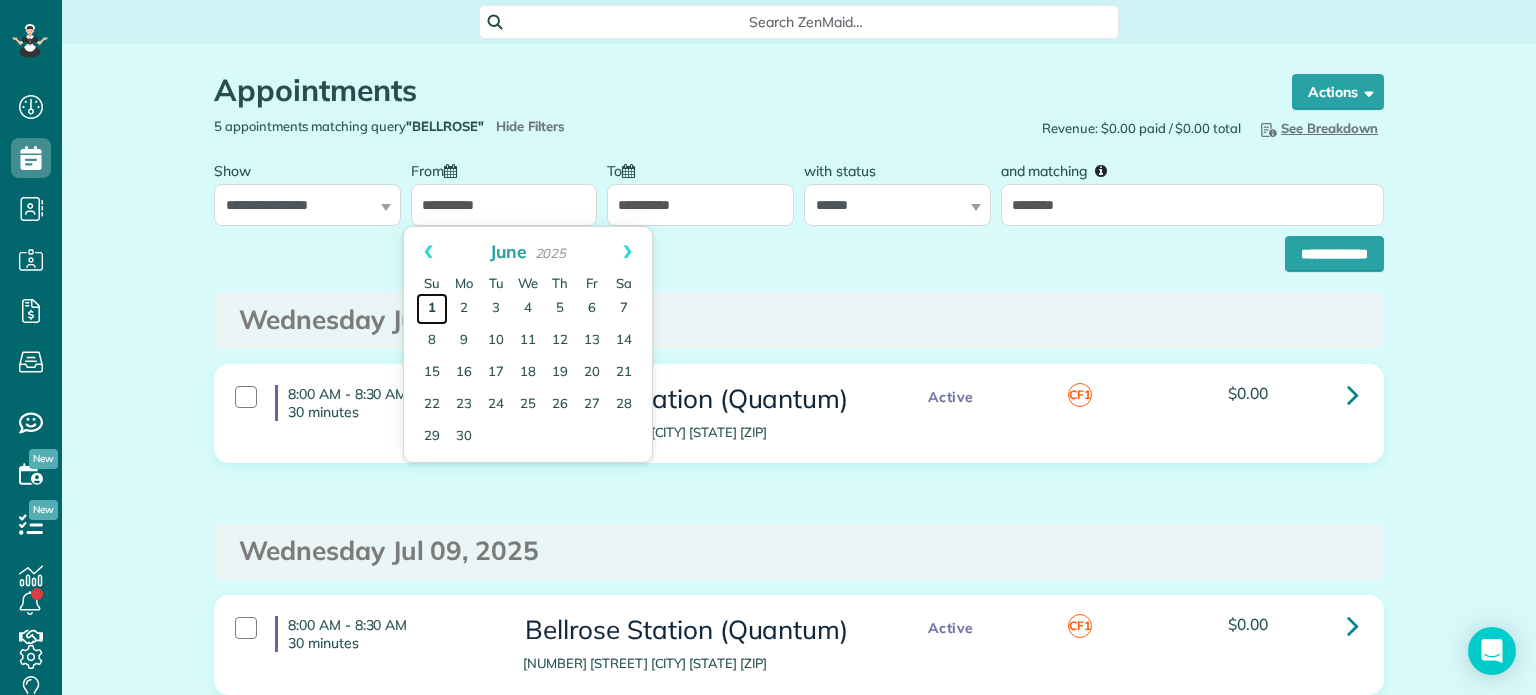 click on "1" at bounding box center [432, 309] 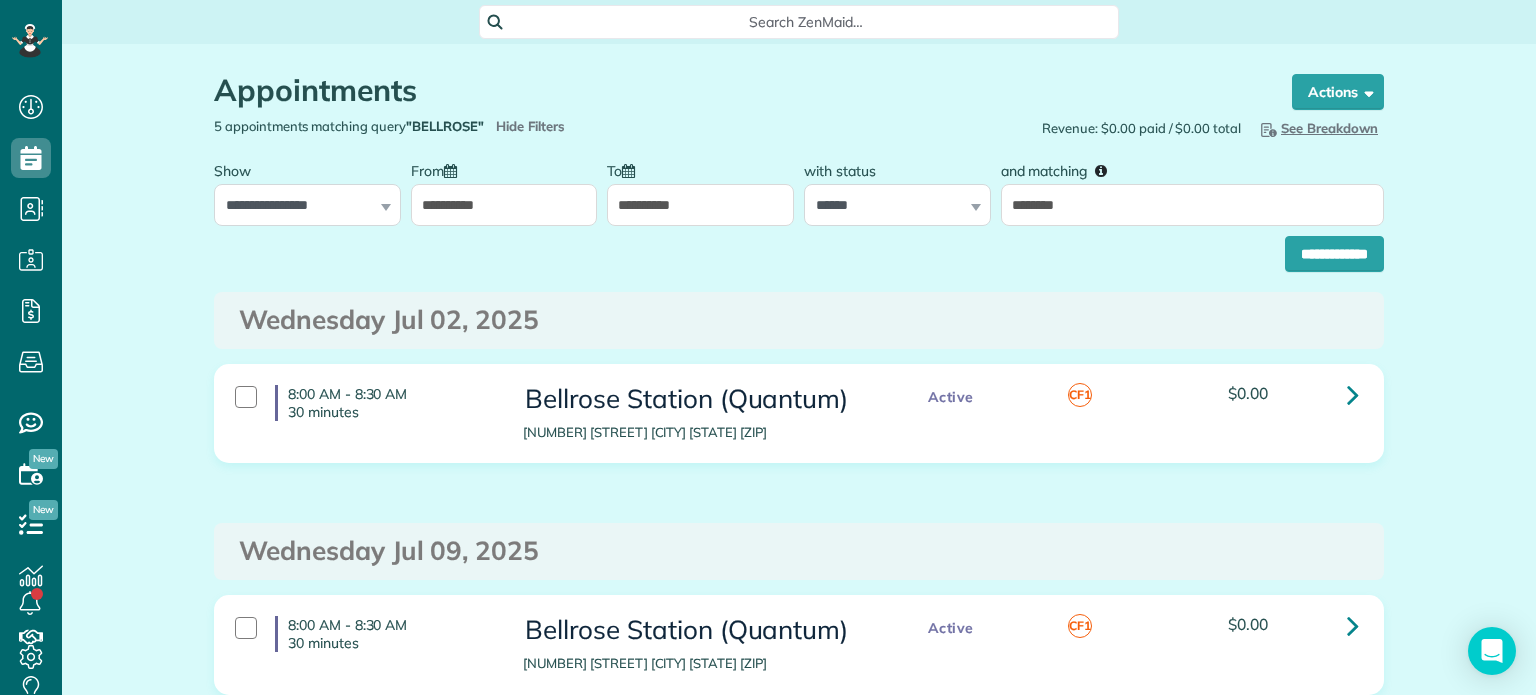 click on "**********" at bounding box center [700, 205] 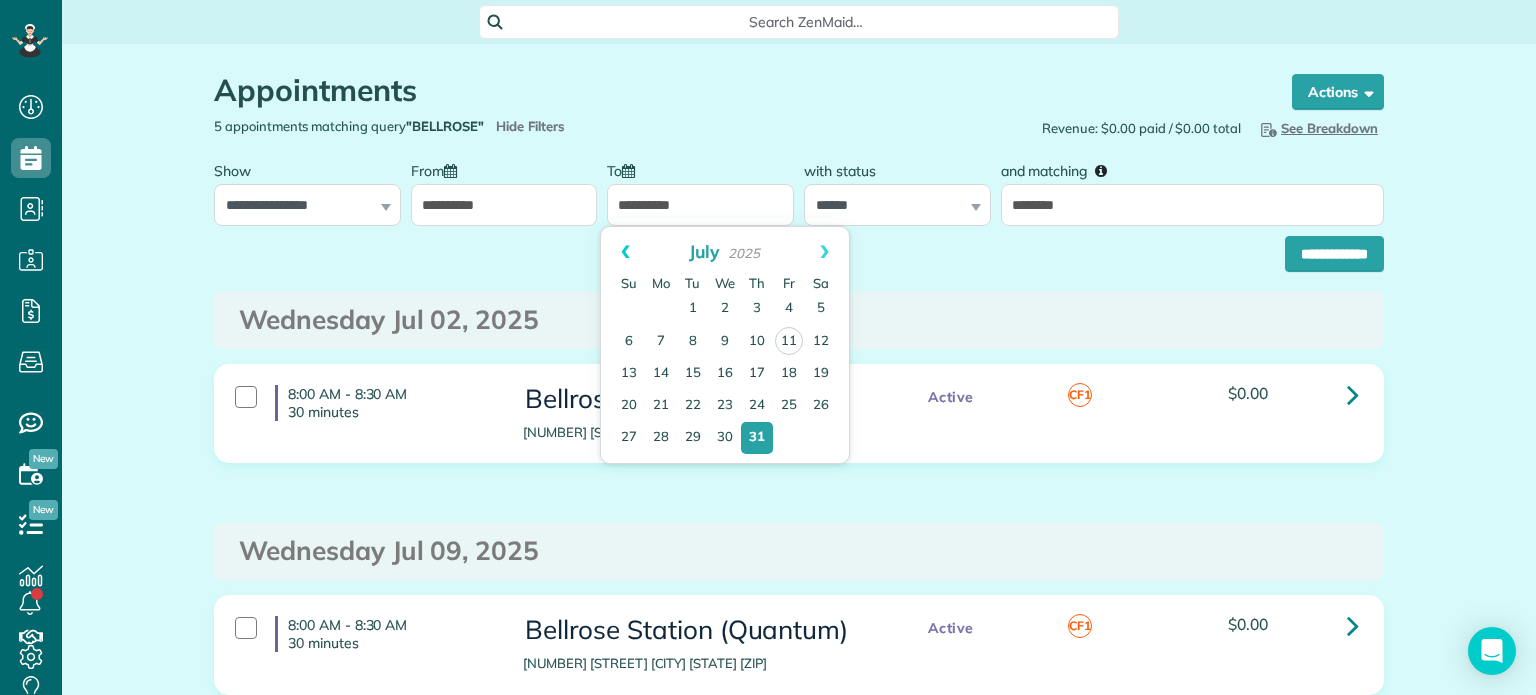 click on "Prev" at bounding box center (625, 252) 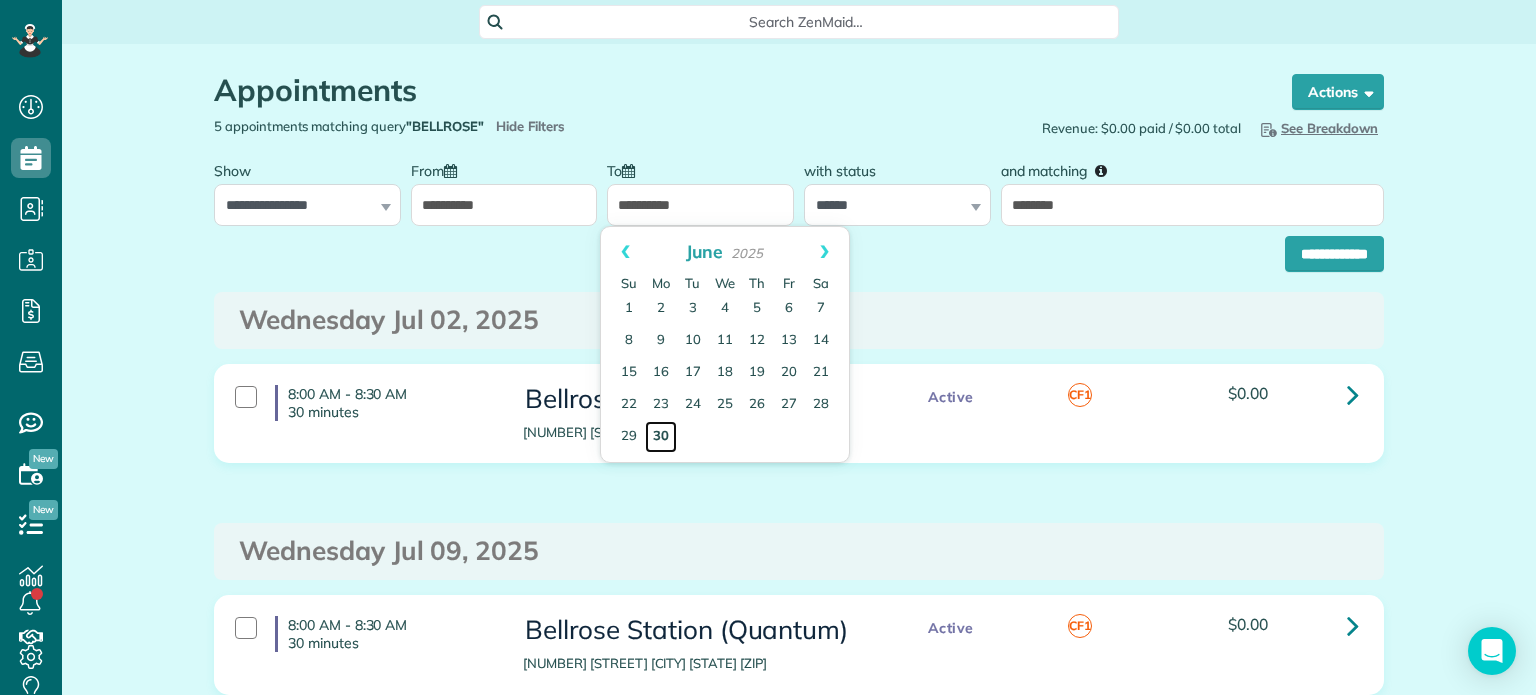 click on "30" at bounding box center (661, 437) 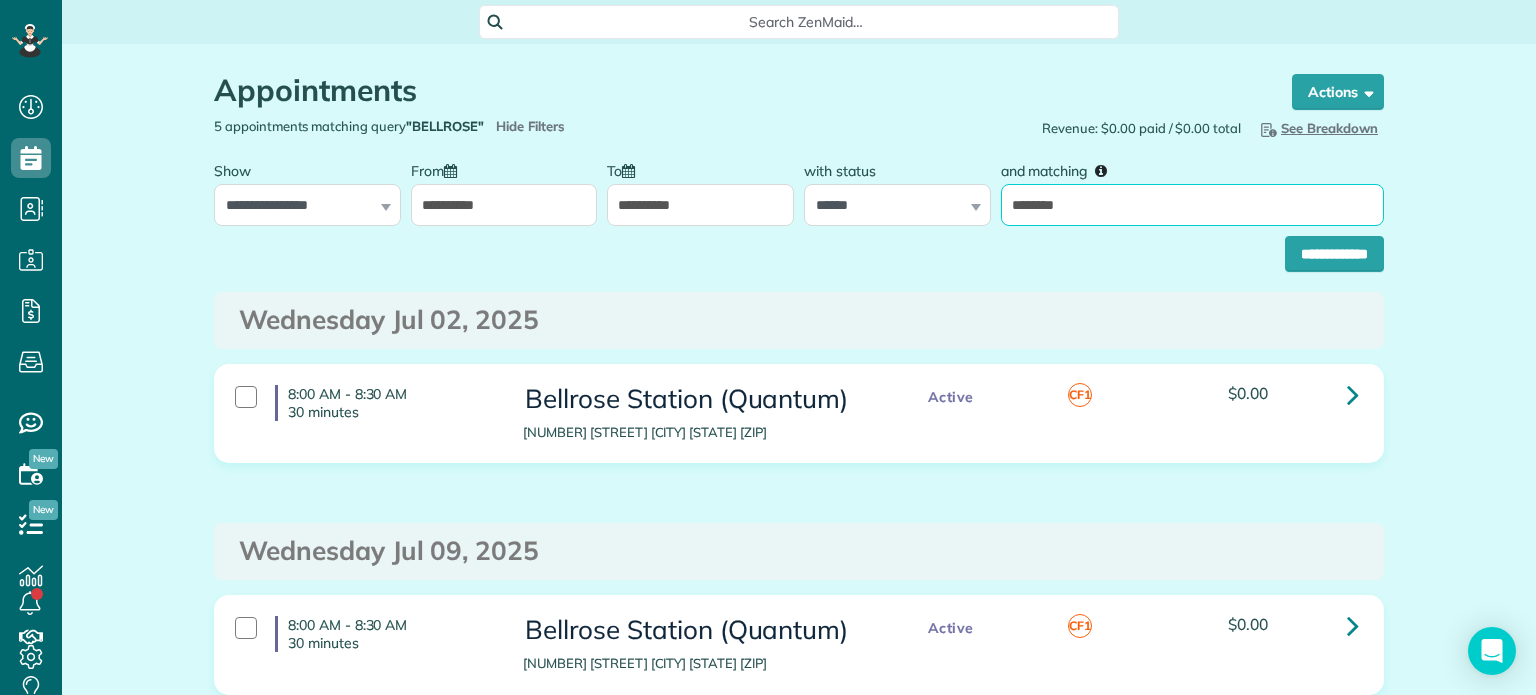 drag, startPoint x: 1083, startPoint y: 203, endPoint x: 1000, endPoint y: 215, distance: 83.86298 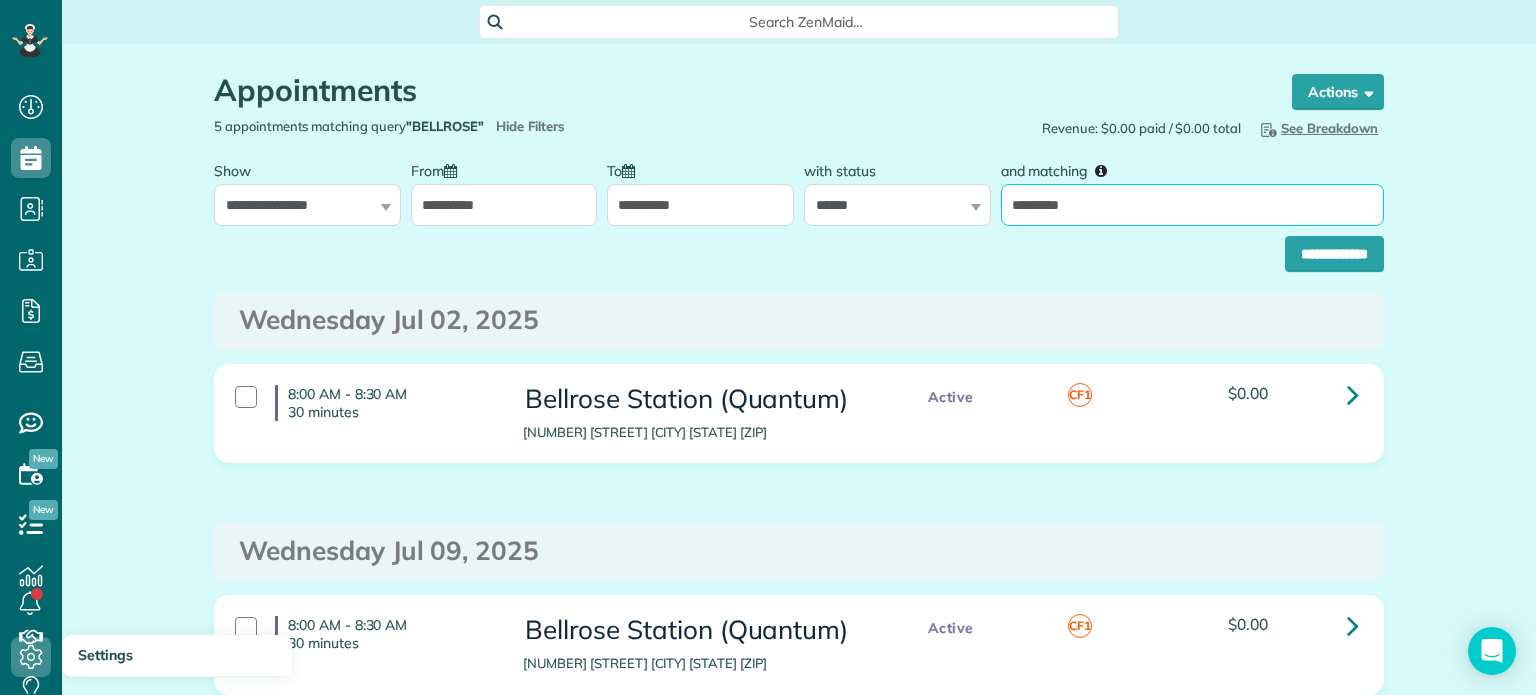 type on "*********" 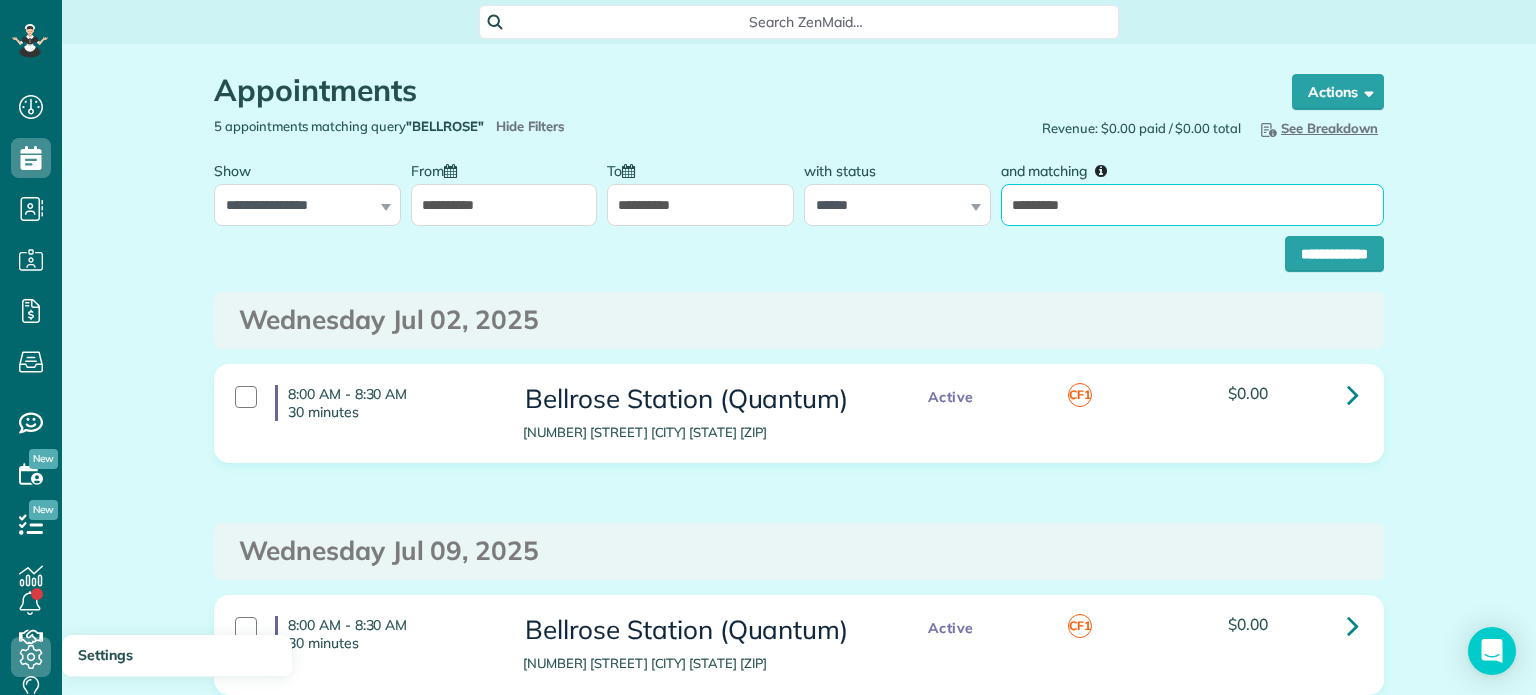 click on "**********" at bounding box center [1334, 254] 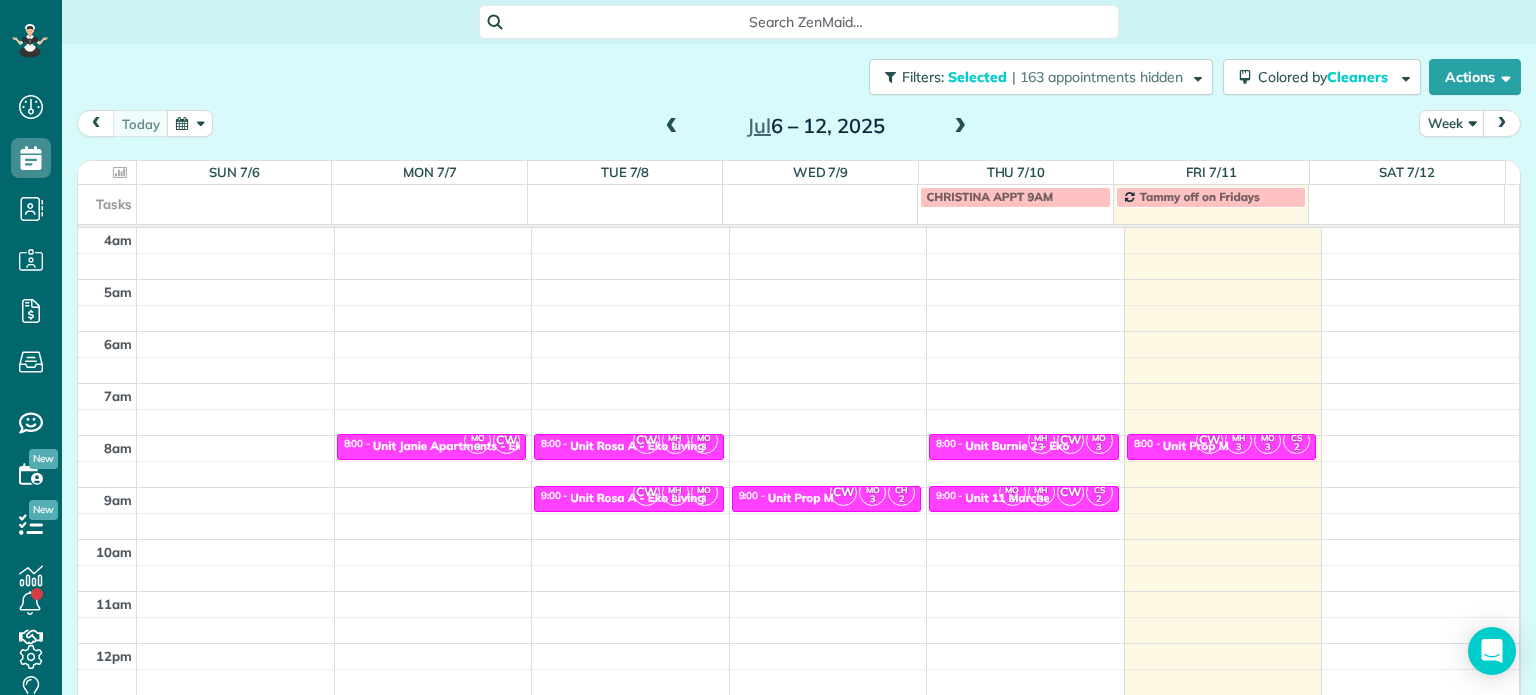 scroll, scrollTop: 0, scrollLeft: 0, axis: both 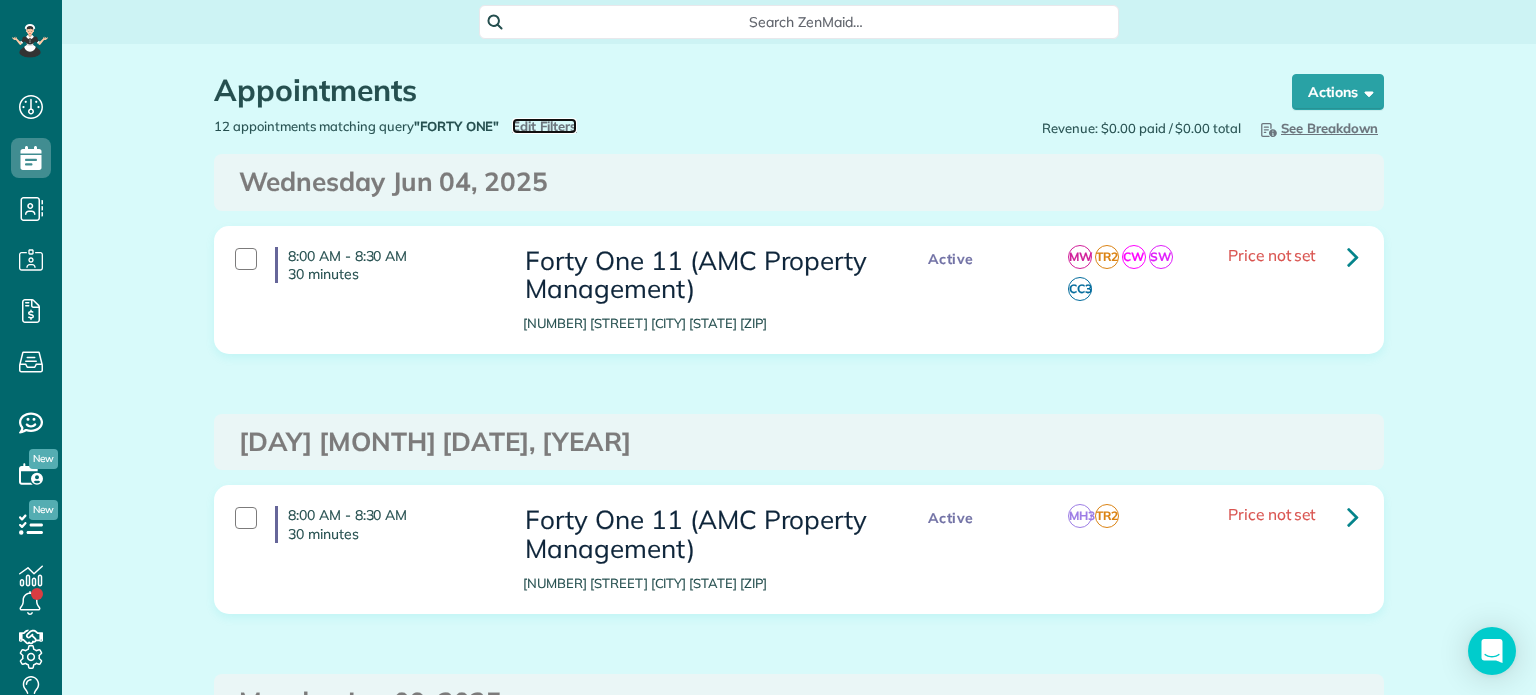 click on "Edit Filters" at bounding box center [544, 126] 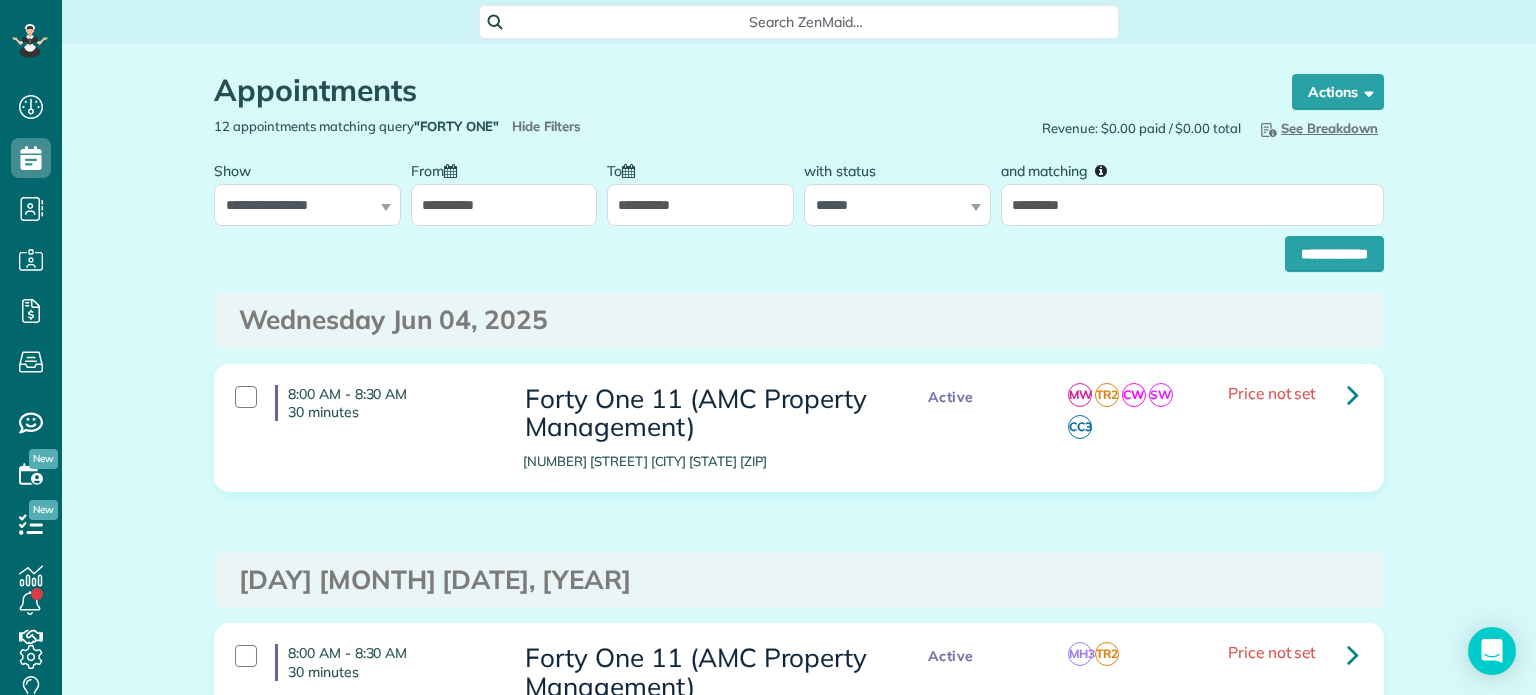 click on "**********" at bounding box center [700, 205] 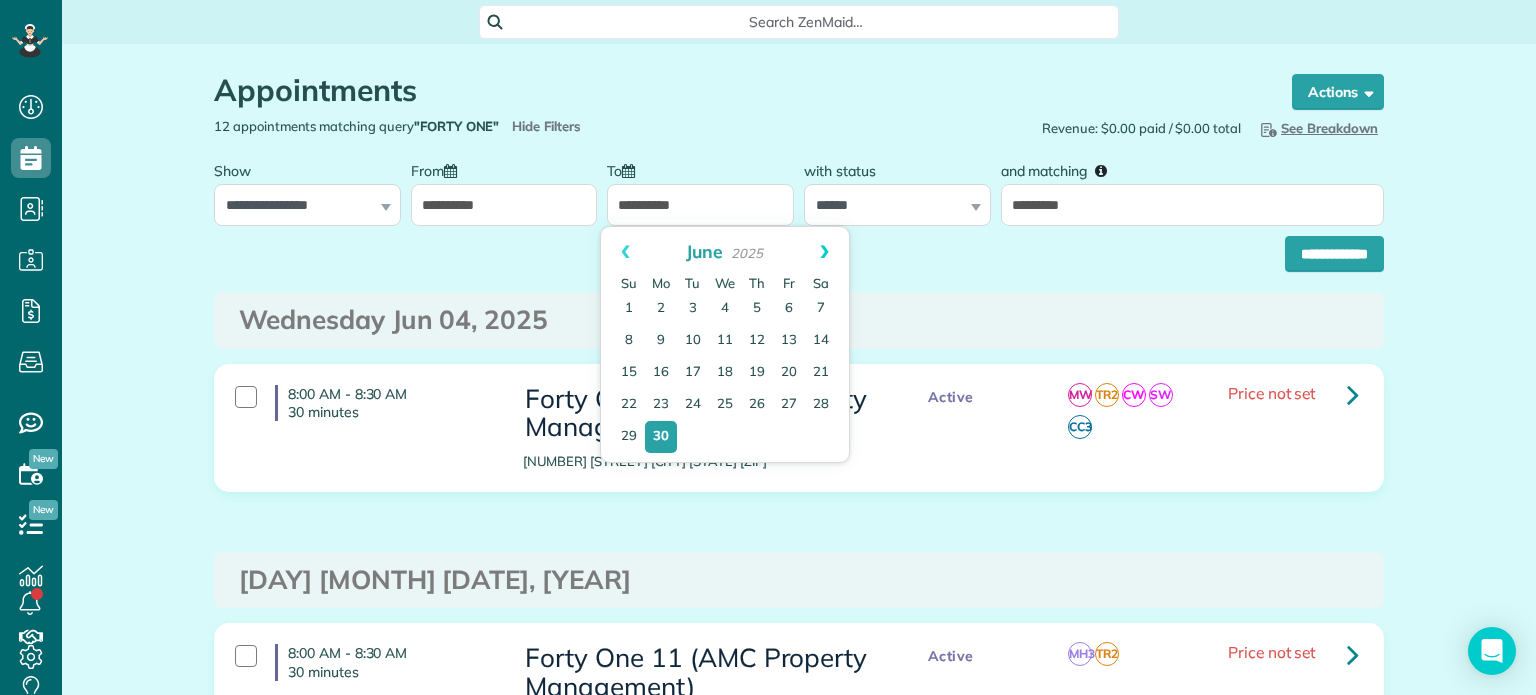 click on "Next" at bounding box center [824, 252] 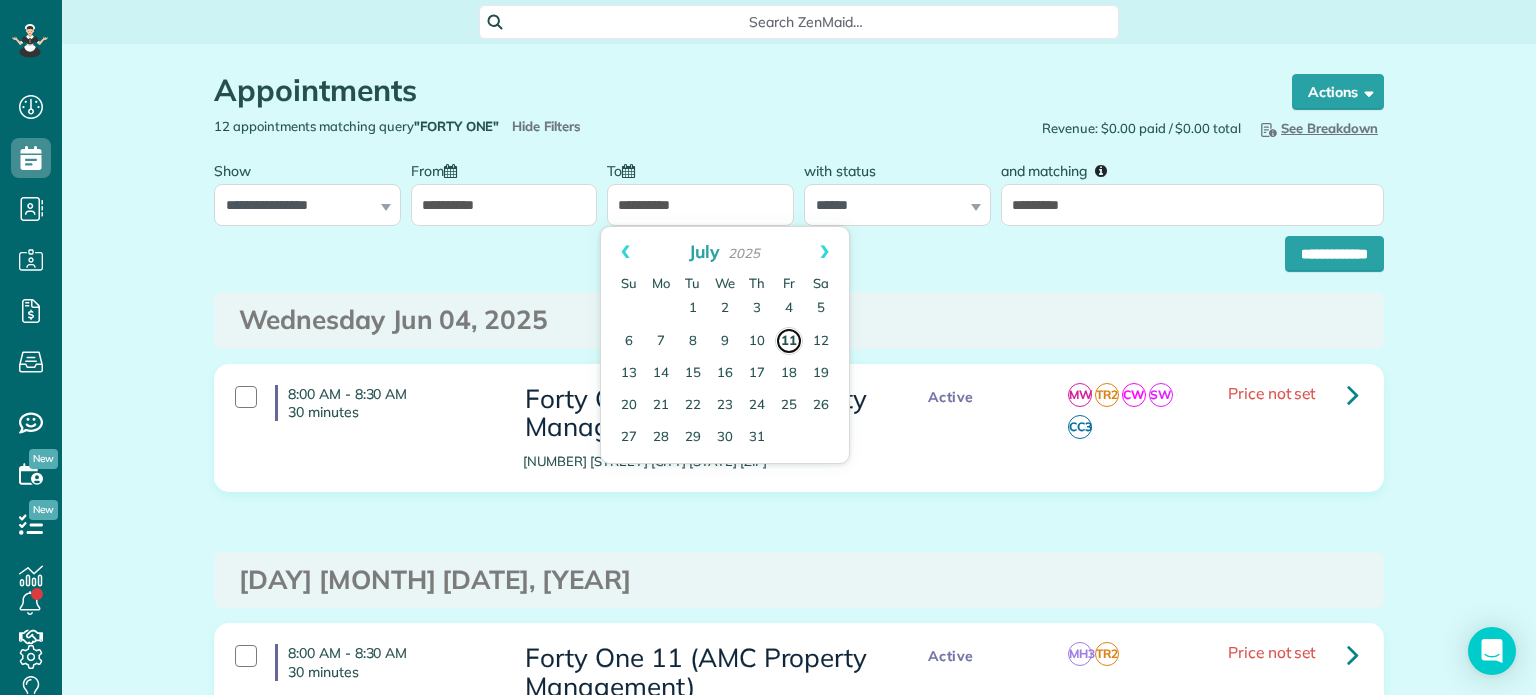 click on "11" at bounding box center [789, 341] 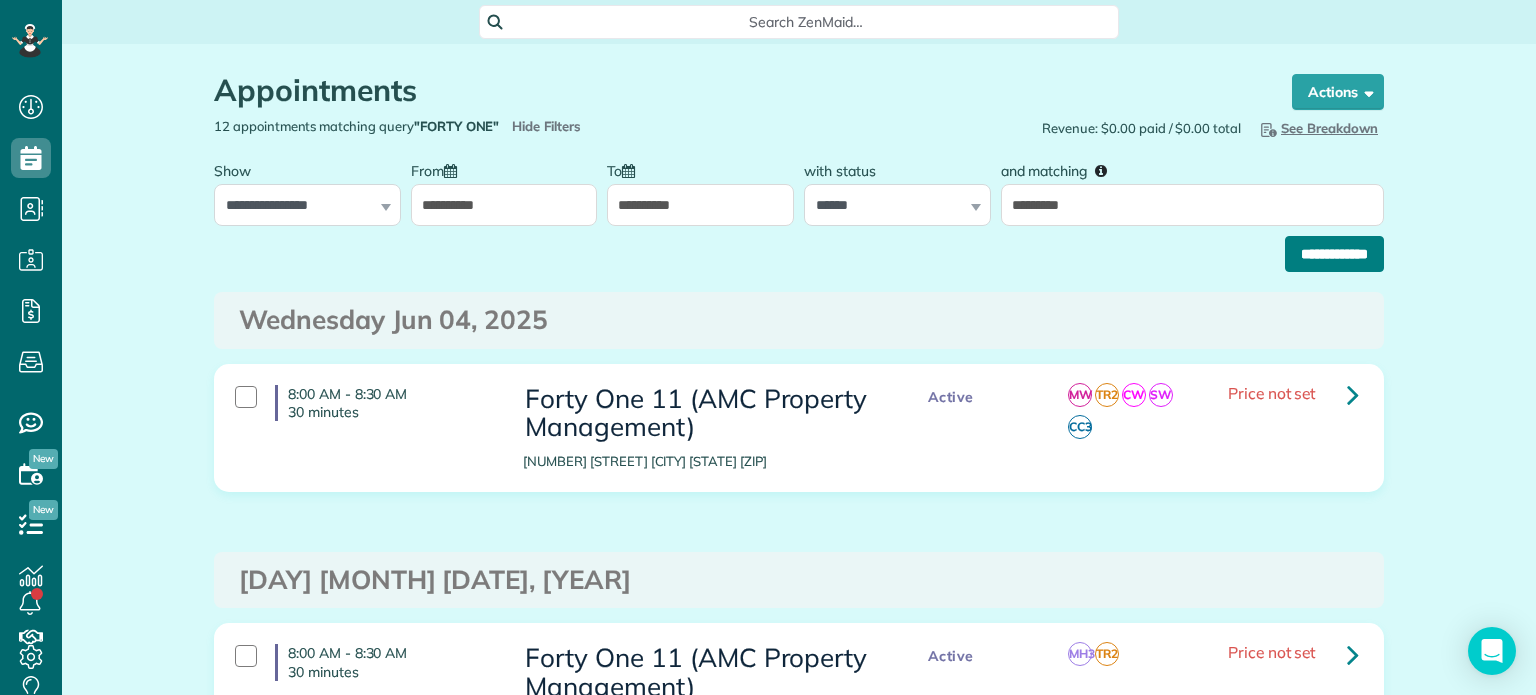 click on "**********" at bounding box center [1334, 254] 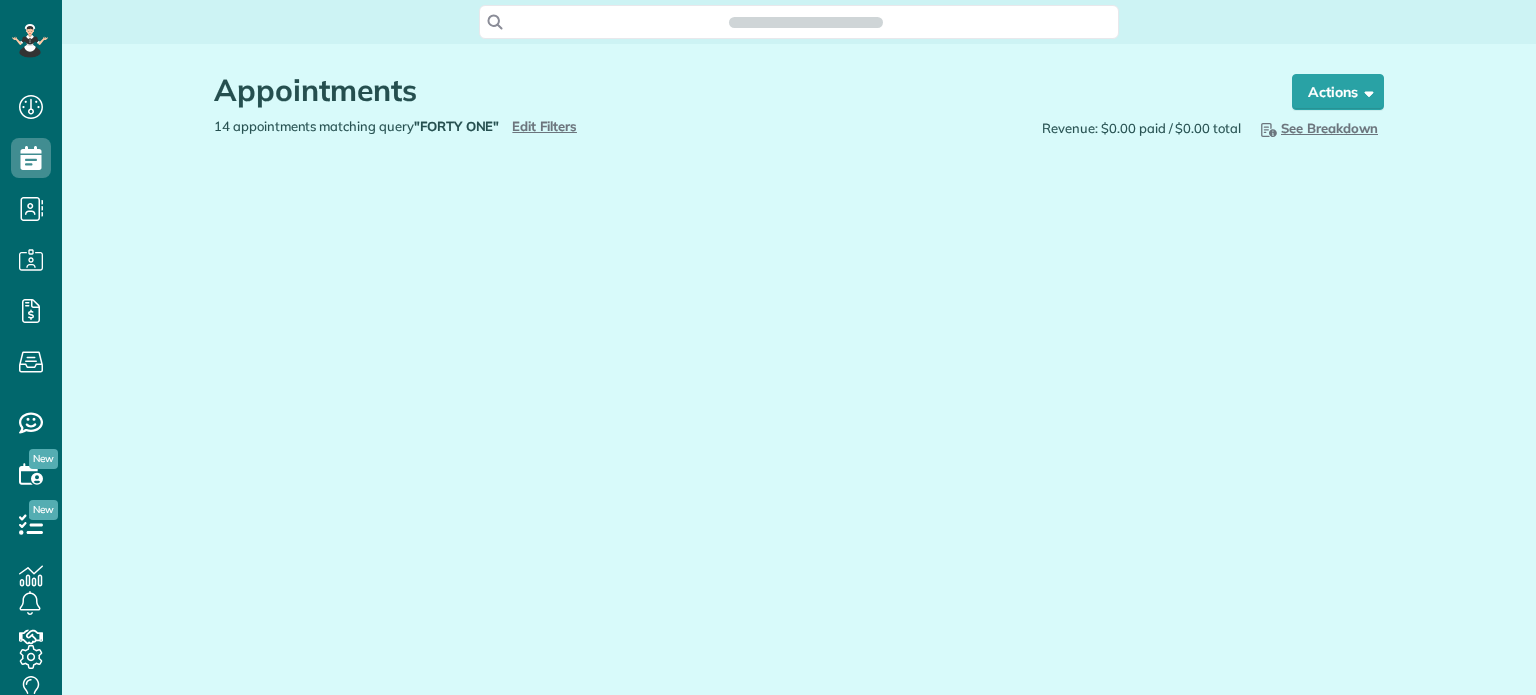 scroll, scrollTop: 0, scrollLeft: 0, axis: both 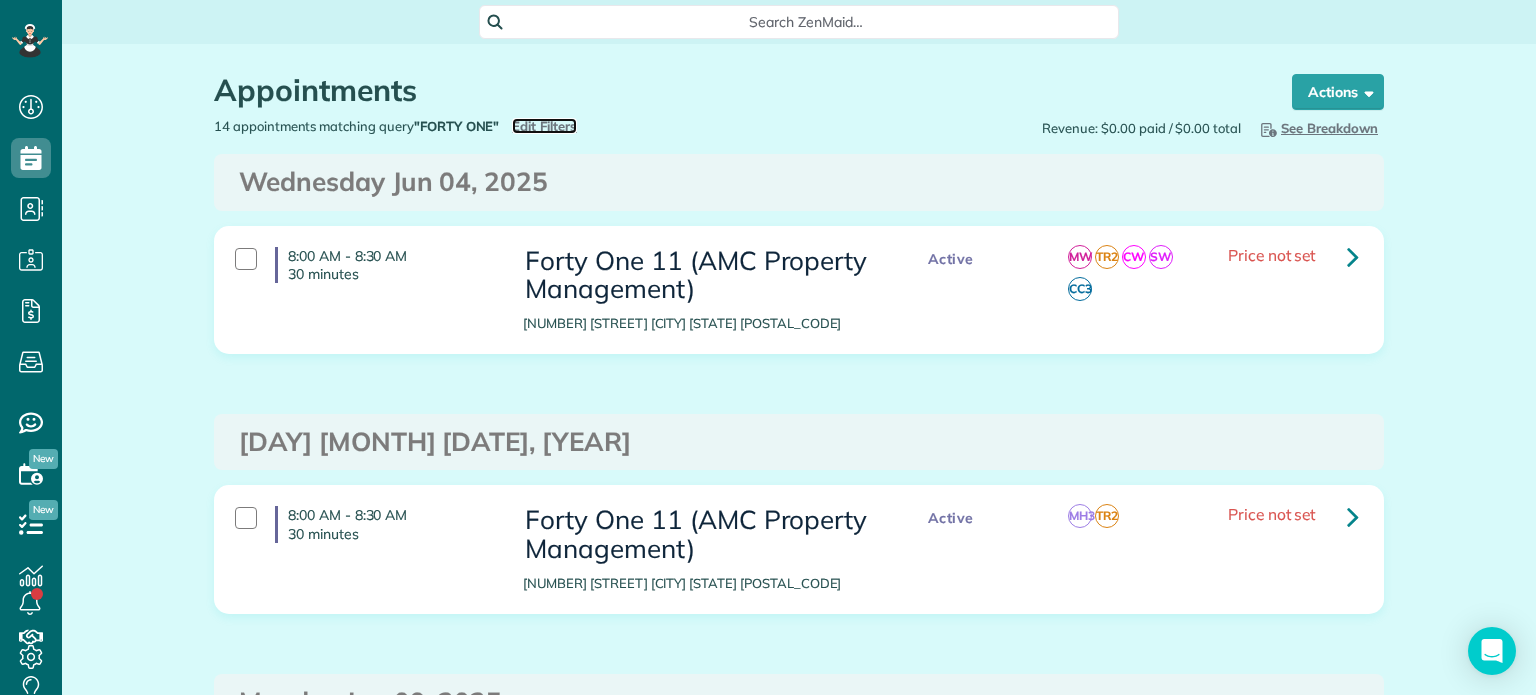click on "Edit Filters" at bounding box center (544, 126) 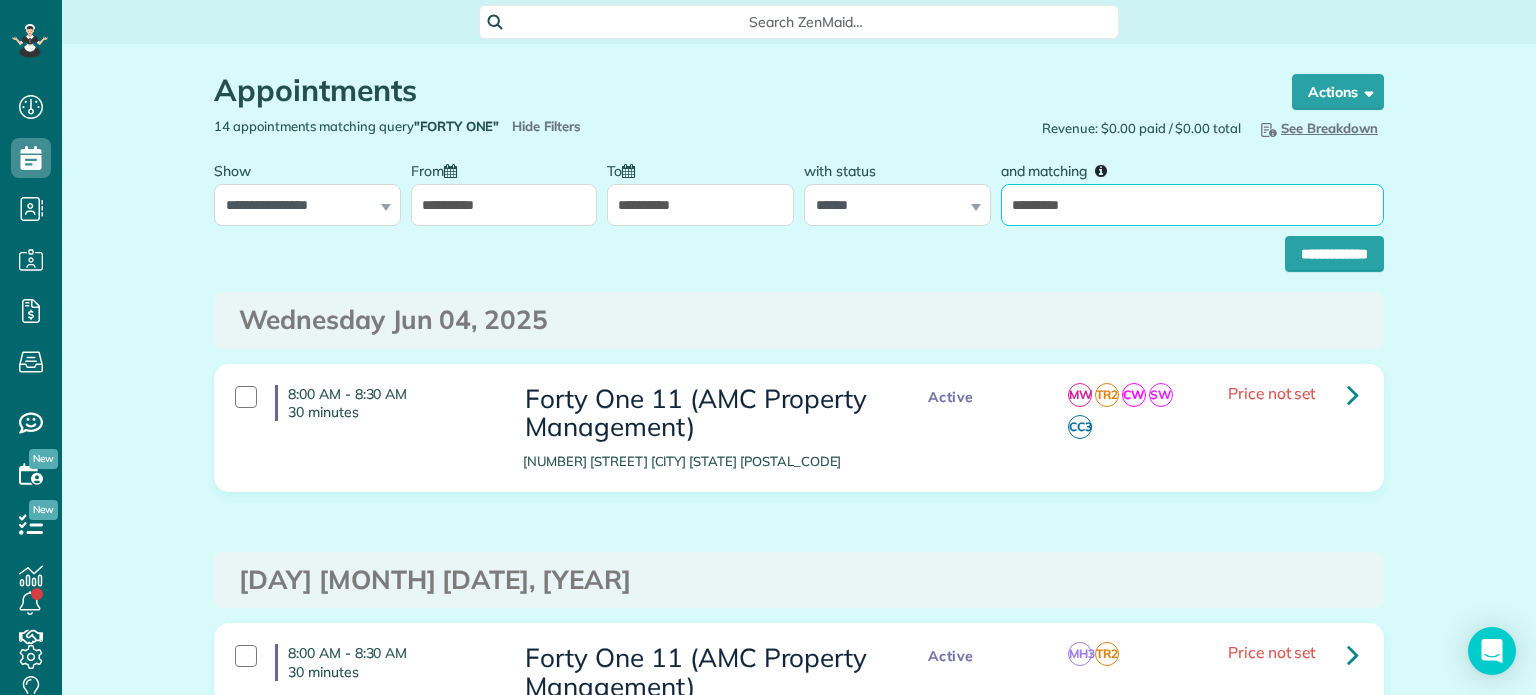 drag, startPoint x: 1107, startPoint y: 212, endPoint x: 990, endPoint y: 209, distance: 117.03845 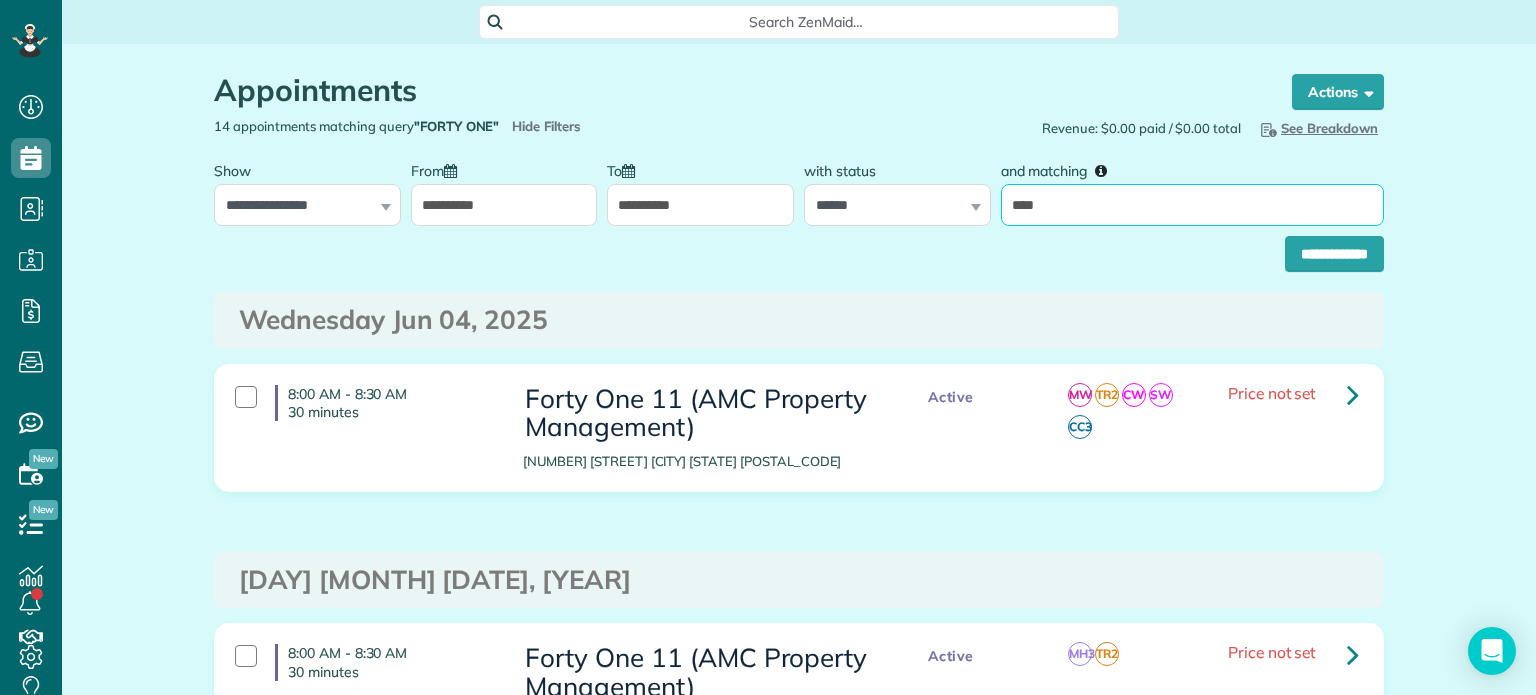 type on "****" 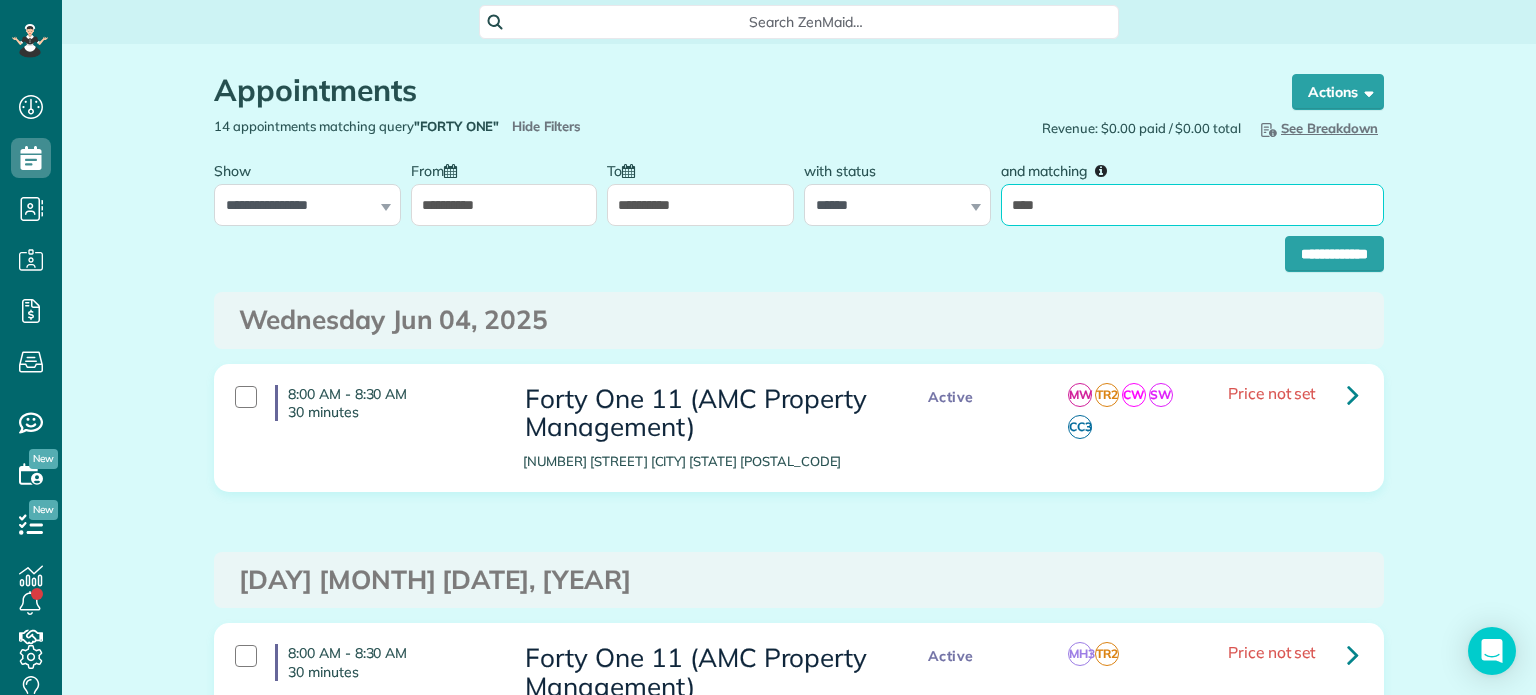 click on "**********" at bounding box center (1334, 254) 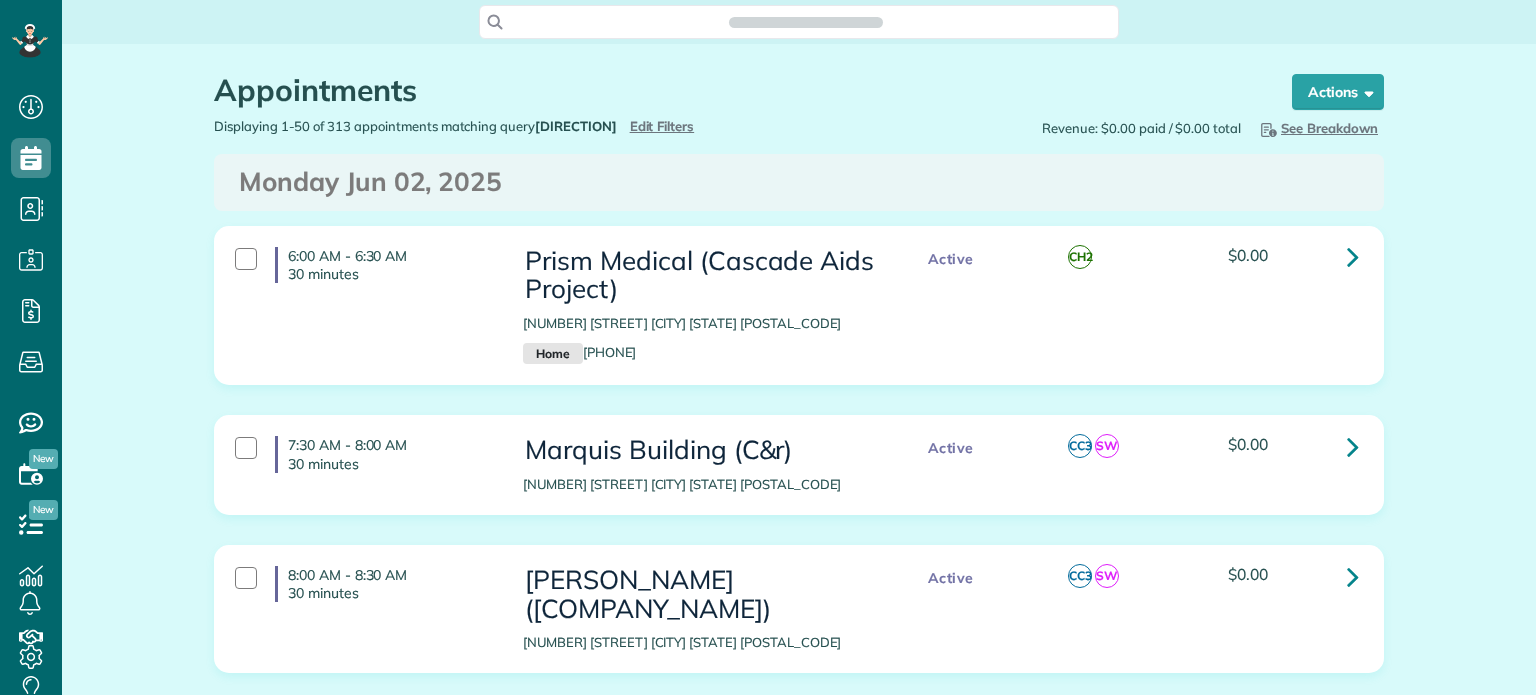 scroll, scrollTop: 0, scrollLeft: 0, axis: both 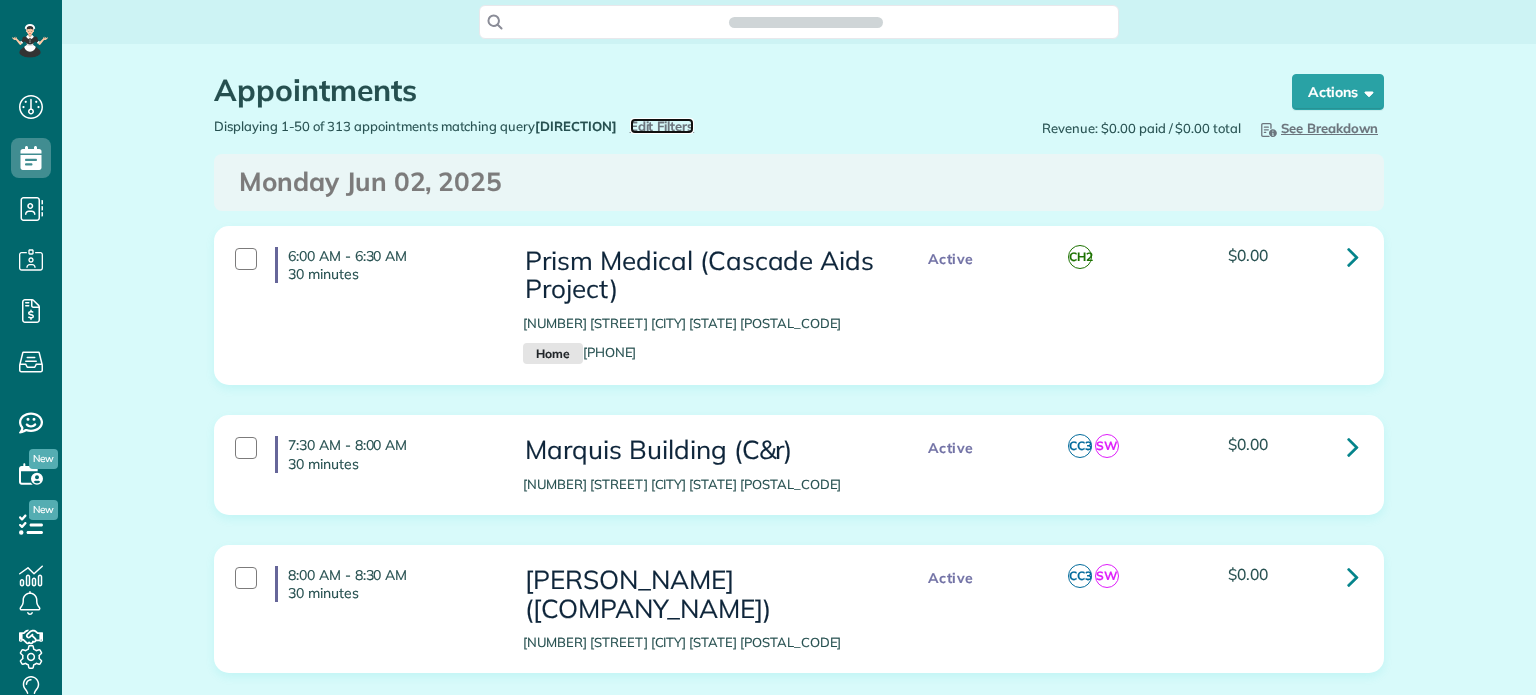 click on "Edit Filters" at bounding box center (662, 126) 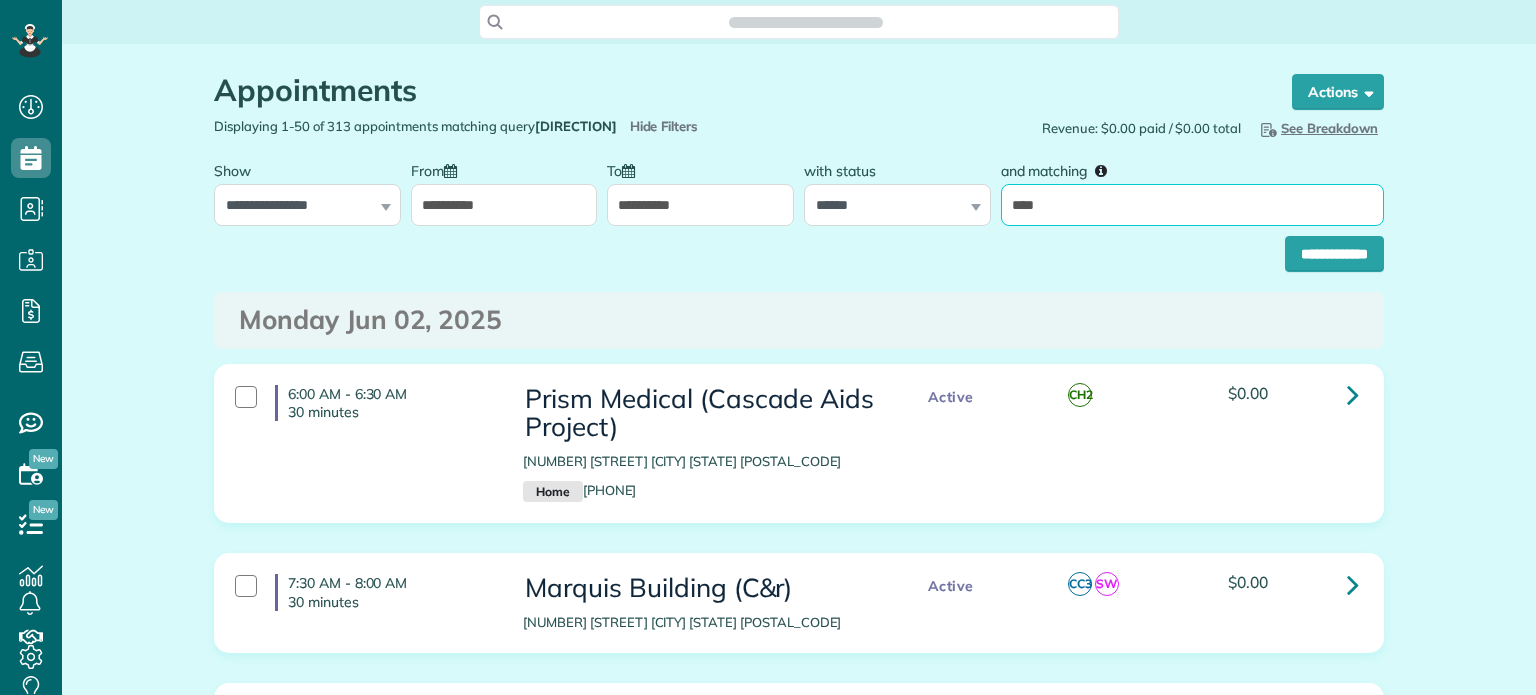 click on "****" at bounding box center (1192, 205) 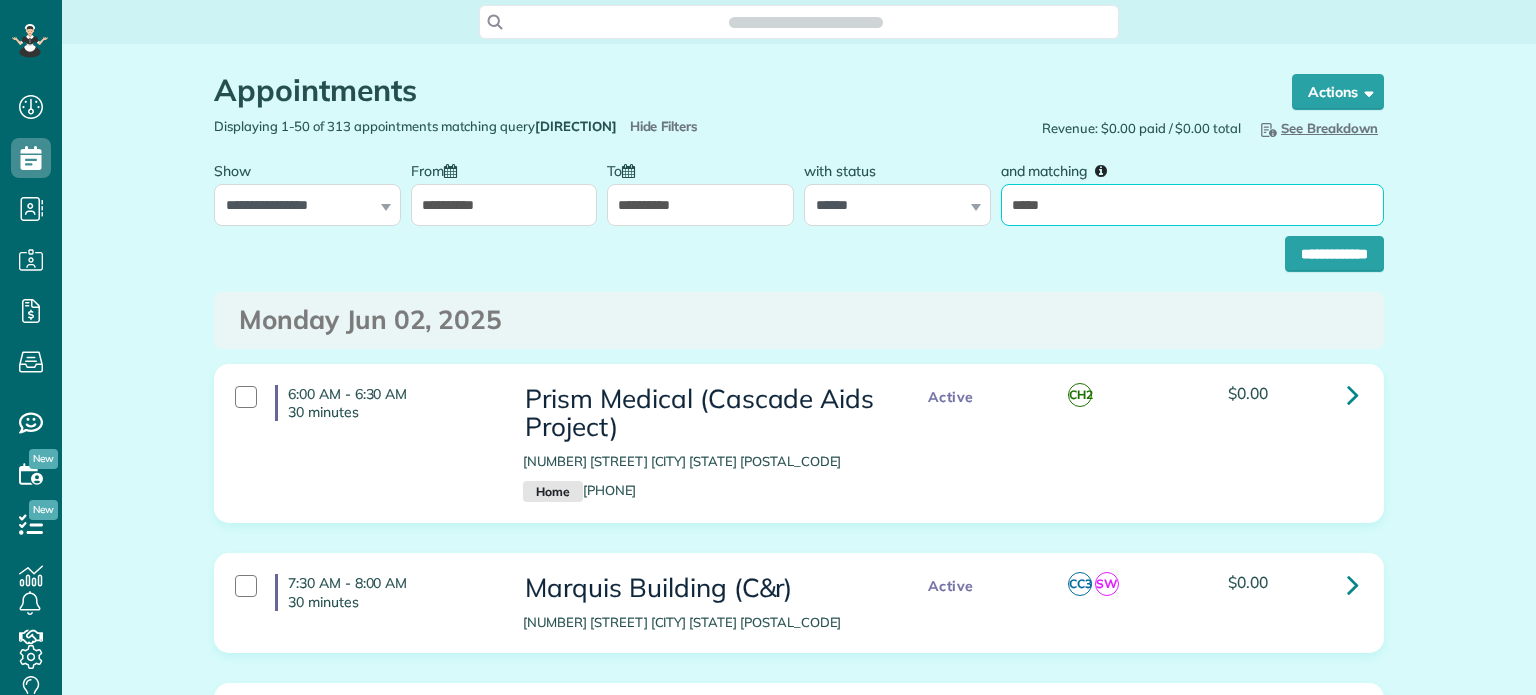 scroll, scrollTop: 695, scrollLeft: 61, axis: both 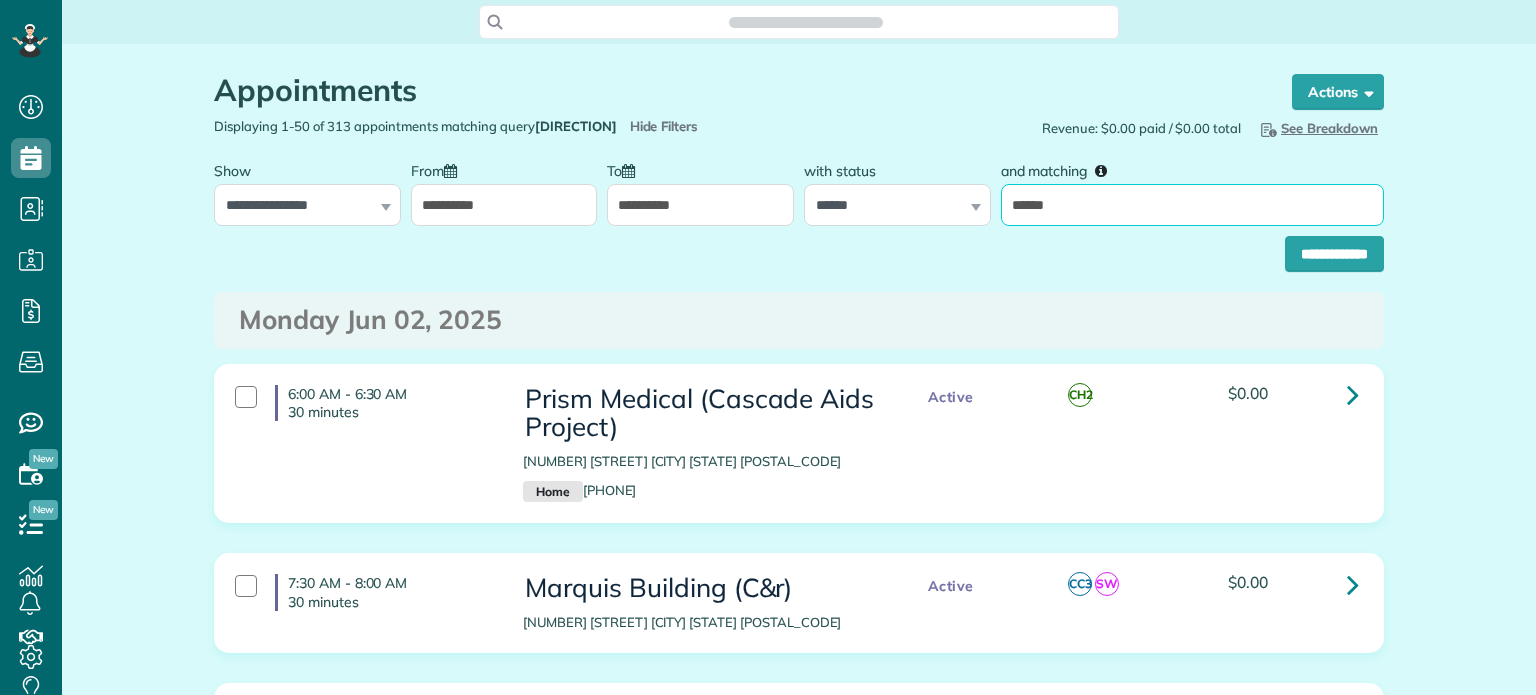 type on "**********" 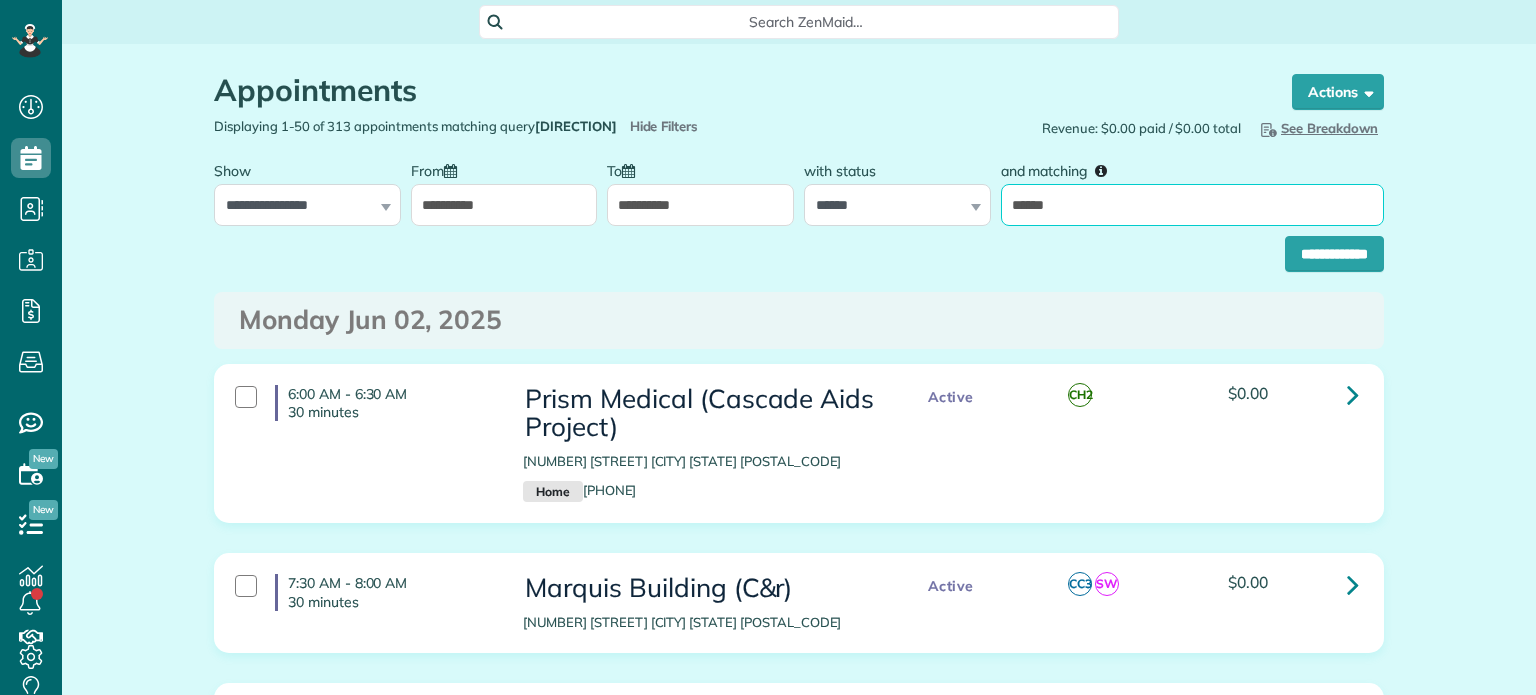 type on "**********" 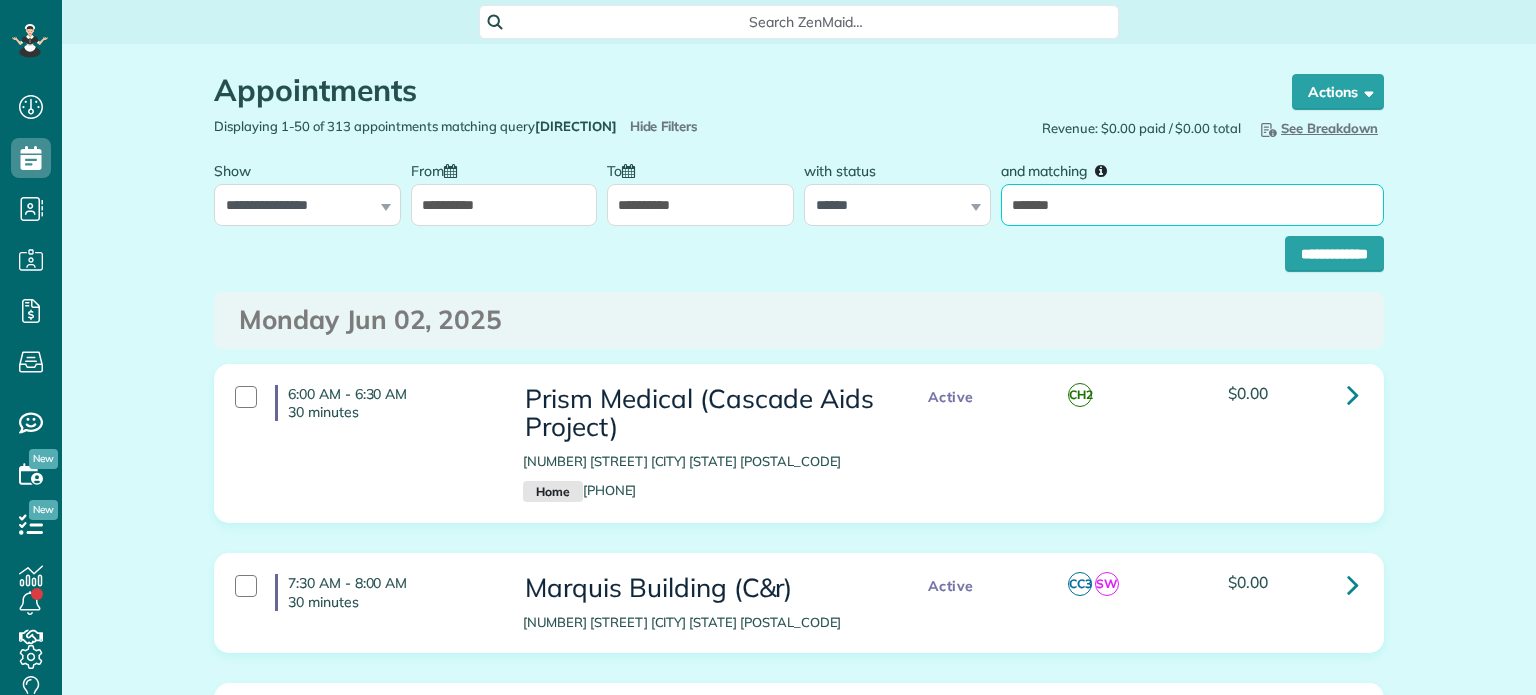 type on "*******" 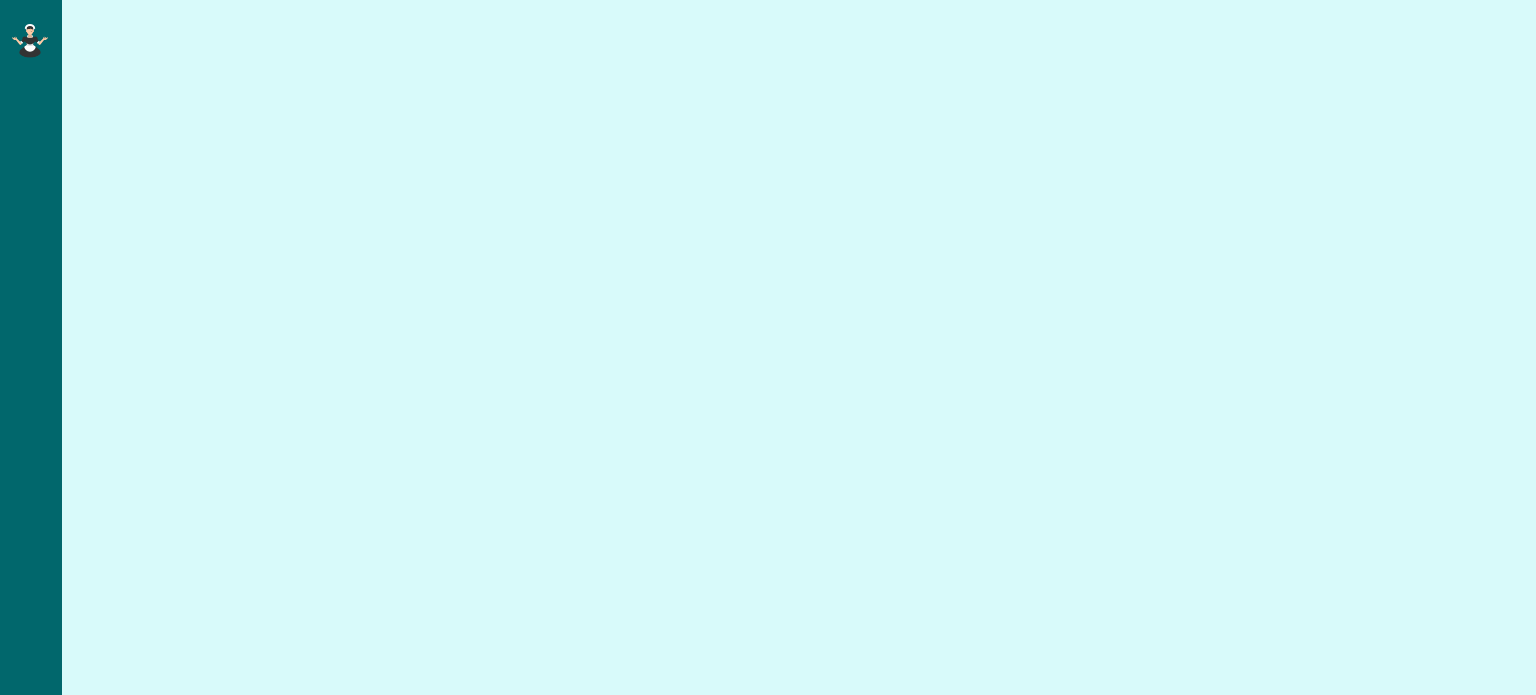 scroll, scrollTop: 0, scrollLeft: 0, axis: both 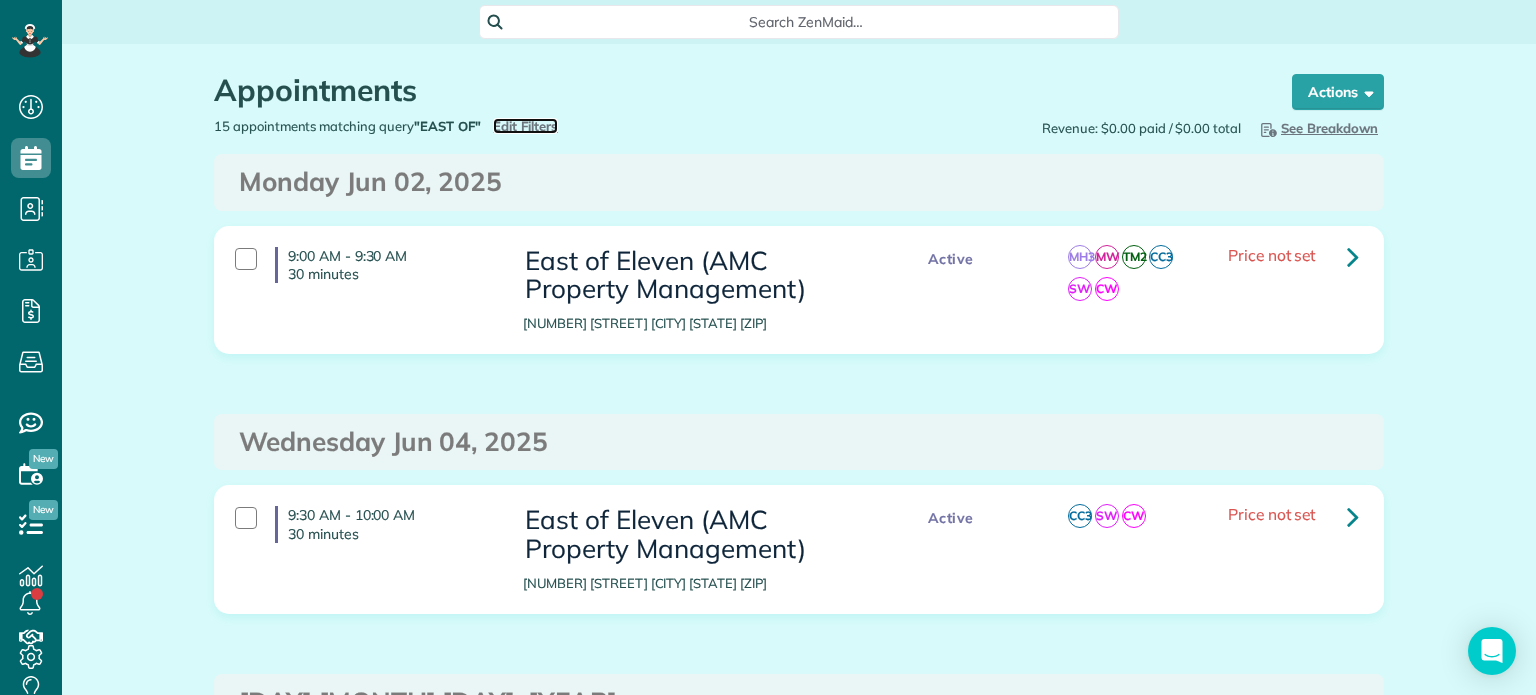 click on "Edit Filters" at bounding box center [525, 126] 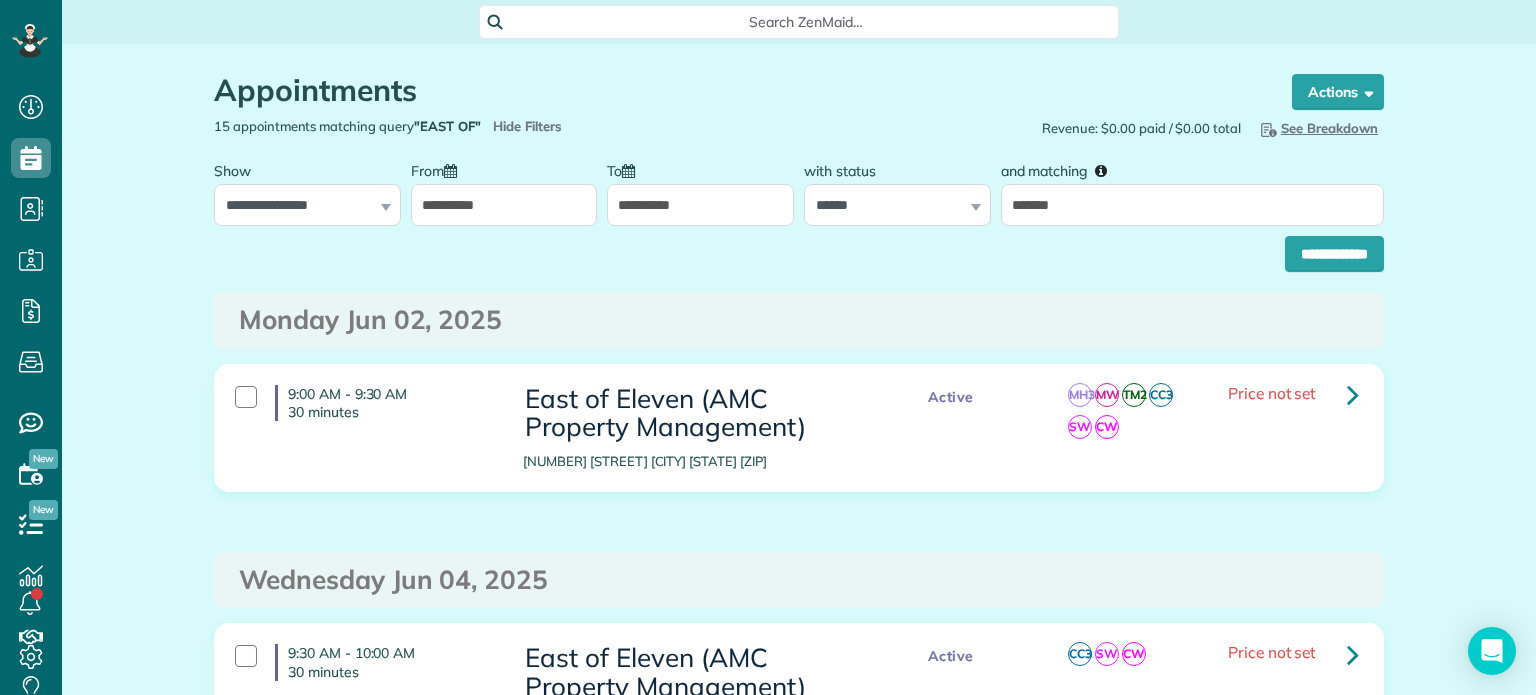 click on "**********" at bounding box center [700, 205] 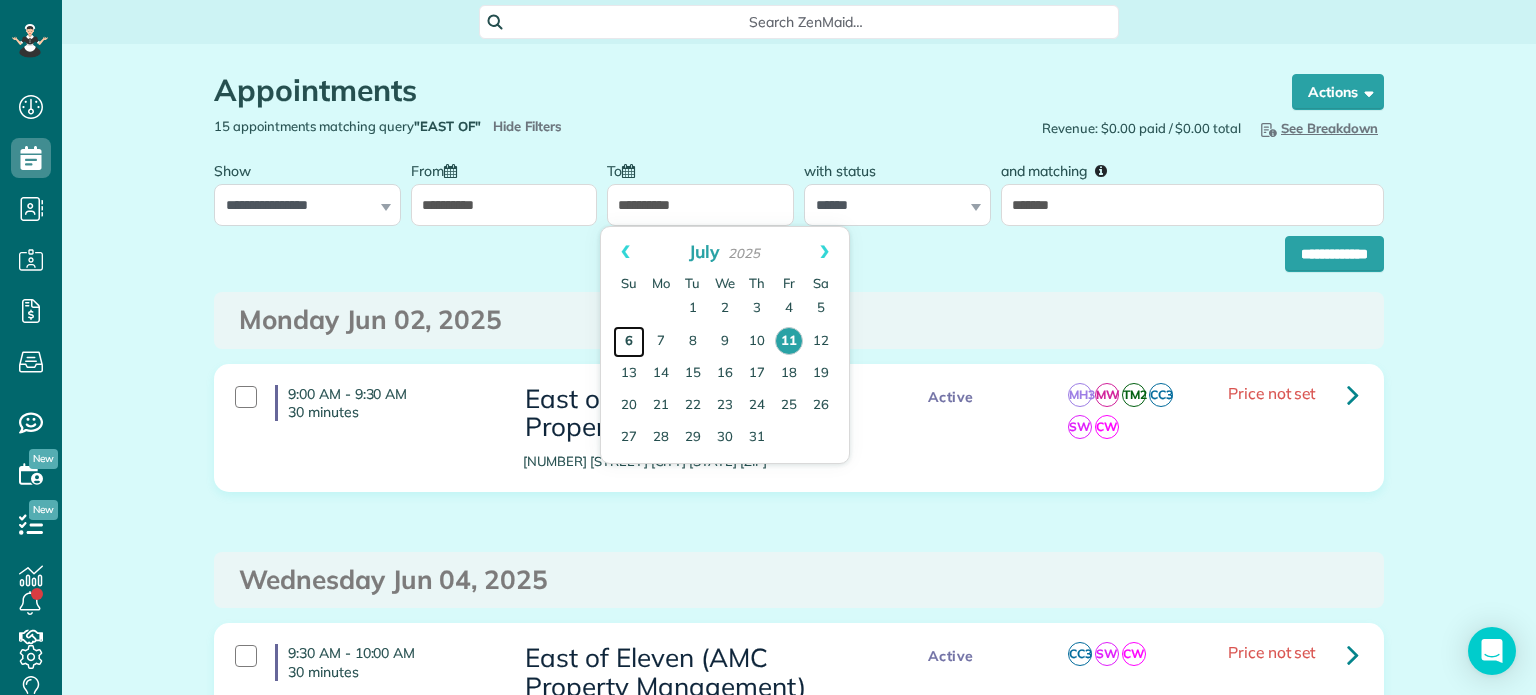 click on "6" at bounding box center [629, 342] 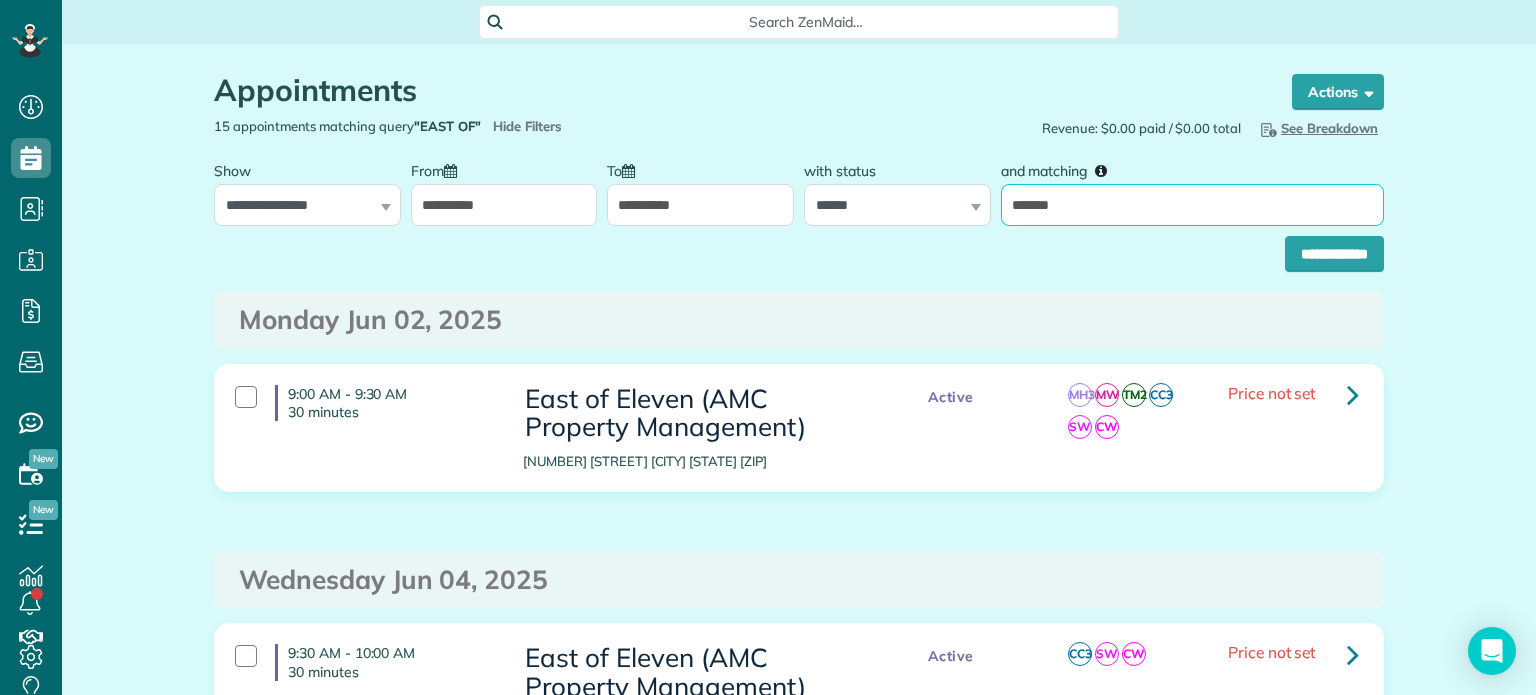 drag, startPoint x: 1076, startPoint y: 211, endPoint x: 986, endPoint y: 209, distance: 90.02222 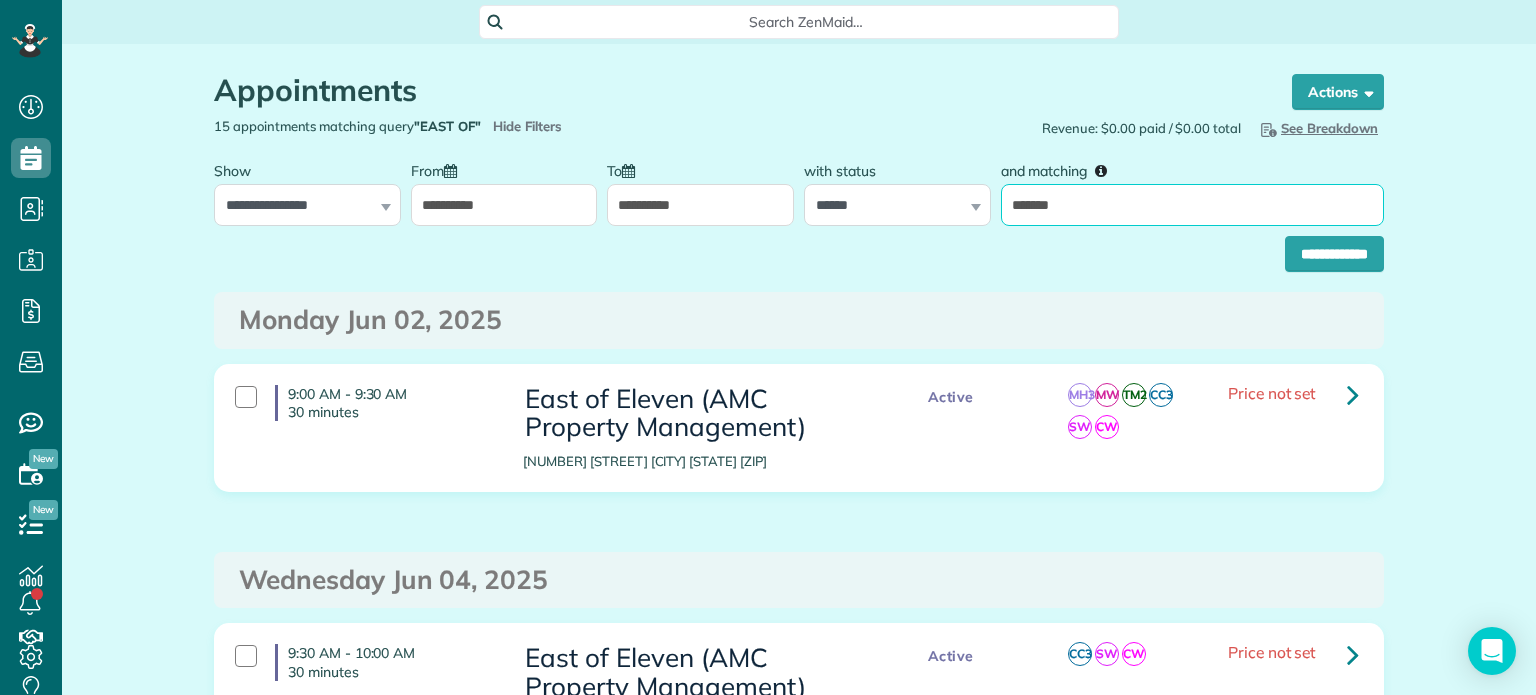 click on "and matching
*******" at bounding box center (1192, 188) 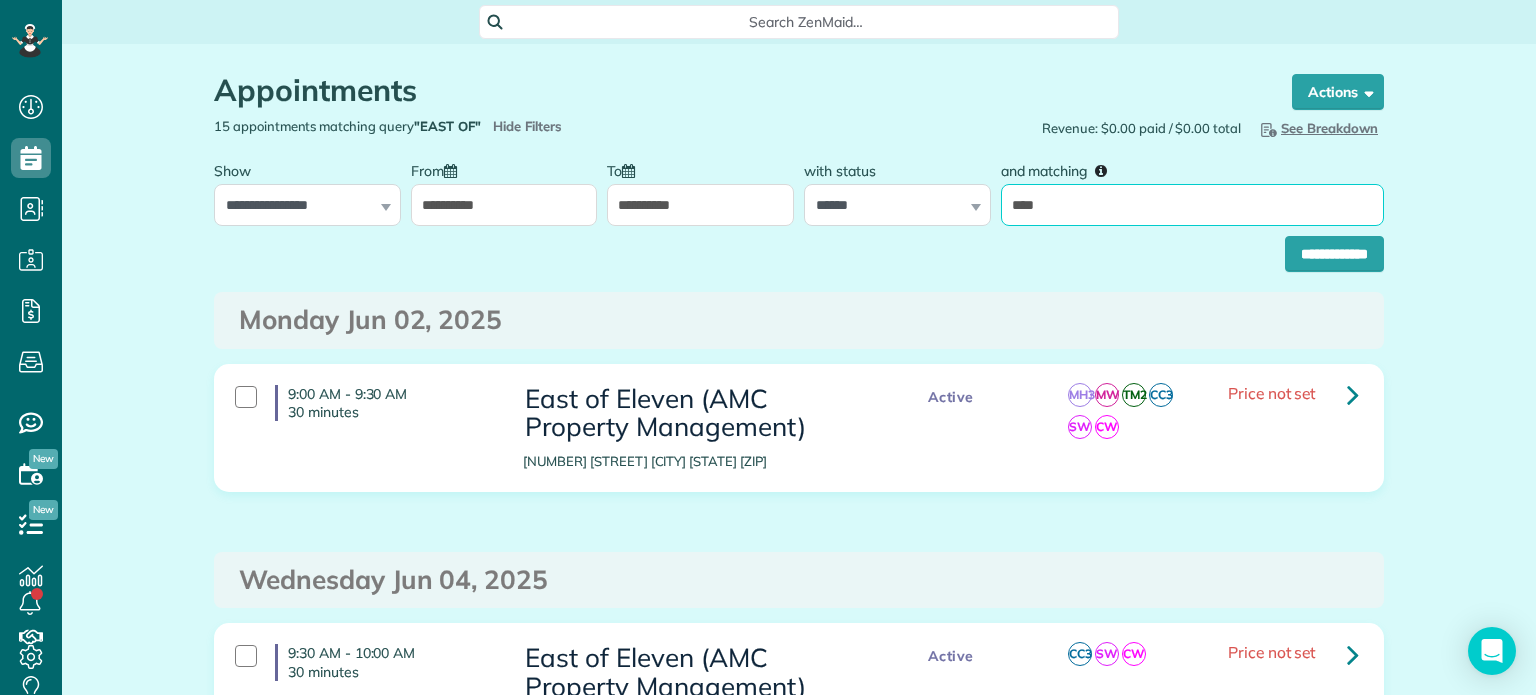 type on "****" 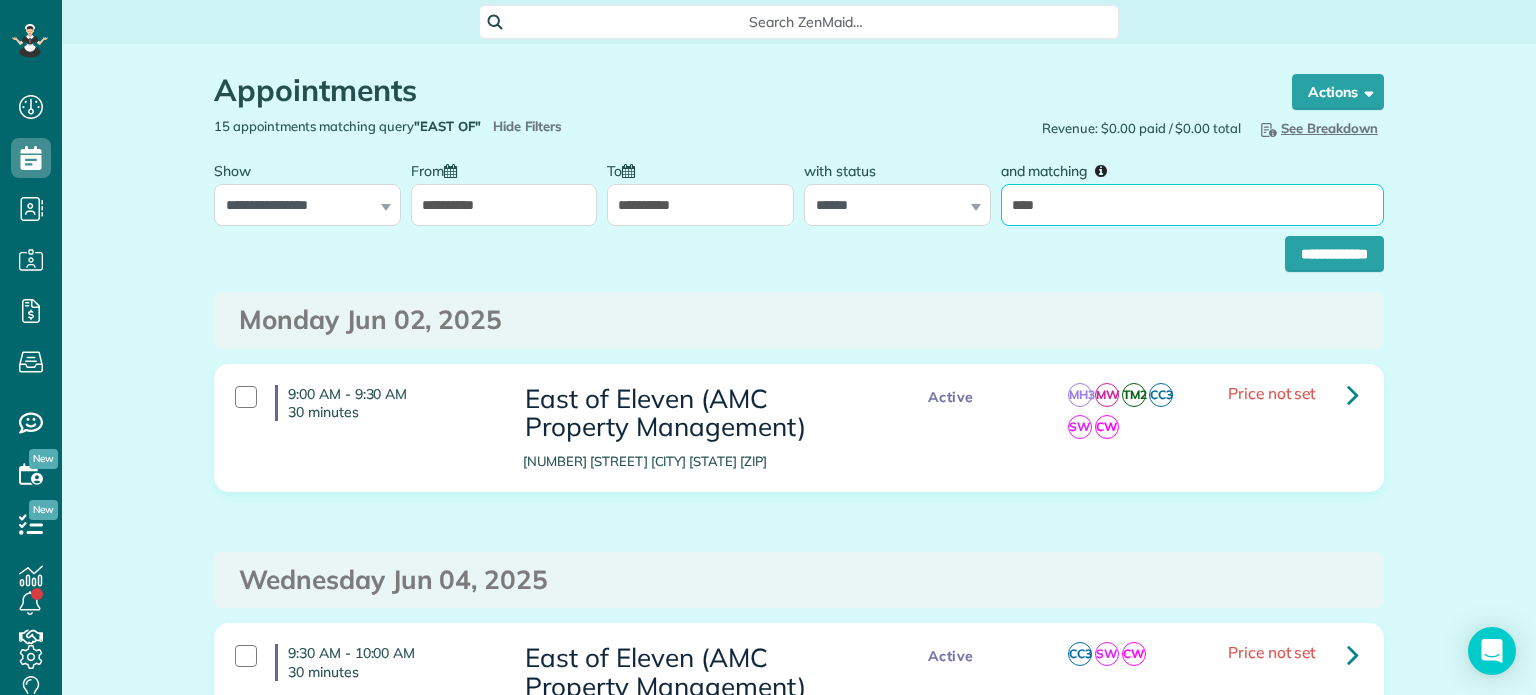 click on "**********" at bounding box center (1334, 254) 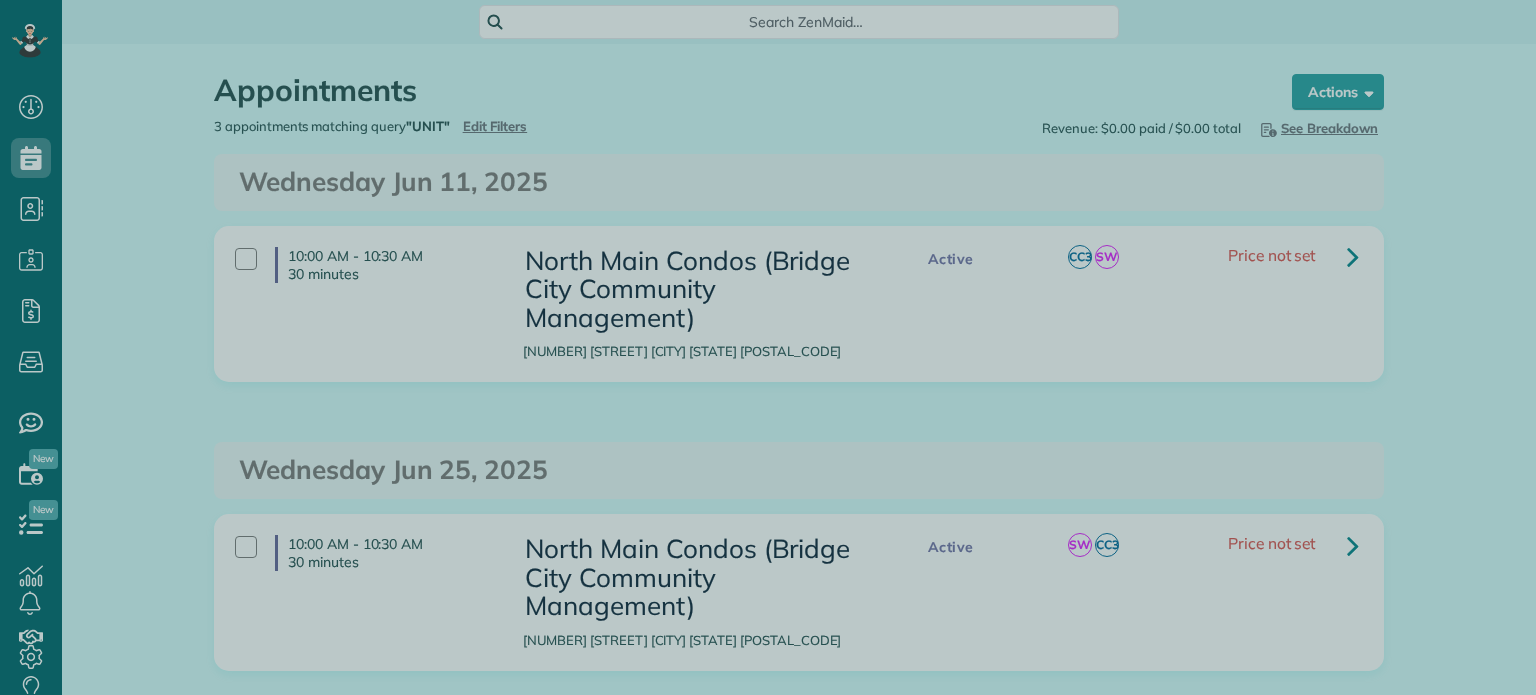 scroll, scrollTop: 0, scrollLeft: 0, axis: both 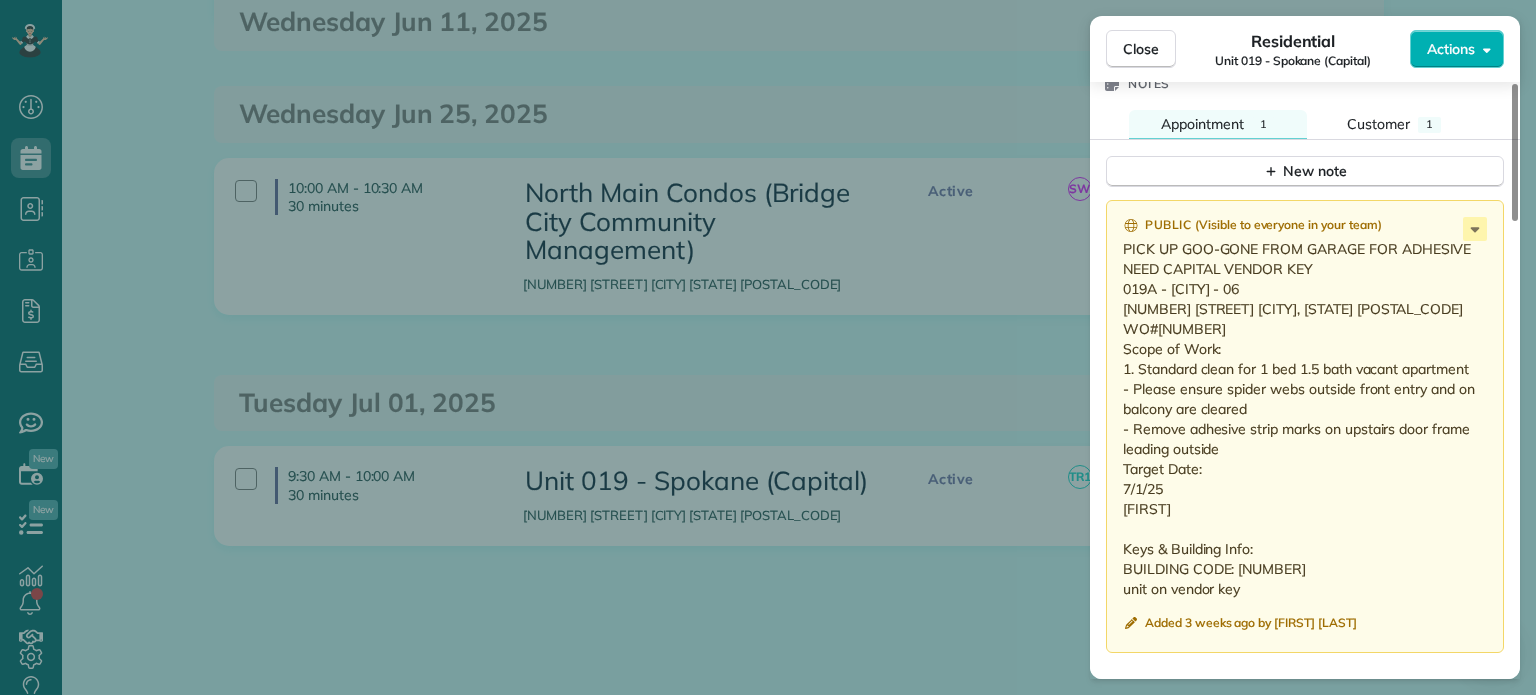 drag, startPoint x: 1164, startPoint y: 531, endPoint x: 1121, endPoint y: 299, distance: 235.95126 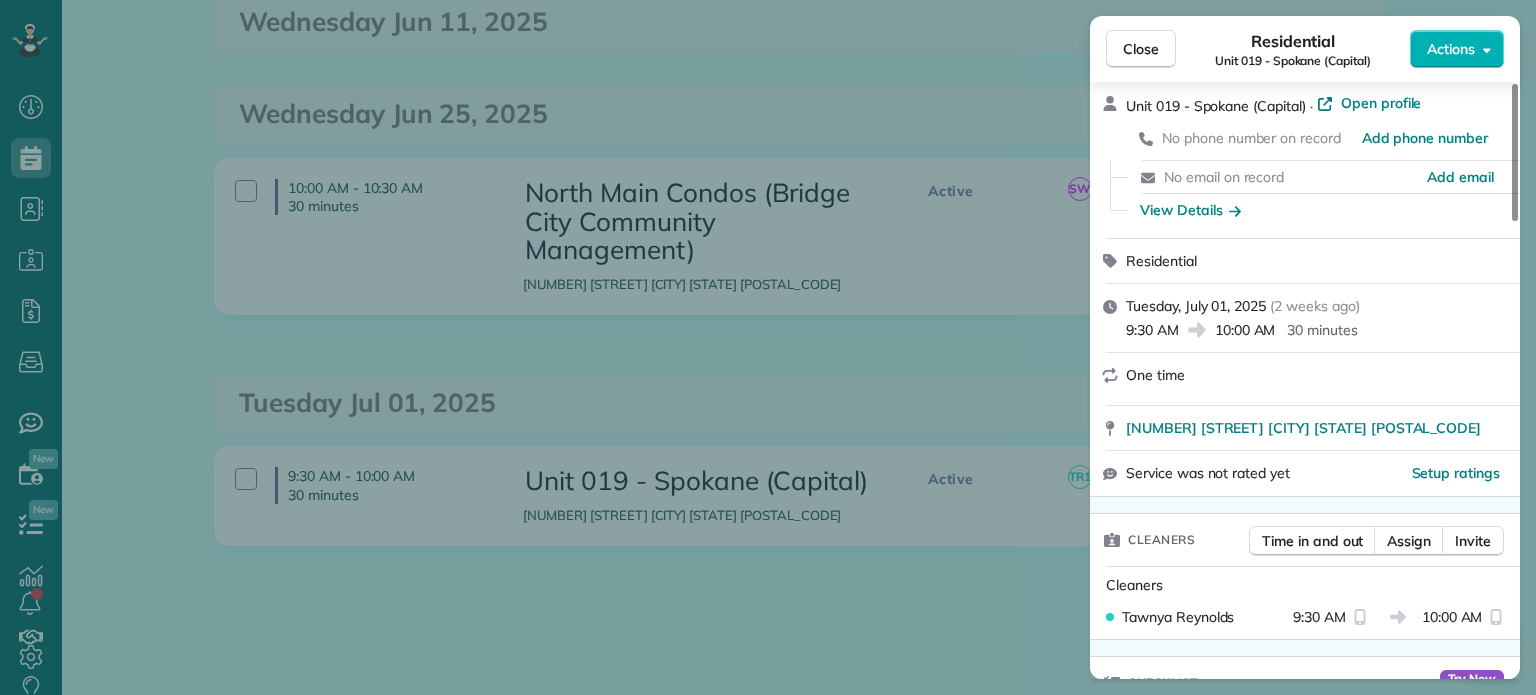 scroll, scrollTop: 0, scrollLeft: 0, axis: both 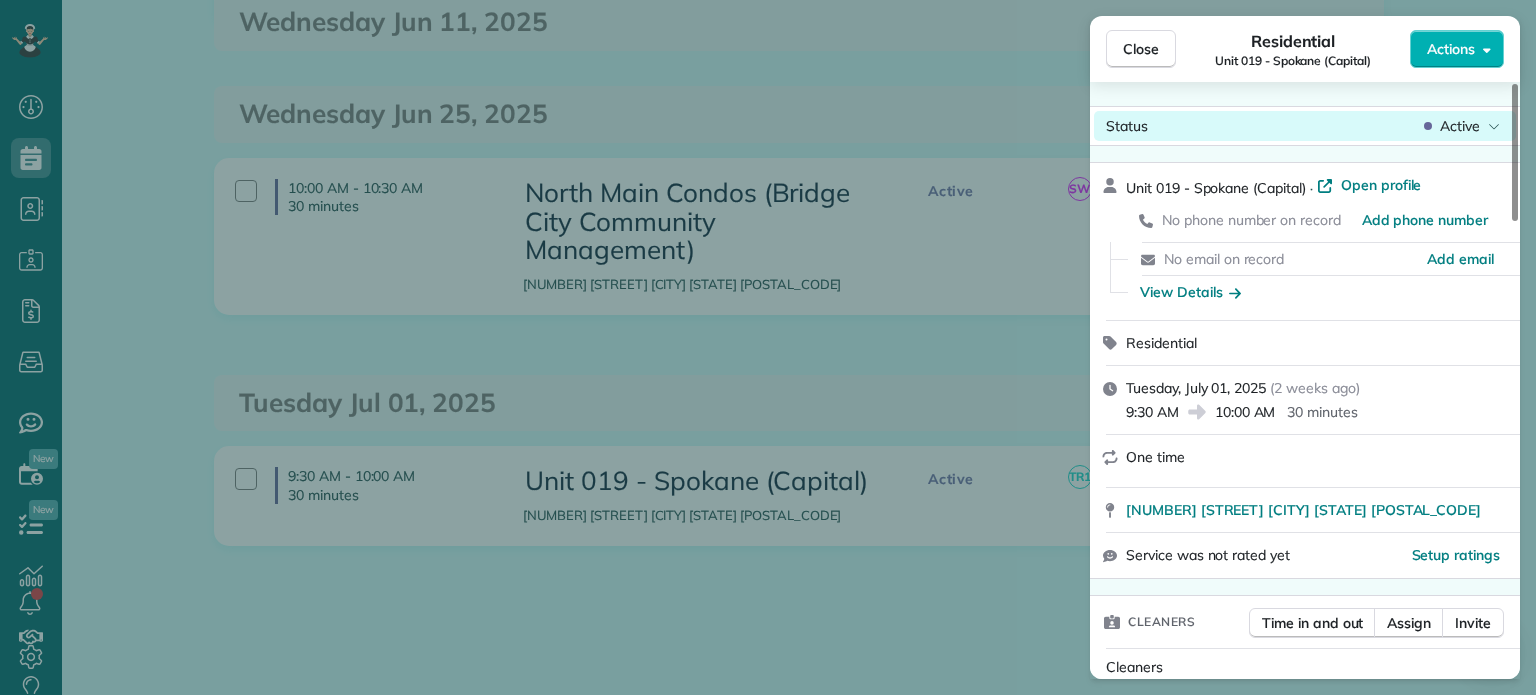 click on "Status Active" at bounding box center (1305, 126) 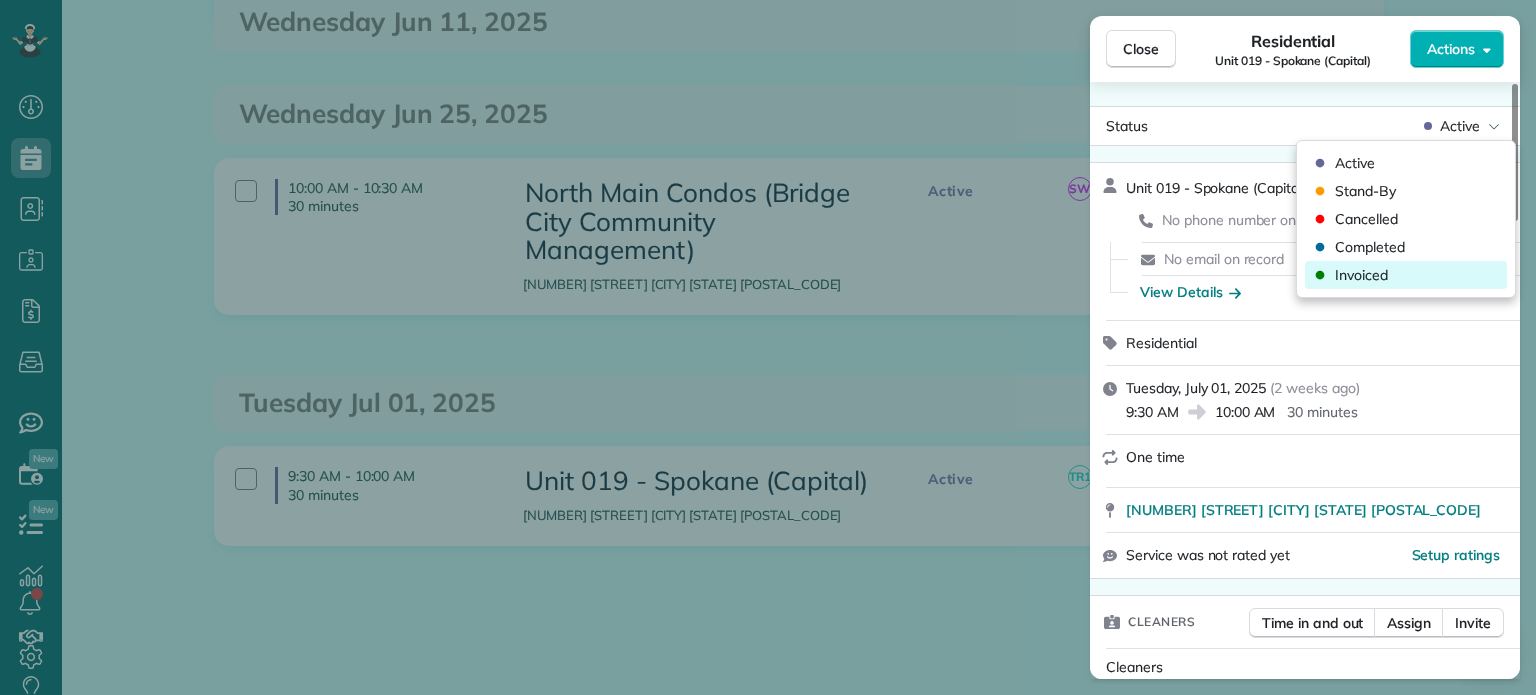 click on "Invoiced" at bounding box center [1406, 275] 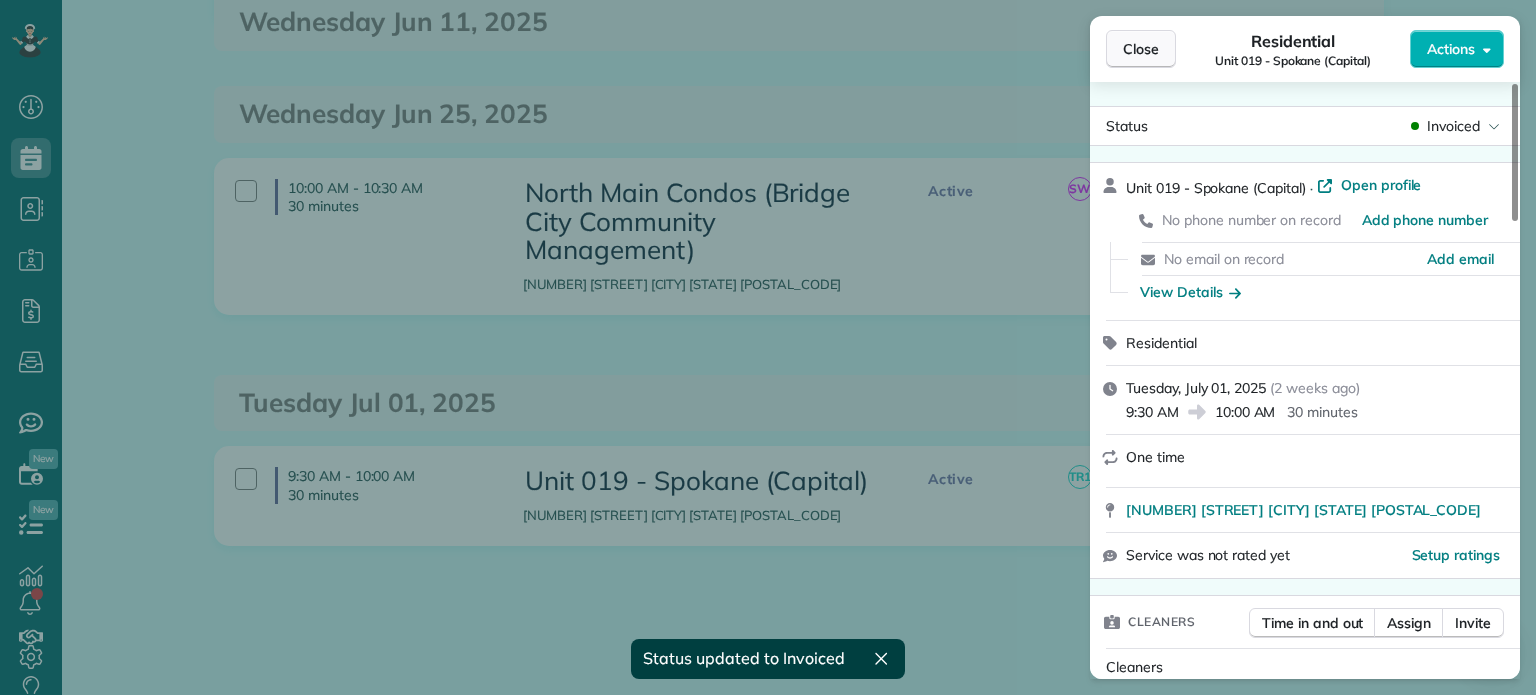 click on "Close" at bounding box center [1141, 49] 